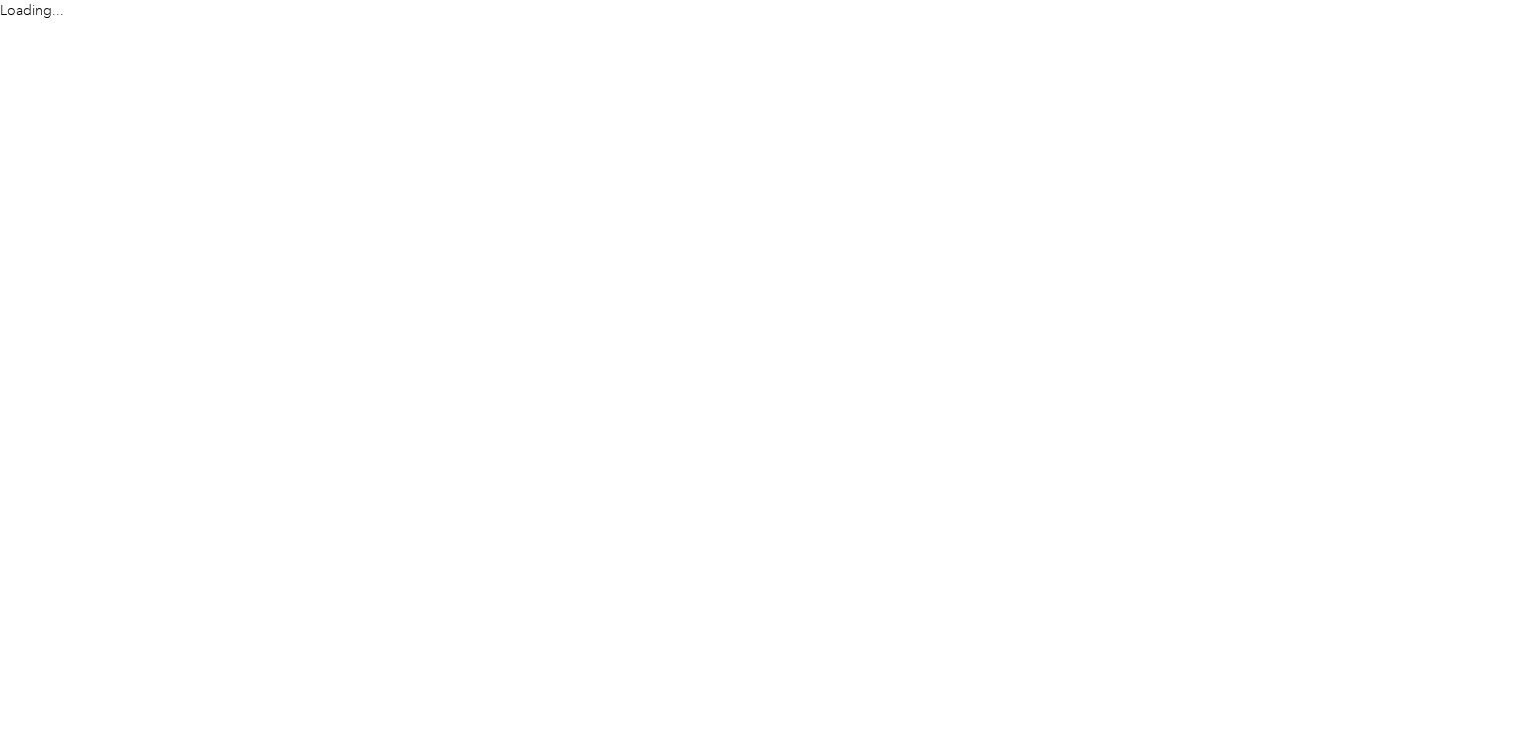 scroll, scrollTop: 0, scrollLeft: 0, axis: both 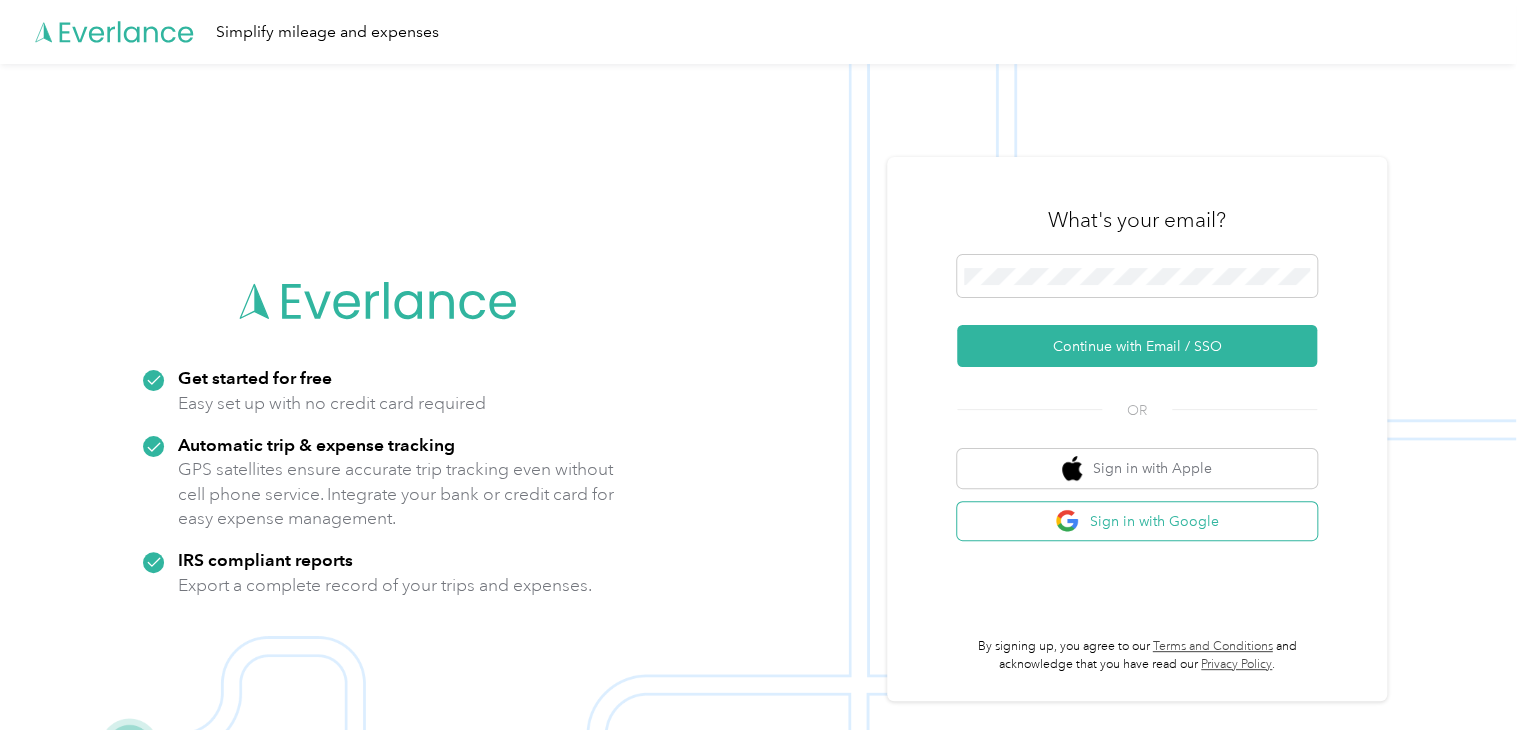 click on "Sign in with Google" at bounding box center [1137, 521] 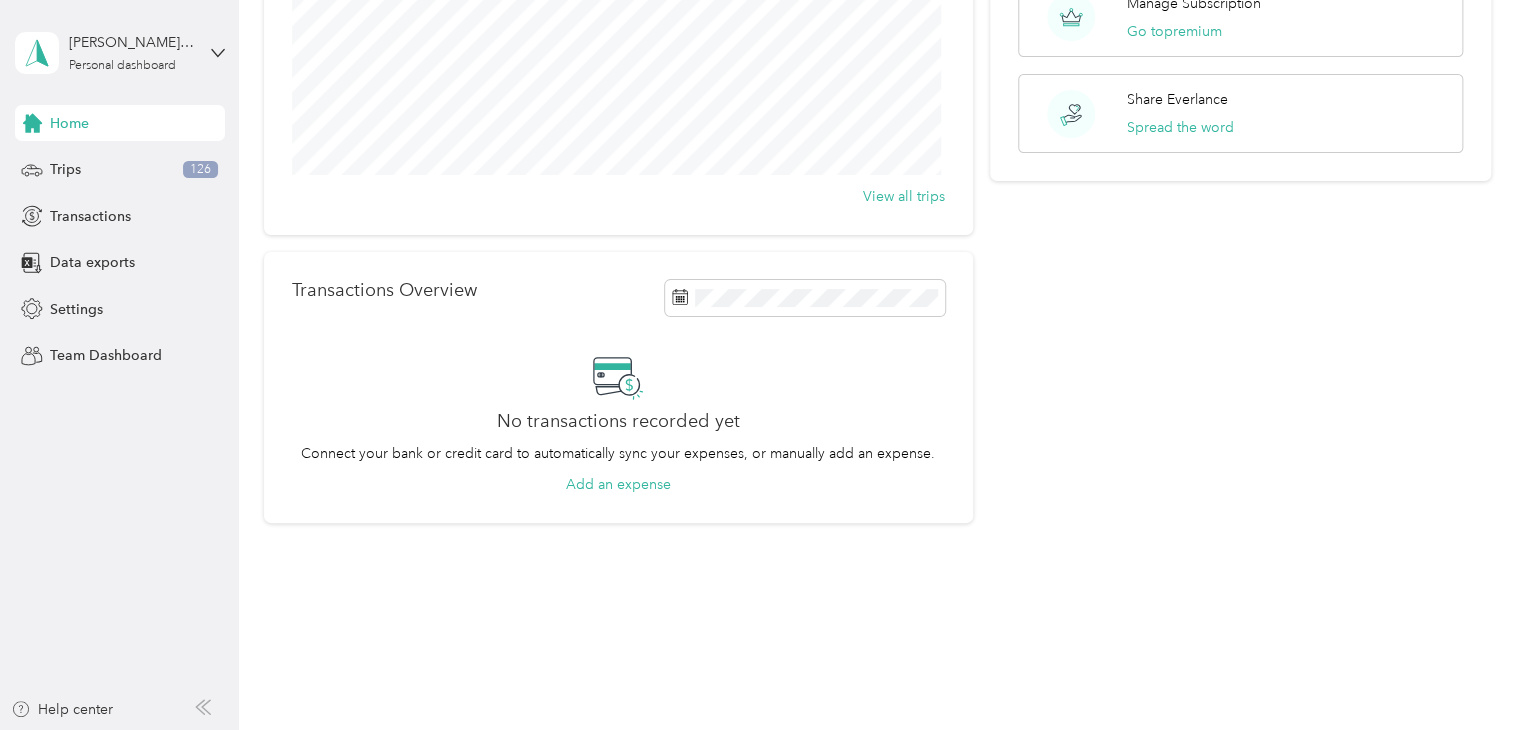 scroll, scrollTop: 0, scrollLeft: 0, axis: both 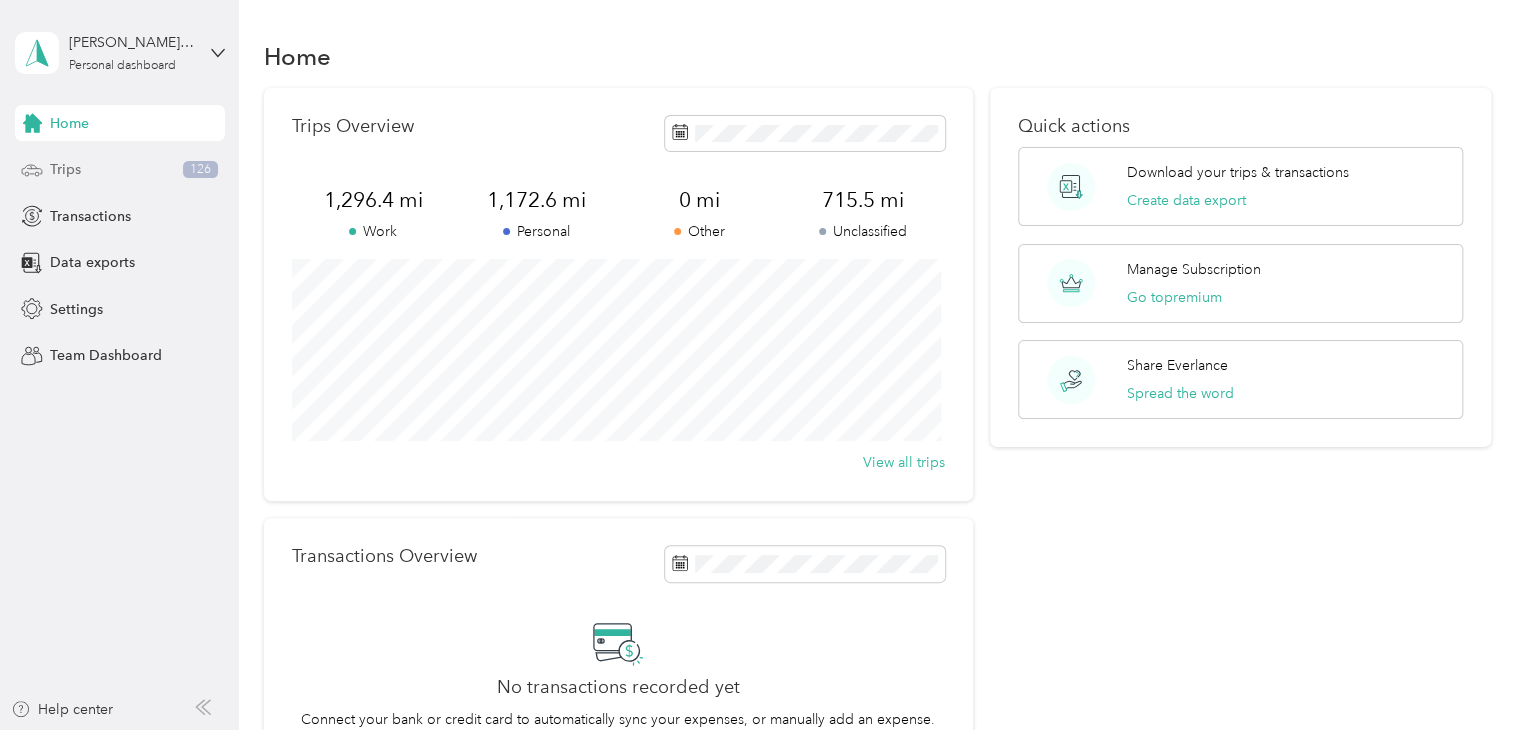 click on "Trips" at bounding box center (65, 169) 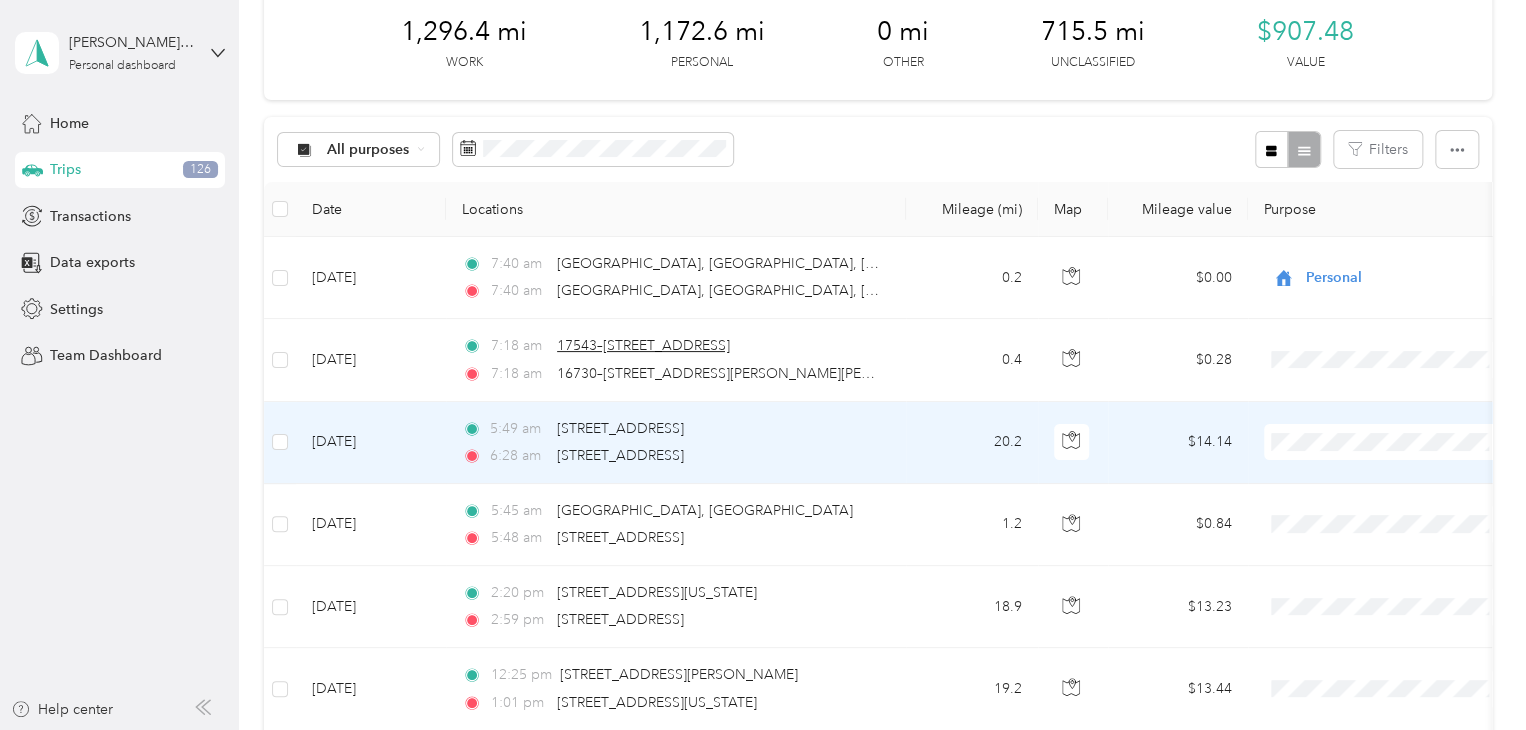 scroll, scrollTop: 100, scrollLeft: 0, axis: vertical 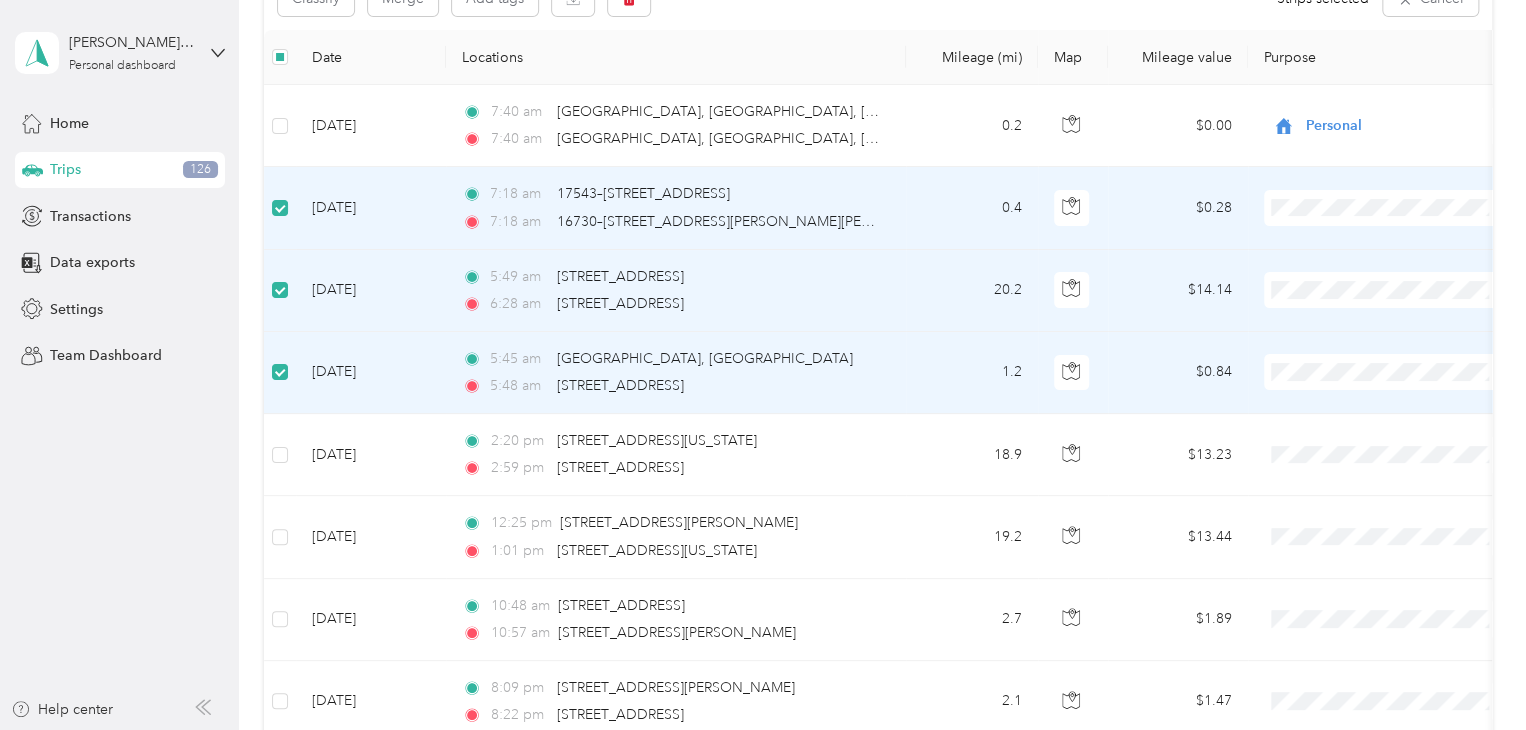 click at bounding box center [1388, 208] 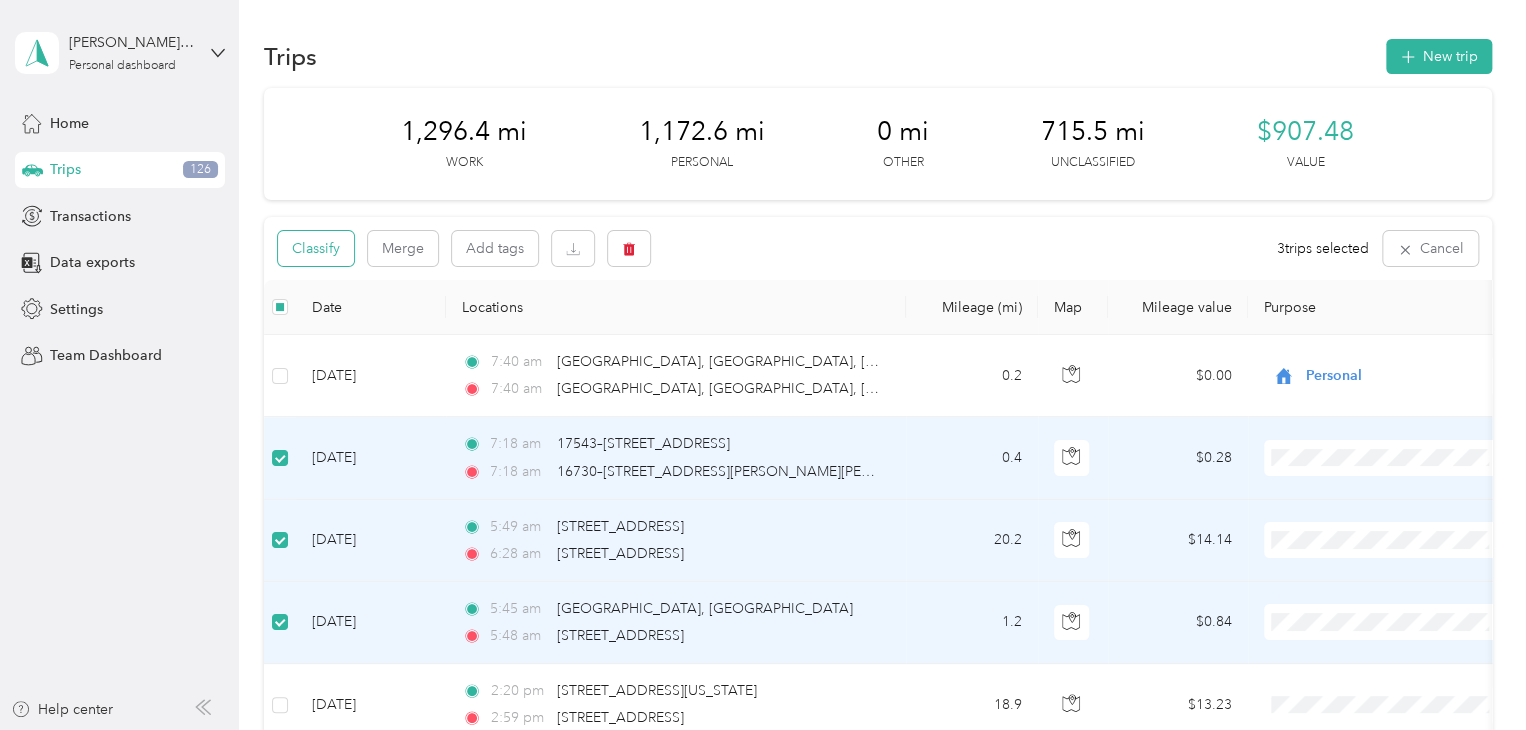 click on "Classify" at bounding box center [316, 248] 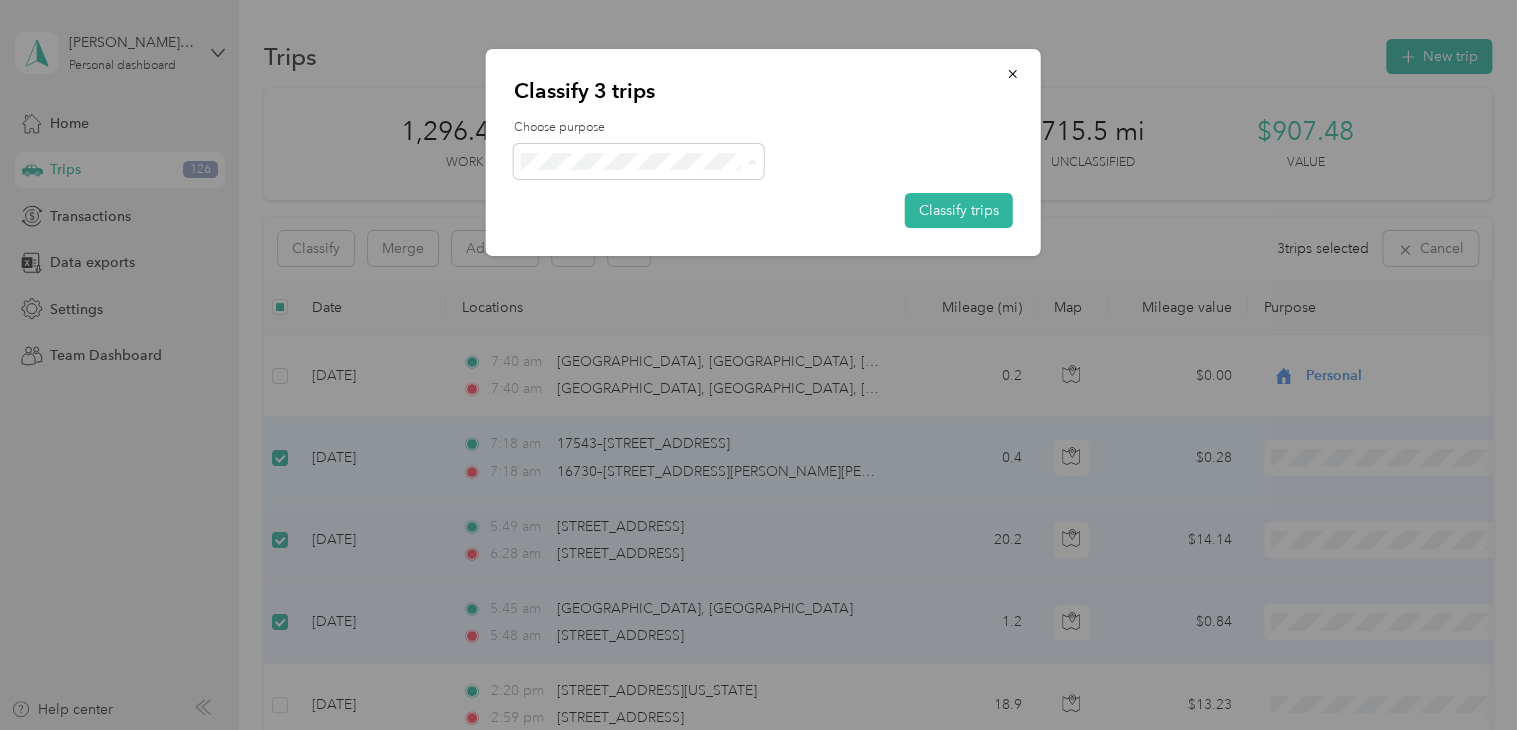 click on "Personal" at bounding box center [656, 233] 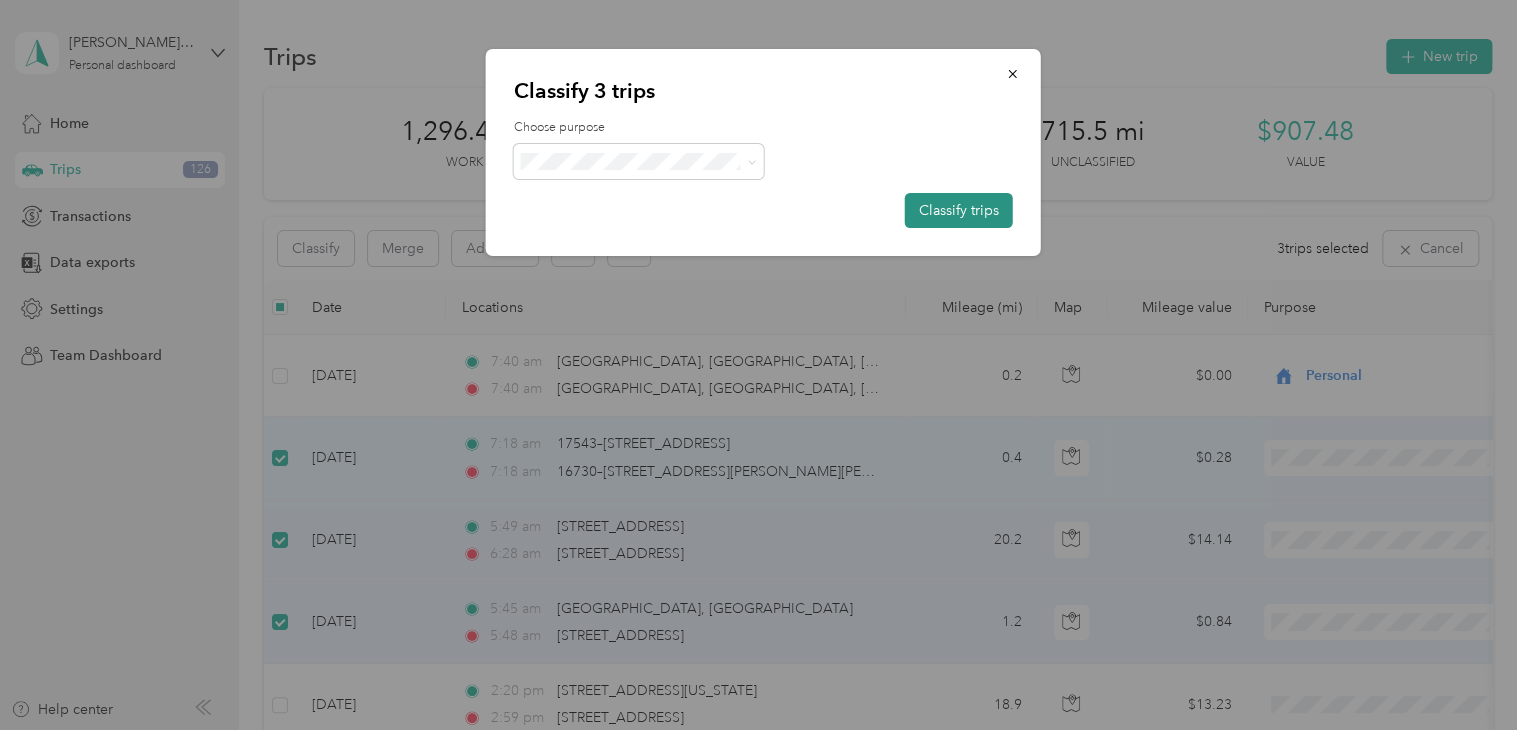 click on "Classify trips" at bounding box center [959, 210] 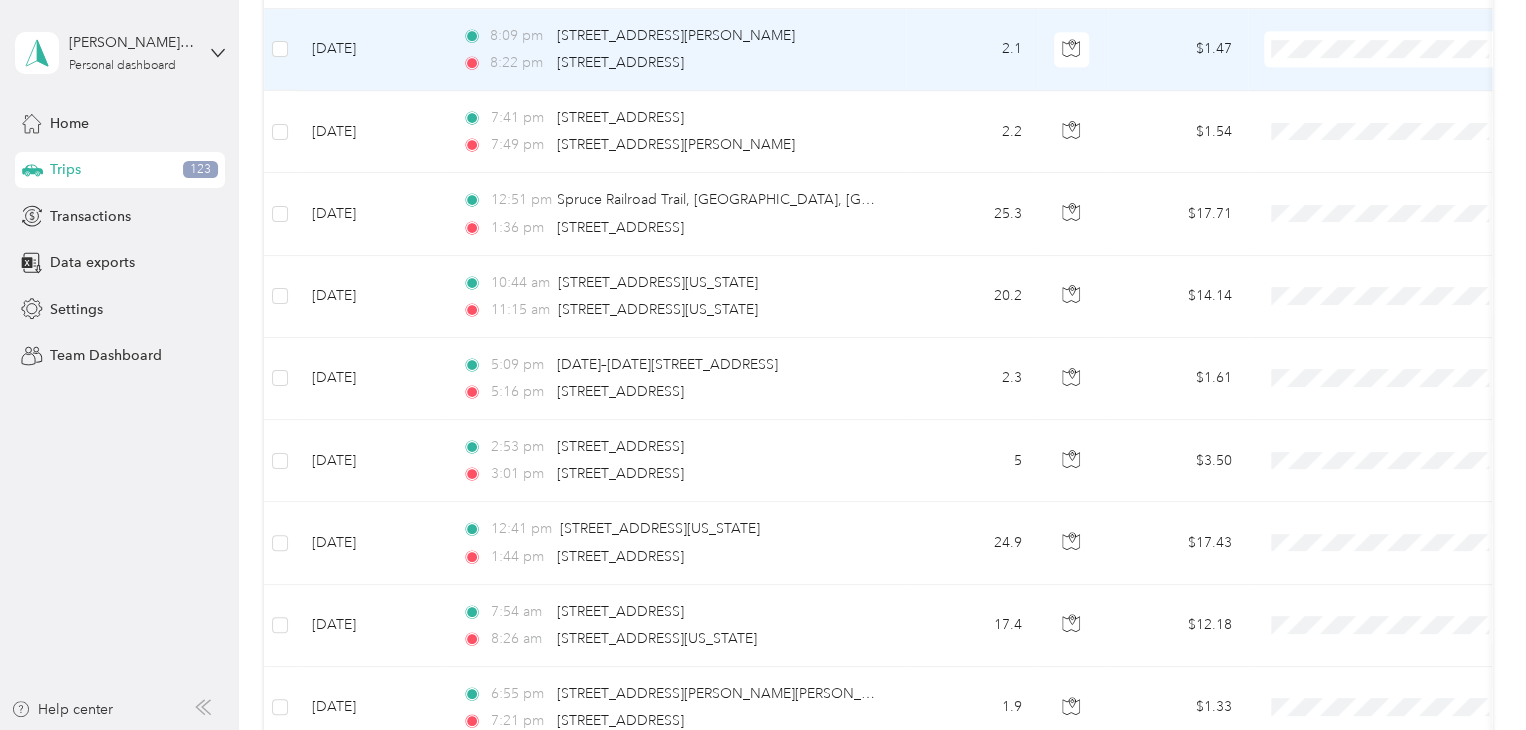 scroll, scrollTop: 904, scrollLeft: 0, axis: vertical 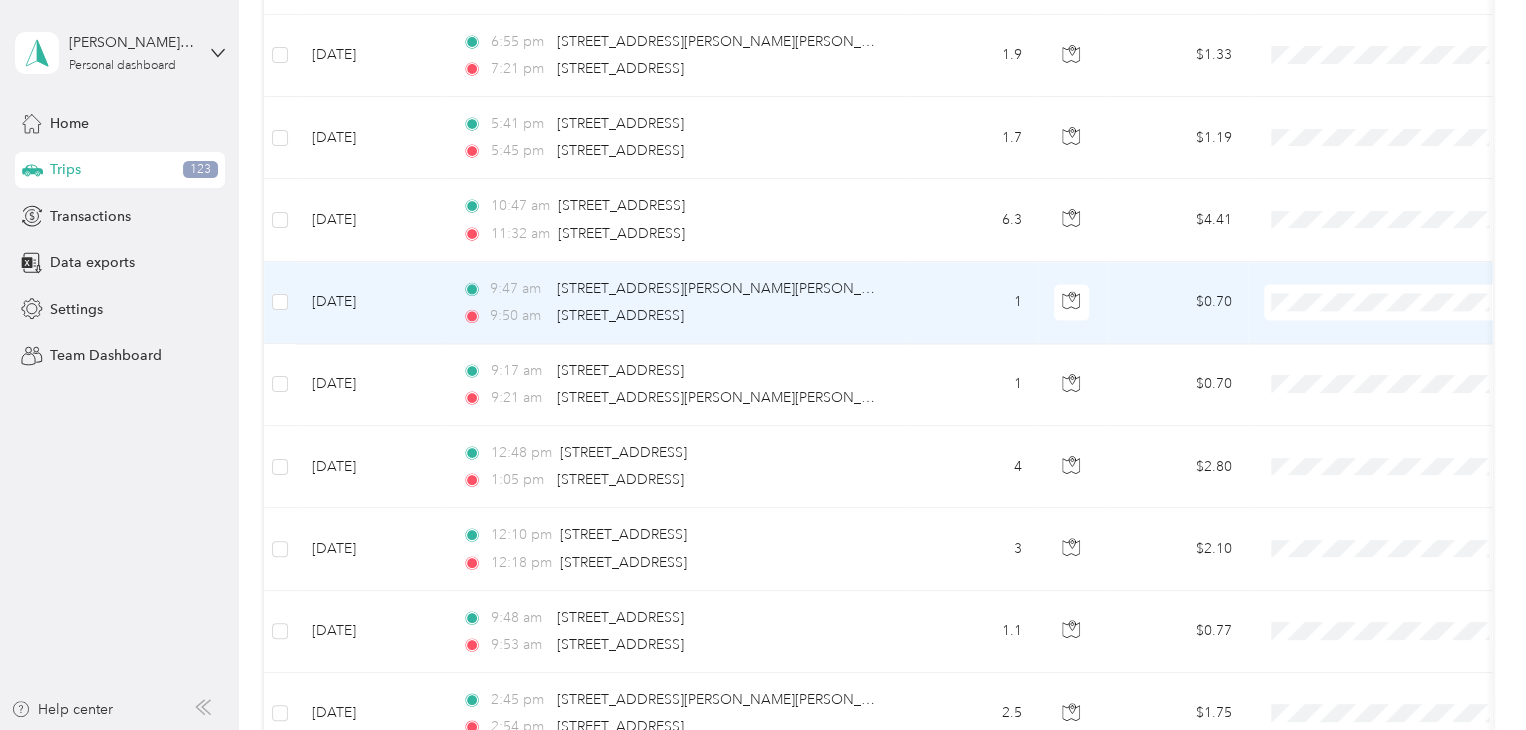 click at bounding box center [280, 303] 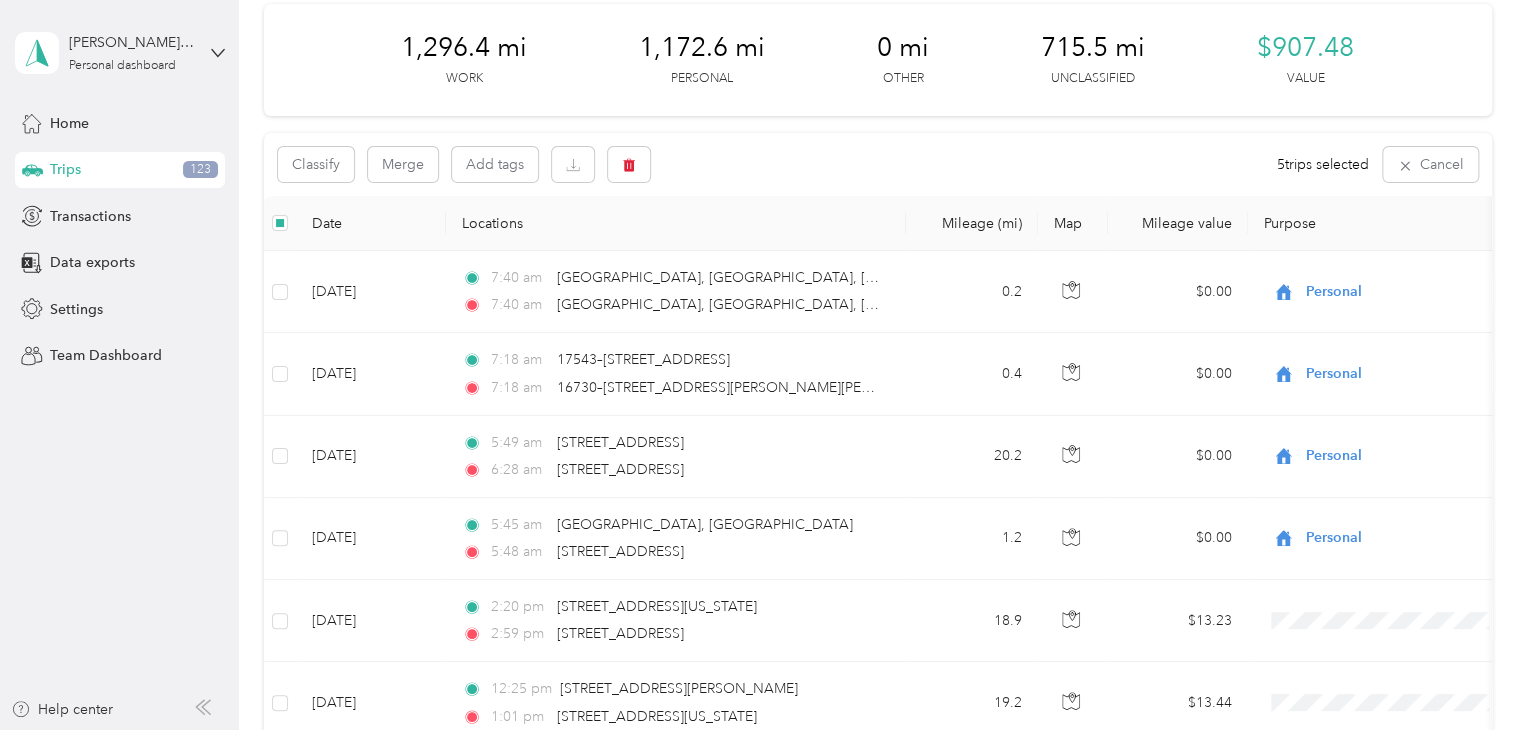 scroll, scrollTop: 0, scrollLeft: 0, axis: both 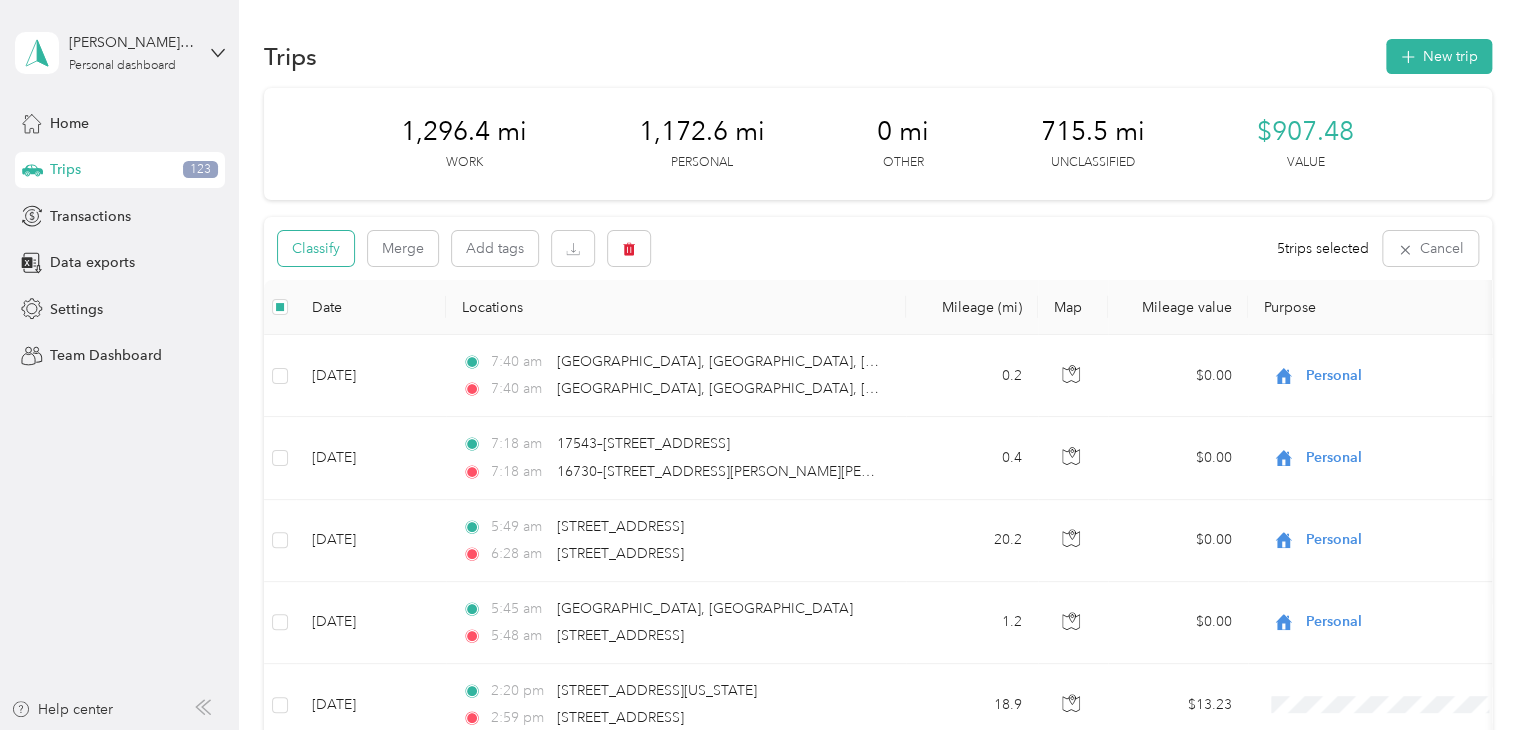 click on "Classify" at bounding box center [316, 248] 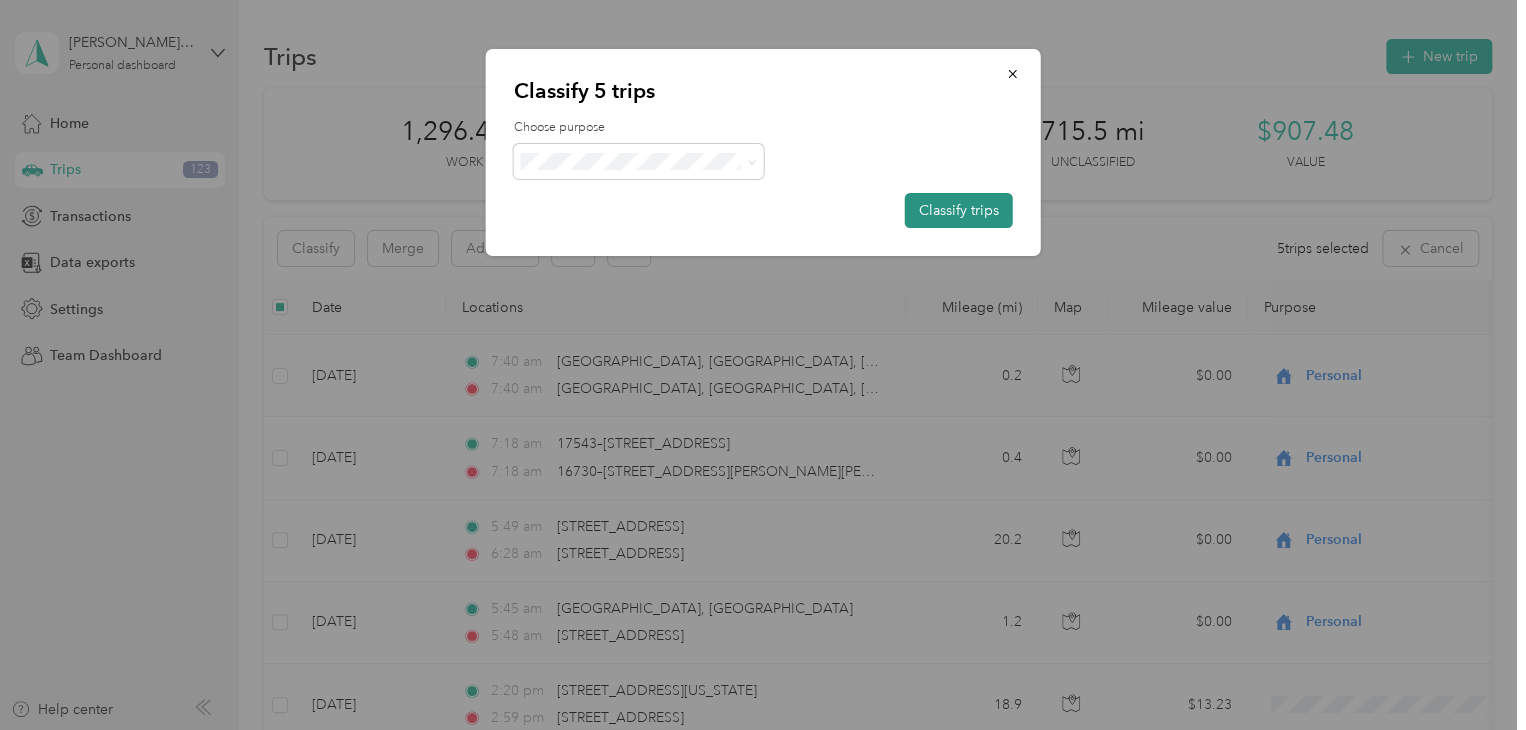 click on "Classify trips" at bounding box center [959, 210] 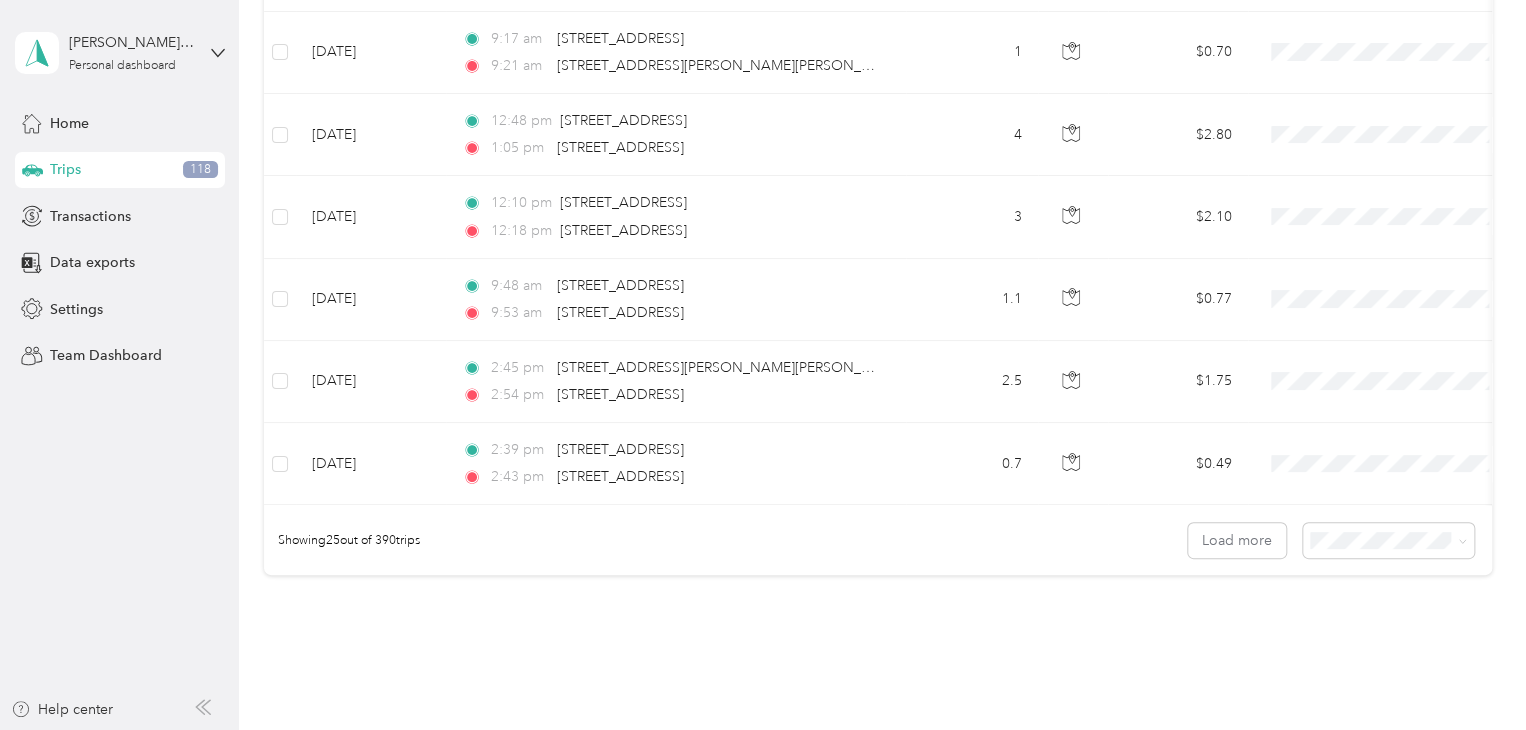 scroll, scrollTop: 2020, scrollLeft: 0, axis: vertical 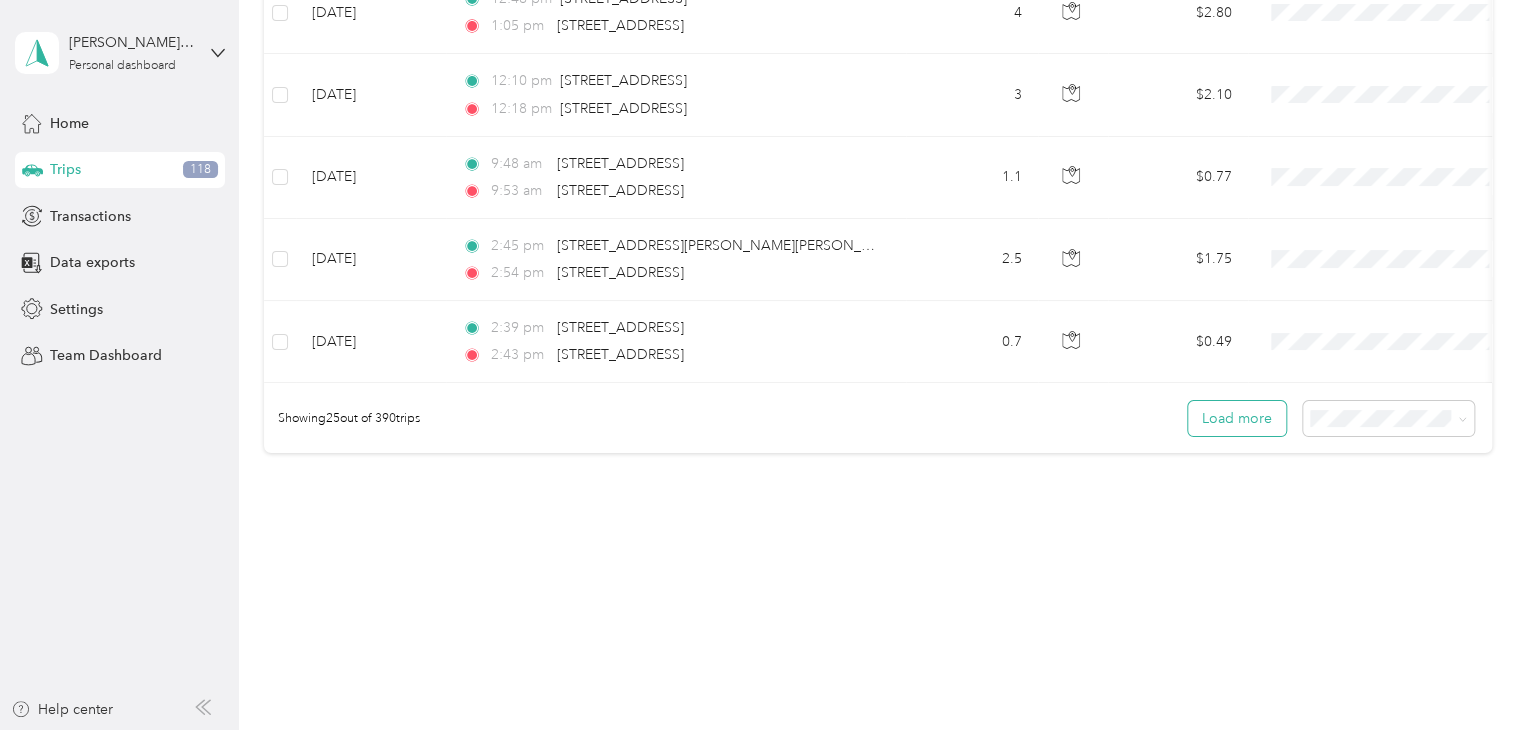 click on "Load more" at bounding box center [1237, 418] 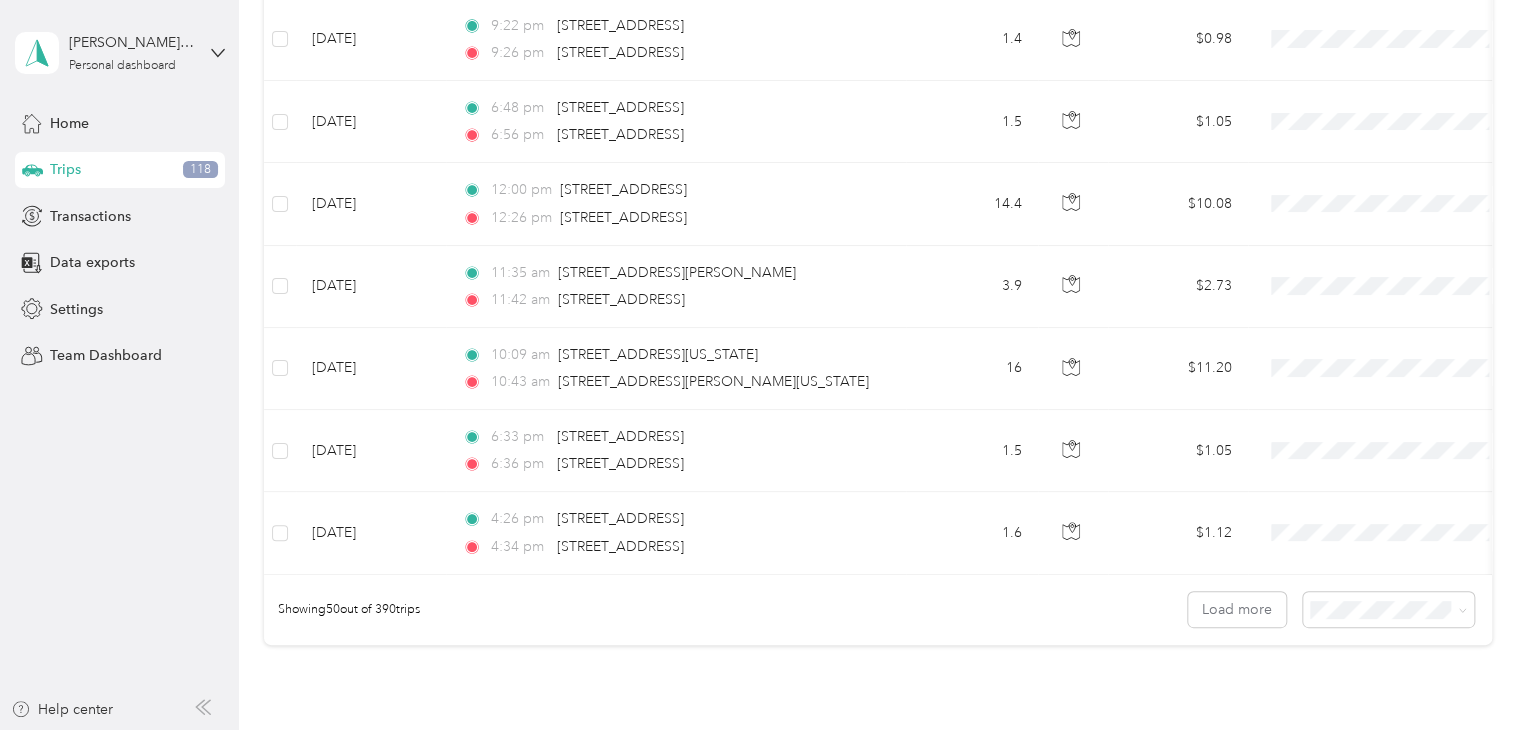 scroll, scrollTop: 4071, scrollLeft: 0, axis: vertical 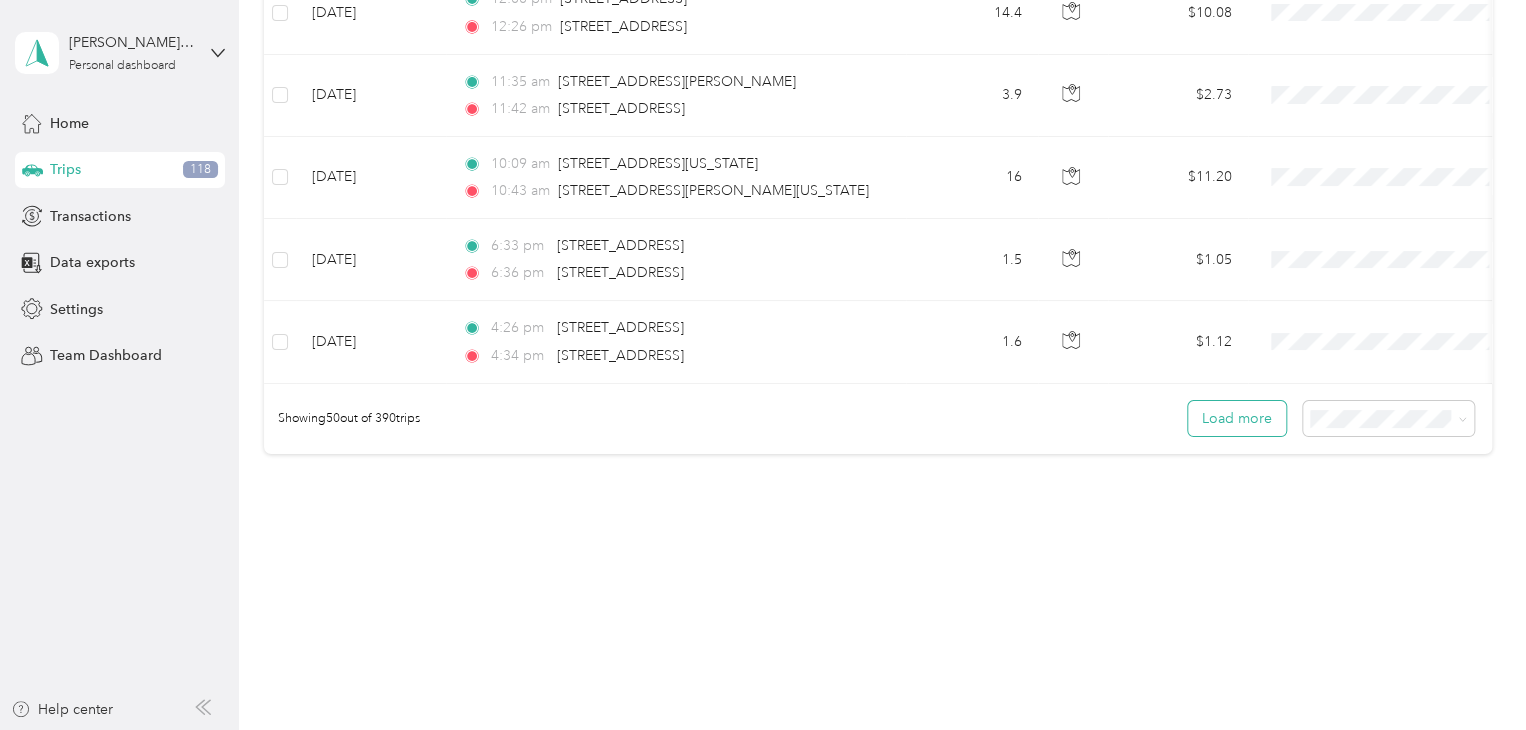 click on "Load more" at bounding box center (1237, 418) 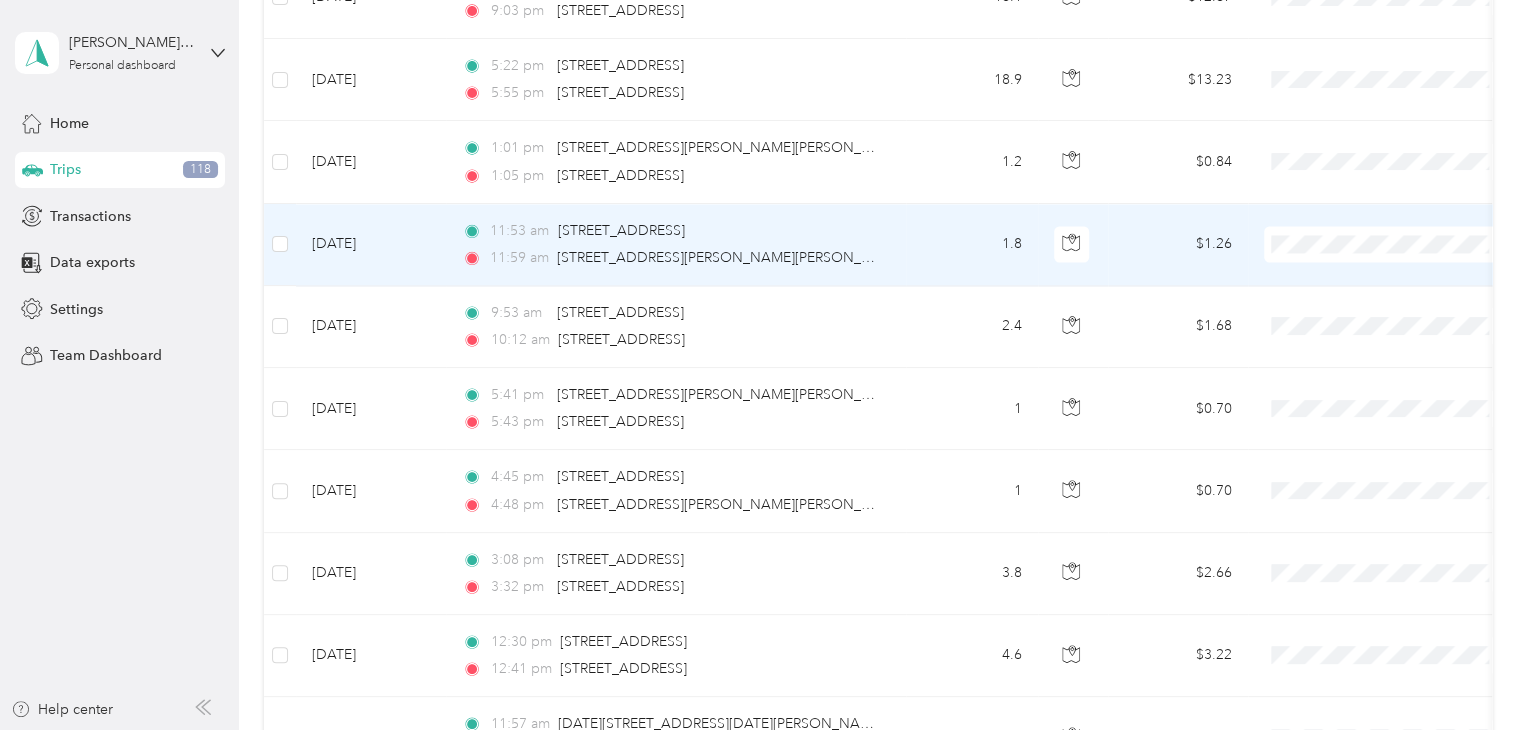 scroll, scrollTop: 6122, scrollLeft: 0, axis: vertical 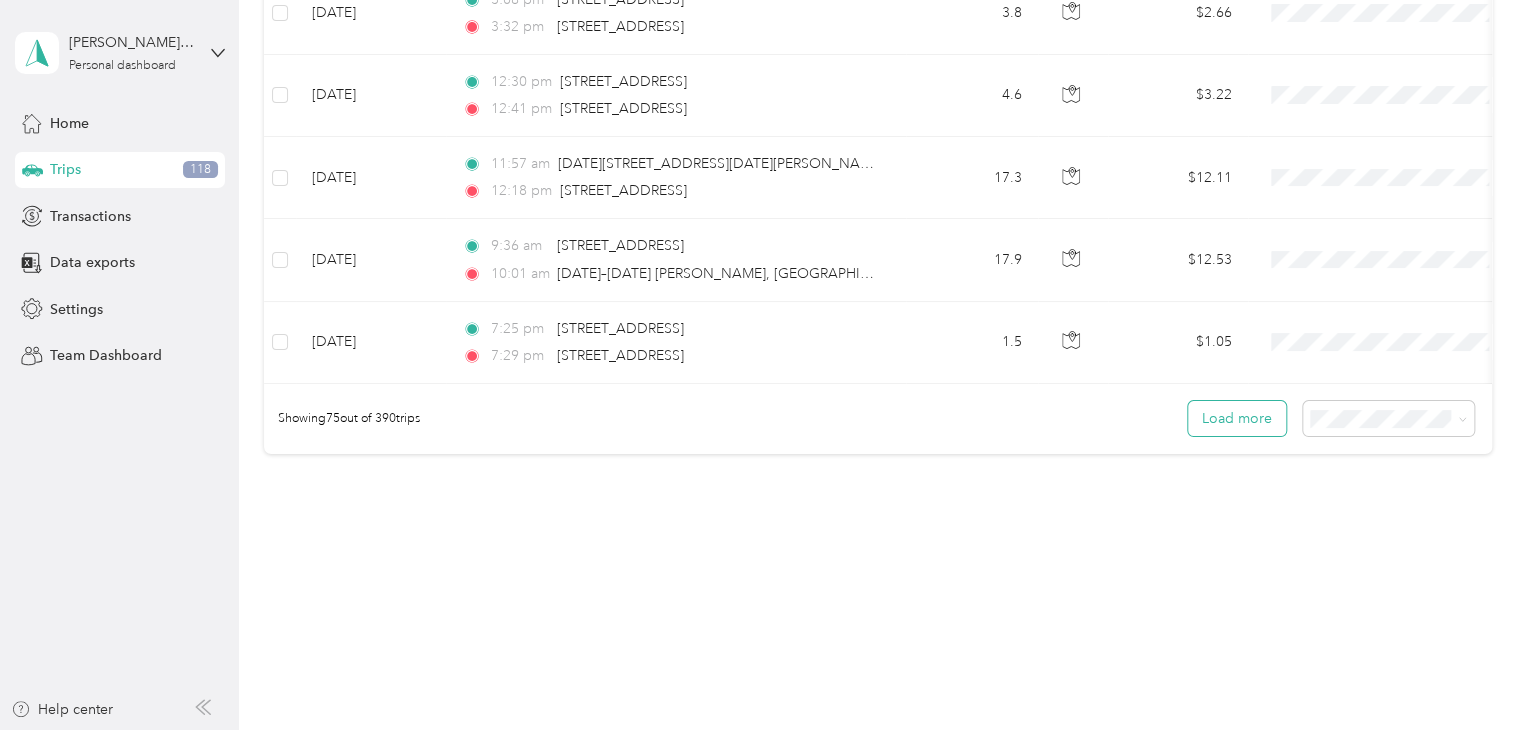 click on "Load more" at bounding box center [1237, 418] 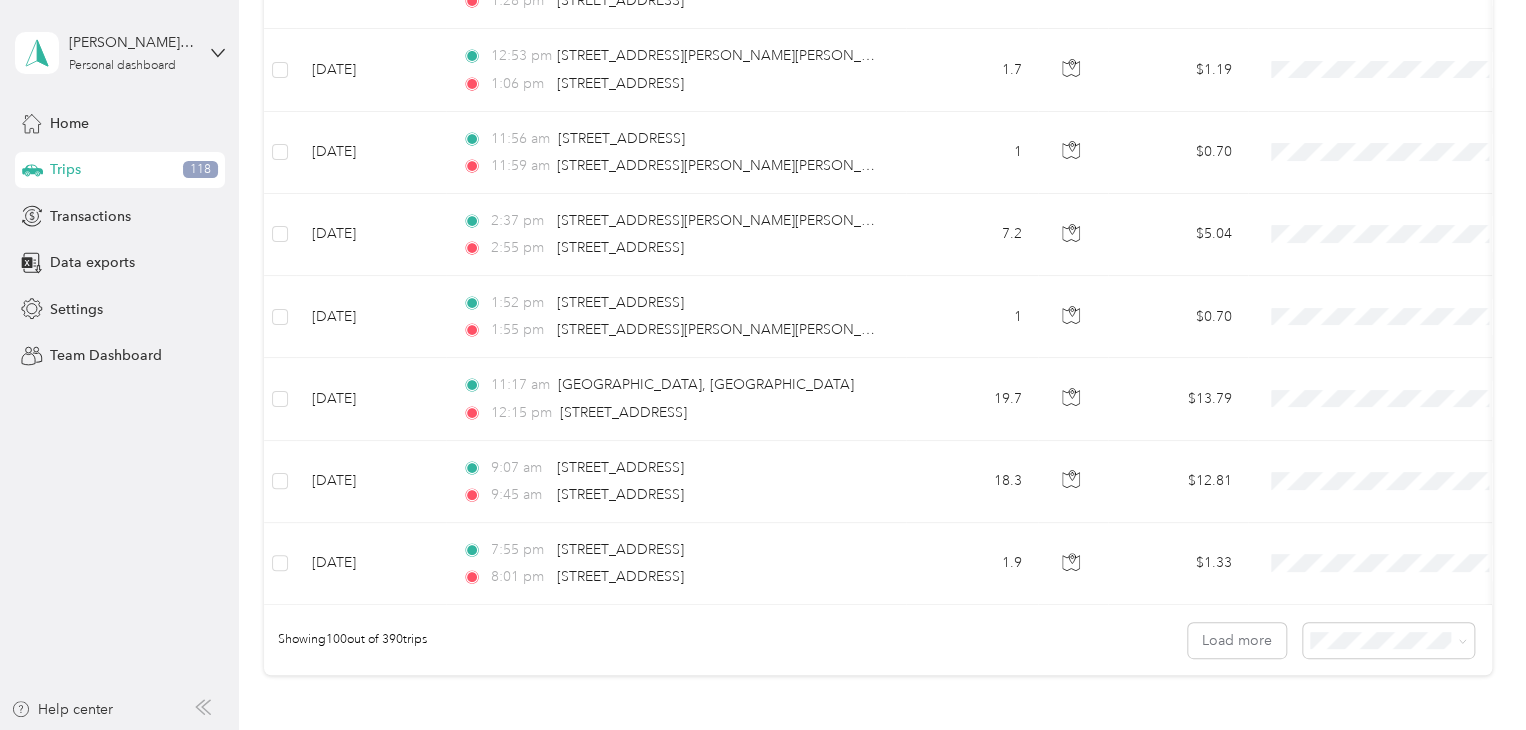 scroll, scrollTop: 8173, scrollLeft: 0, axis: vertical 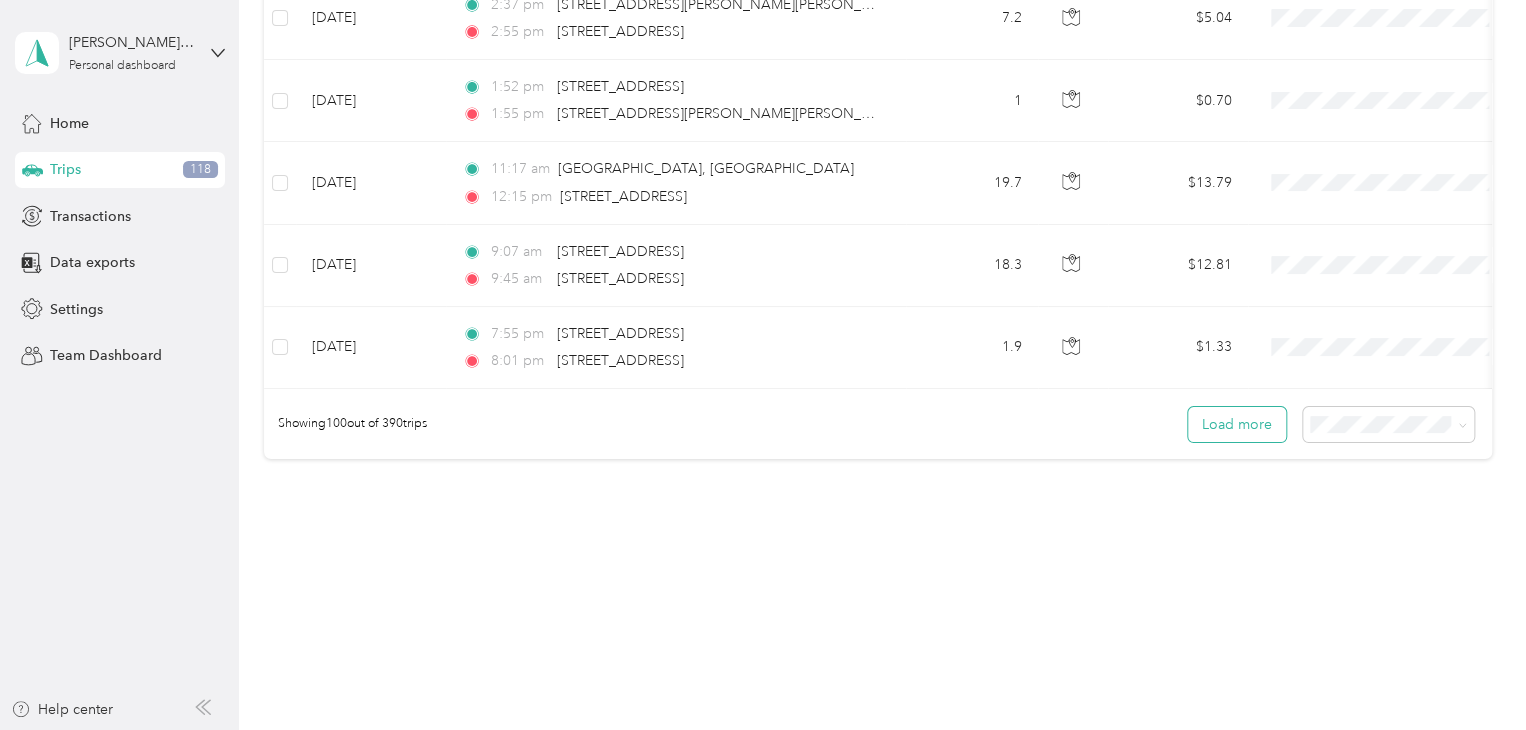click on "Load more" at bounding box center [1237, 424] 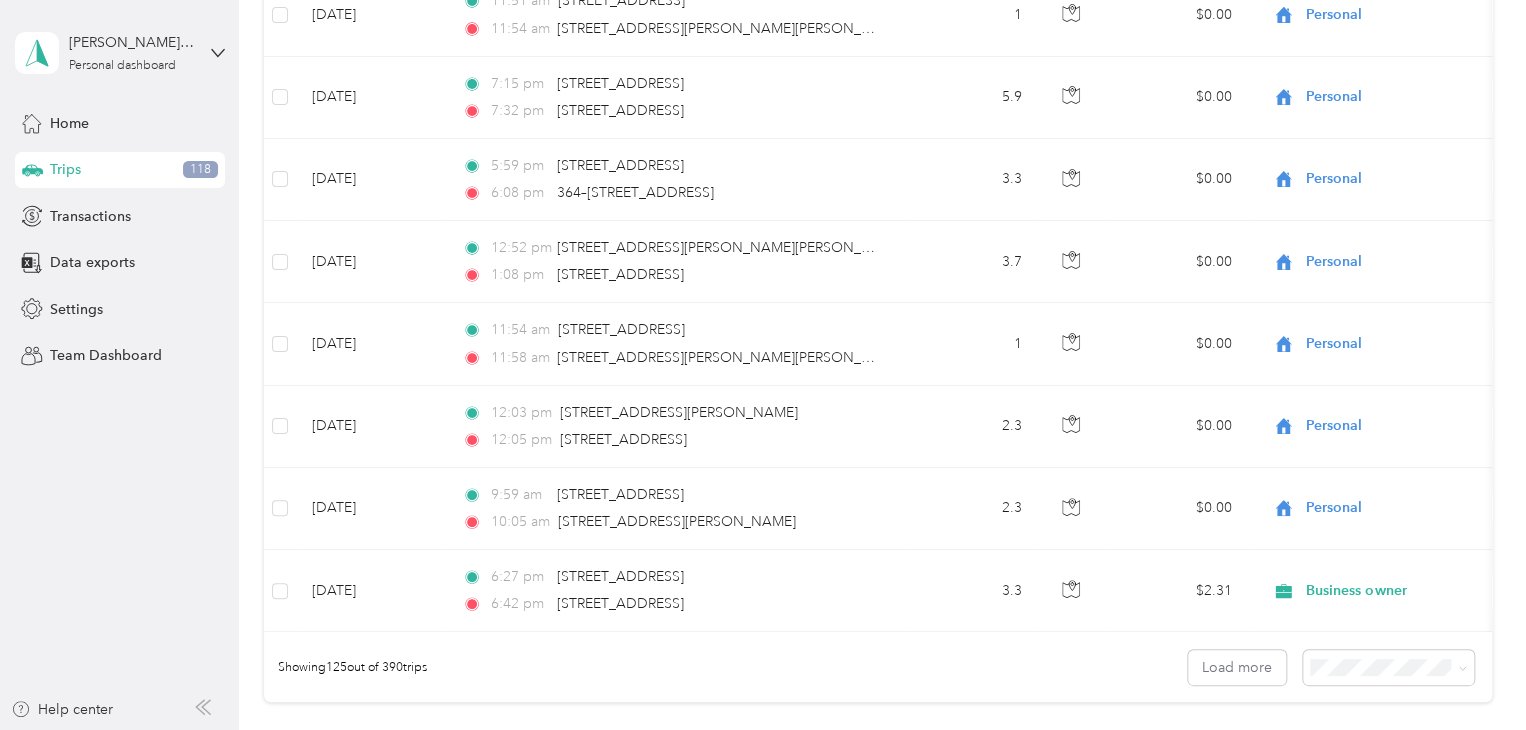 scroll, scrollTop: 10224, scrollLeft: 0, axis: vertical 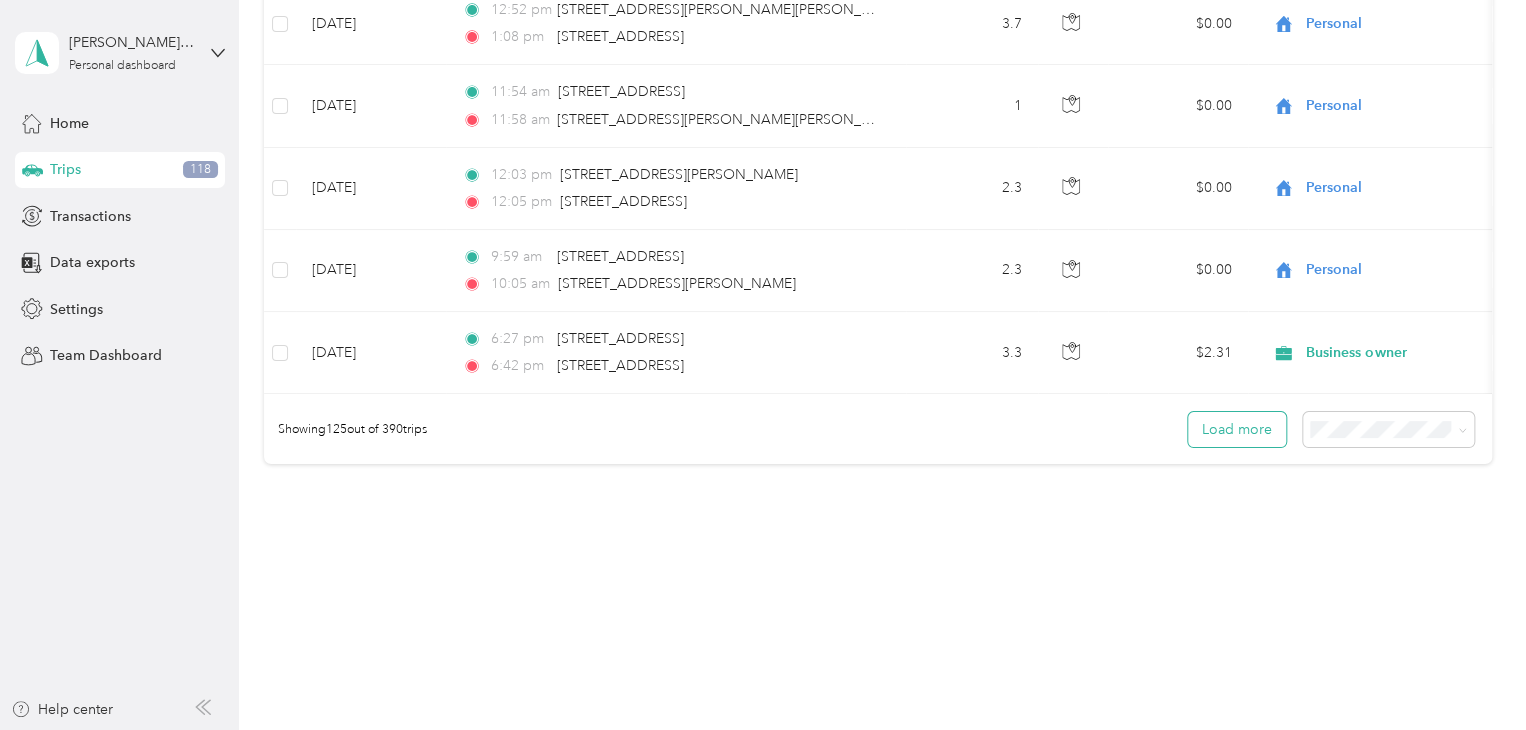 click on "Load more" at bounding box center [1237, 429] 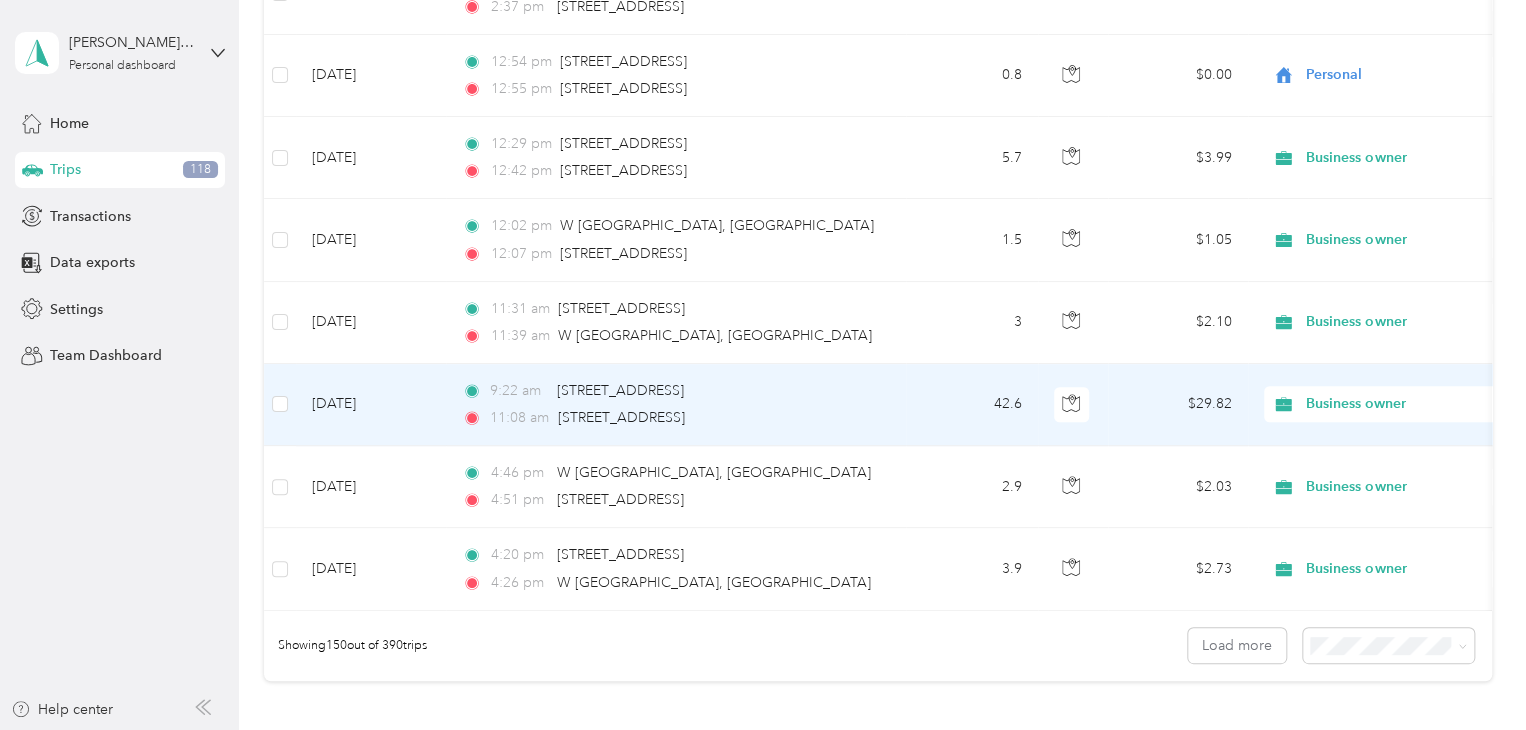 scroll, scrollTop: 12065, scrollLeft: 0, axis: vertical 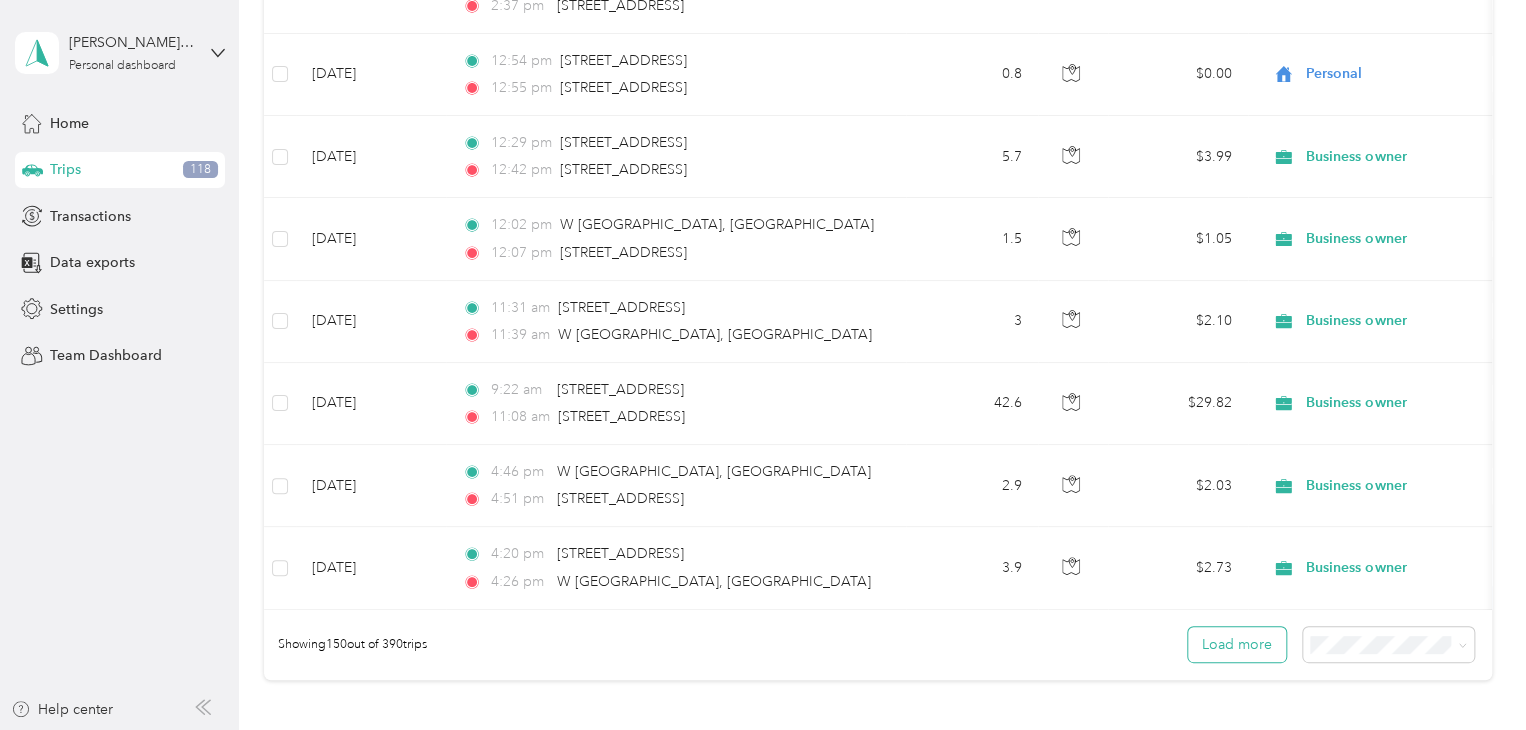 click on "Load more" at bounding box center (1237, 644) 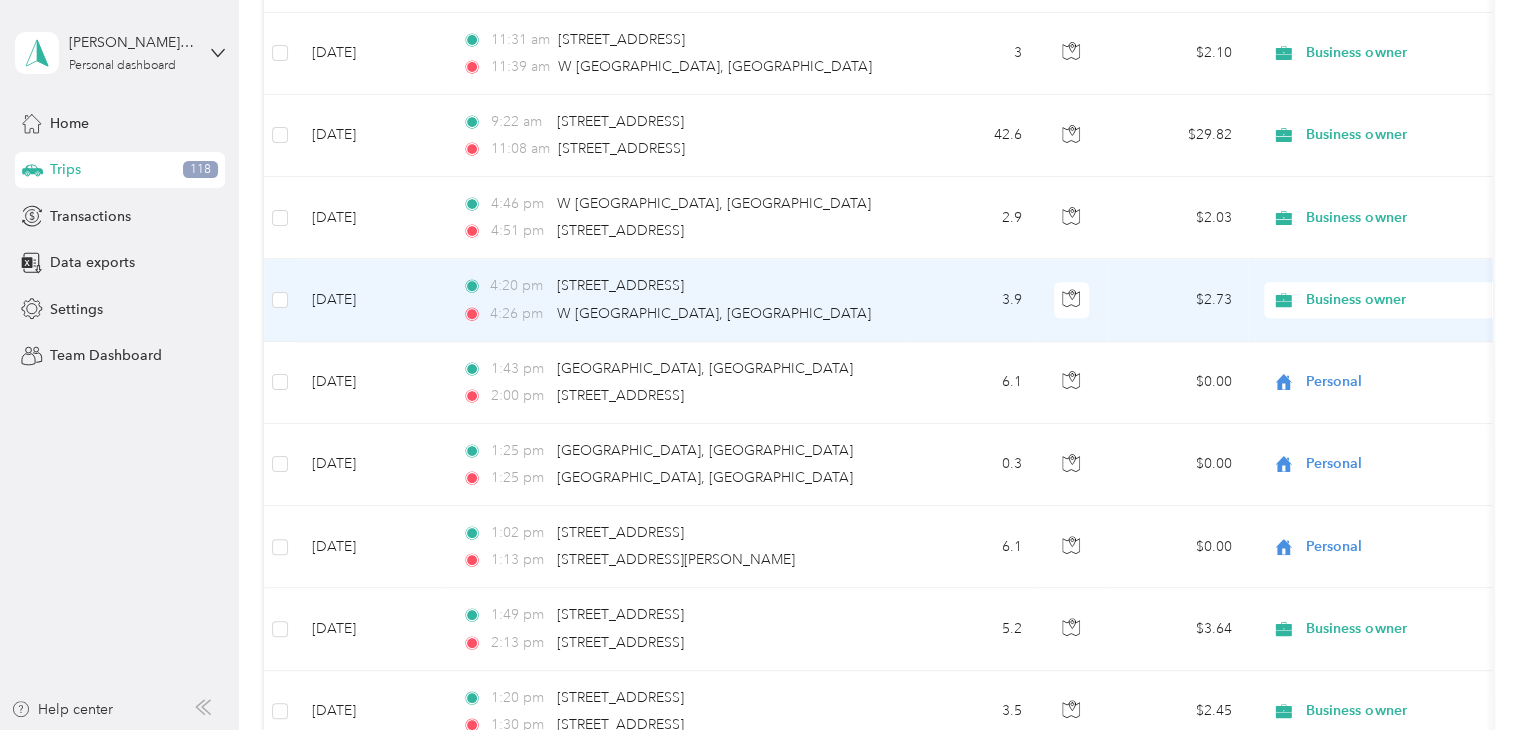 scroll, scrollTop: 12317, scrollLeft: 0, axis: vertical 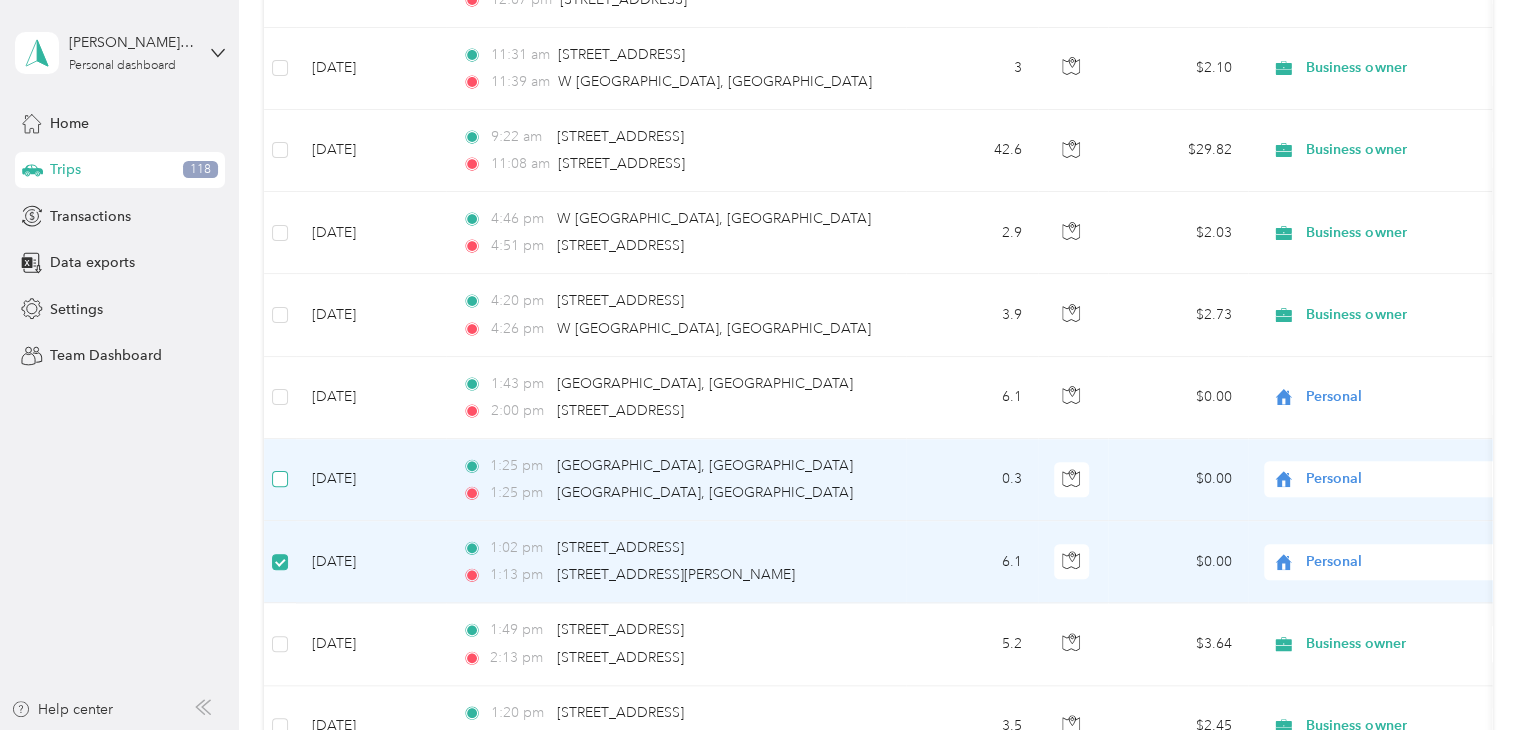 click at bounding box center (280, 479) 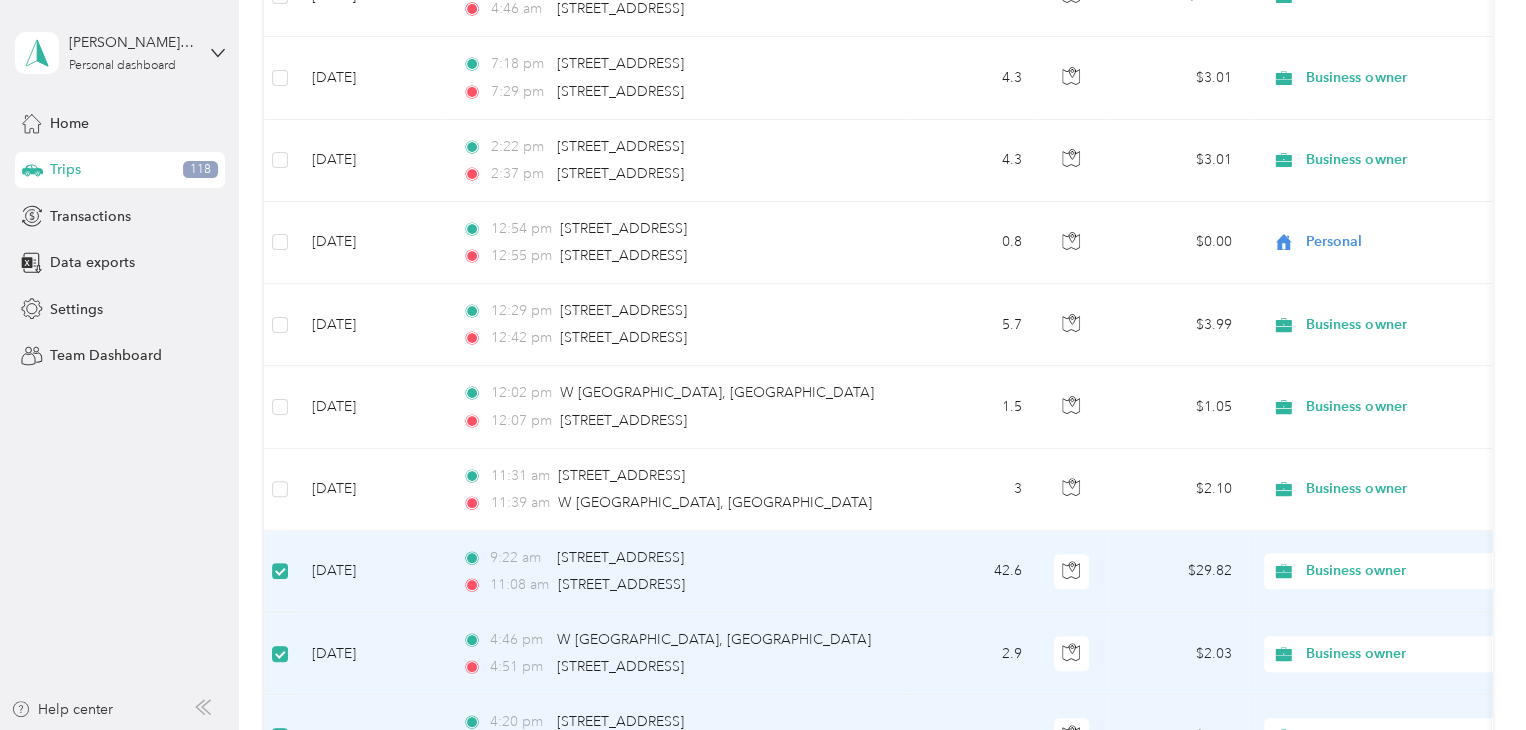 scroll, scrollTop: 11894, scrollLeft: 0, axis: vertical 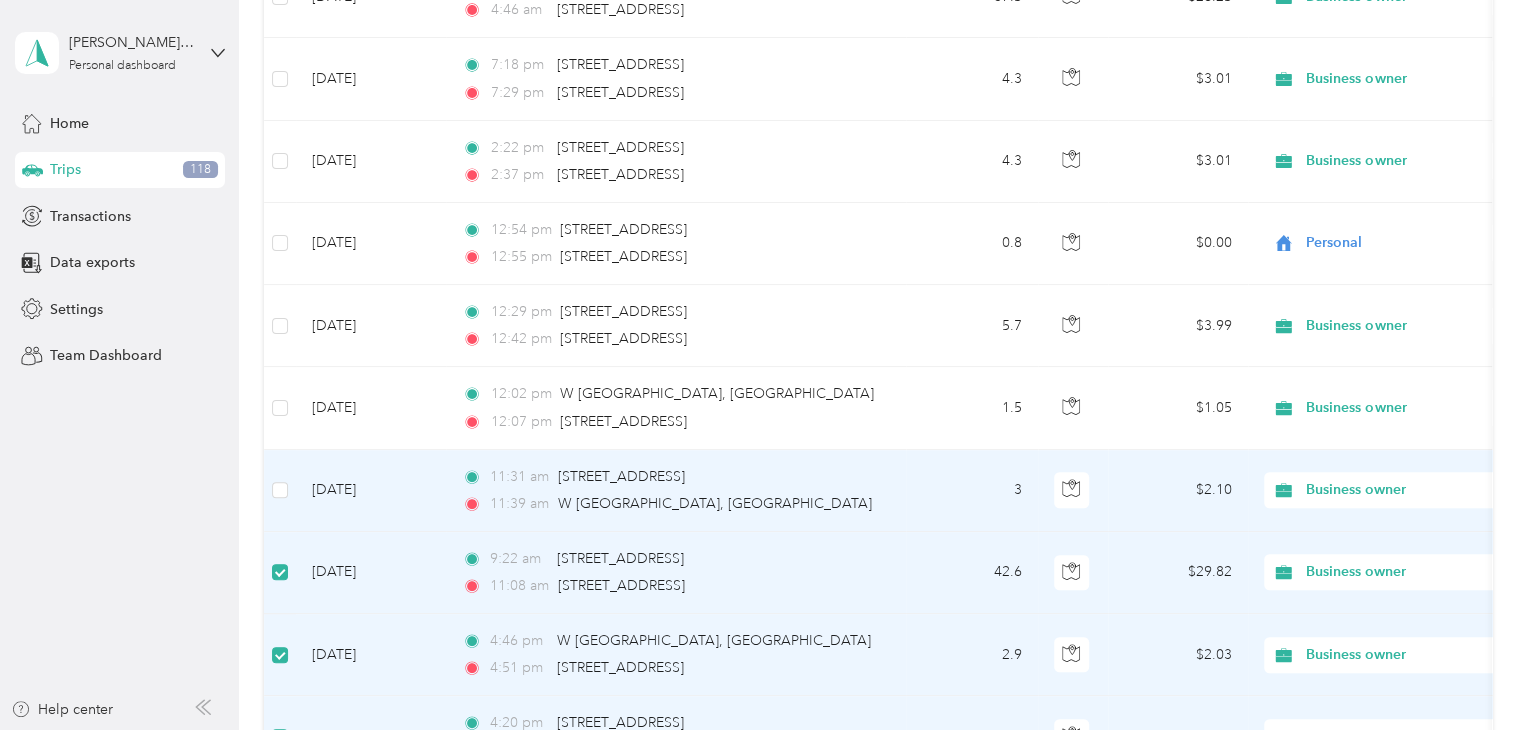 click at bounding box center [280, 491] 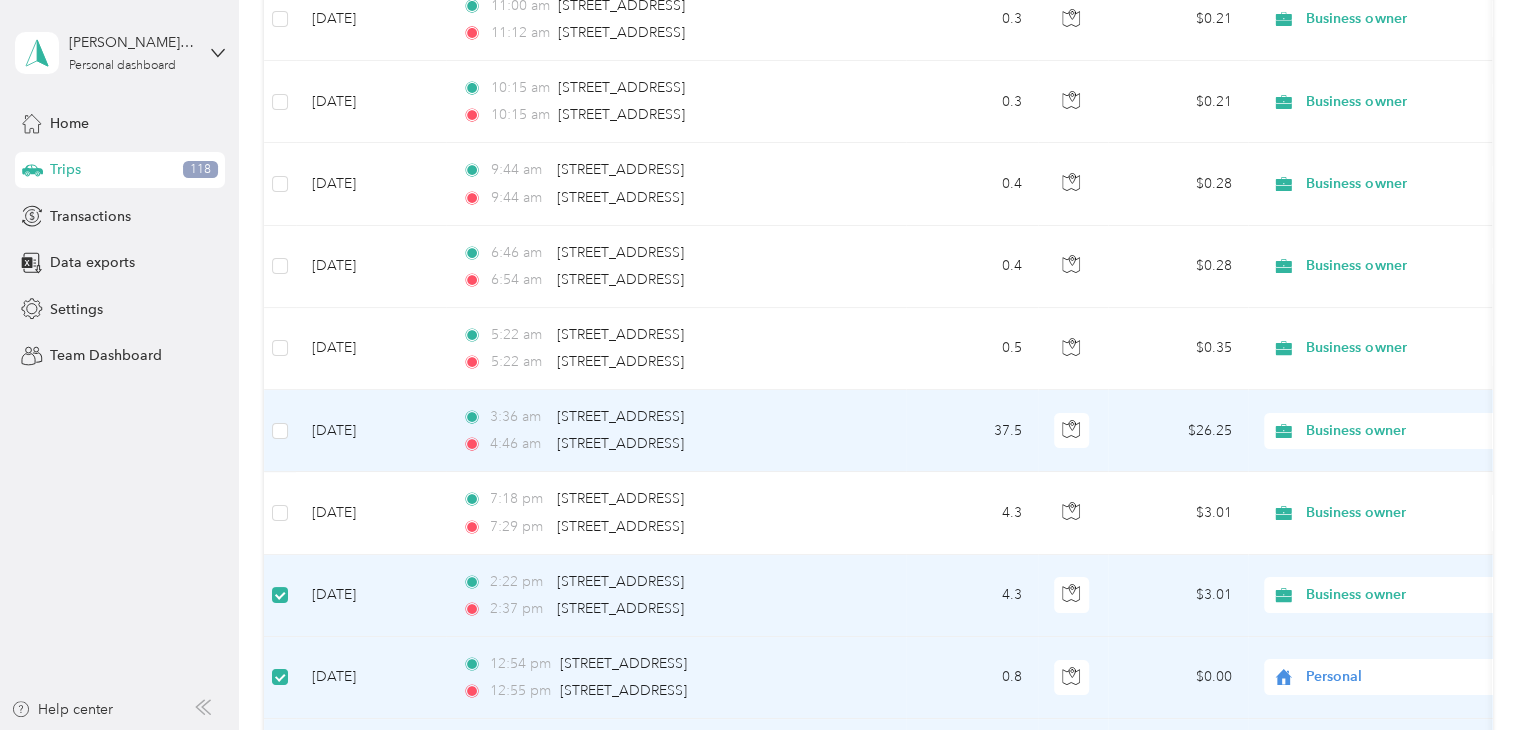scroll, scrollTop: 11454, scrollLeft: 0, axis: vertical 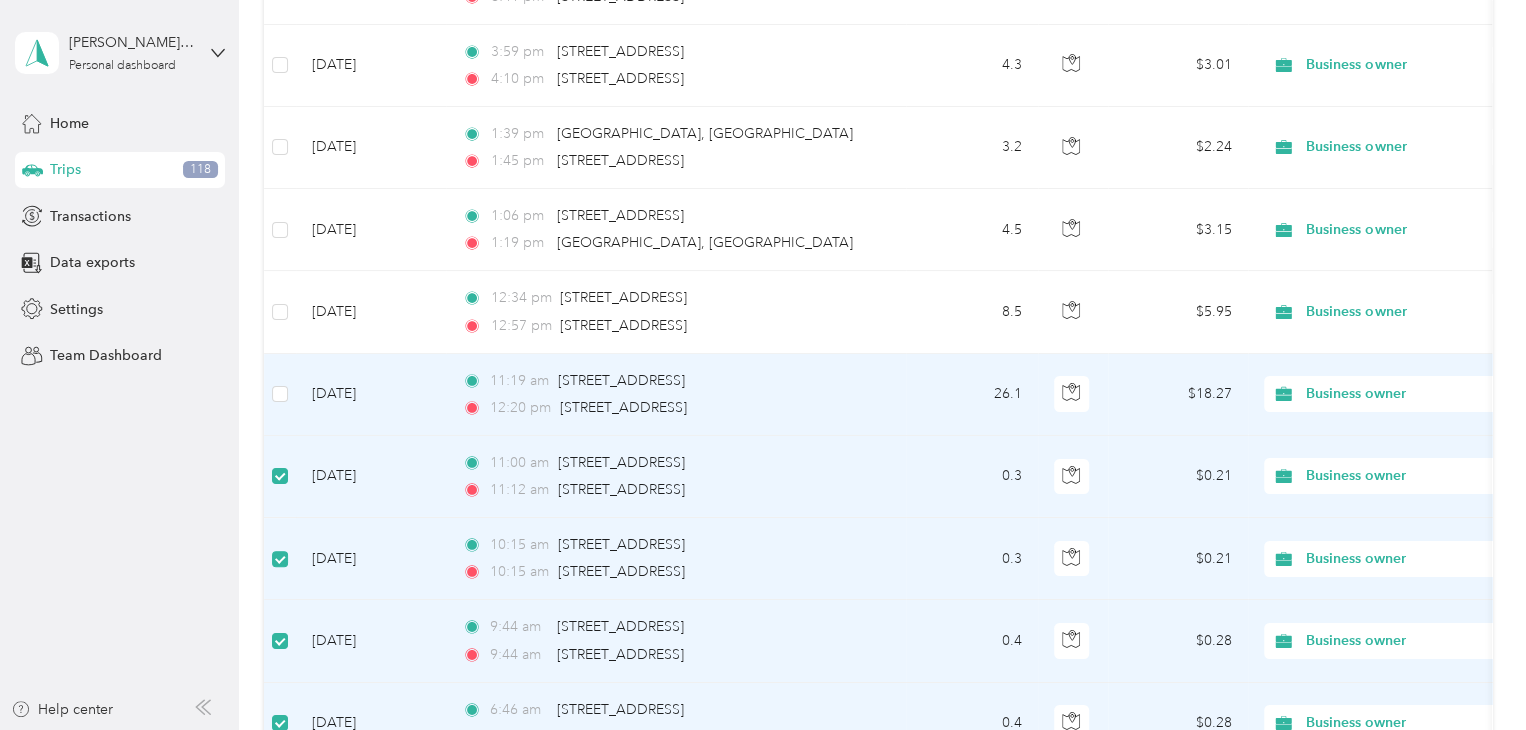 click at bounding box center (280, 395) 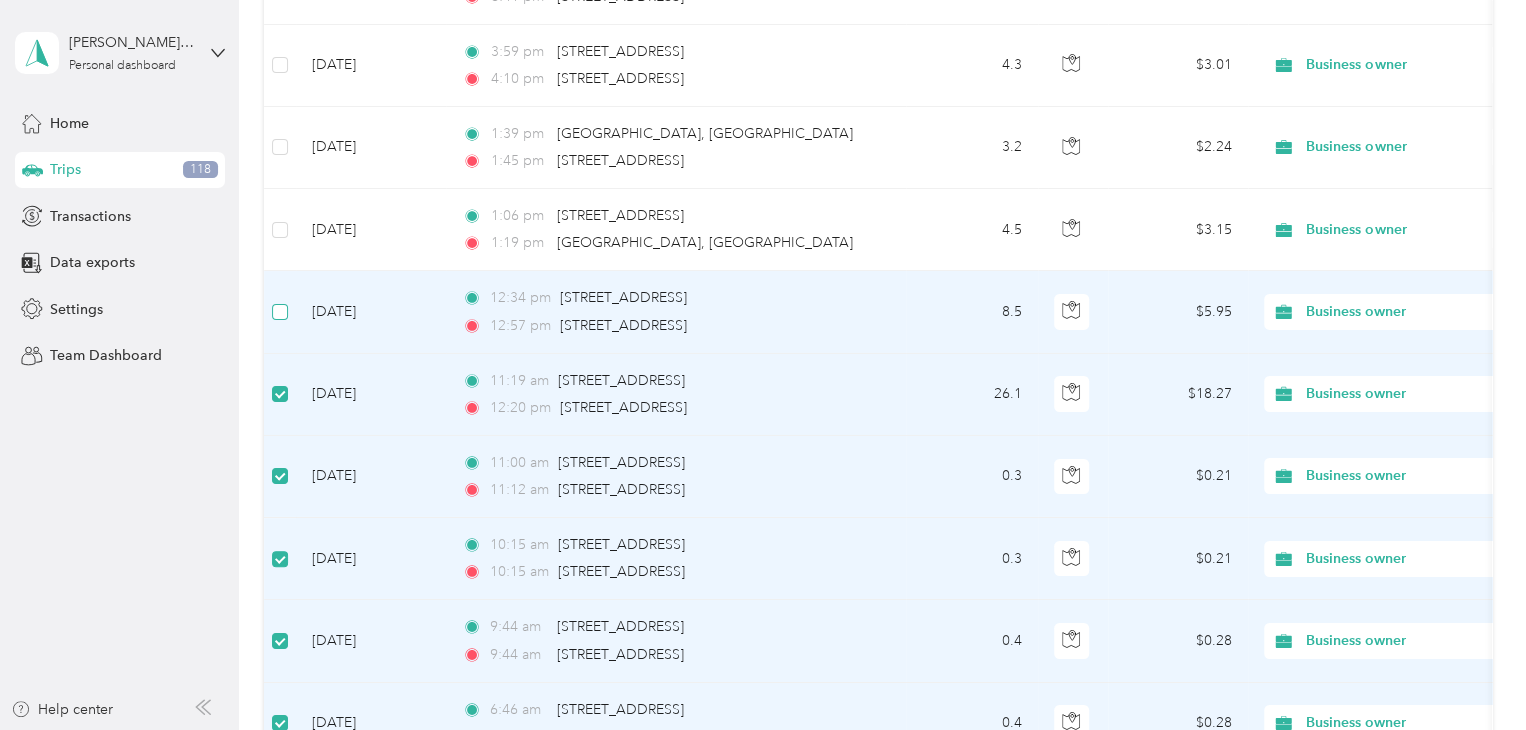 click at bounding box center (280, 312) 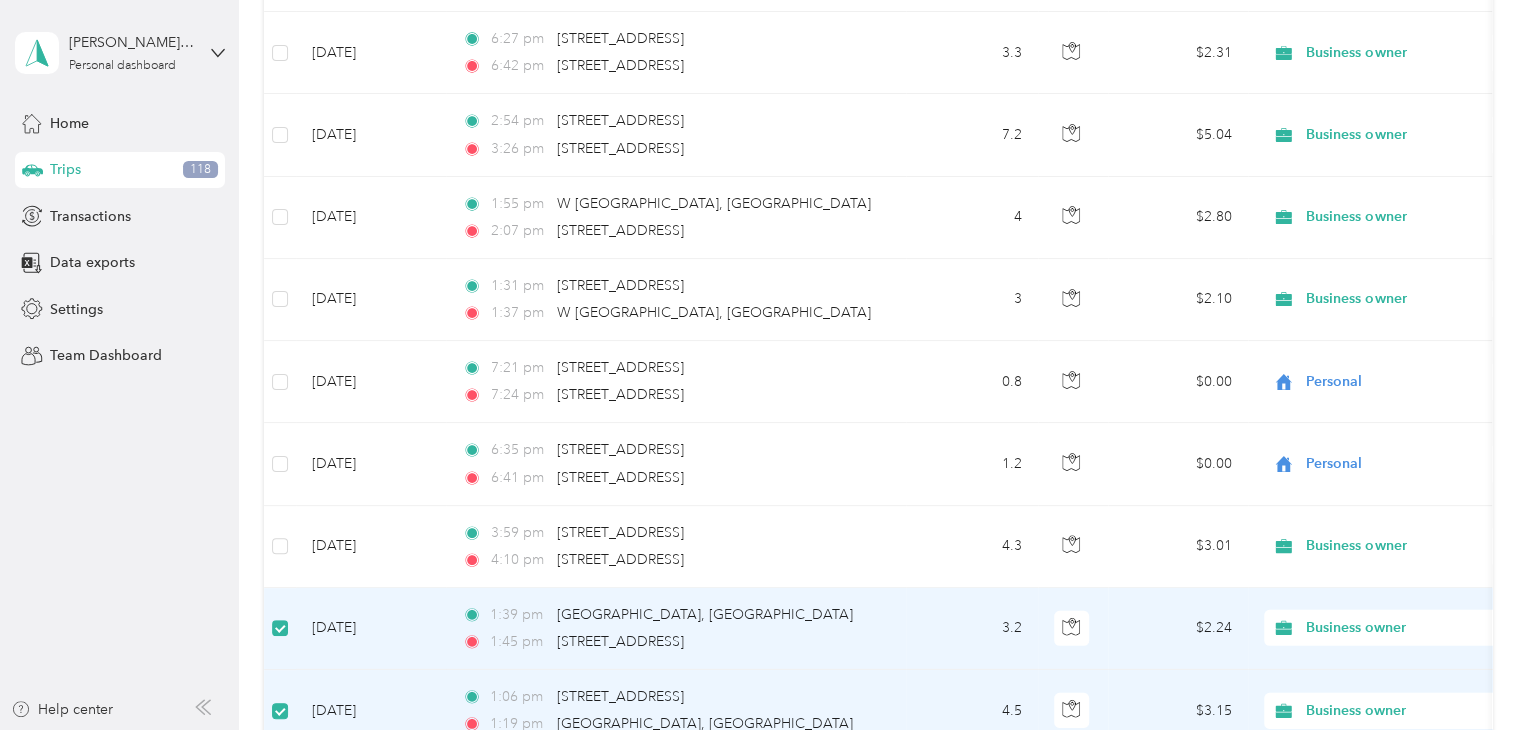 scroll, scrollTop: 10514, scrollLeft: 0, axis: vertical 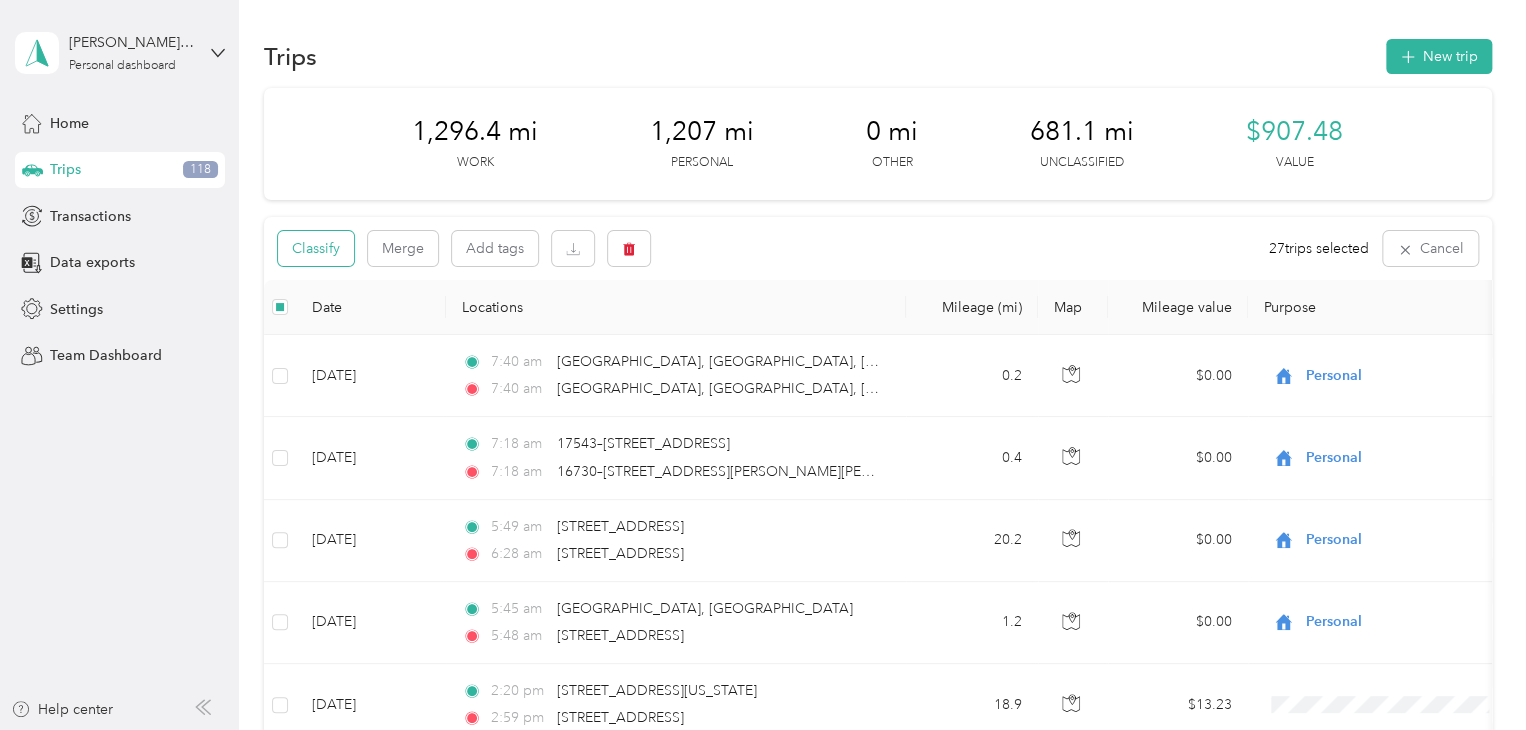 click on "Classify" at bounding box center (316, 248) 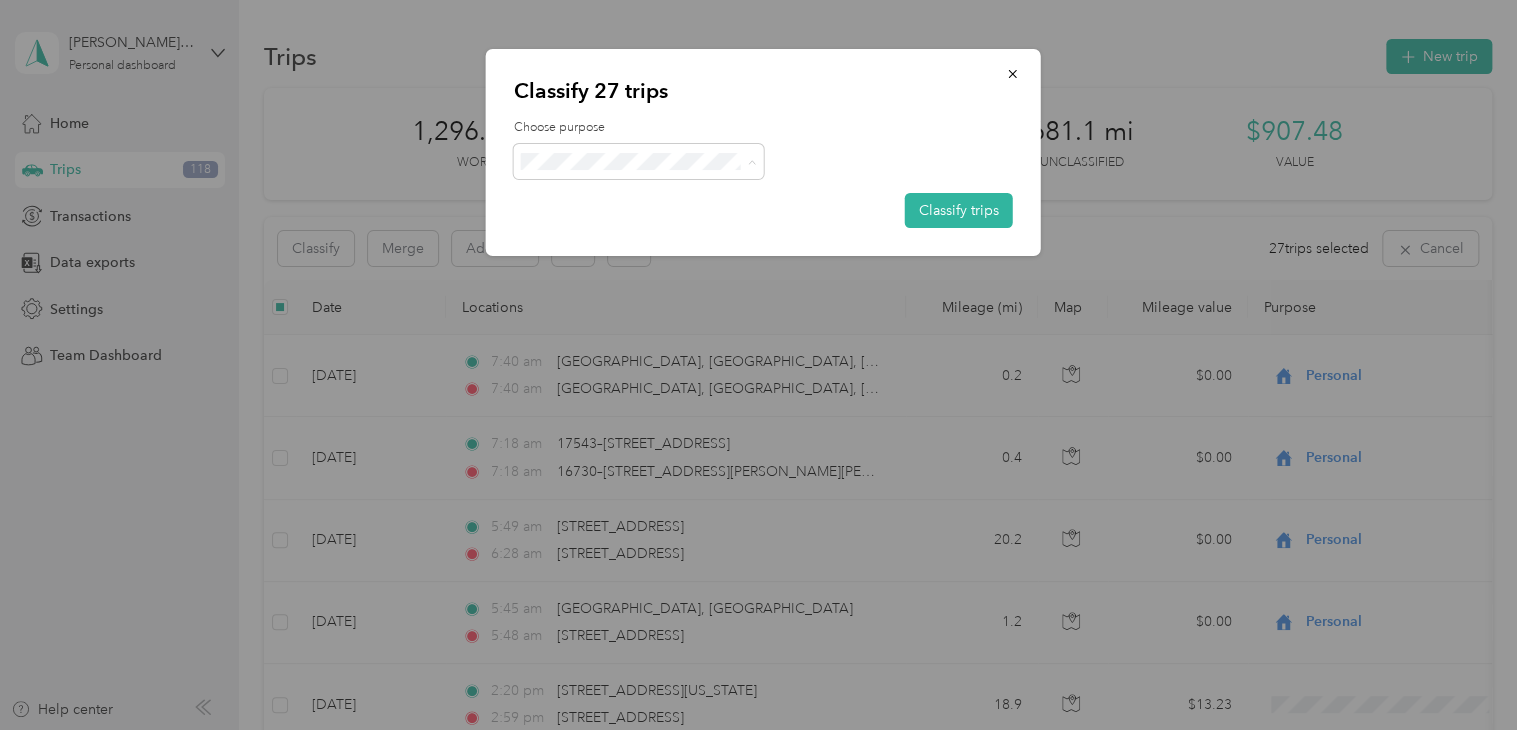 click on "Work" at bounding box center (638, 198) 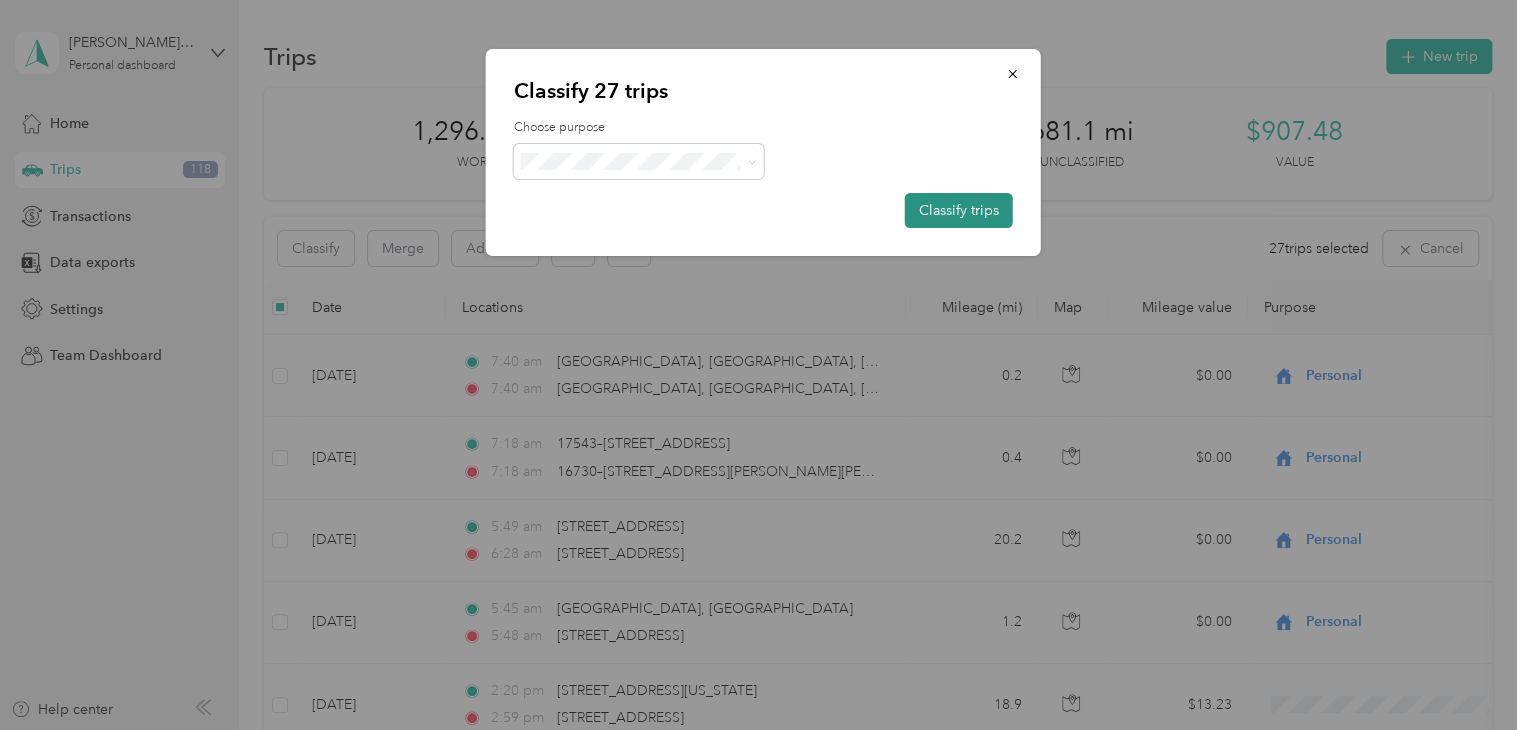 click on "Classify trips" at bounding box center [959, 210] 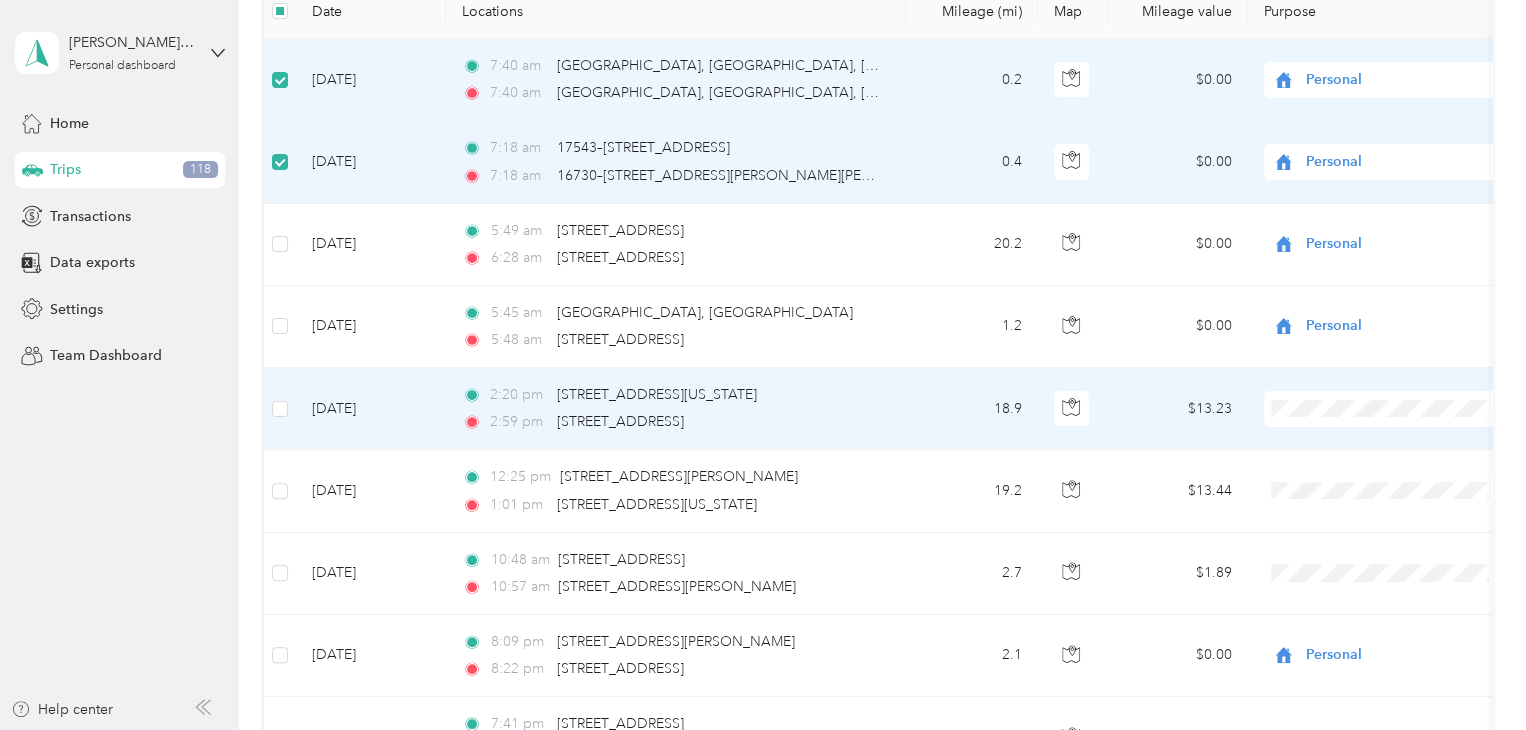 scroll, scrollTop: 298, scrollLeft: 0, axis: vertical 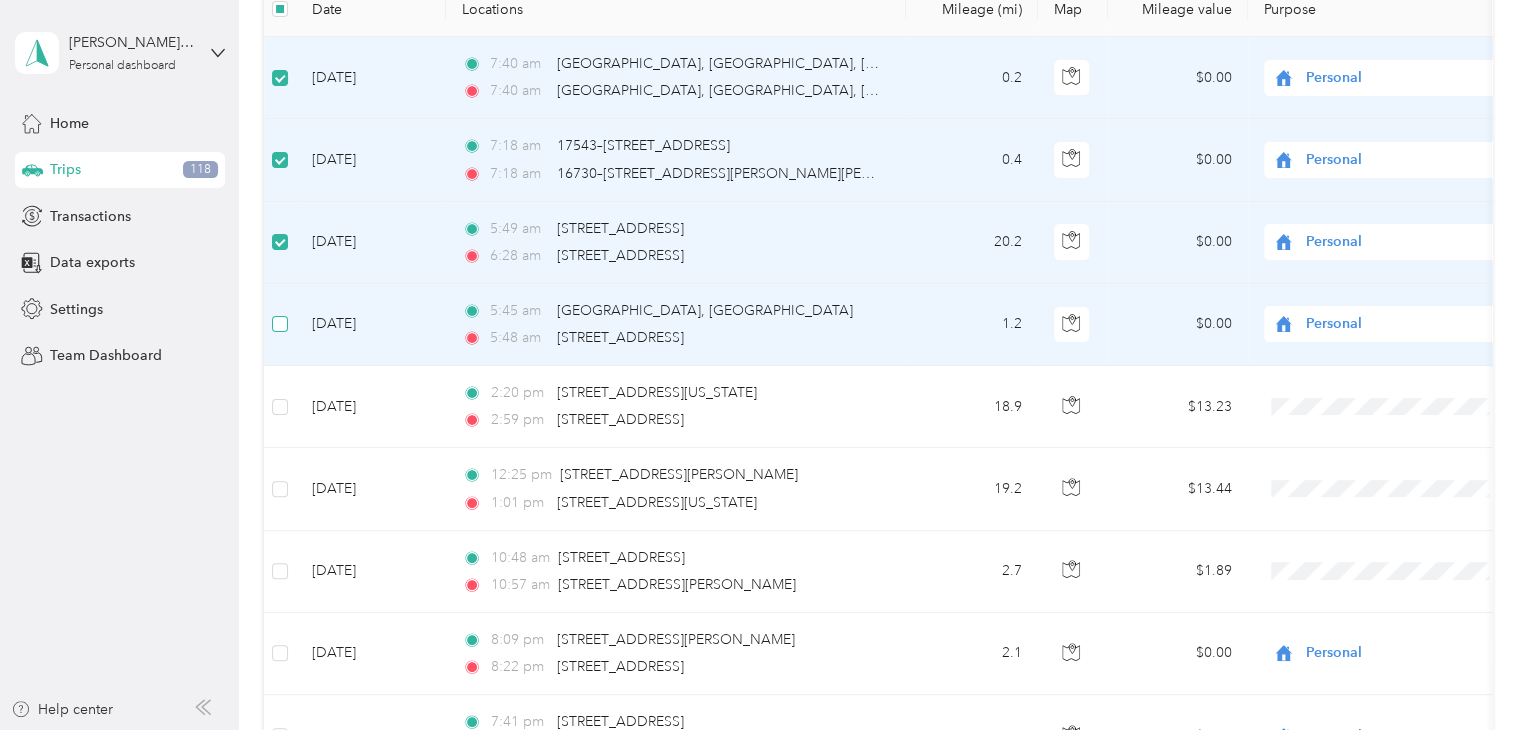 click at bounding box center (280, 324) 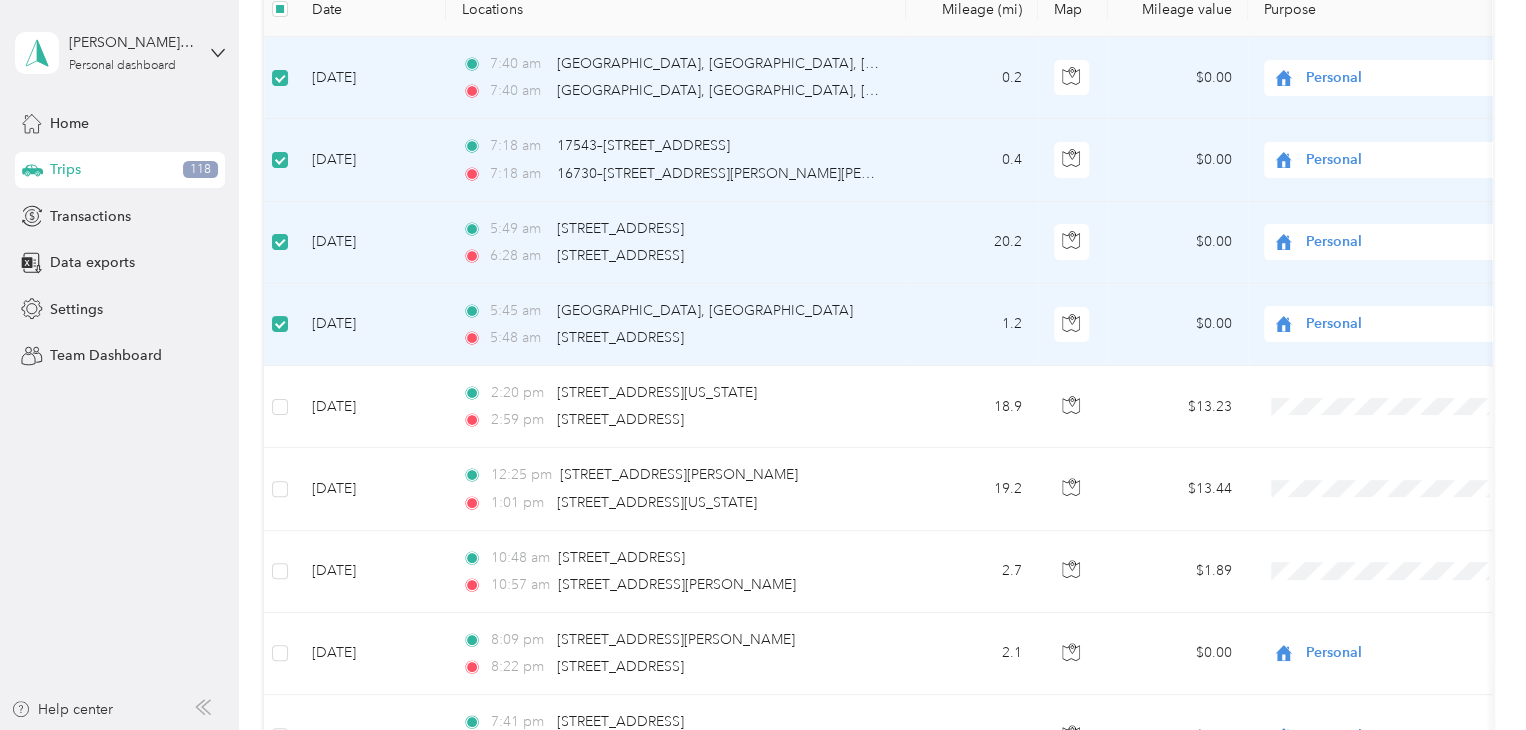 scroll, scrollTop: 0, scrollLeft: 0, axis: both 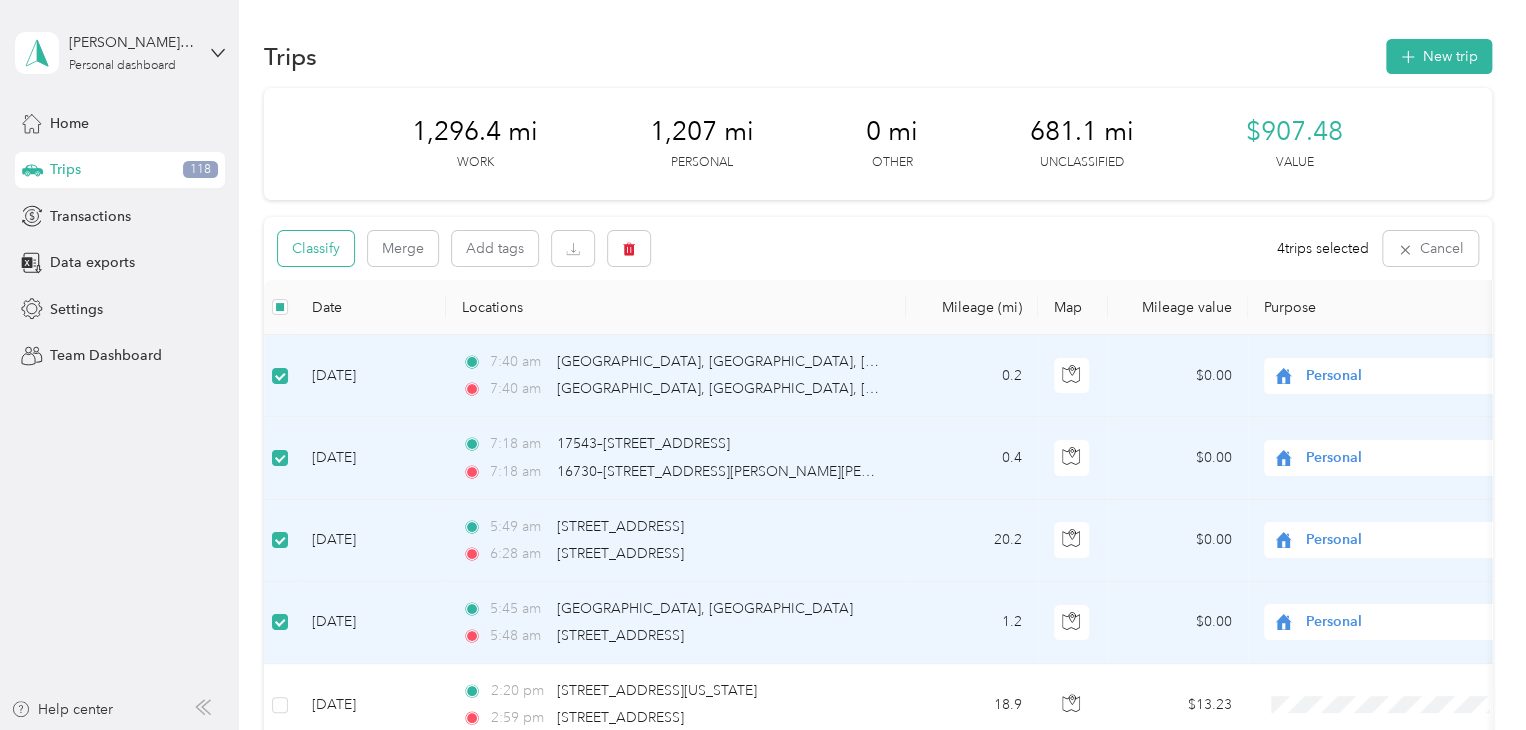click on "Classify" at bounding box center [316, 248] 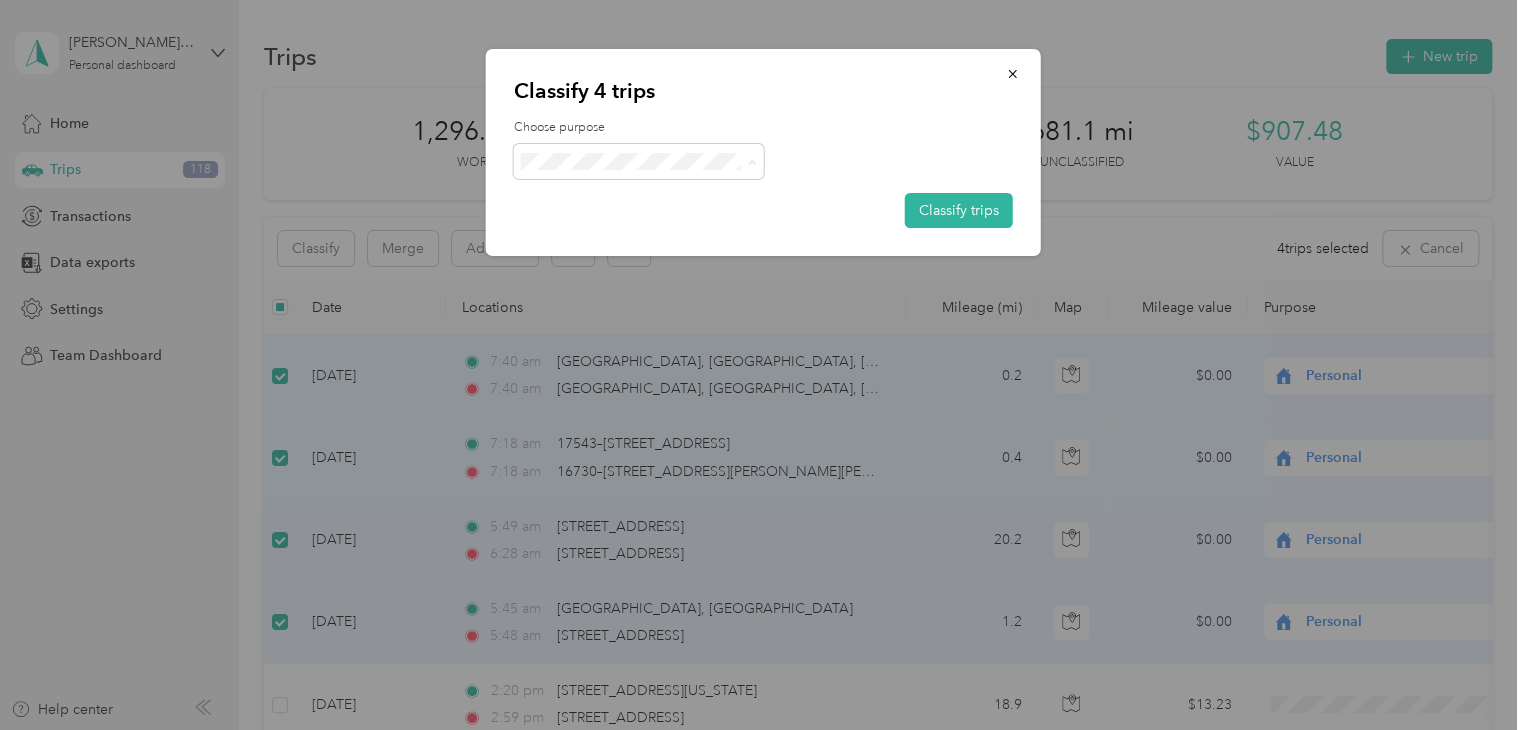 click on "Personal" at bounding box center [656, 233] 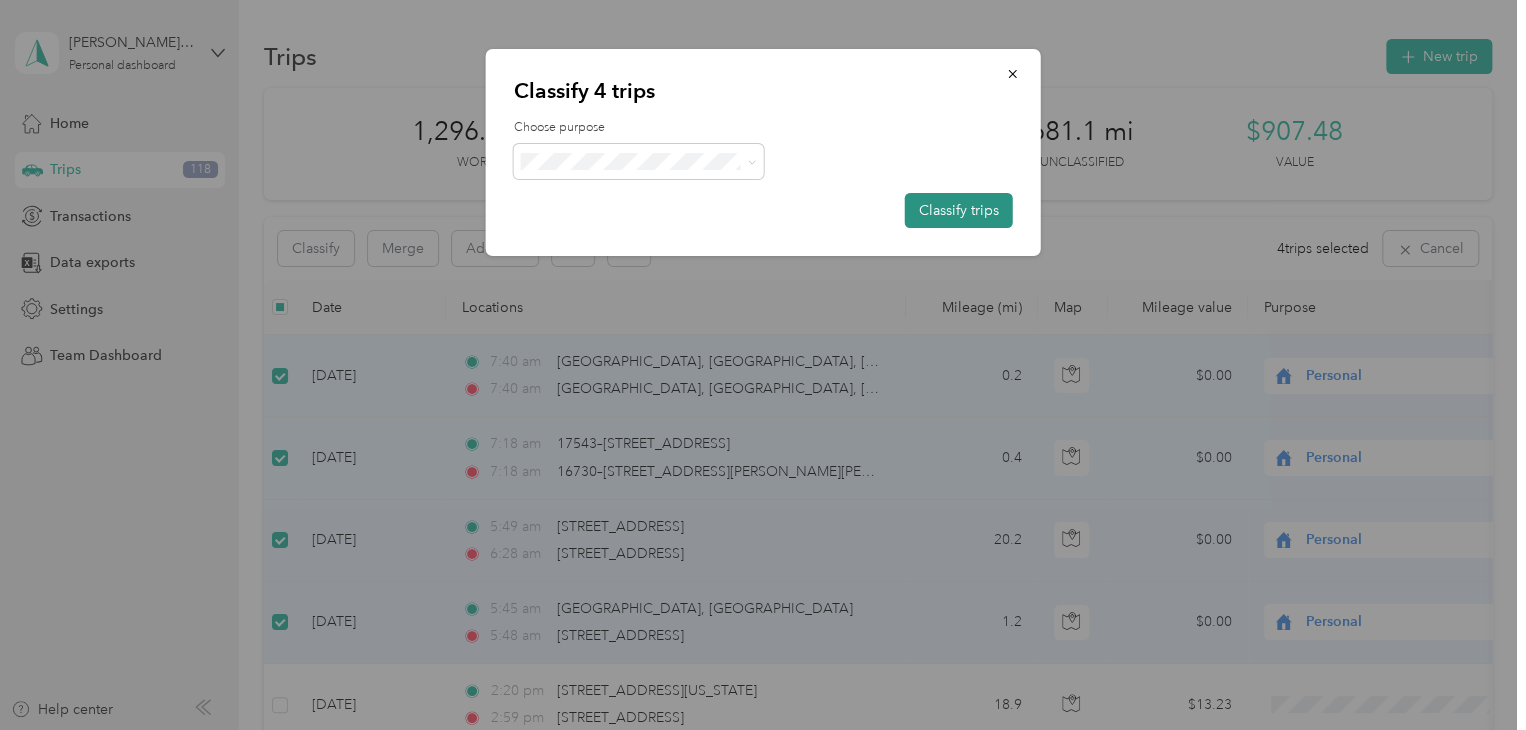 click on "Classify trips" at bounding box center [959, 210] 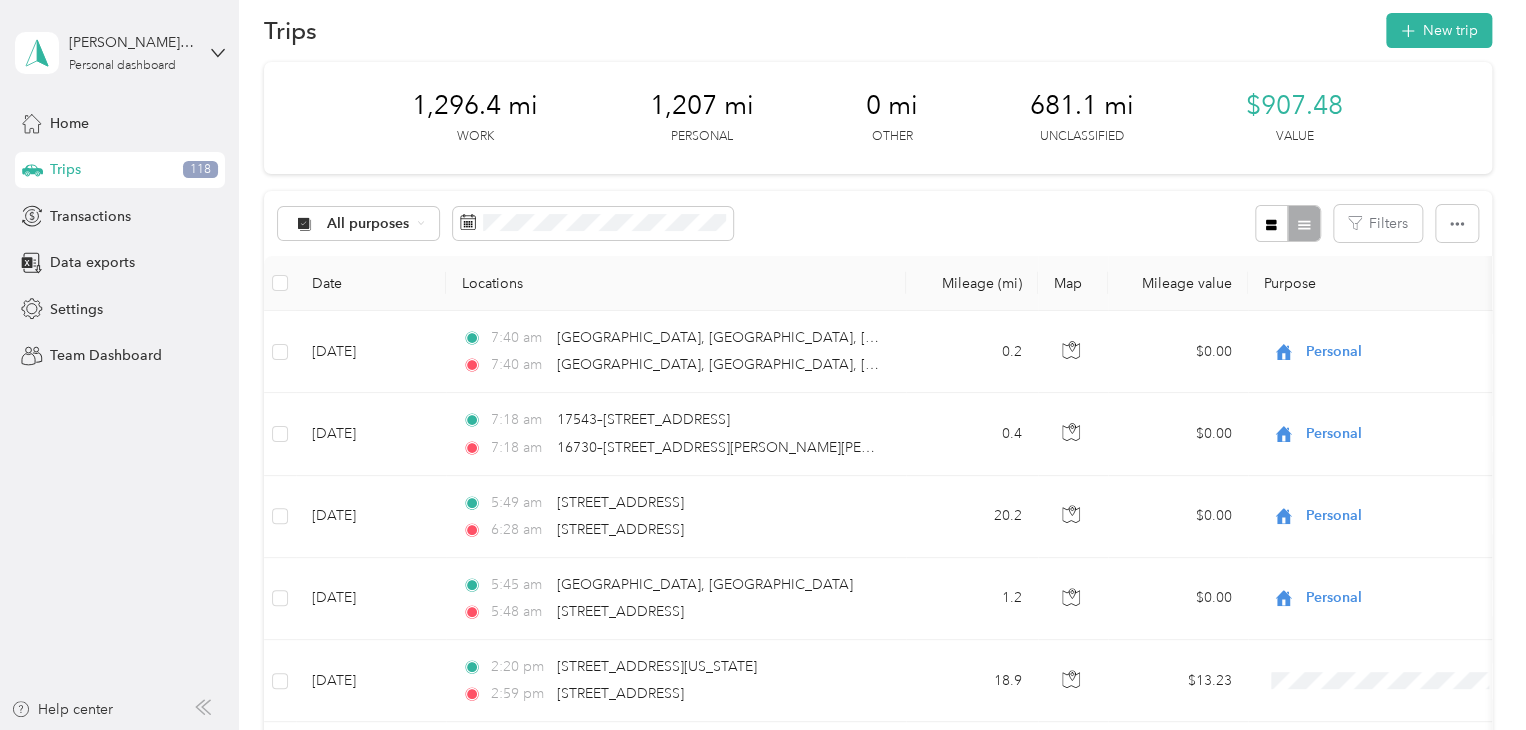 scroll, scrollTop: 0, scrollLeft: 0, axis: both 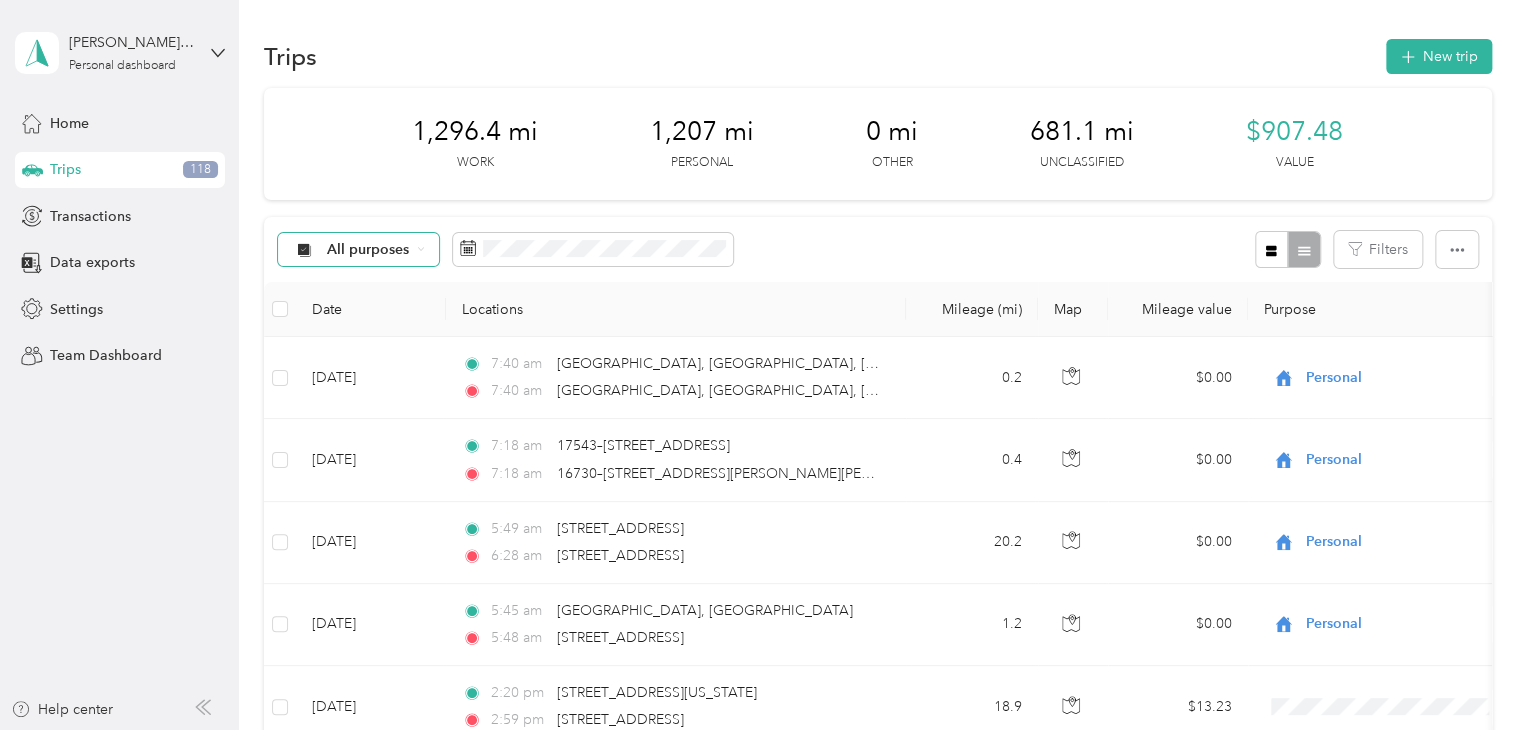 click on "All purposes" at bounding box center (359, 250) 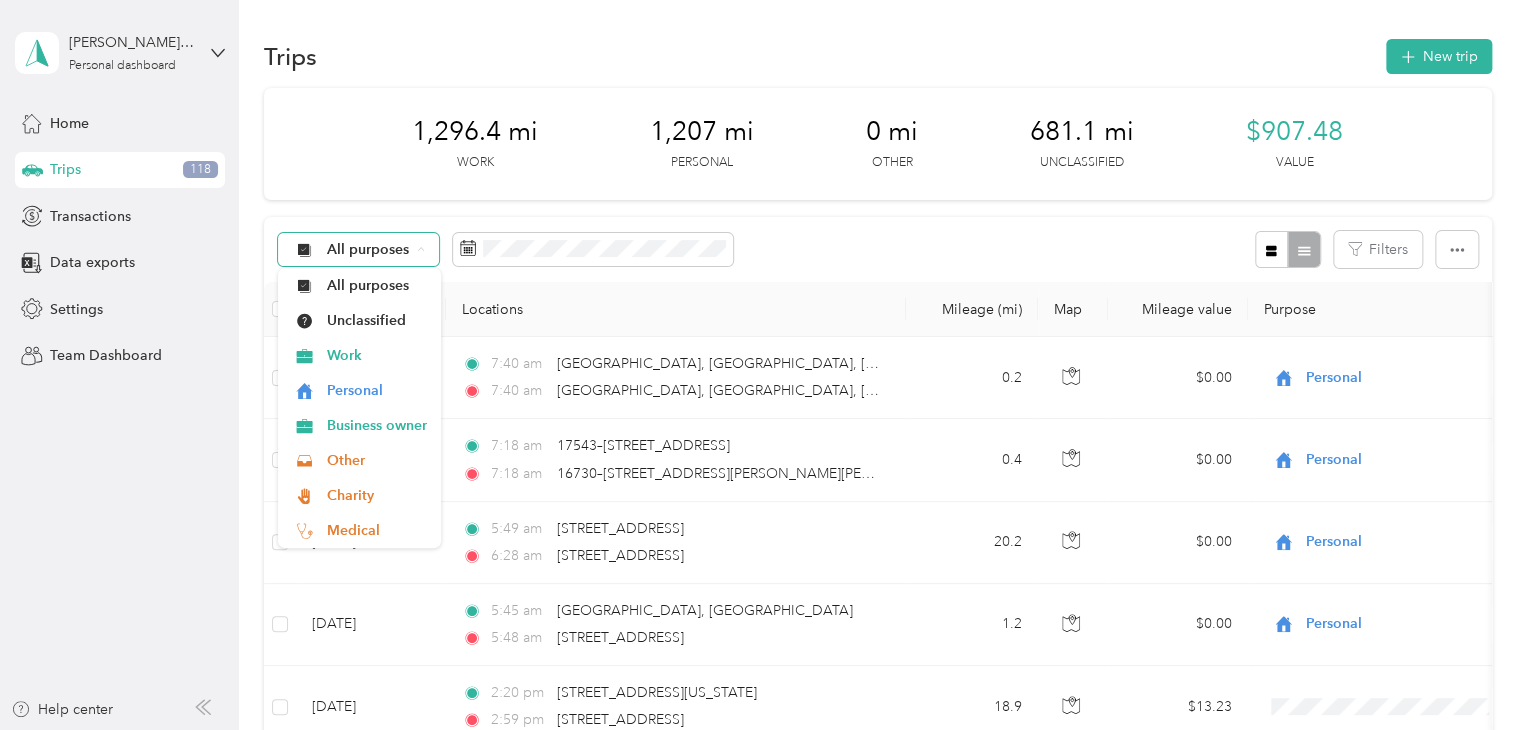 click on "All purposes" at bounding box center [359, 250] 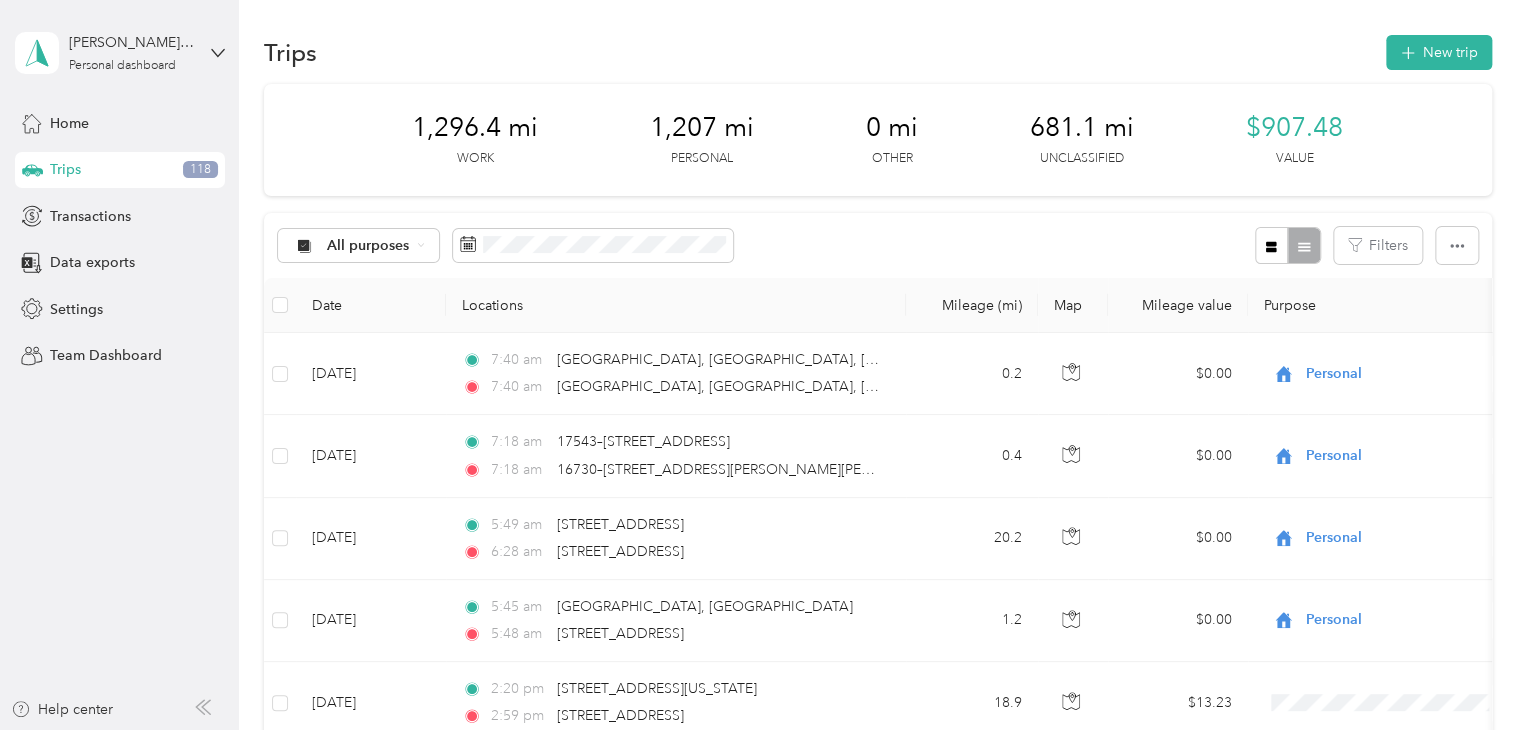 scroll, scrollTop: 0, scrollLeft: 0, axis: both 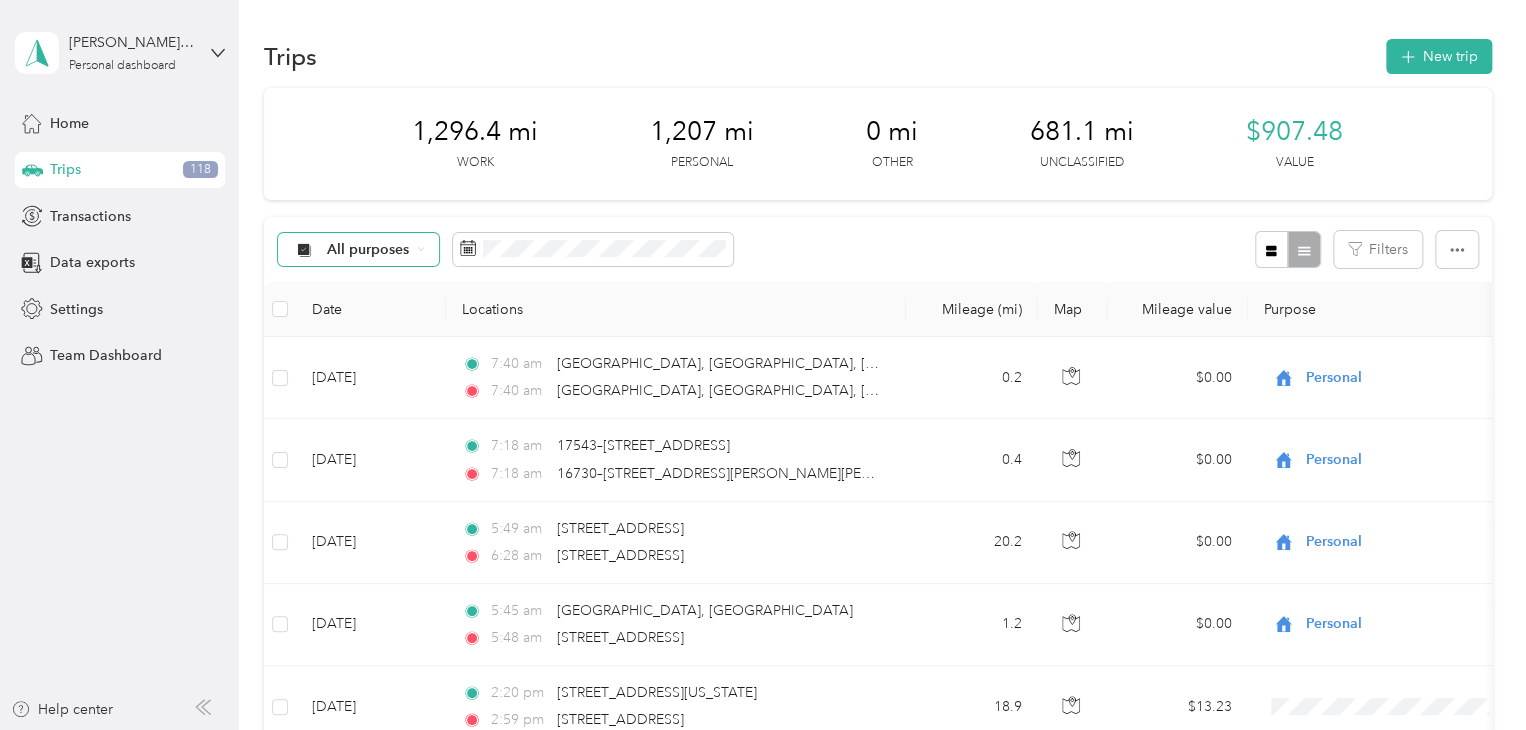 click on "All purposes" at bounding box center (359, 250) 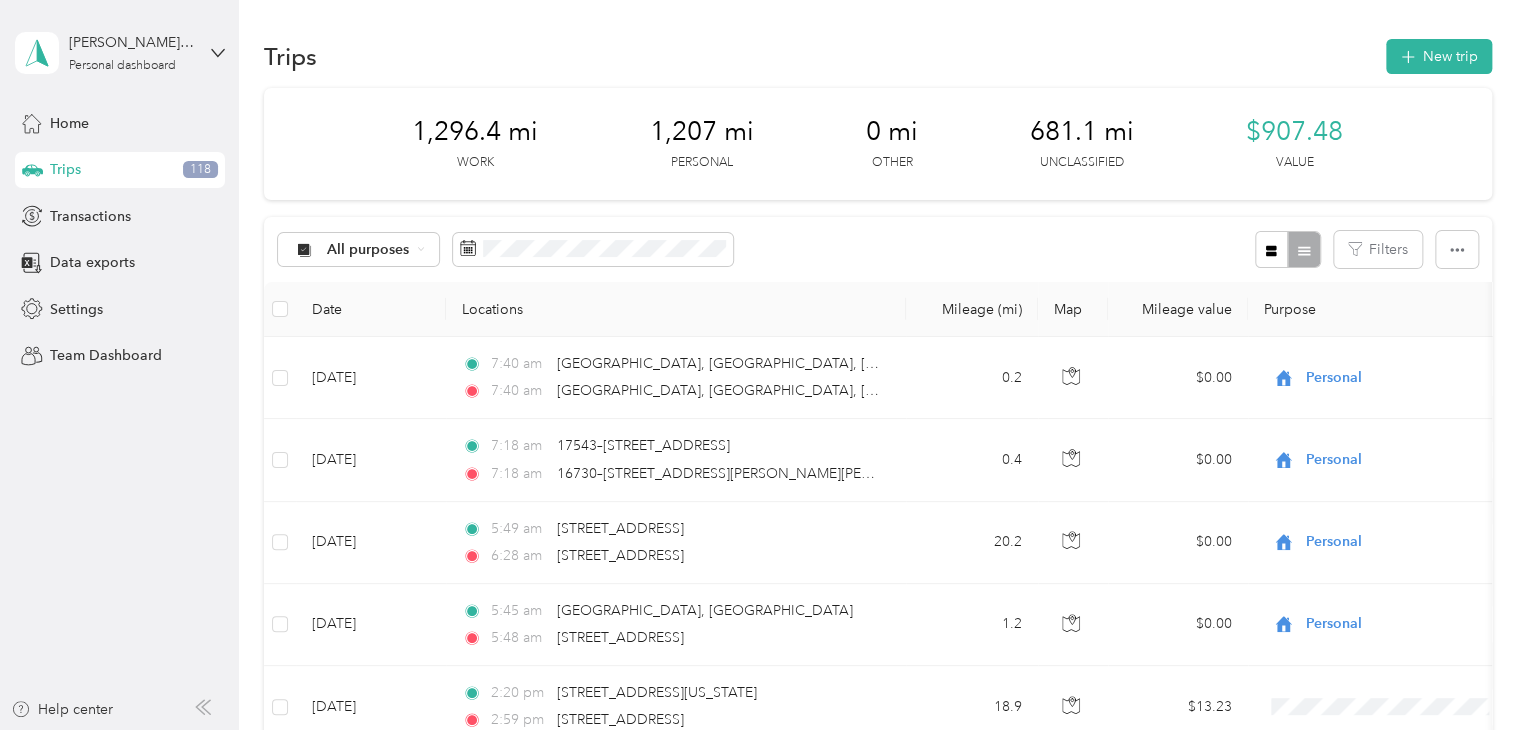 click on "Unclassified" at bounding box center [360, 315] 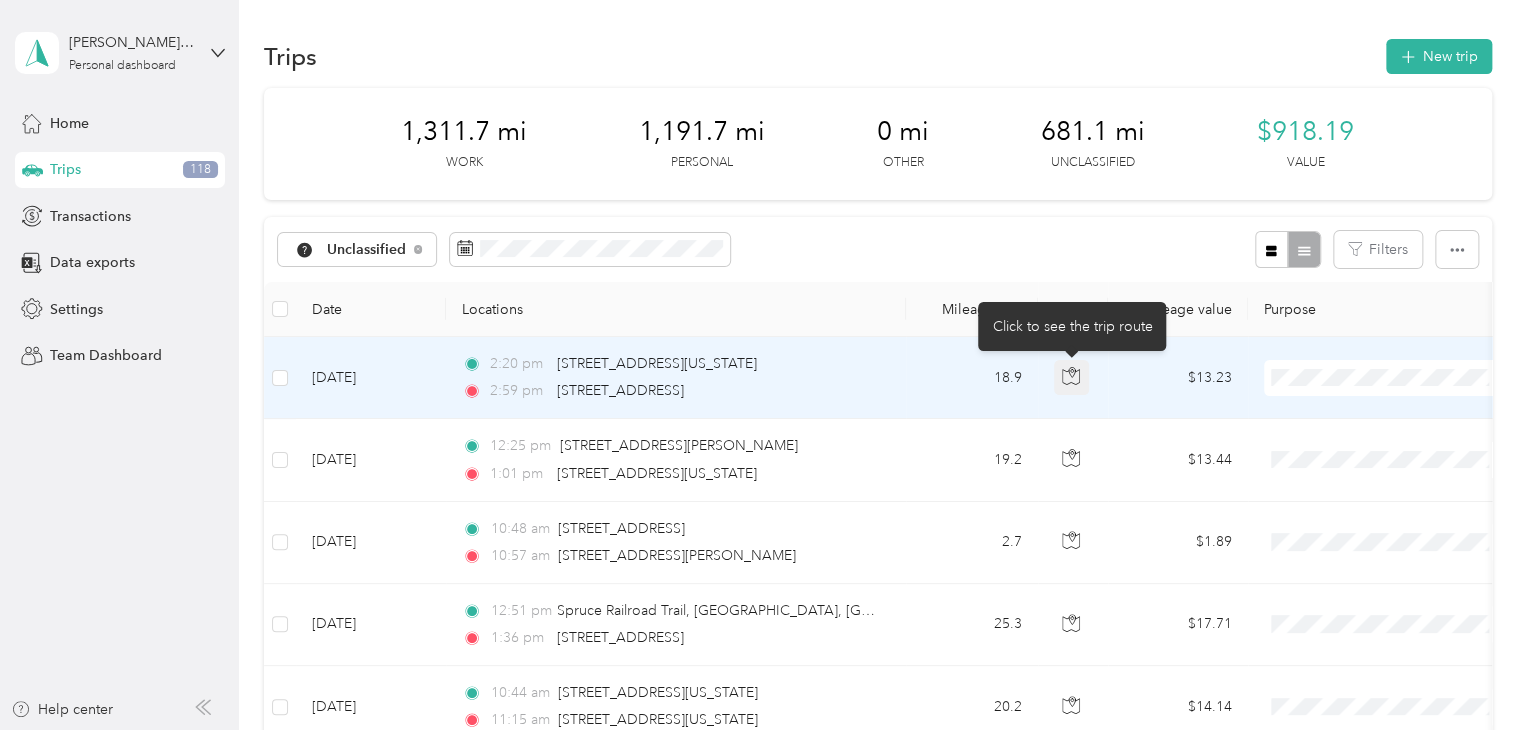 click 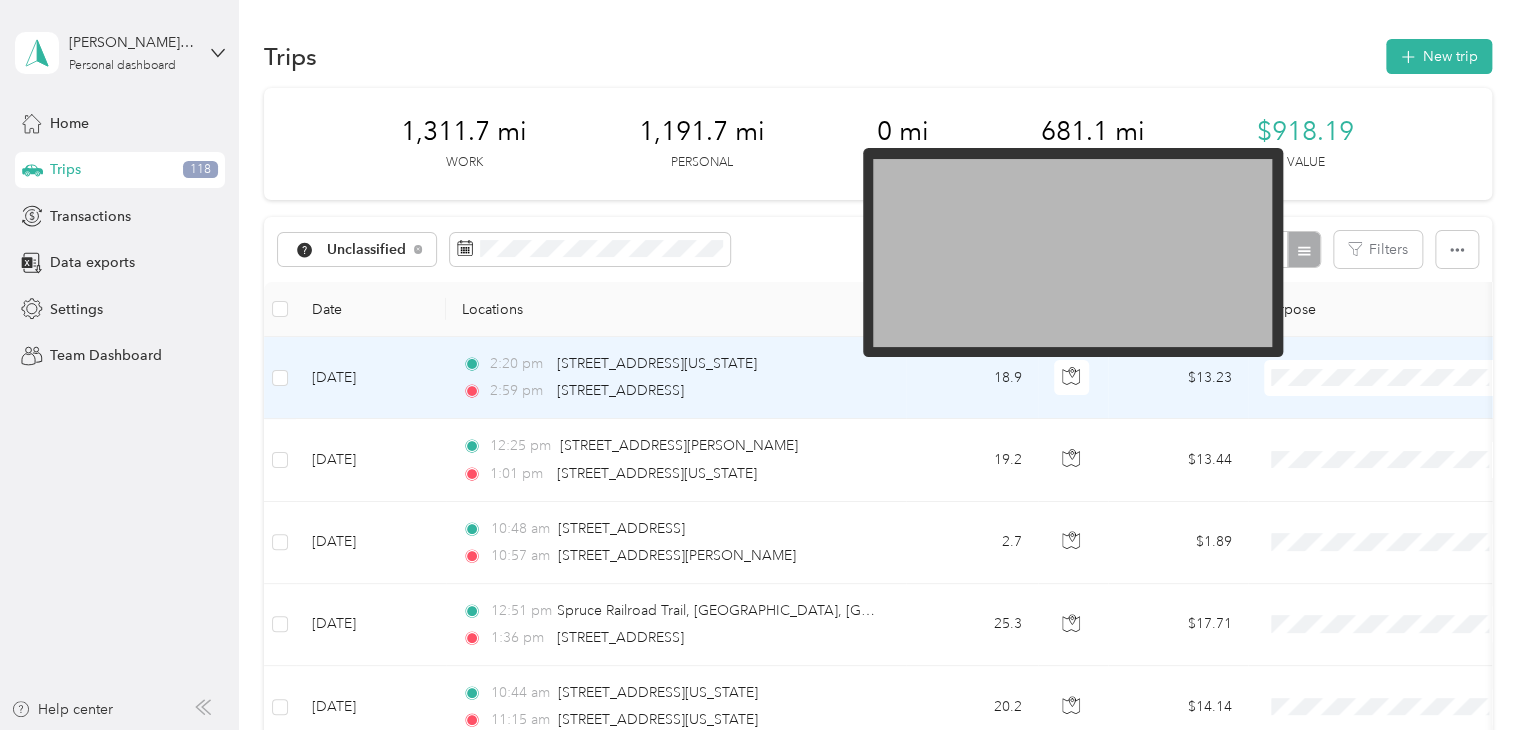 click at bounding box center (1072, 253) 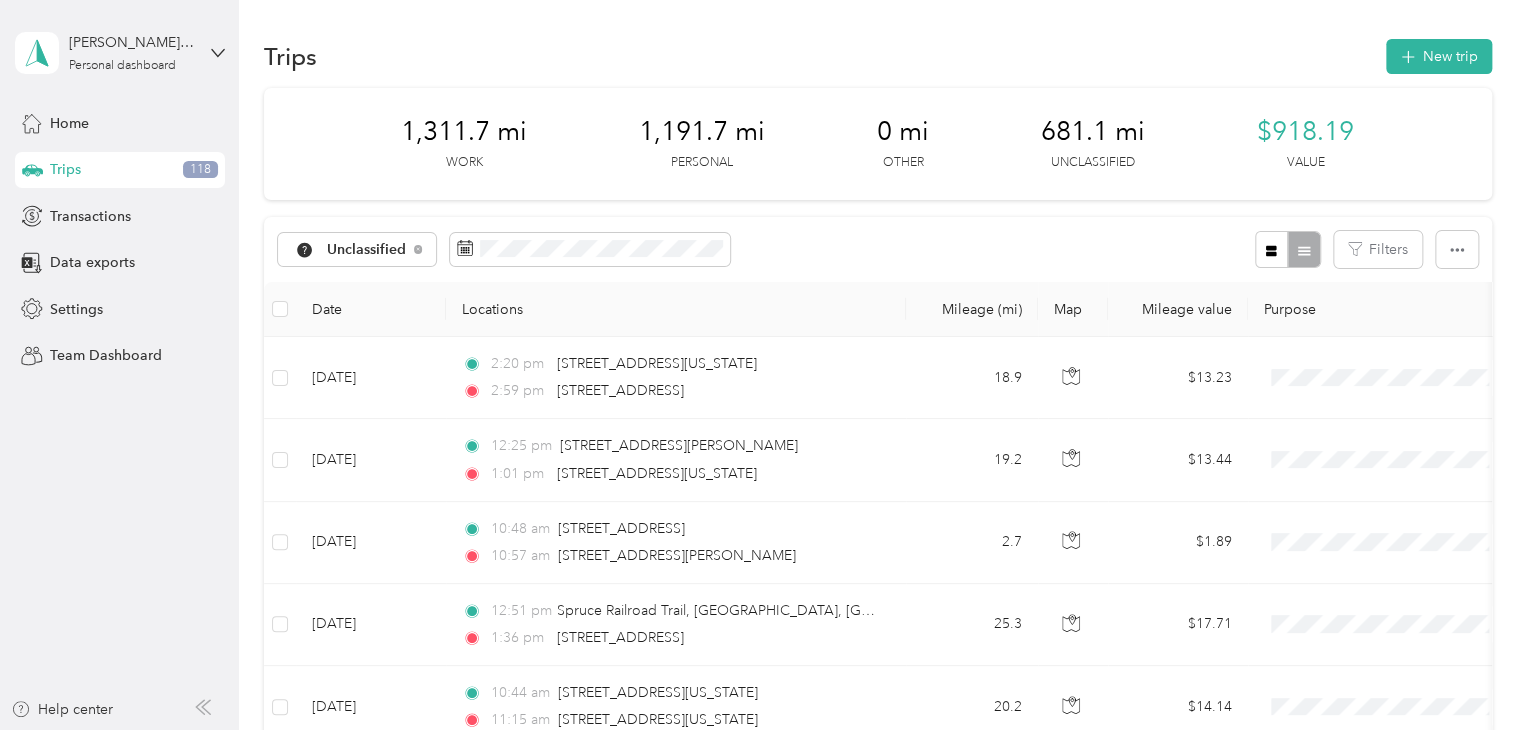click on "Trips New trip" at bounding box center [878, 56] 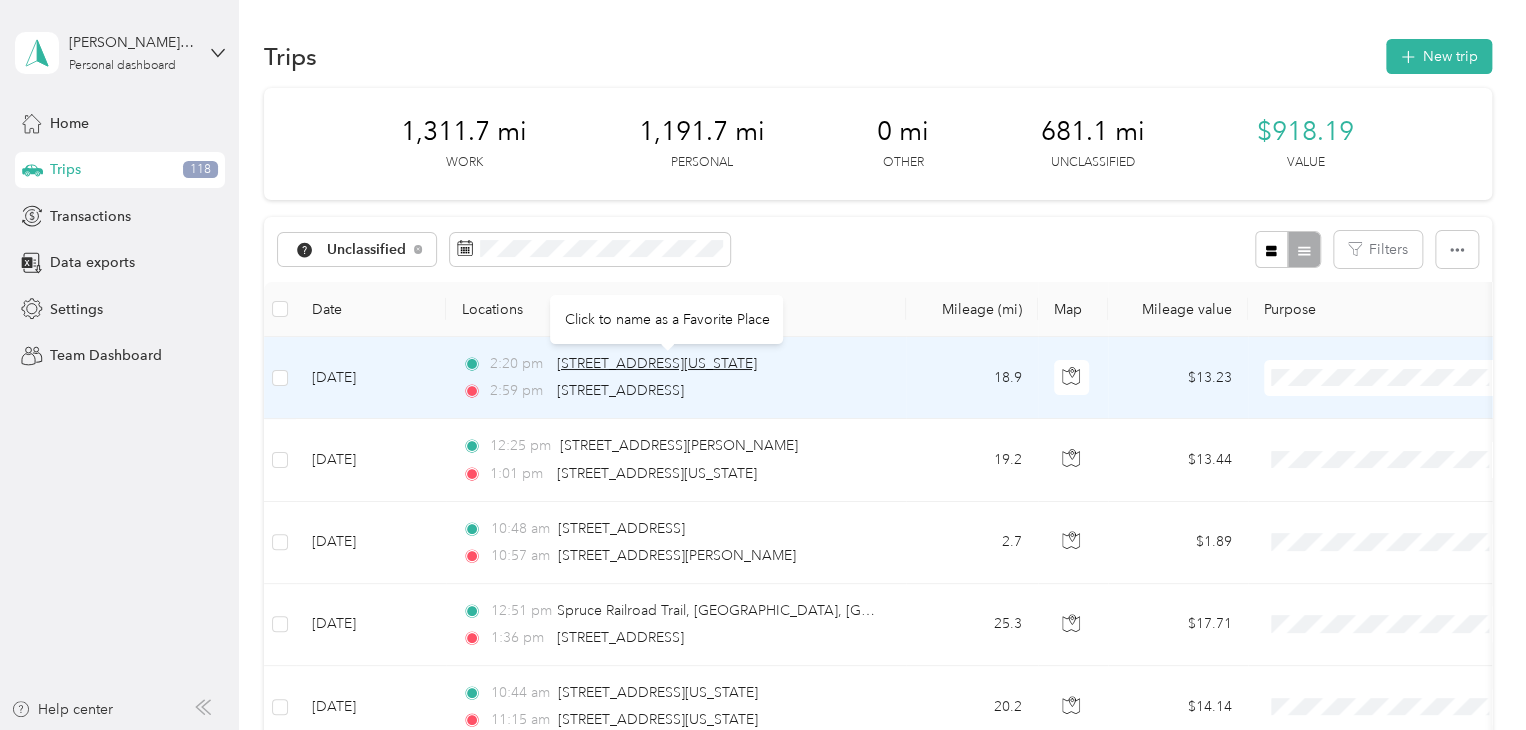 drag, startPoint x: 788, startPoint y: 365, endPoint x: 557, endPoint y: 368, distance: 231.01949 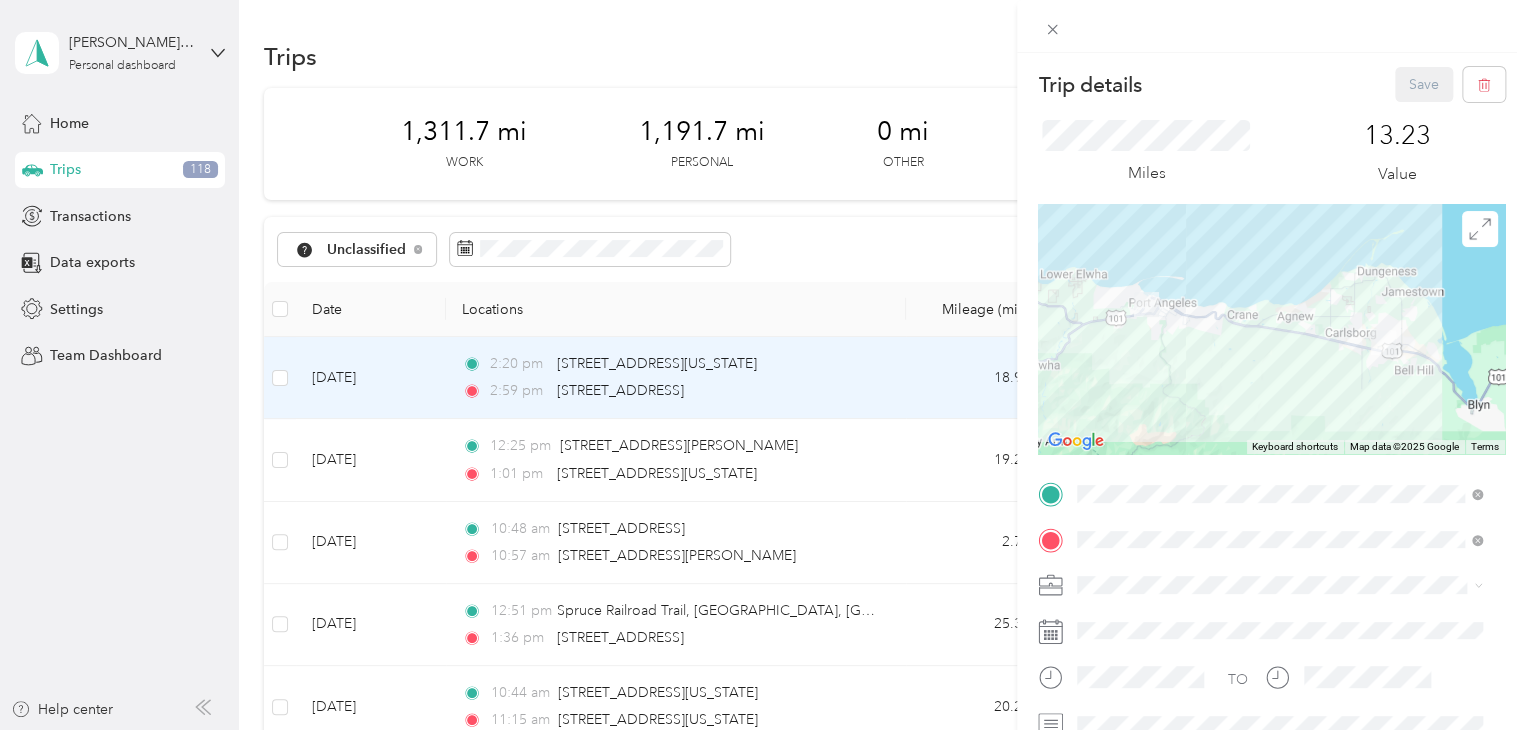 click on "Trip details Save This trip cannot be edited because it is either under review, approved, or paid. Contact your Team Manager to edit it. Miles 13.23 Value  To navigate the map with touch gestures double-tap and hold your finger on the map, then drag the map. ← Move left → Move right ↑ Move up ↓ Move down + Zoom in - Zoom out Home Jump left by 75% End Jump right by 75% Page Up Jump up by 75% Page Down Jump down by 75% Keyboard shortcuts Map Data Map data ©2025 Google Map data ©2025 Google 5 km  Click to toggle between metric and imperial units Terms Report a map error TO Add photo" at bounding box center [763, 365] 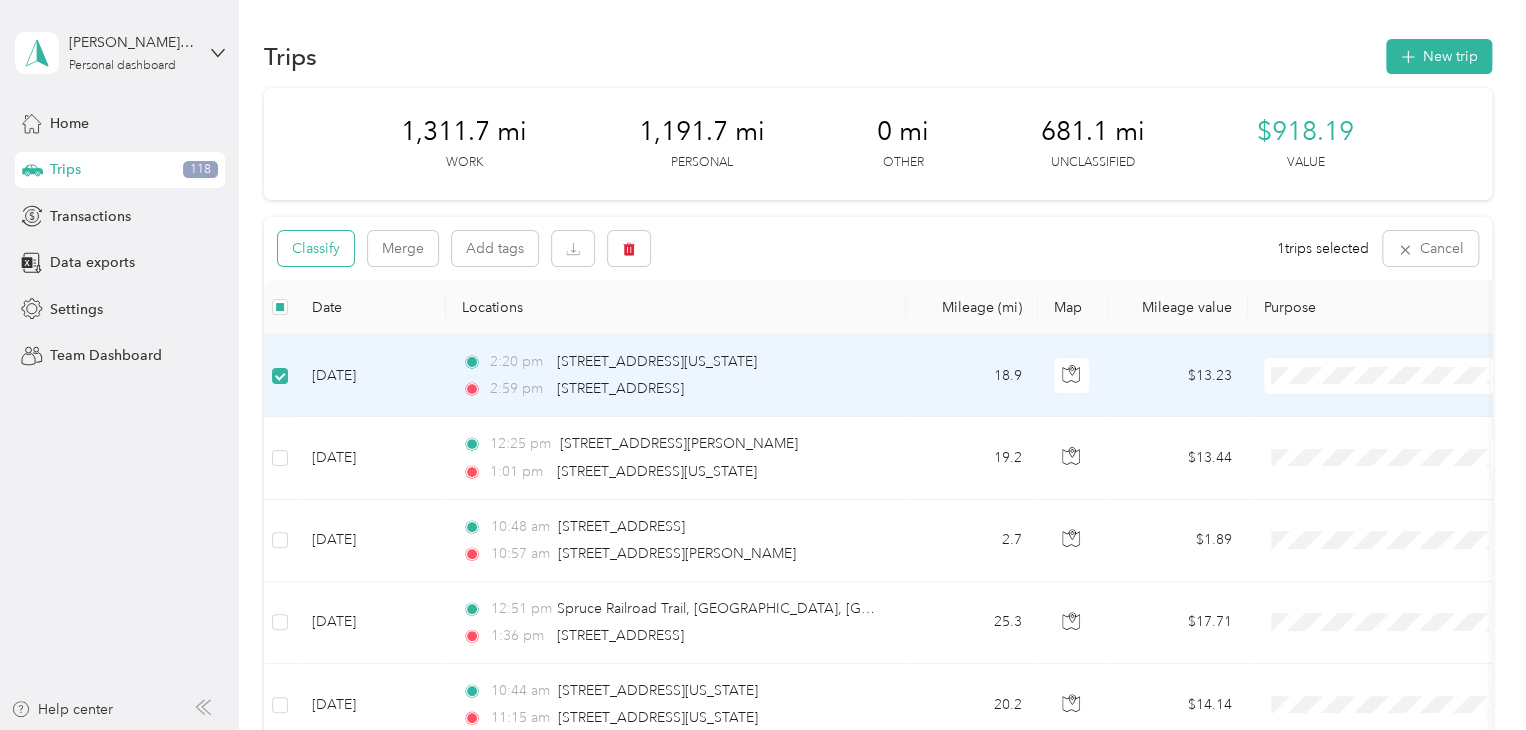 click on "Classify" at bounding box center (316, 248) 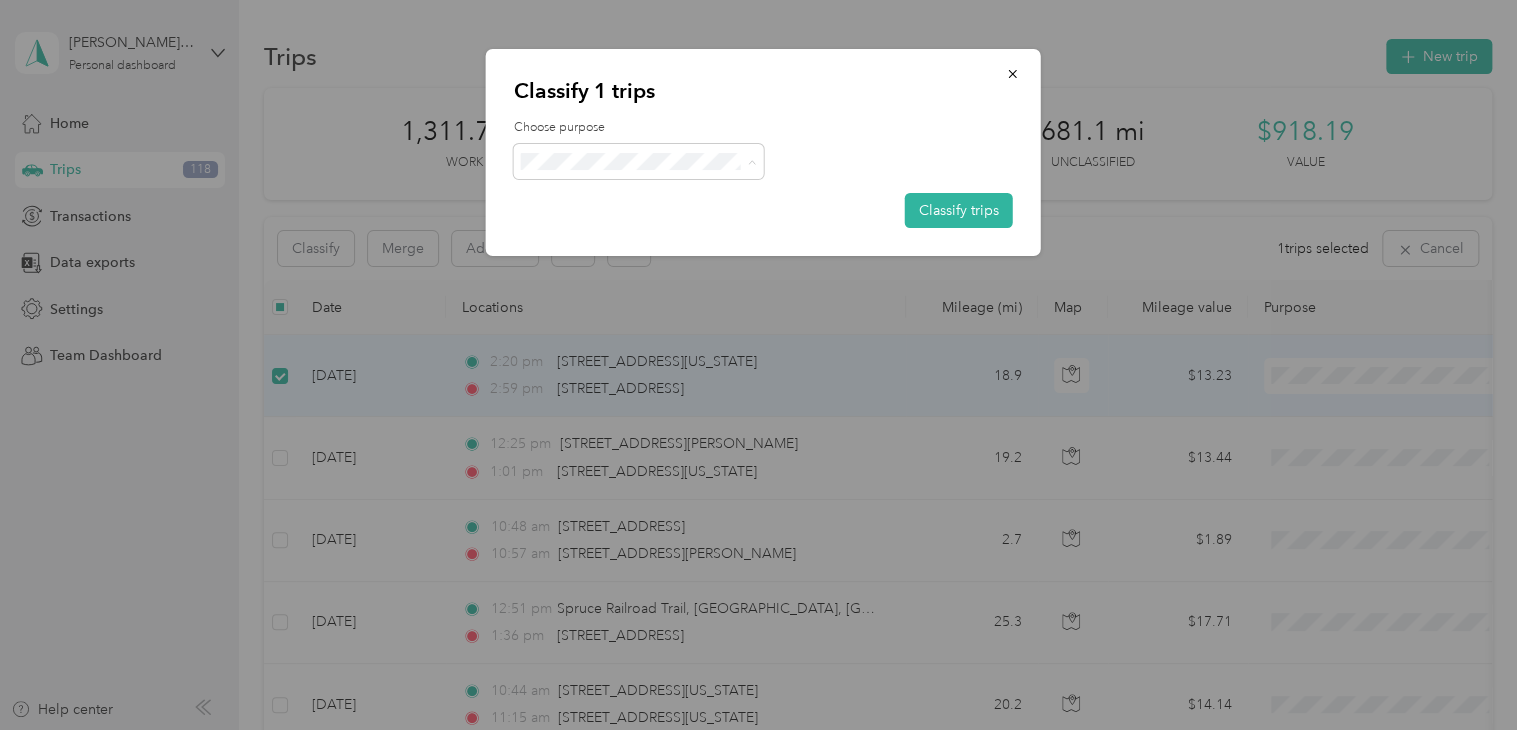 click on "Work" at bounding box center (656, 198) 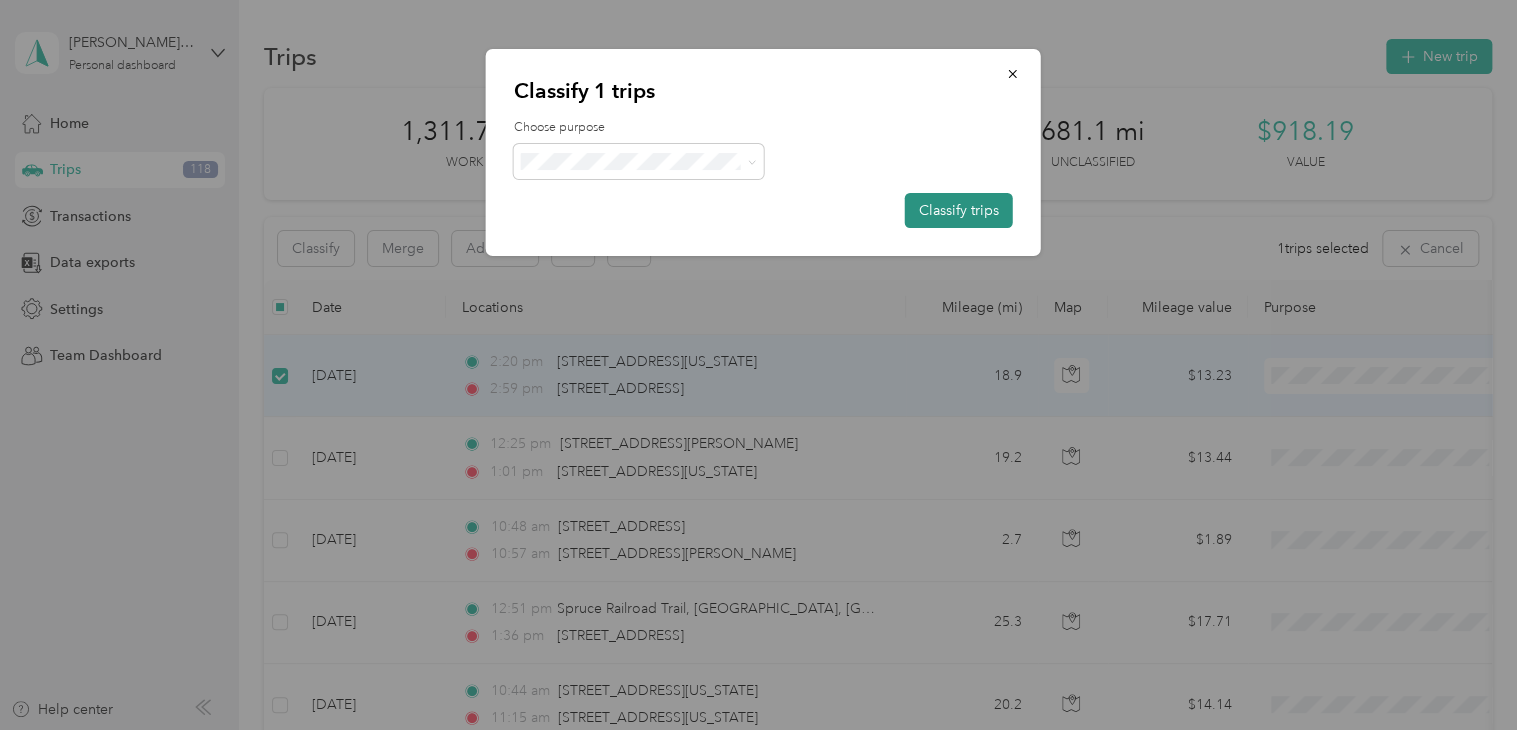 click on "Classify trips" at bounding box center [959, 210] 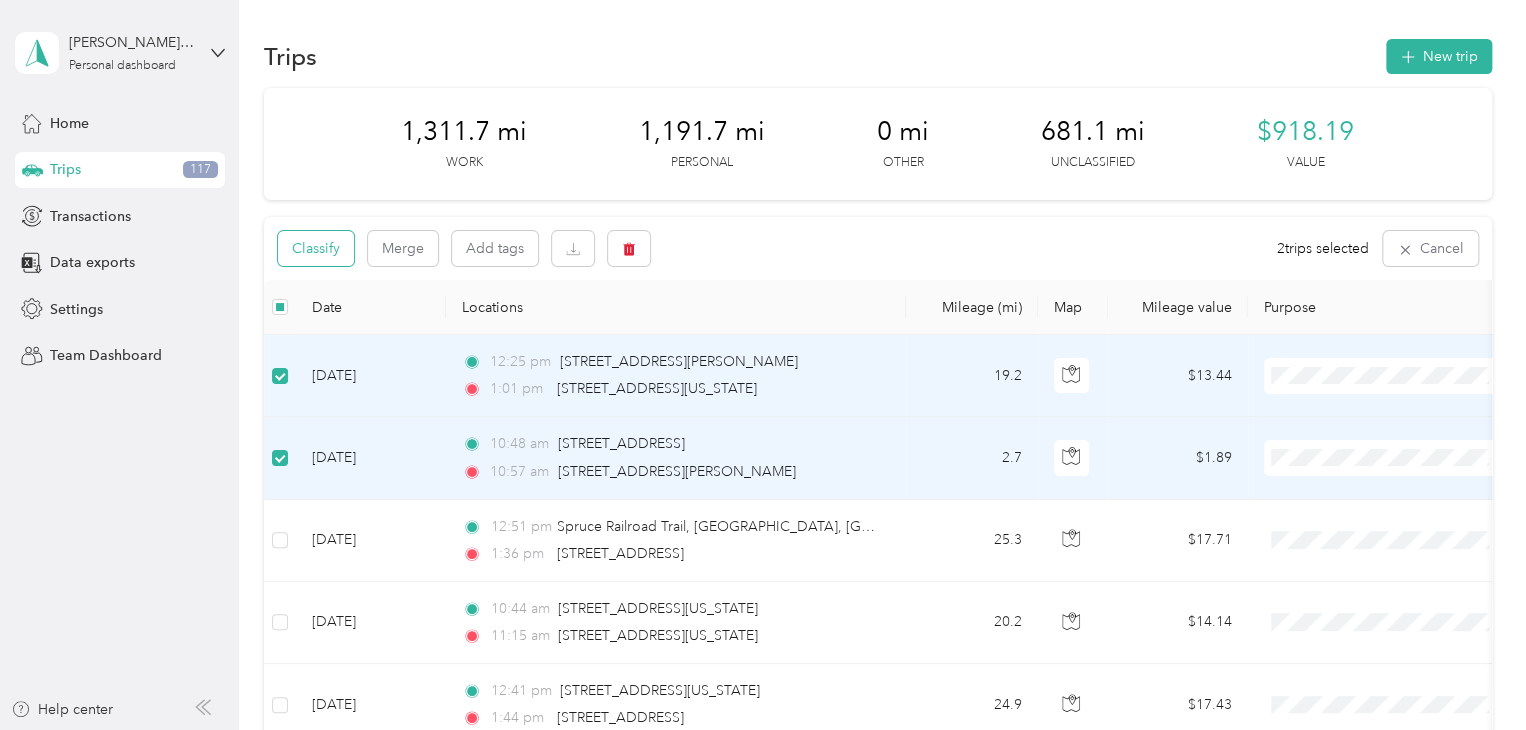 click on "Classify" at bounding box center [316, 248] 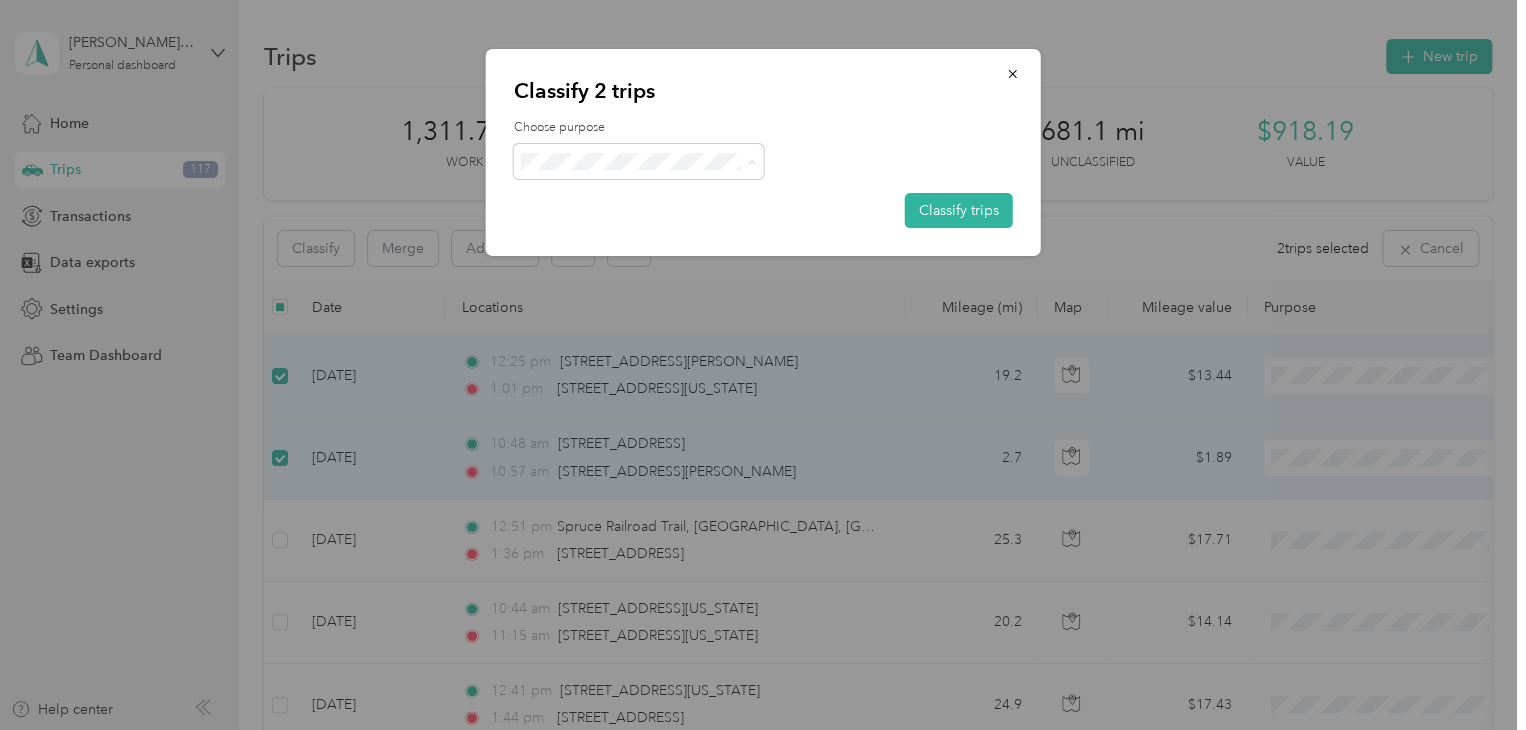 click on "Personal" at bounding box center (656, 233) 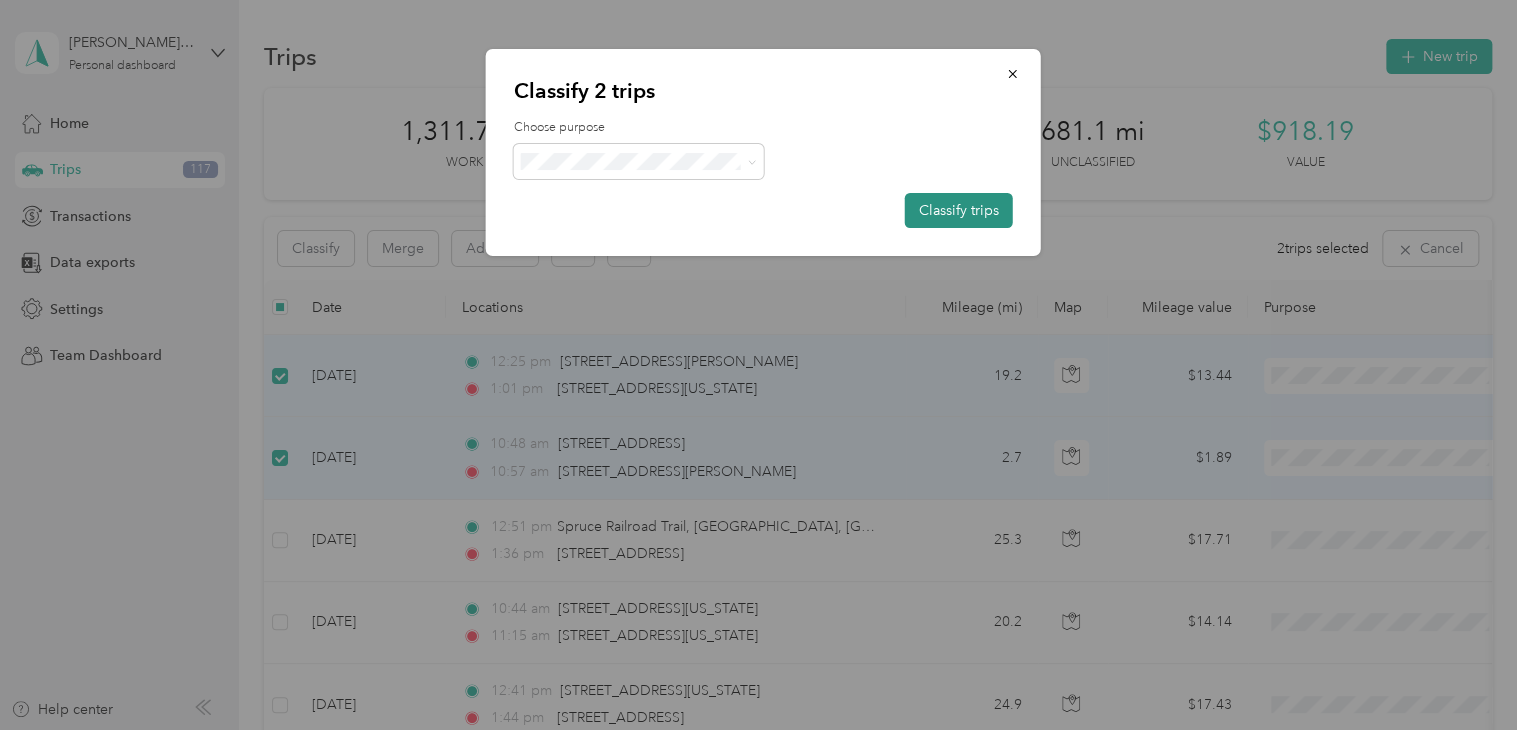 click on "Classify trips" at bounding box center [959, 210] 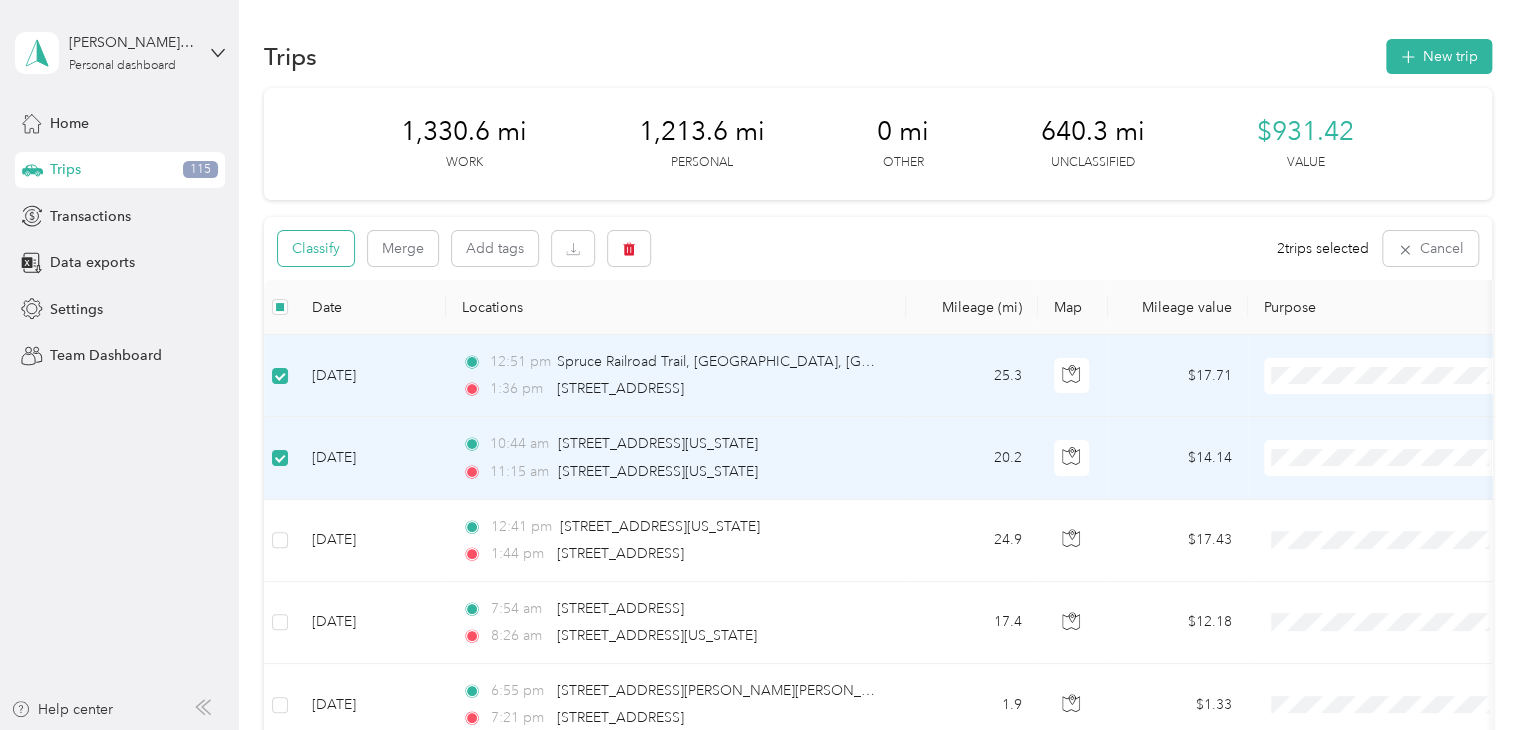 click on "Classify" at bounding box center (316, 248) 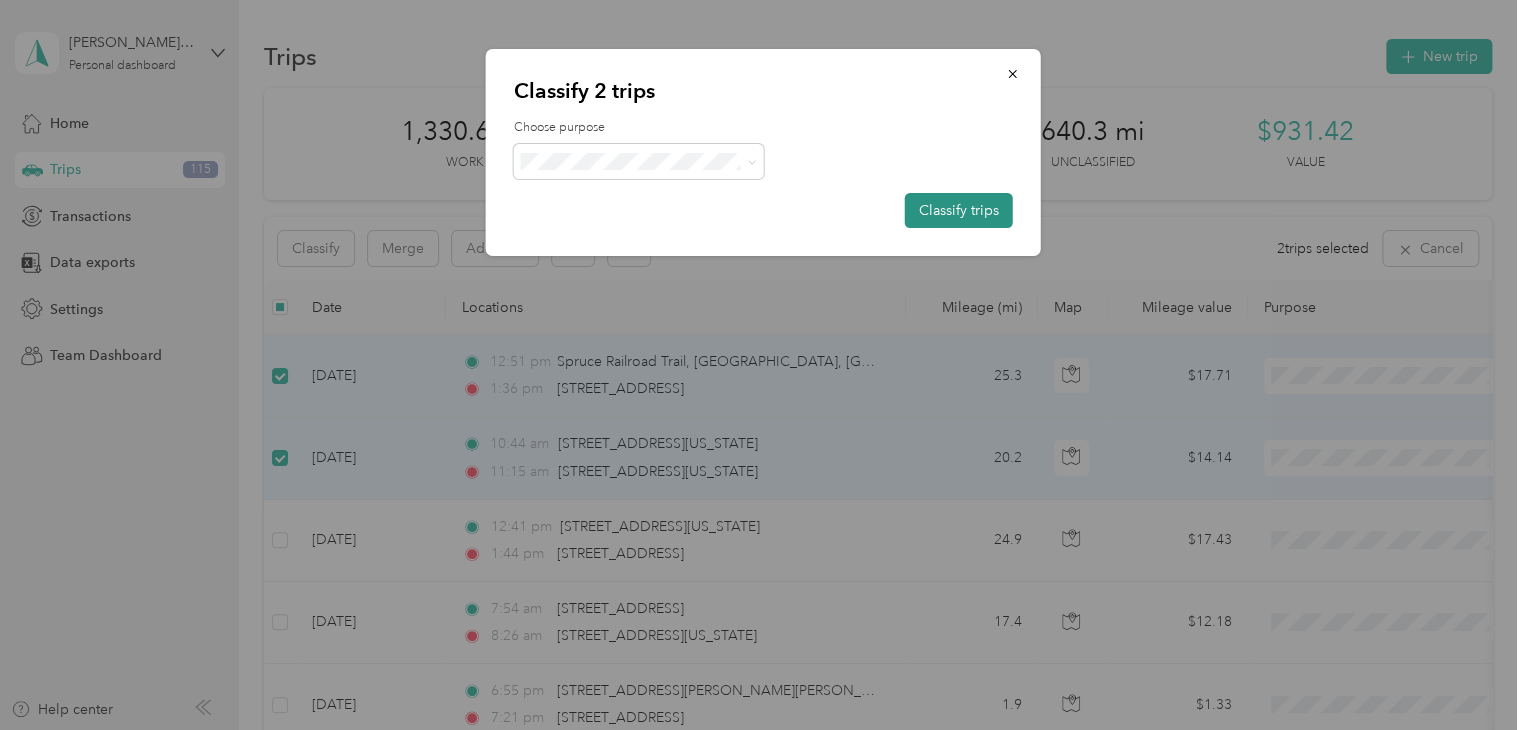 click on "Classify trips" at bounding box center (959, 210) 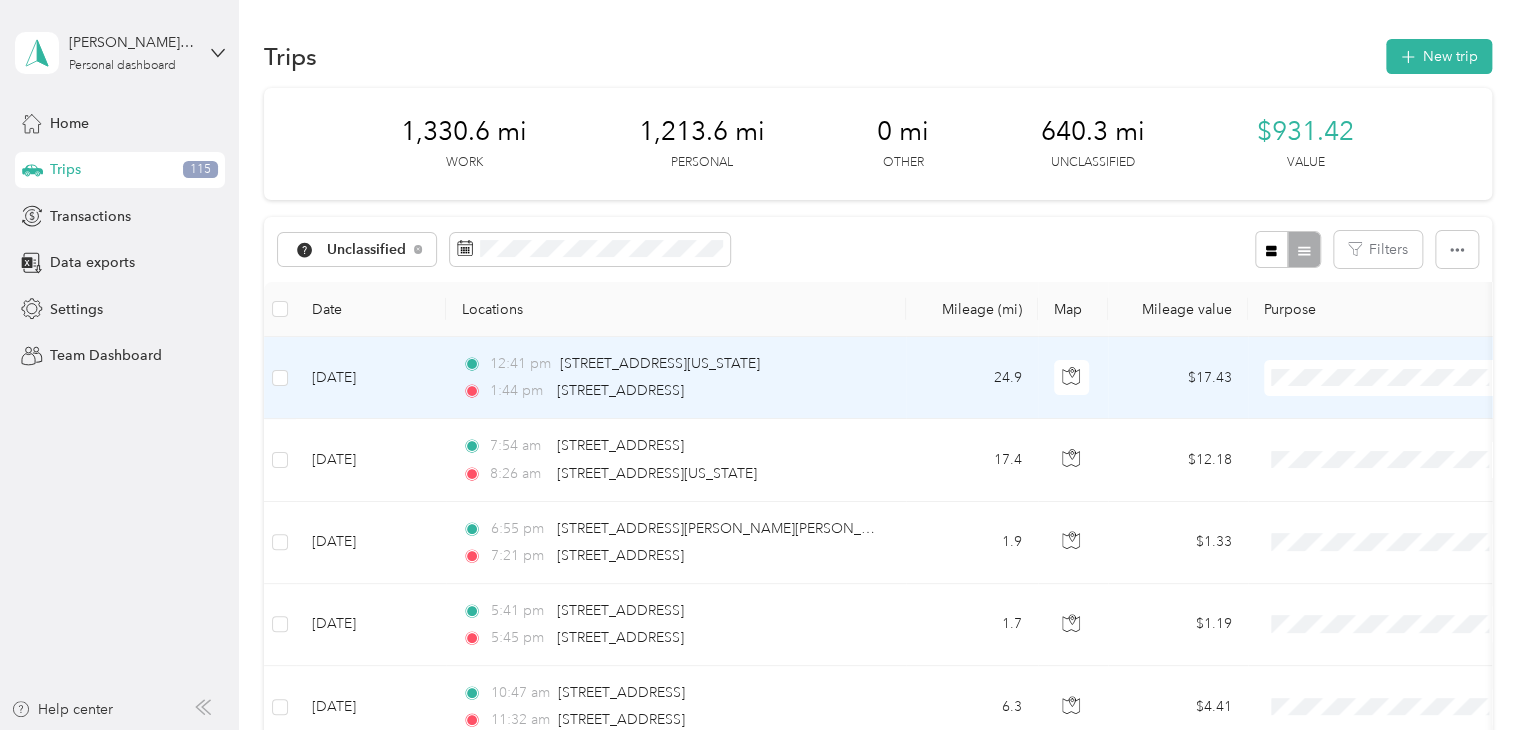 drag, startPoint x: 791, startPoint y: 370, endPoint x: 556, endPoint y: 372, distance: 235.00851 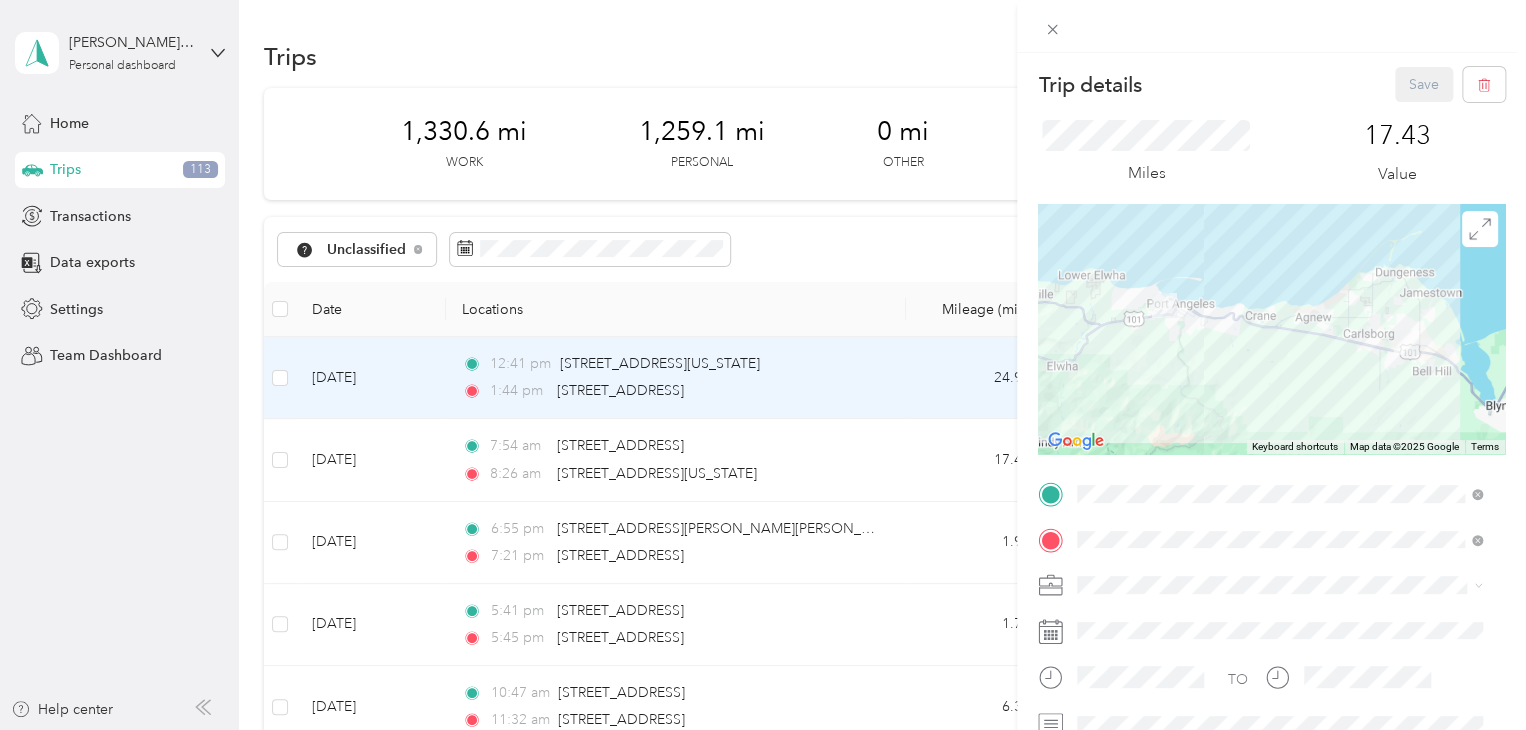 click on "Trip details Save This trip cannot be edited because it is either under review, approved, or paid. Contact your Team Manager to edit it. Miles 17.43 Value  To navigate the map with touch gestures double-tap and hold your finger on the map, then drag the map. ← Move left → Move right ↑ Move up ↓ Move down + Zoom in - Zoom out Home Jump left by 75% End Jump right by 75% Page Up Jump up by 75% Page Down Jump down by 75% Keyboard shortcuts Map Data Map data ©2025 Google Map data ©2025 Google 5 km  Click to toggle between metric and imperial units Terms Report a map error TO Add photo" at bounding box center (763, 365) 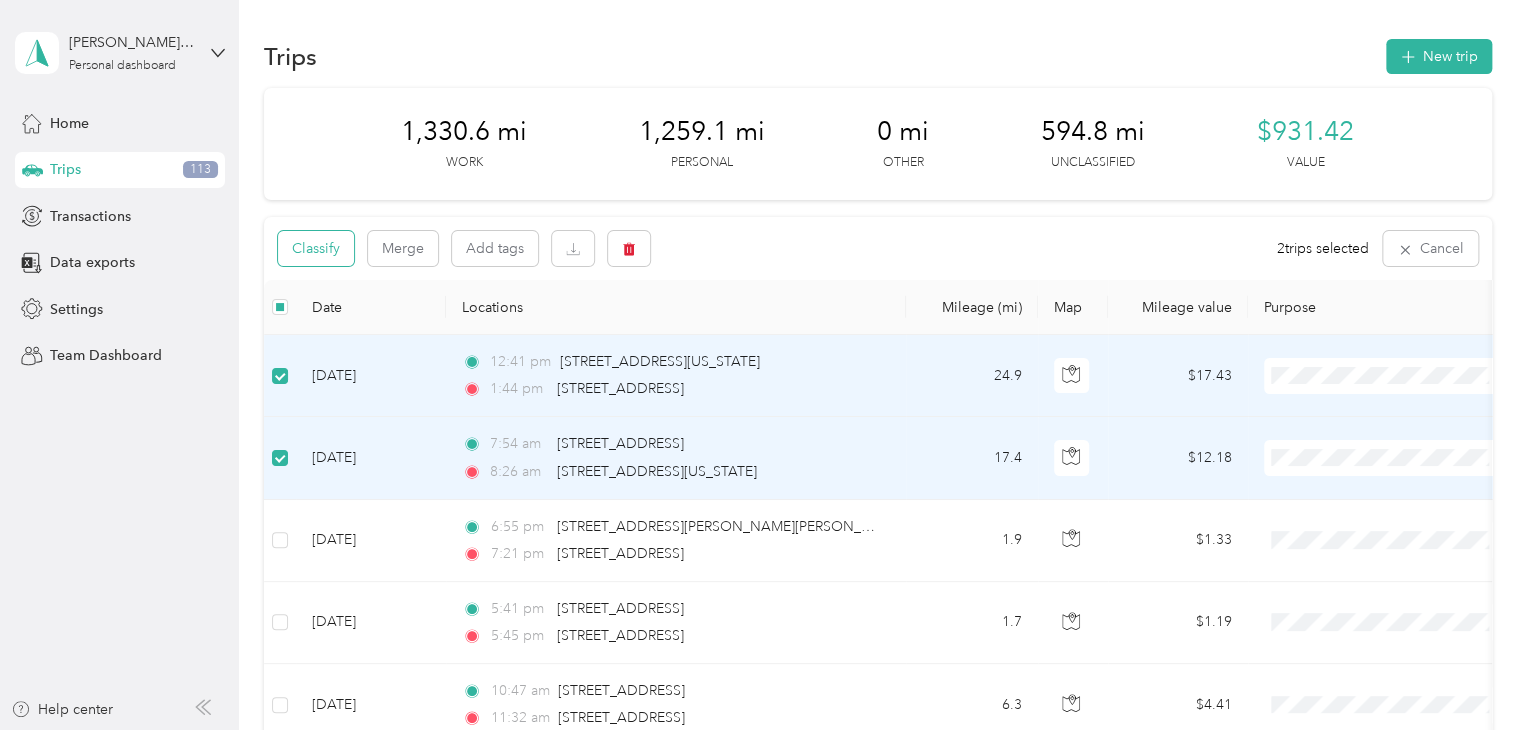 click on "Classify" at bounding box center (316, 248) 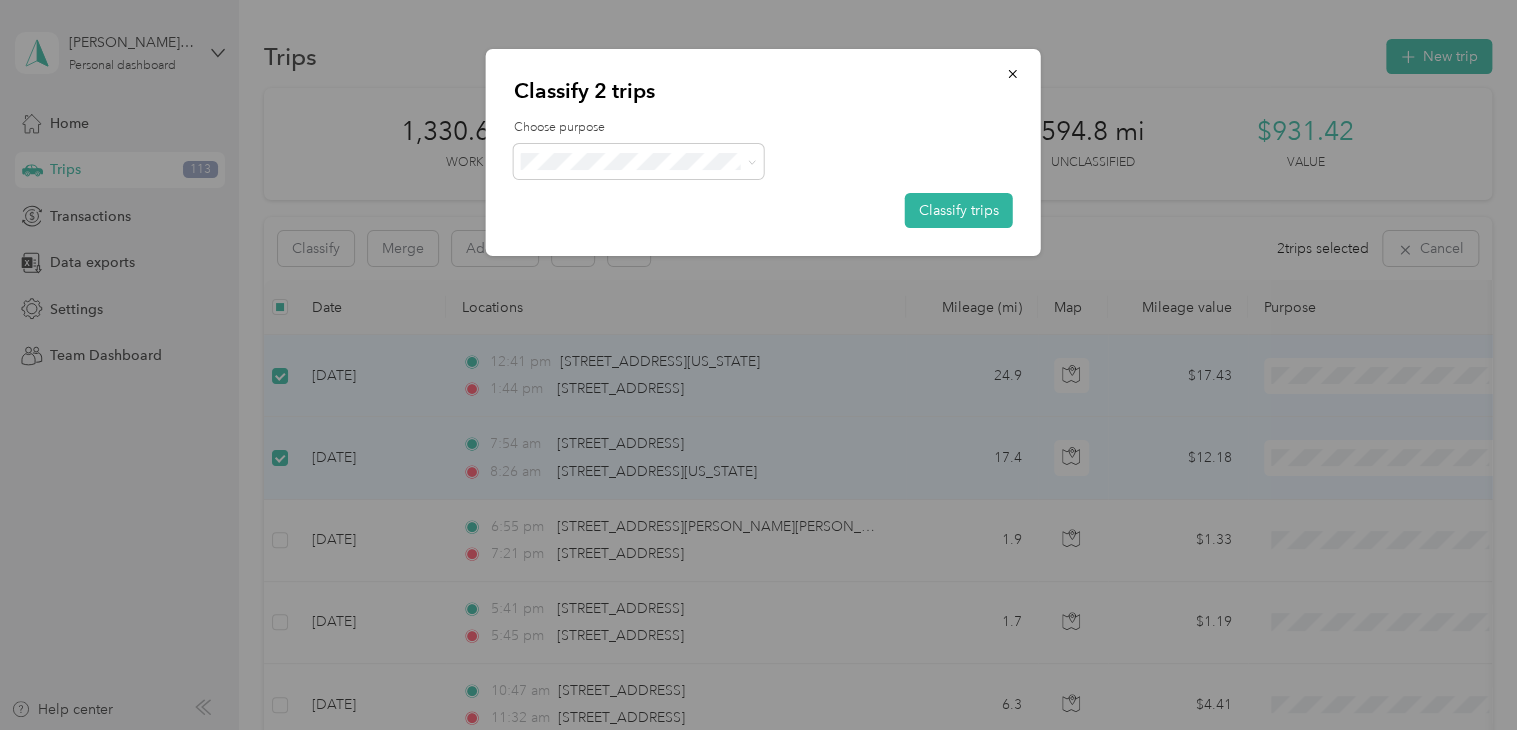 click on "Work" at bounding box center (656, 198) 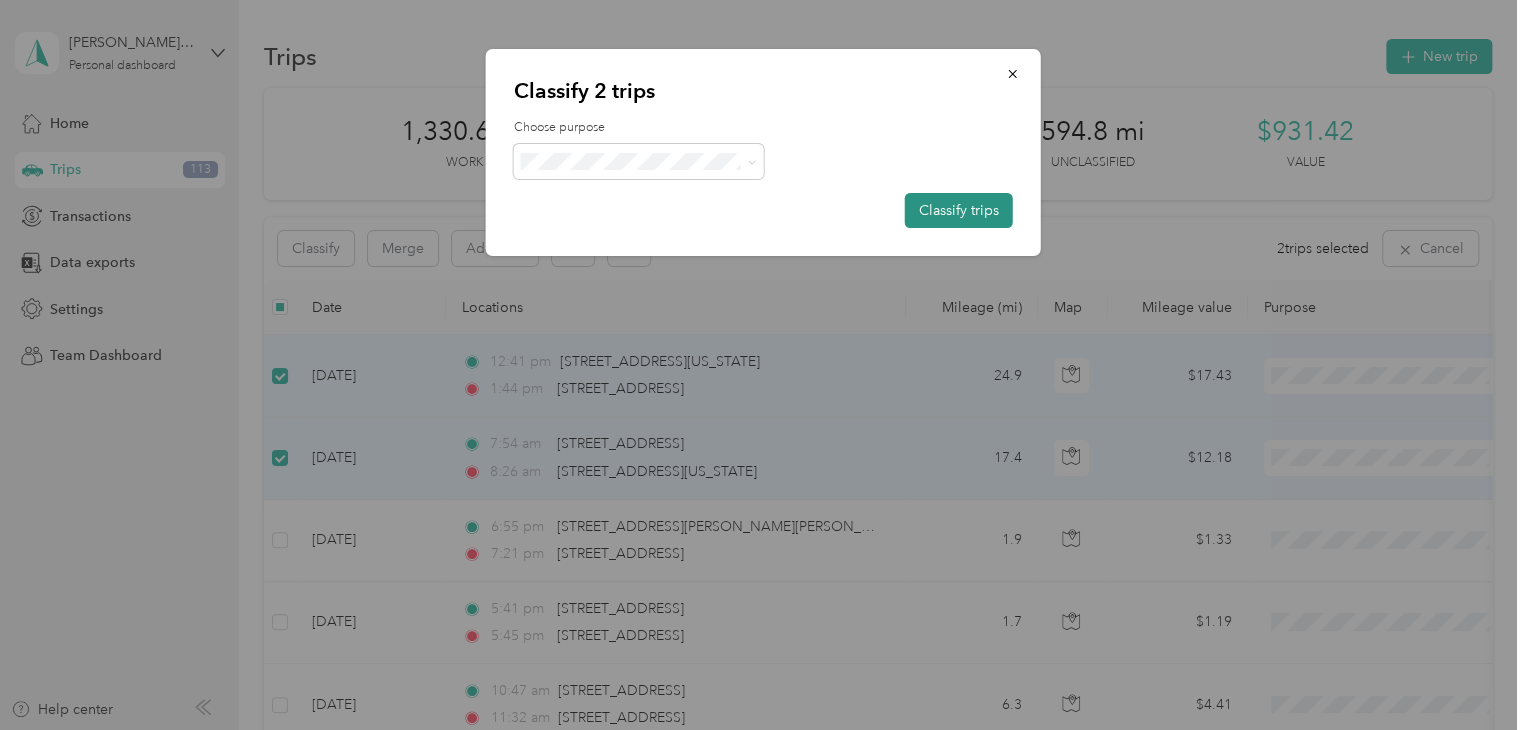 click on "Classify trips" at bounding box center (959, 210) 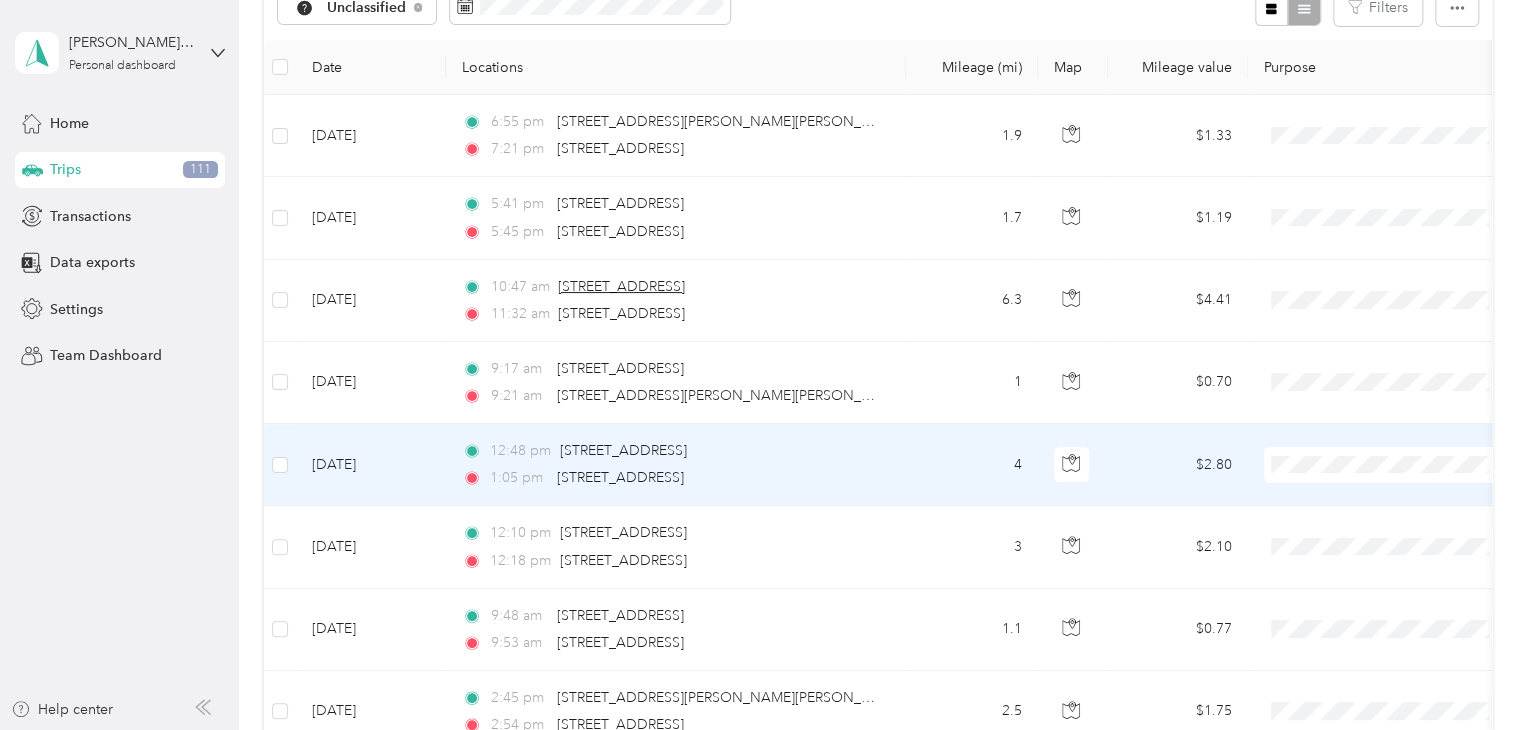 scroll, scrollTop: 248, scrollLeft: 0, axis: vertical 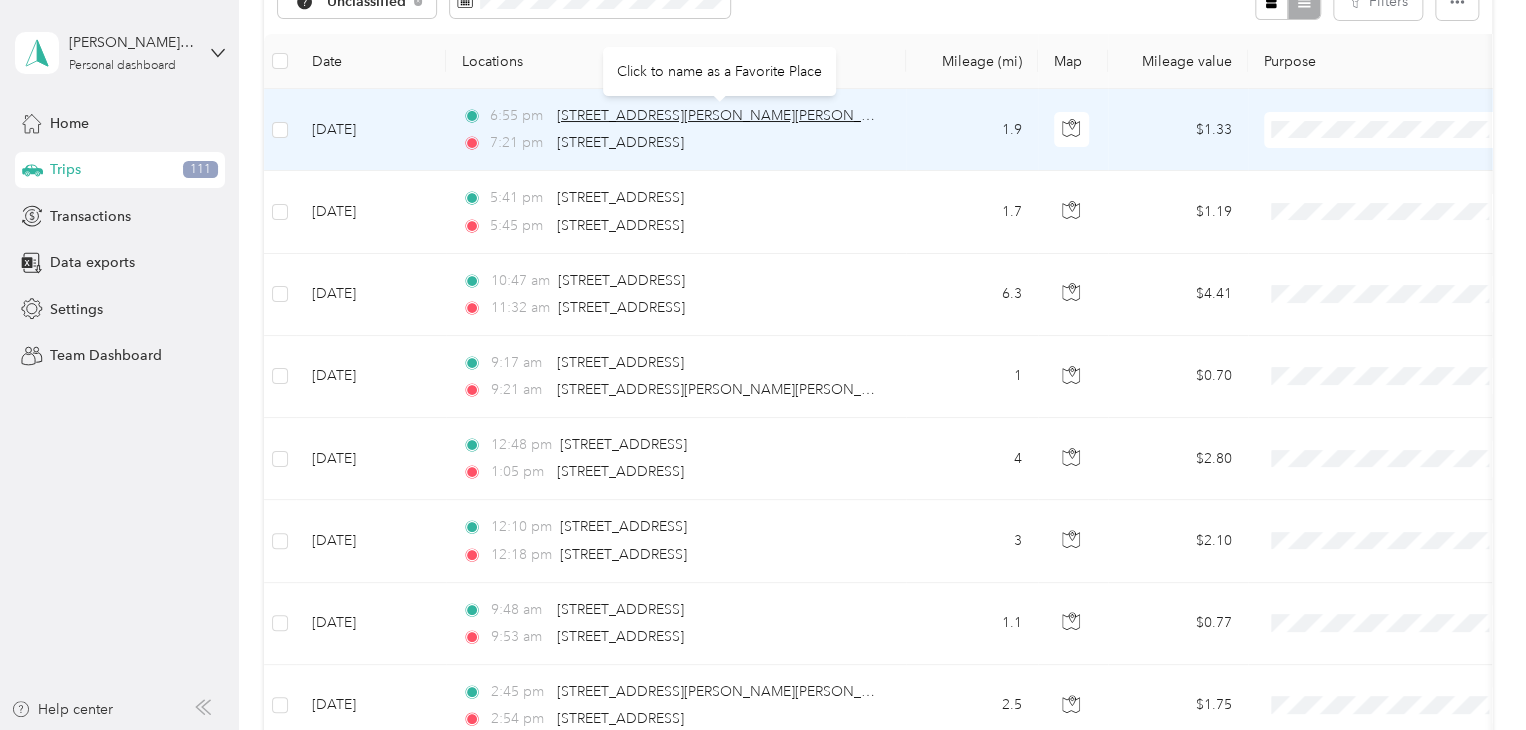 click on "[STREET_ADDRESS][PERSON_NAME][PERSON_NAME]" at bounding box center (731, 115) 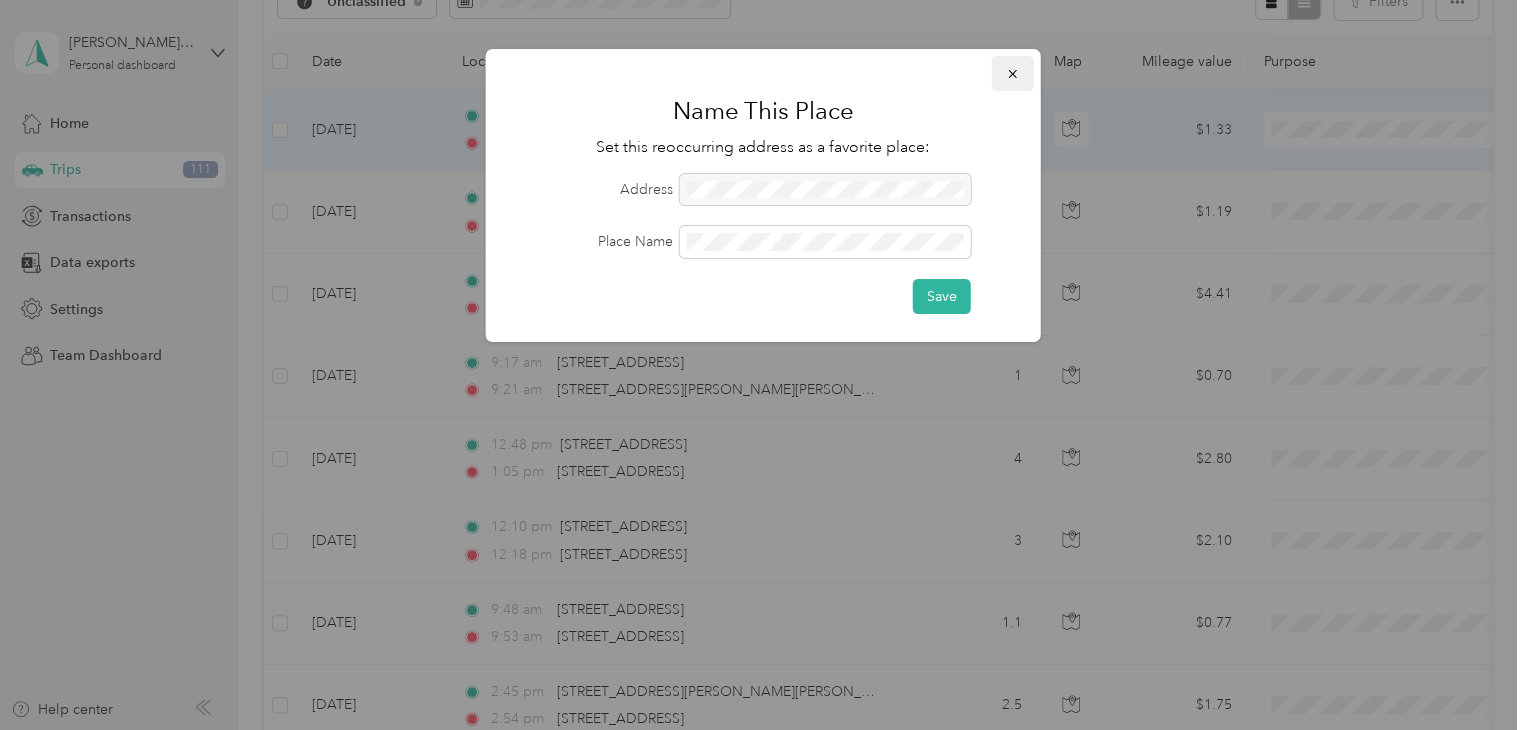 click 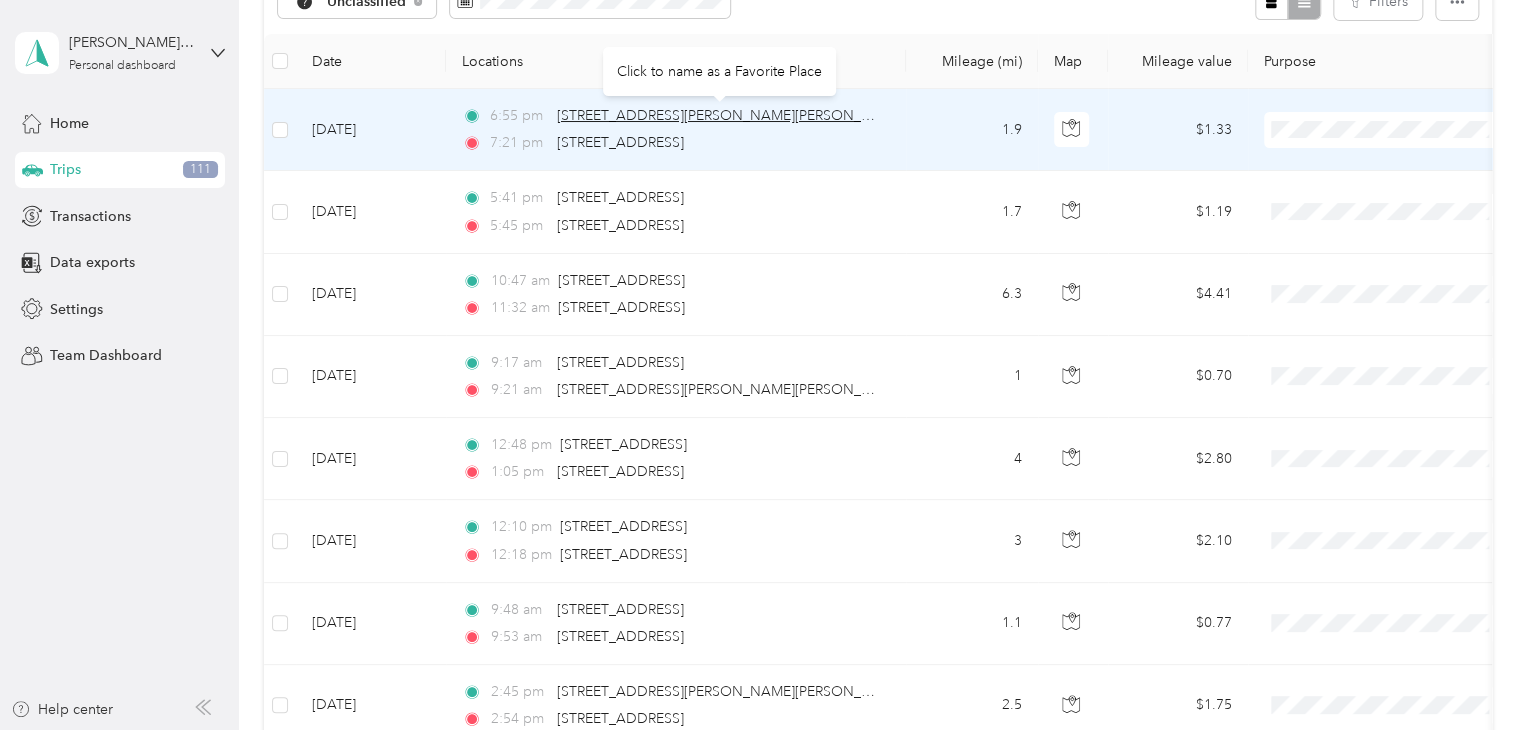 click on "[STREET_ADDRESS][PERSON_NAME][PERSON_NAME]" at bounding box center [731, 115] 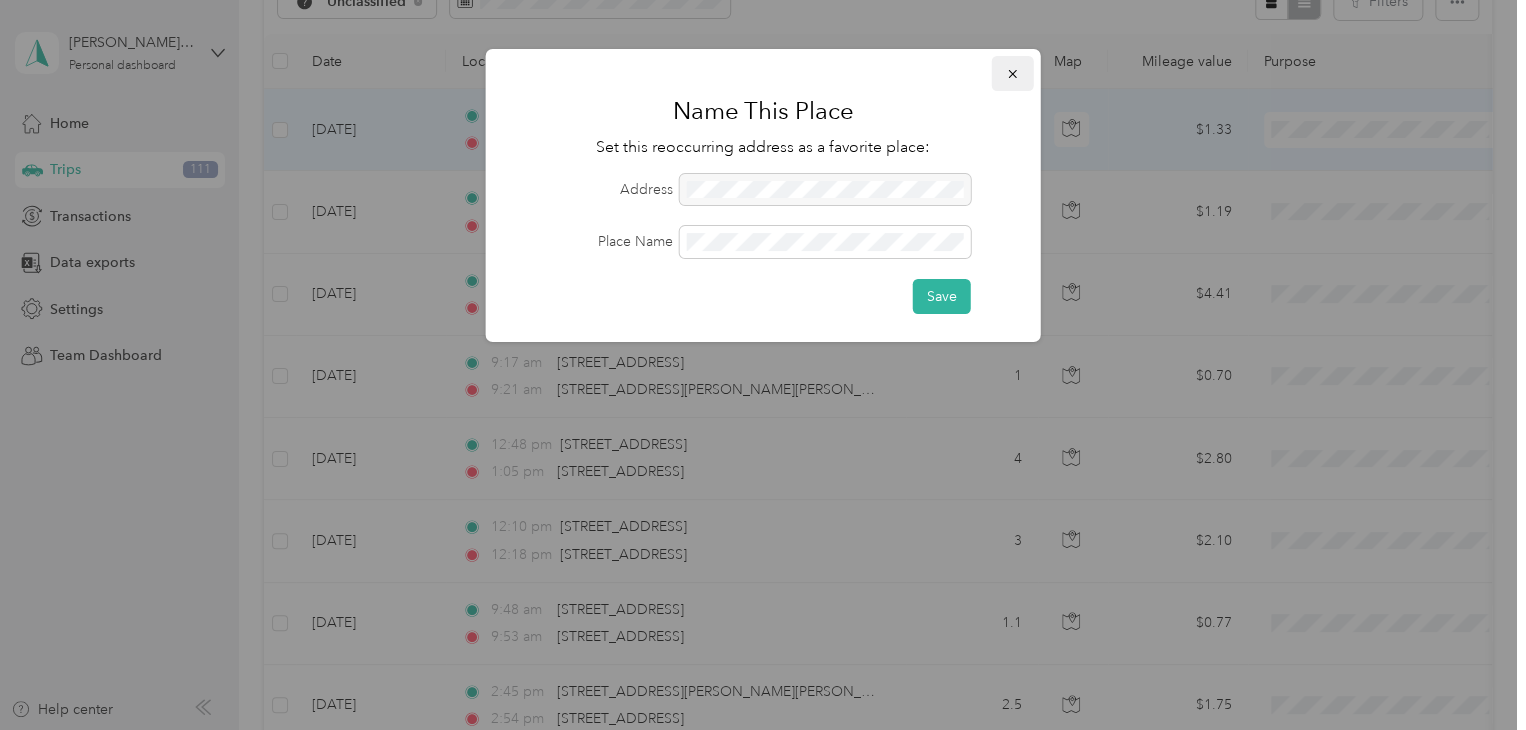 click at bounding box center [1013, 73] 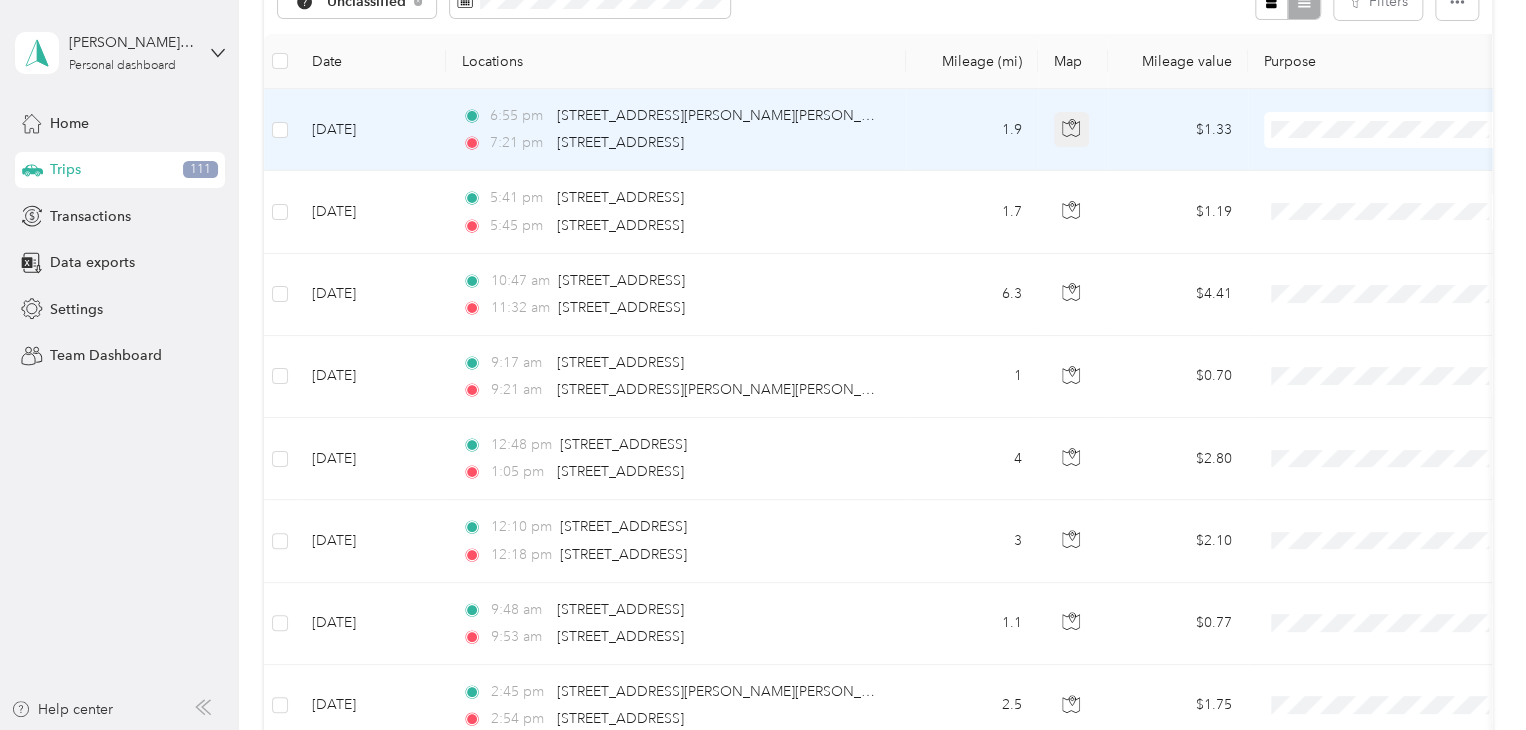 click 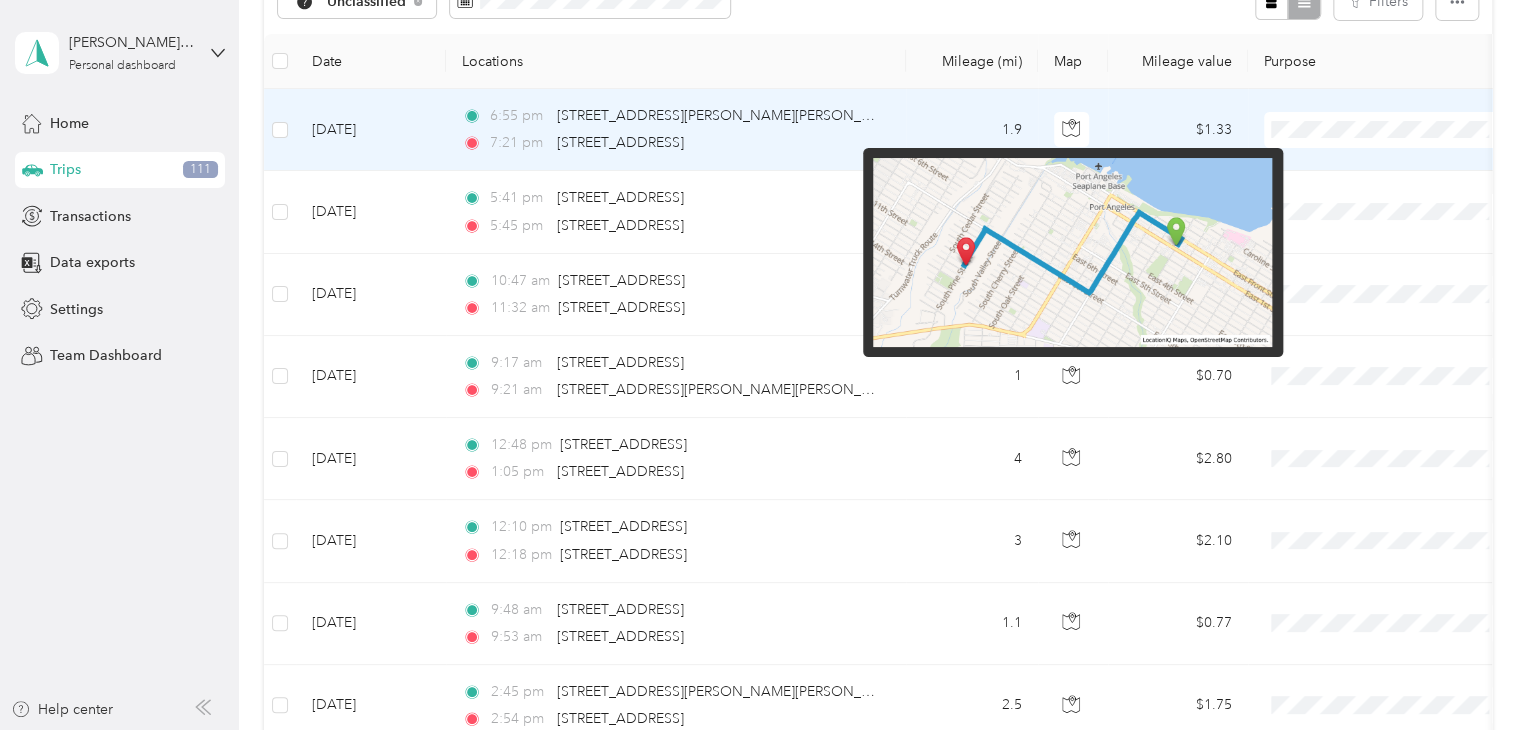 click at bounding box center (1072, 252) 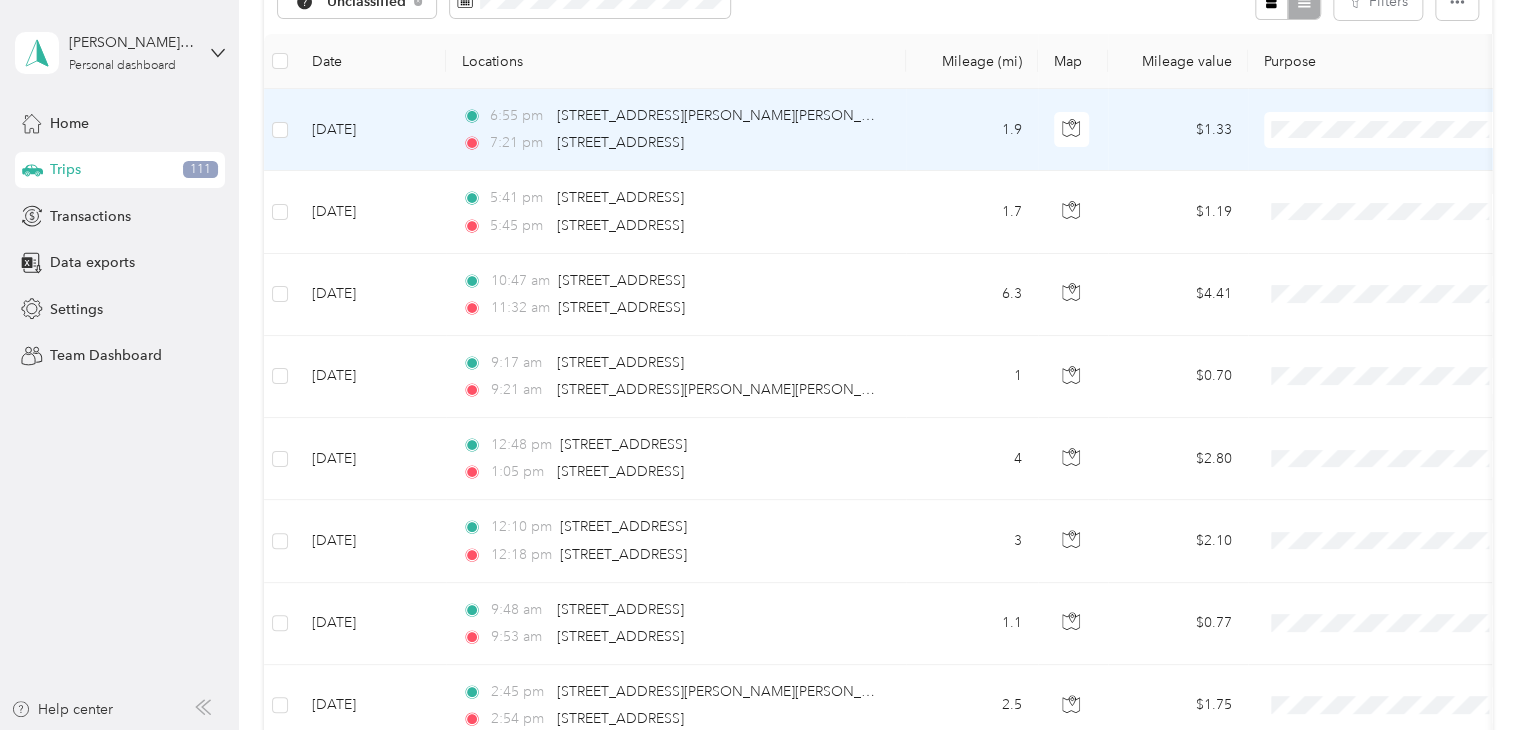 click on "[DATE]" at bounding box center [371, 130] 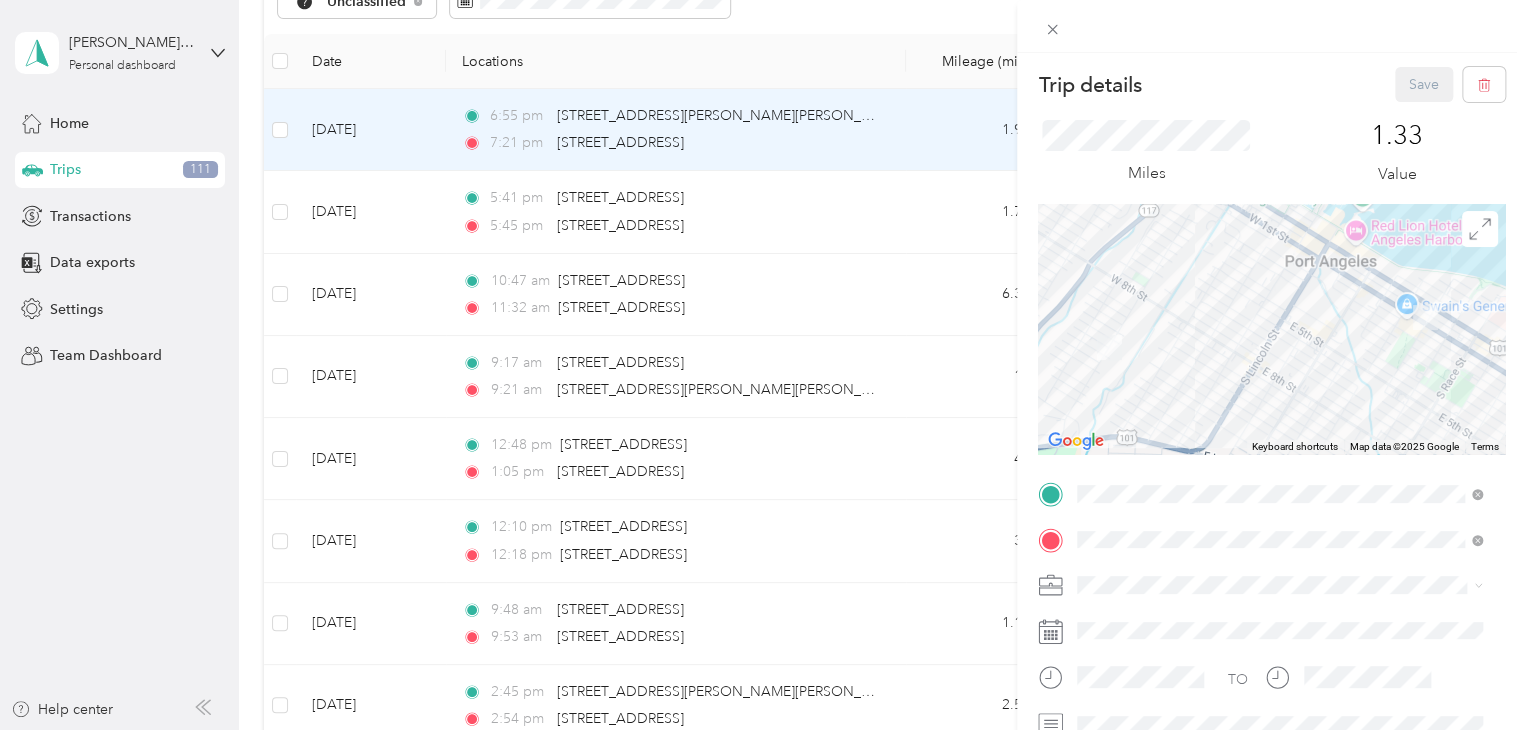 click on "Trip details Save This trip cannot be edited because it is either under review, approved, or paid. Contact your Team Manager to edit it. Miles 1.33 Value  To navigate the map with touch gestures double-tap and hold your finger on the map, then drag the map. ← Move left → Move right ↑ Move up ↓ Move down + Zoom in - Zoom out Home Jump left by 75% End Jump right by 75% Page Up Jump up by 75% Page Down Jump down by 75% Keyboard shortcuts Map Data Map data ©2025 Google Map data ©2025 Google 500 m  Click to toggle between metric and imperial units Terms Report a map error TO Add photo" at bounding box center (763, 365) 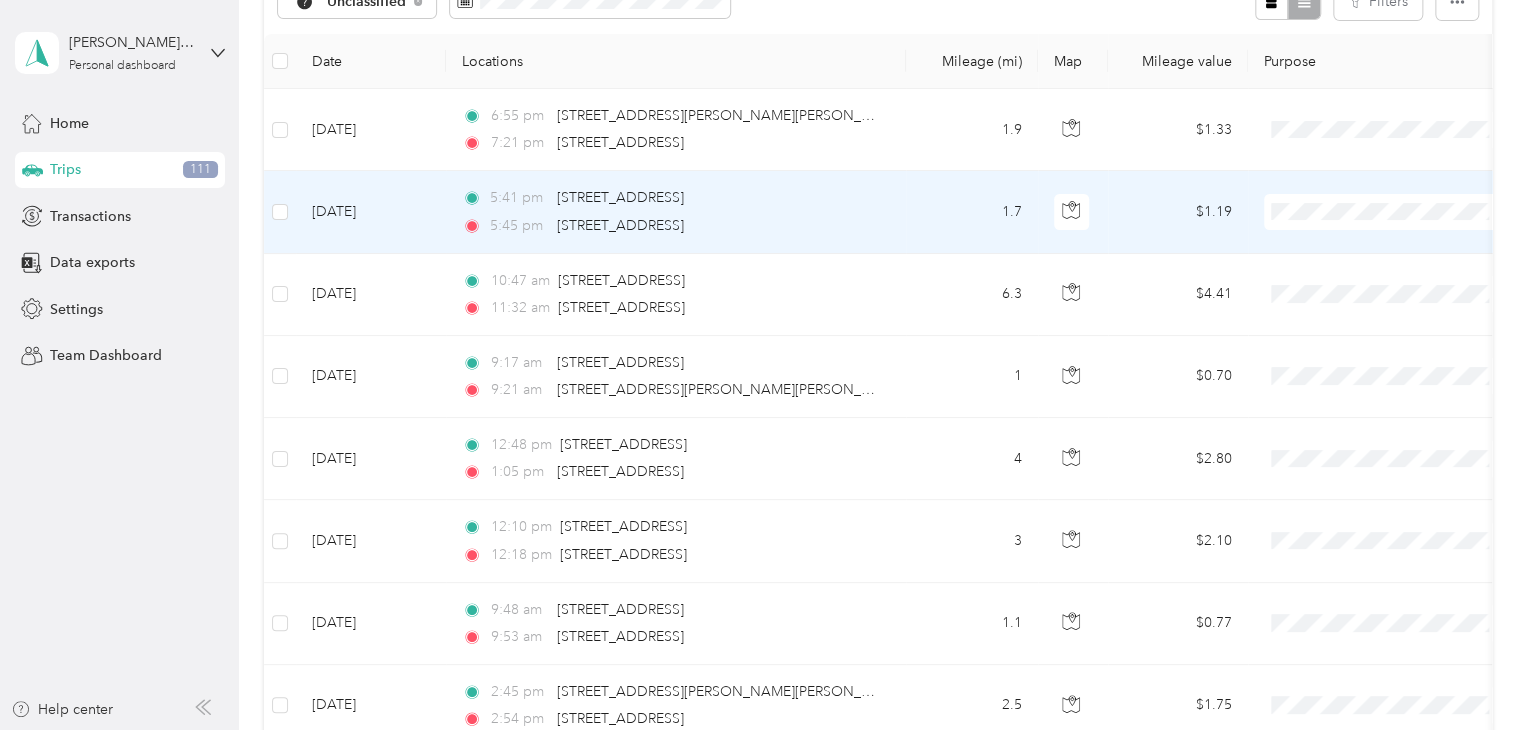 click on "[DATE]" at bounding box center (371, 212) 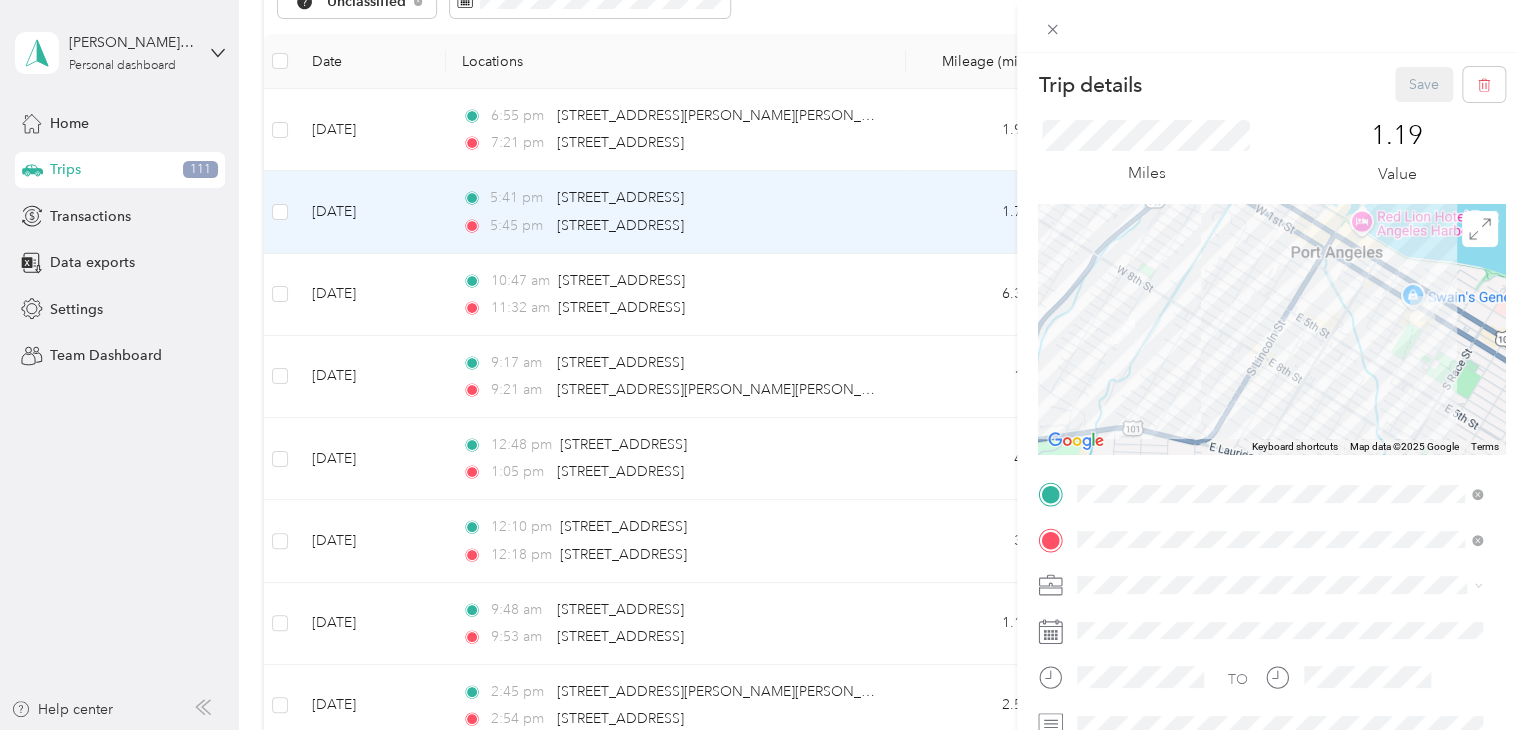 click on "Trip details Save This trip cannot be edited because it is either under review, approved, or paid. Contact your Team Manager to edit it. Miles 1.19 Value  To navigate the map with touch gestures double-tap and hold your finger on the map, then drag the map. ← Move left → Move right ↑ Move up ↓ Move down + Zoom in - Zoom out Home Jump left by 75% End Jump right by 75% Page Up Jump up by 75% Page Down Jump down by 75% Keyboard shortcuts Map Data Map data ©2025 Google Map data ©2025 Google 500 m  Click to toggle between metric and imperial units Terms Report a map error TO Add photo" at bounding box center [763, 365] 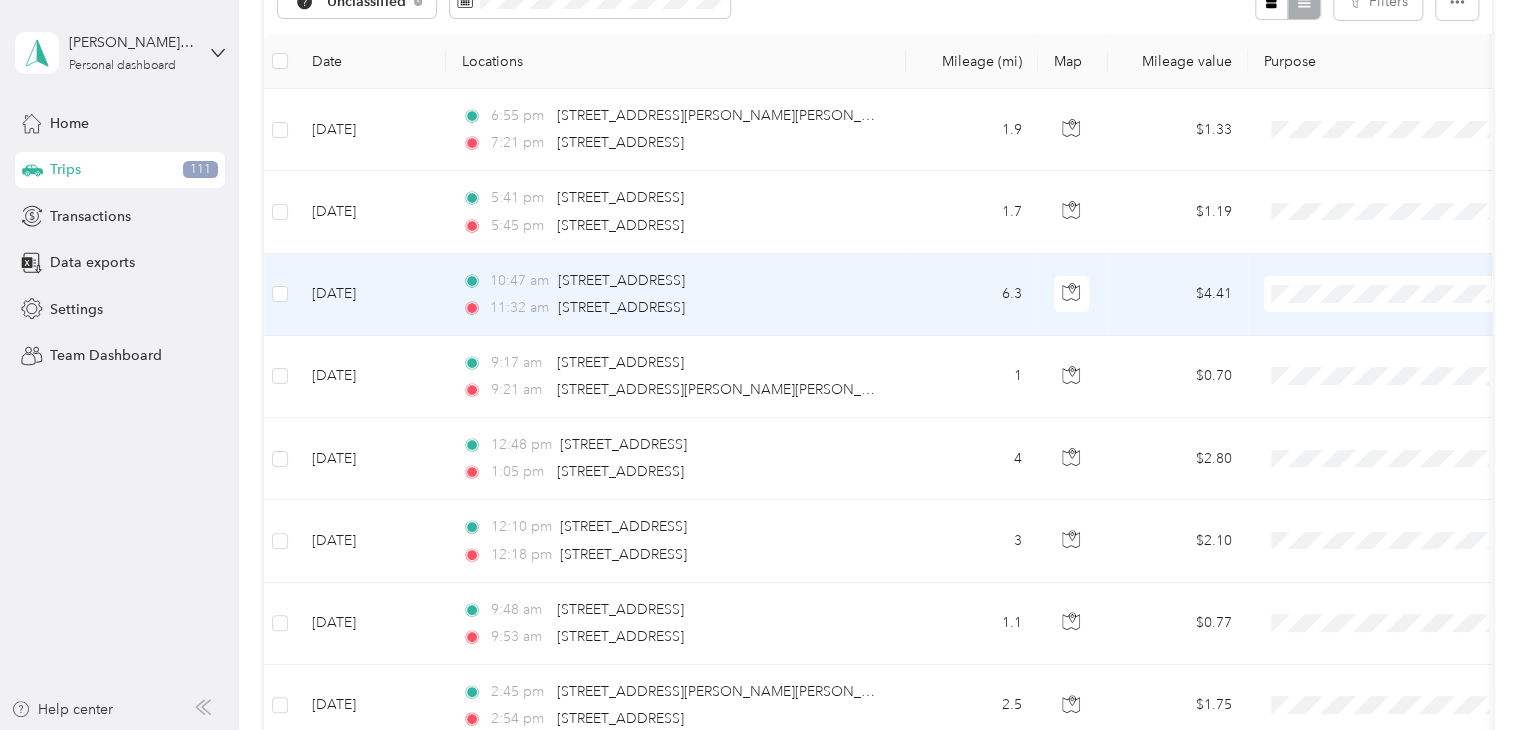 click on "[DATE]" at bounding box center (371, 295) 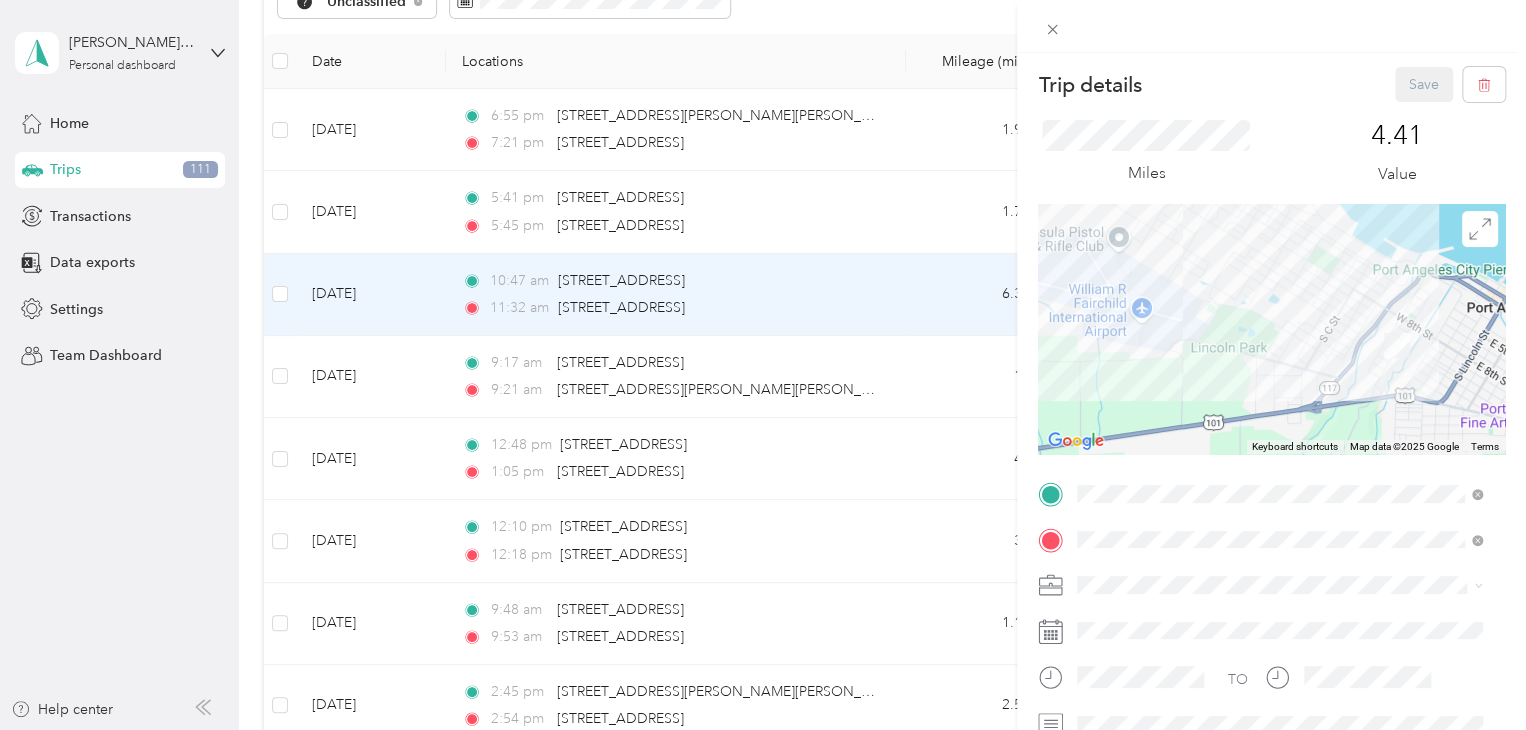 click on "Trip details Save This trip cannot be edited because it is either under review, approved, or paid. Contact your Team Manager to edit it. Miles 4.41 Value  To navigate the map with touch gestures double-tap and hold your finger on the map, then drag the map. ← Move left → Move right ↑ Move up ↓ Move down + Zoom in - Zoom out Home Jump left by 75% End Jump right by 75% Page Up Jump up by 75% Page Down Jump down by 75% Keyboard shortcuts Map Data Map data ©2025 Google Map data ©2025 Google 1 km  Click to toggle between metric and imperial units Terms Report a map error TO Add photo" at bounding box center (763, 365) 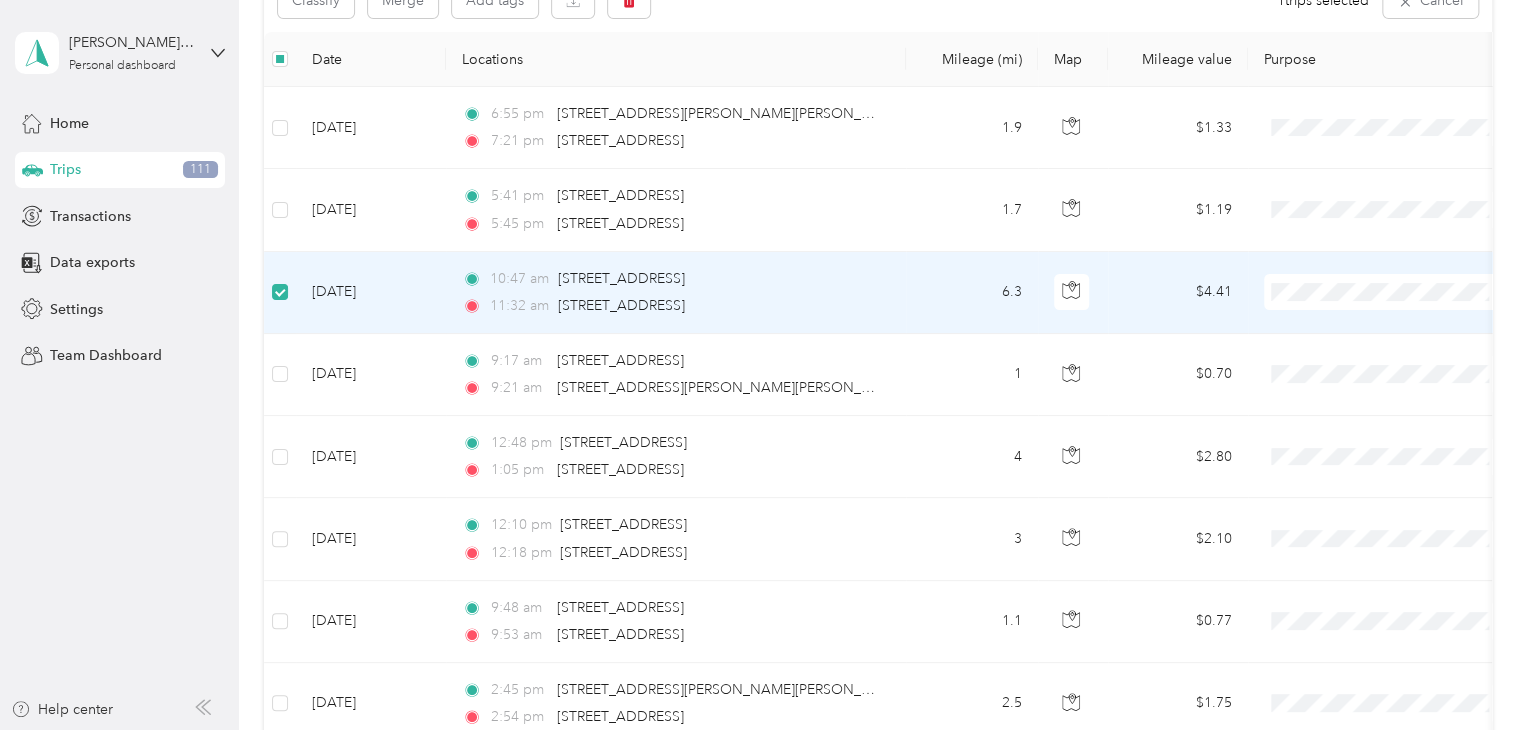 scroll, scrollTop: 247, scrollLeft: 0, axis: vertical 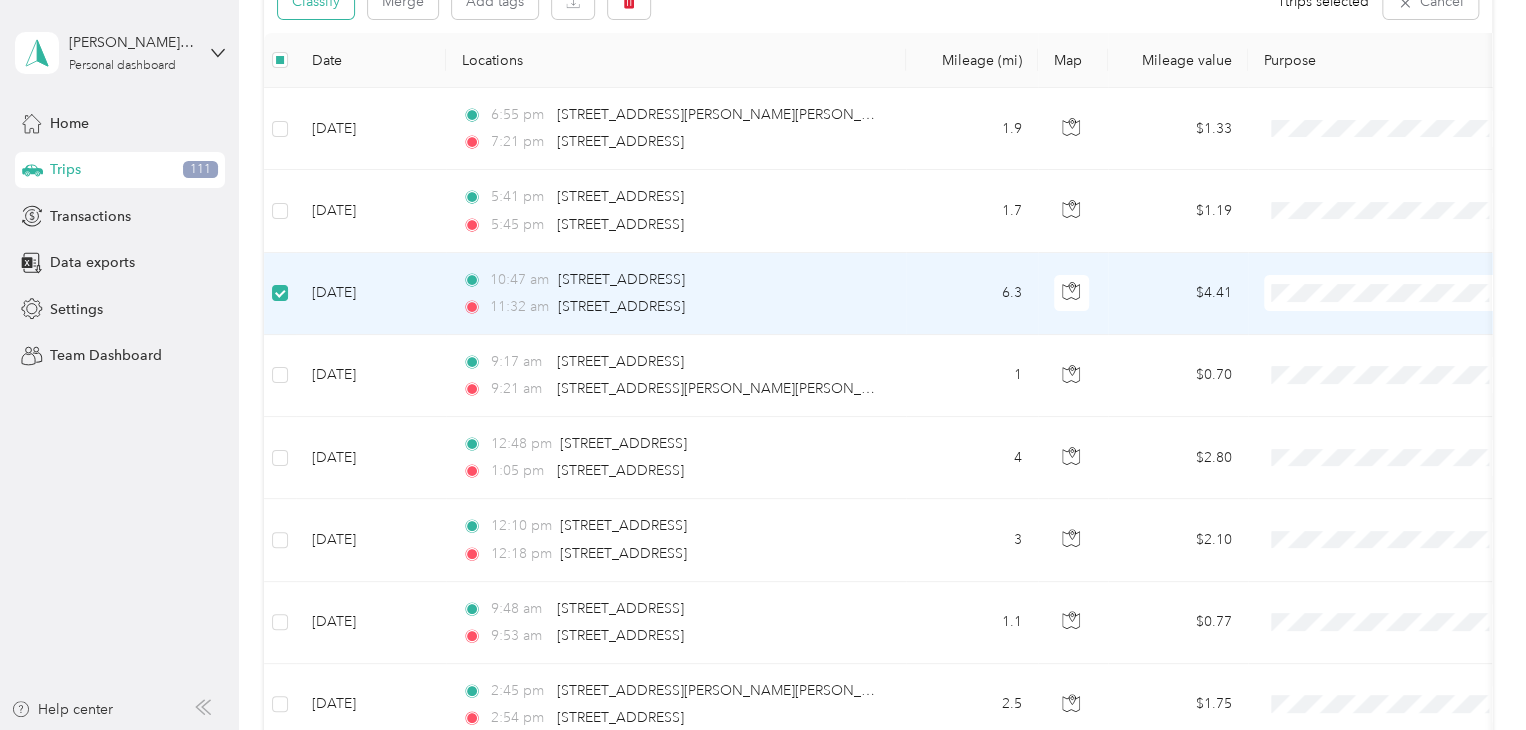 click on "Classify" at bounding box center [316, 1] 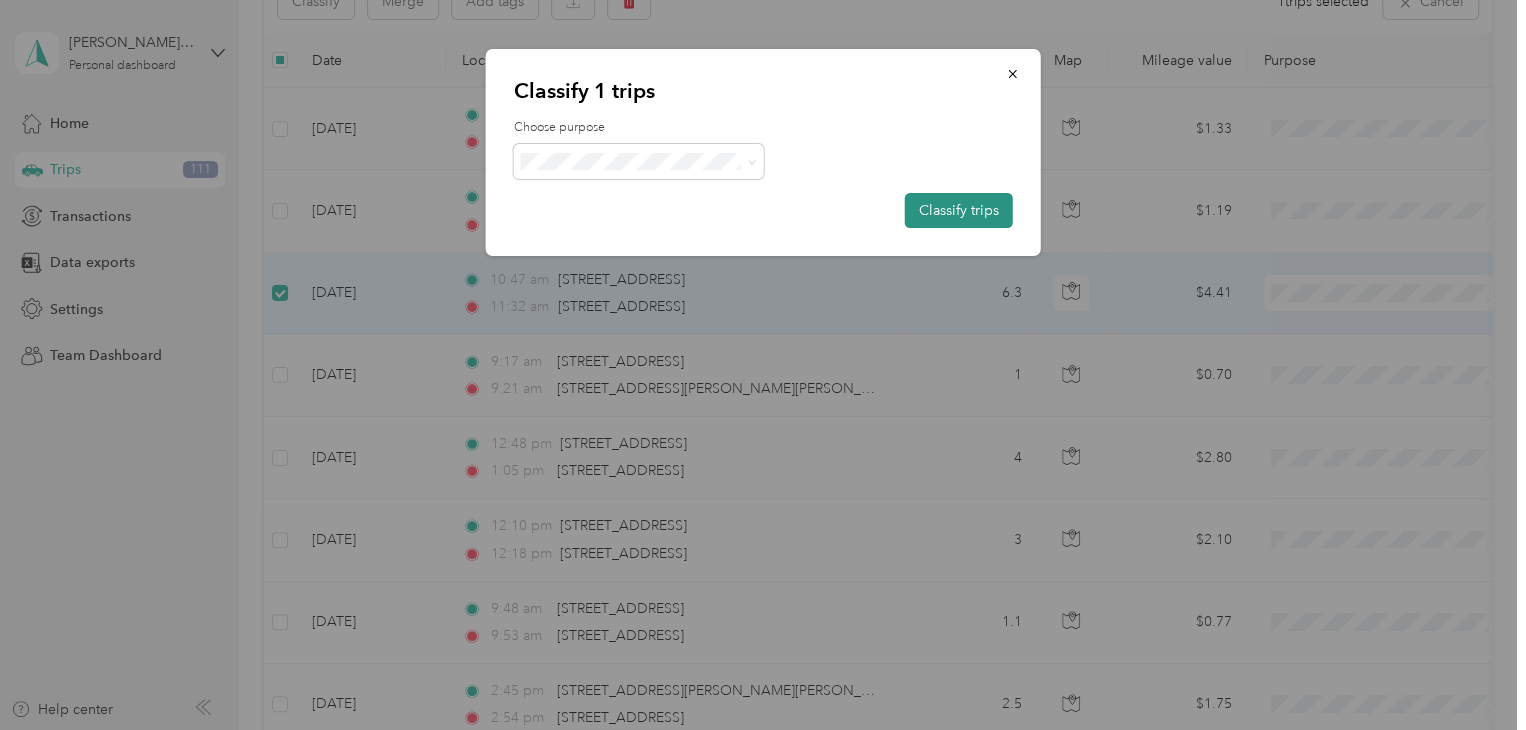 click on "Classify trips" at bounding box center (959, 210) 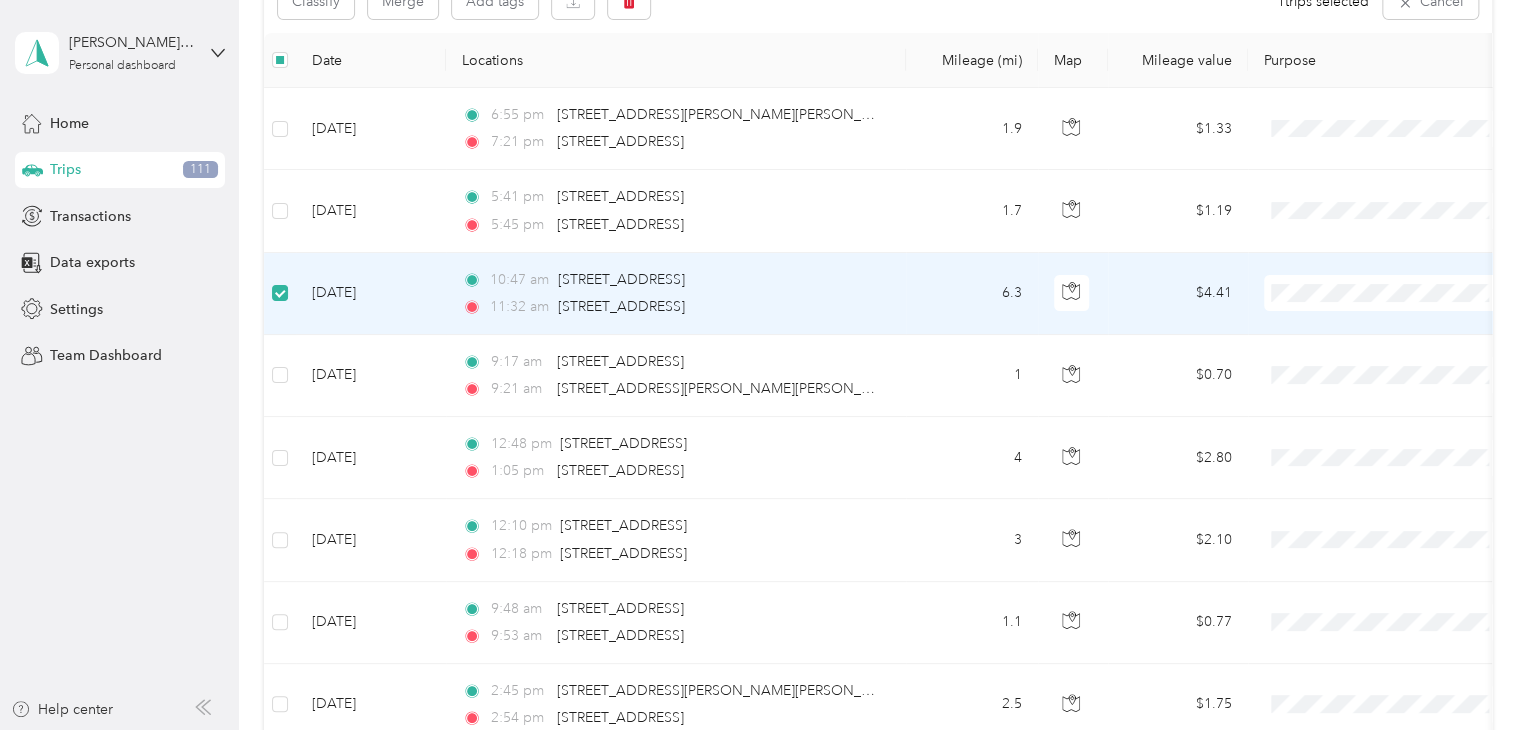 scroll, scrollTop: 248, scrollLeft: 0, axis: vertical 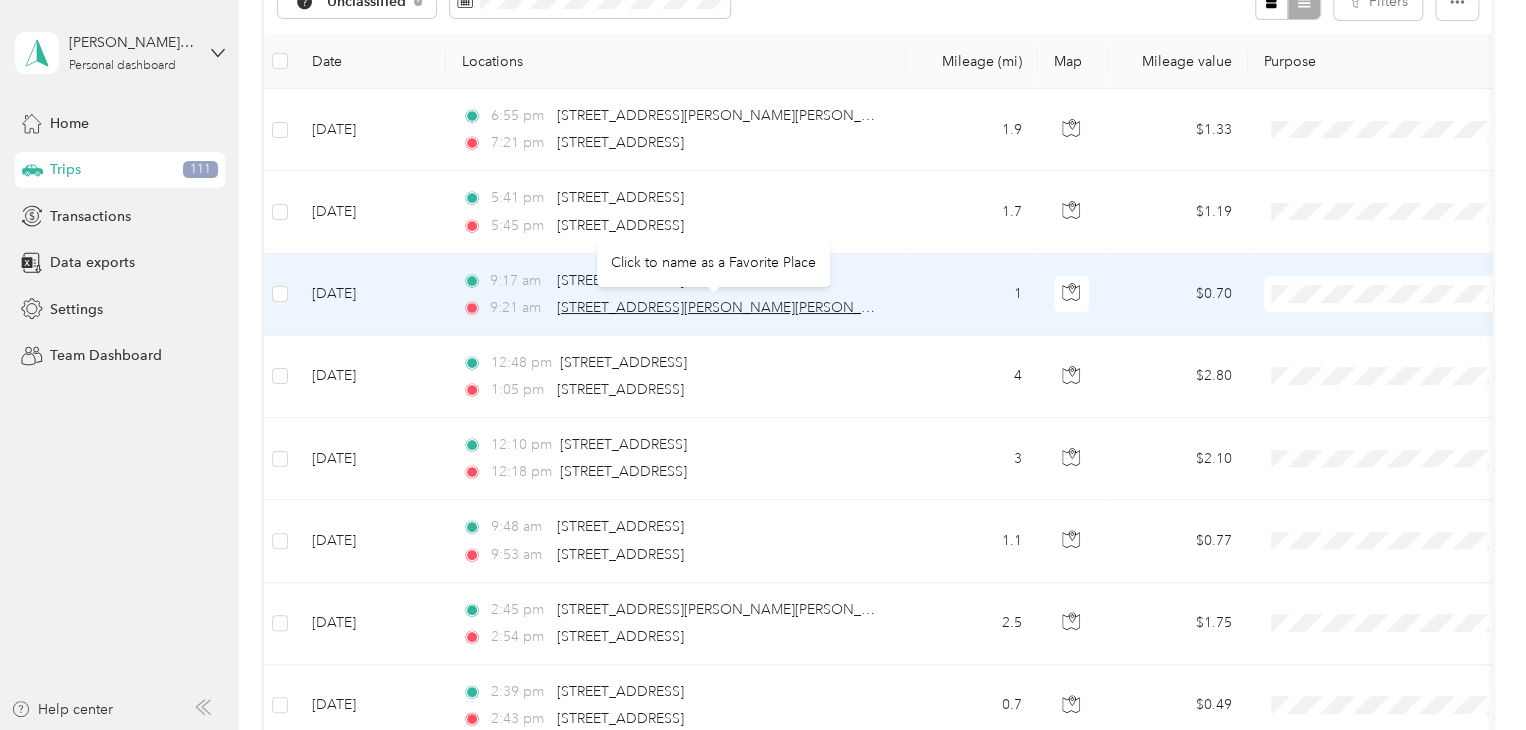 click on "[STREET_ADDRESS][PERSON_NAME][PERSON_NAME]" at bounding box center [731, 307] 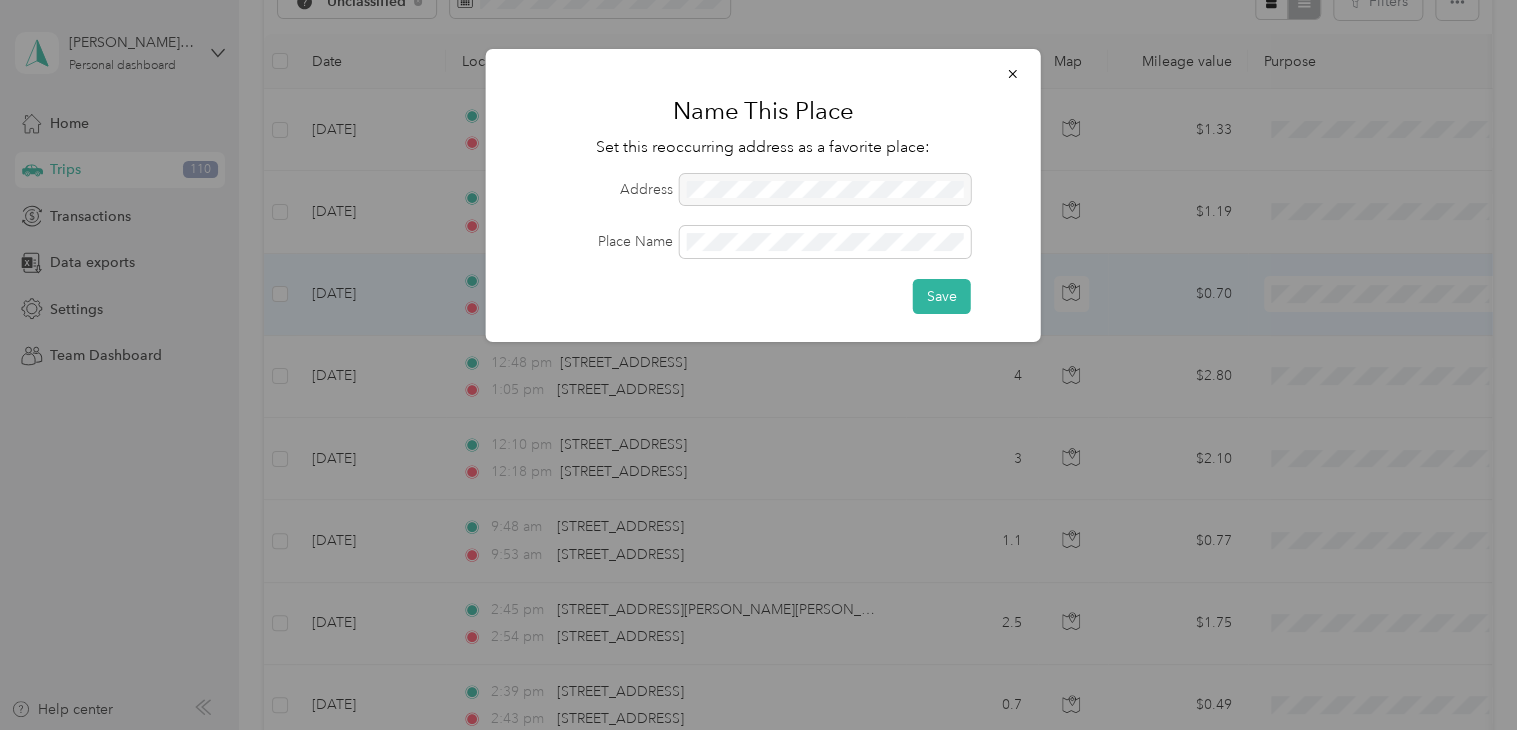 click at bounding box center [825, 190] 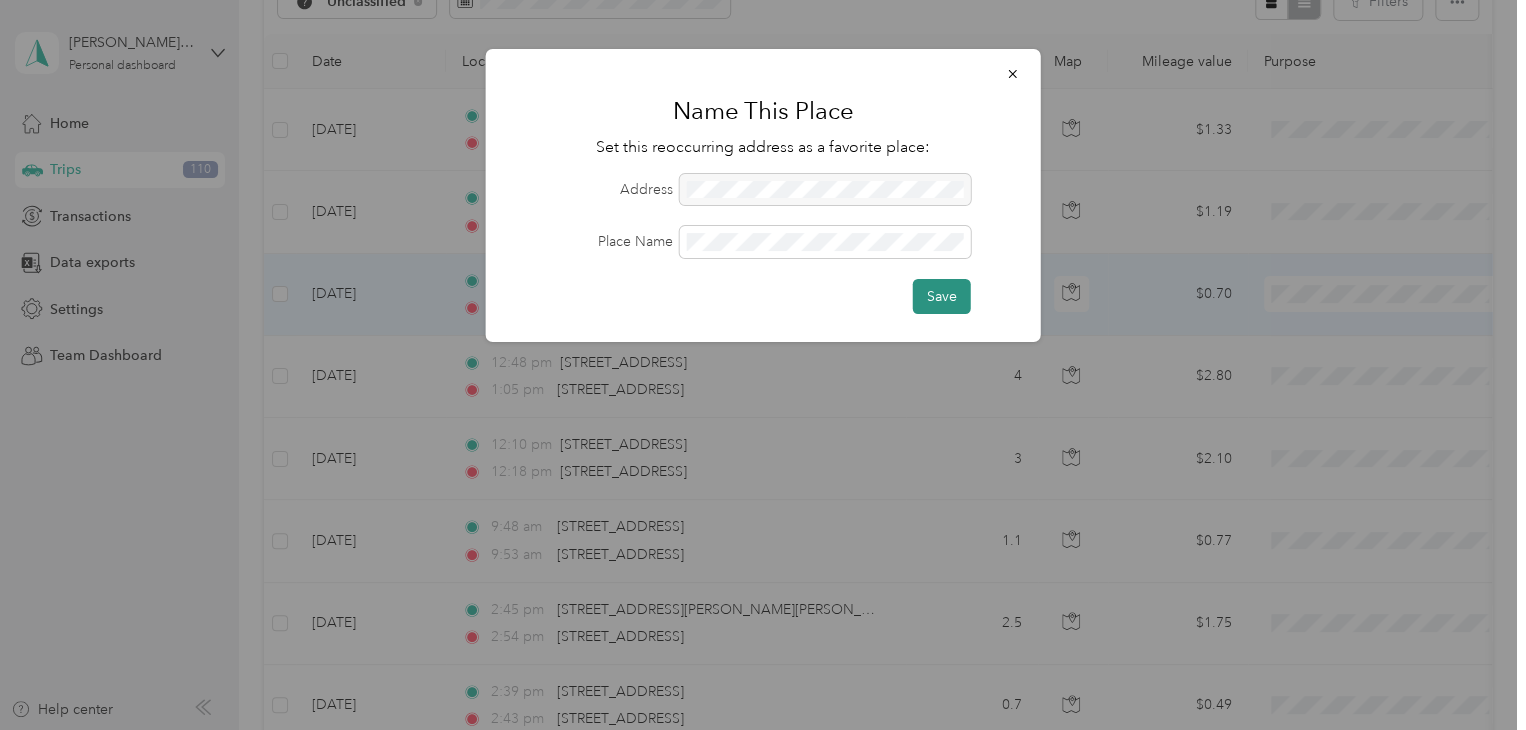 click on "Save" at bounding box center [942, 296] 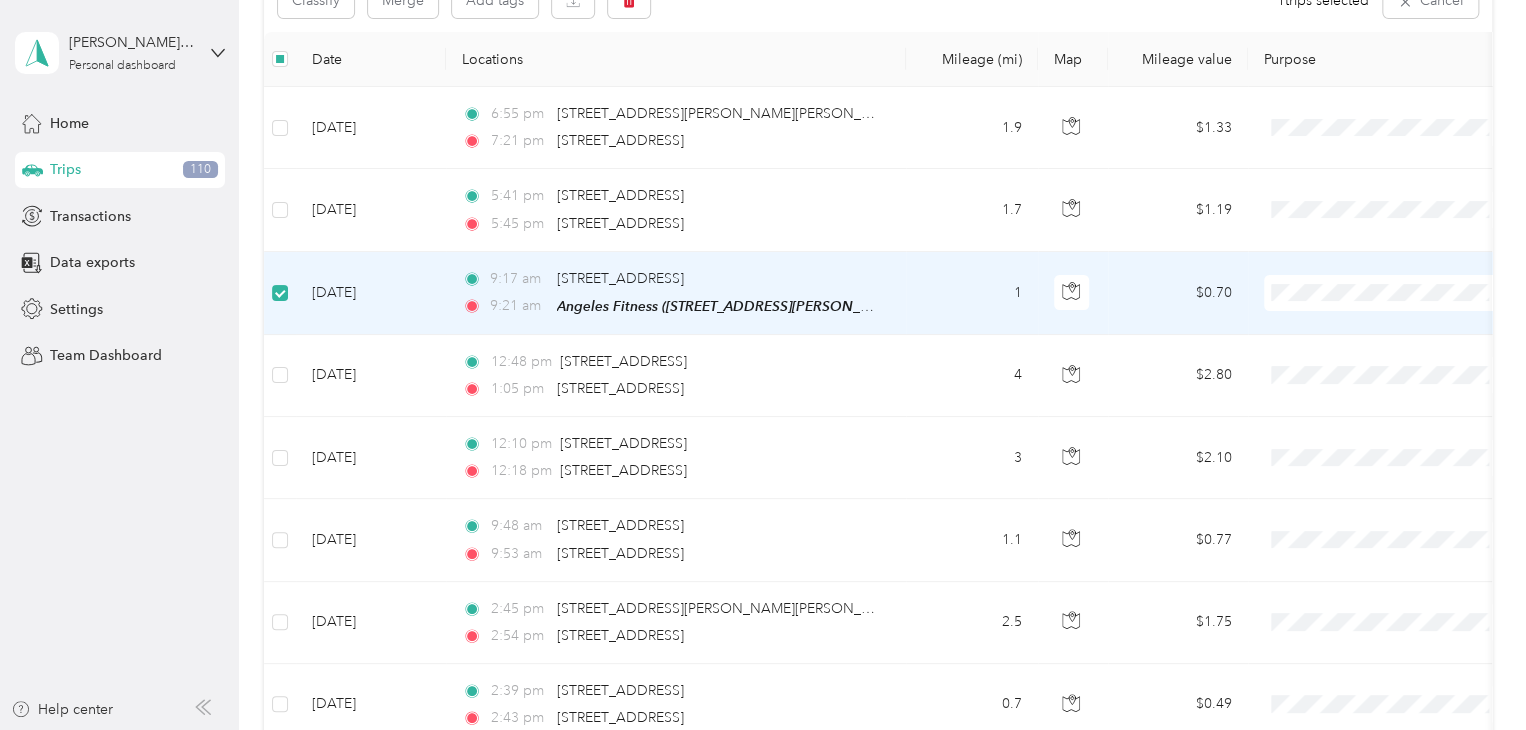 scroll, scrollTop: 247, scrollLeft: 0, axis: vertical 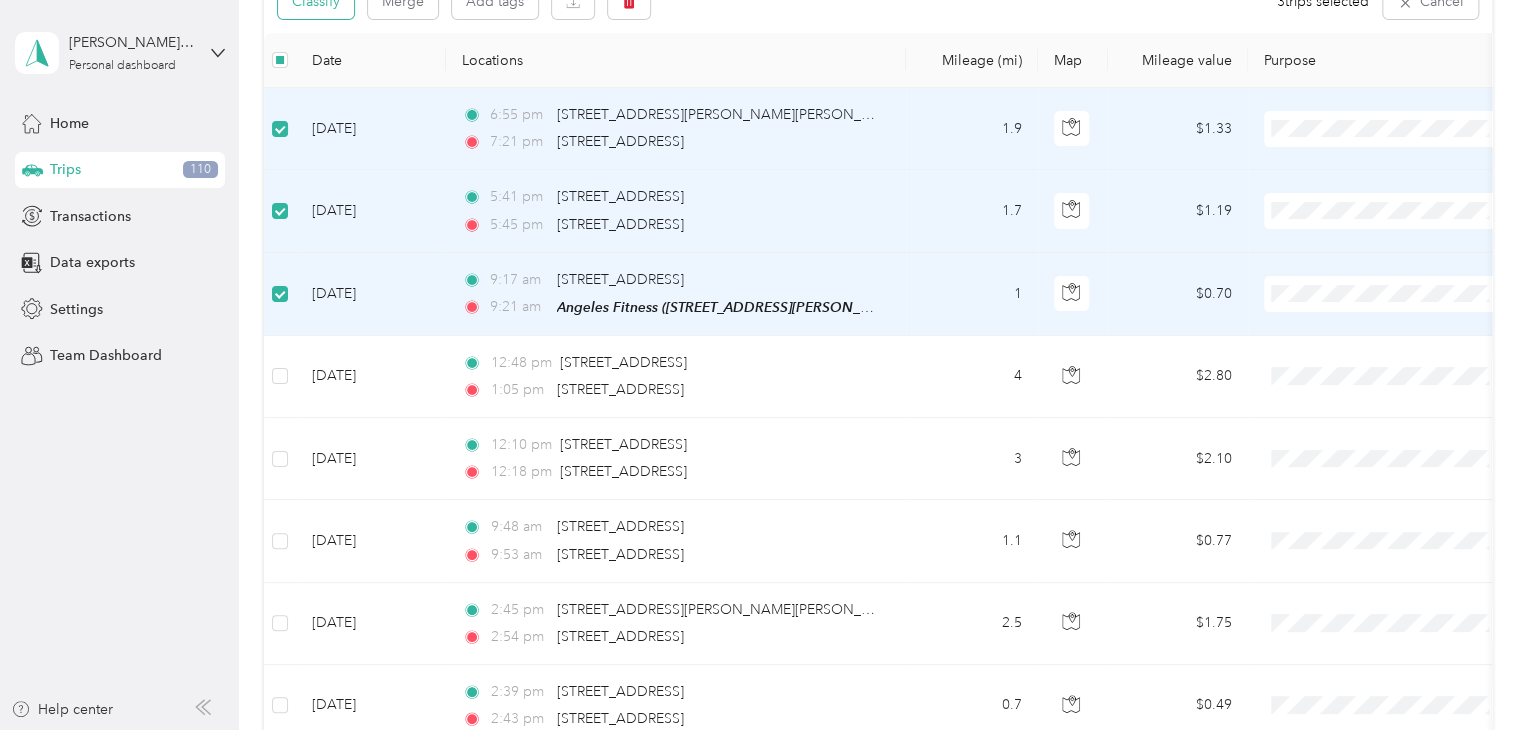 click on "Classify" at bounding box center [316, 1] 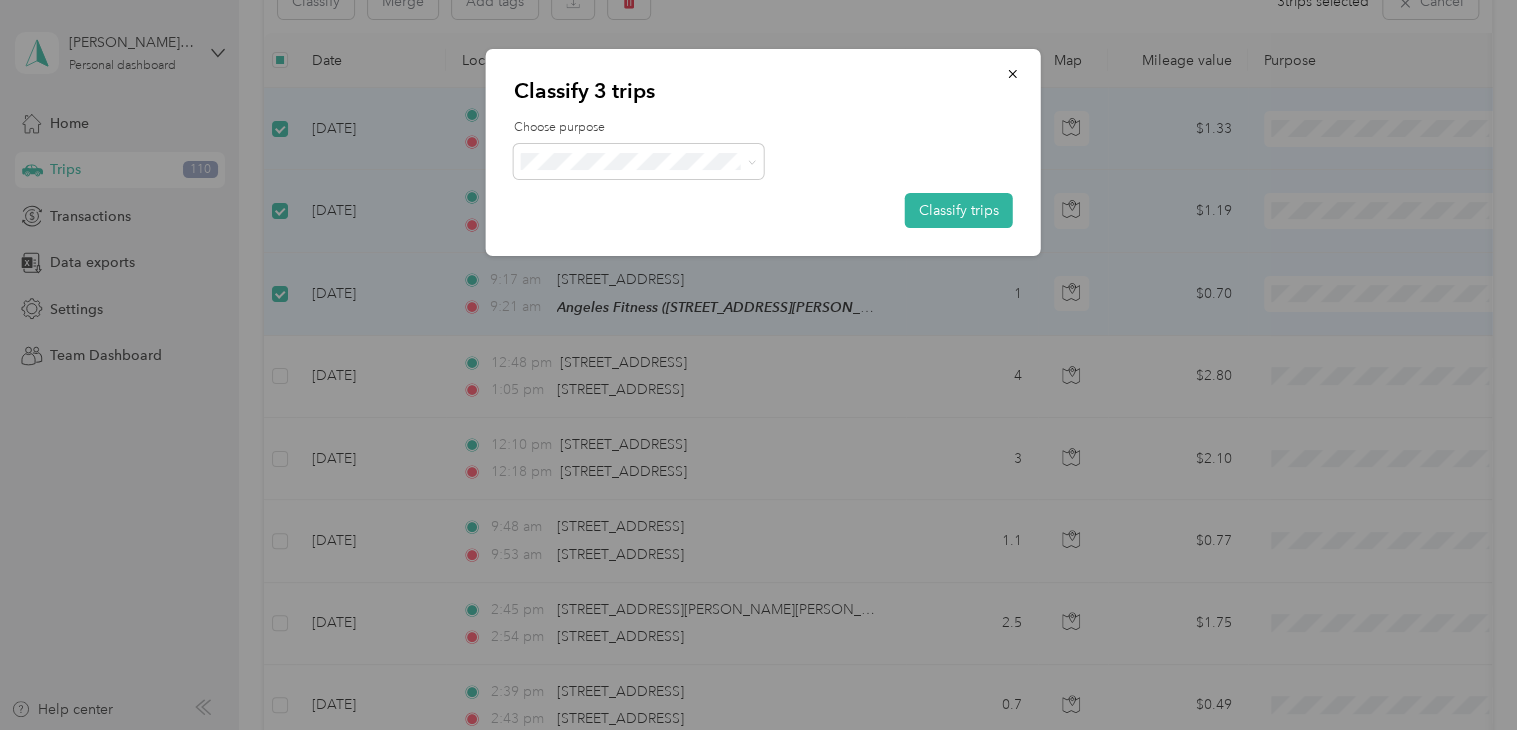 click on "Personal" at bounding box center (656, 227) 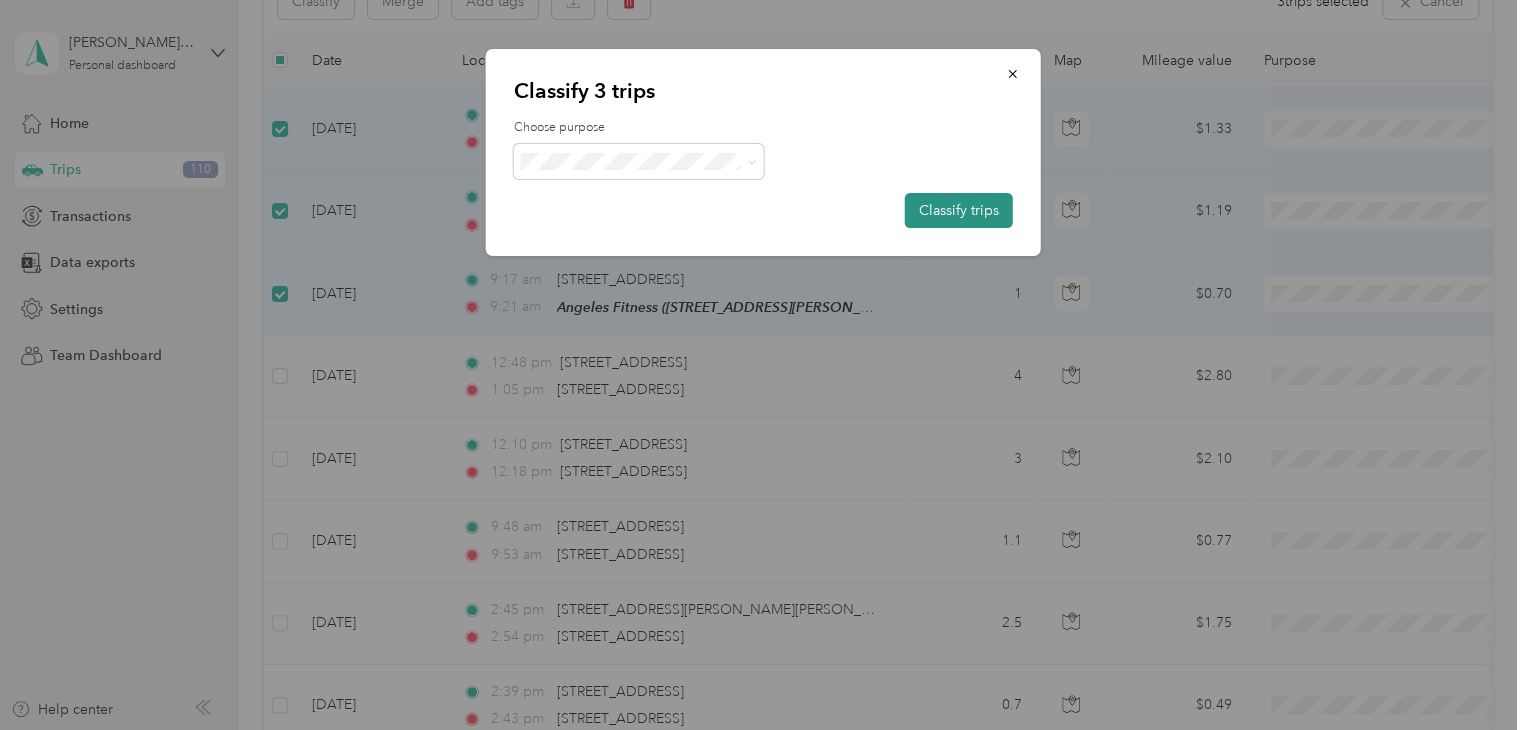 click on "Classify trips" at bounding box center [959, 210] 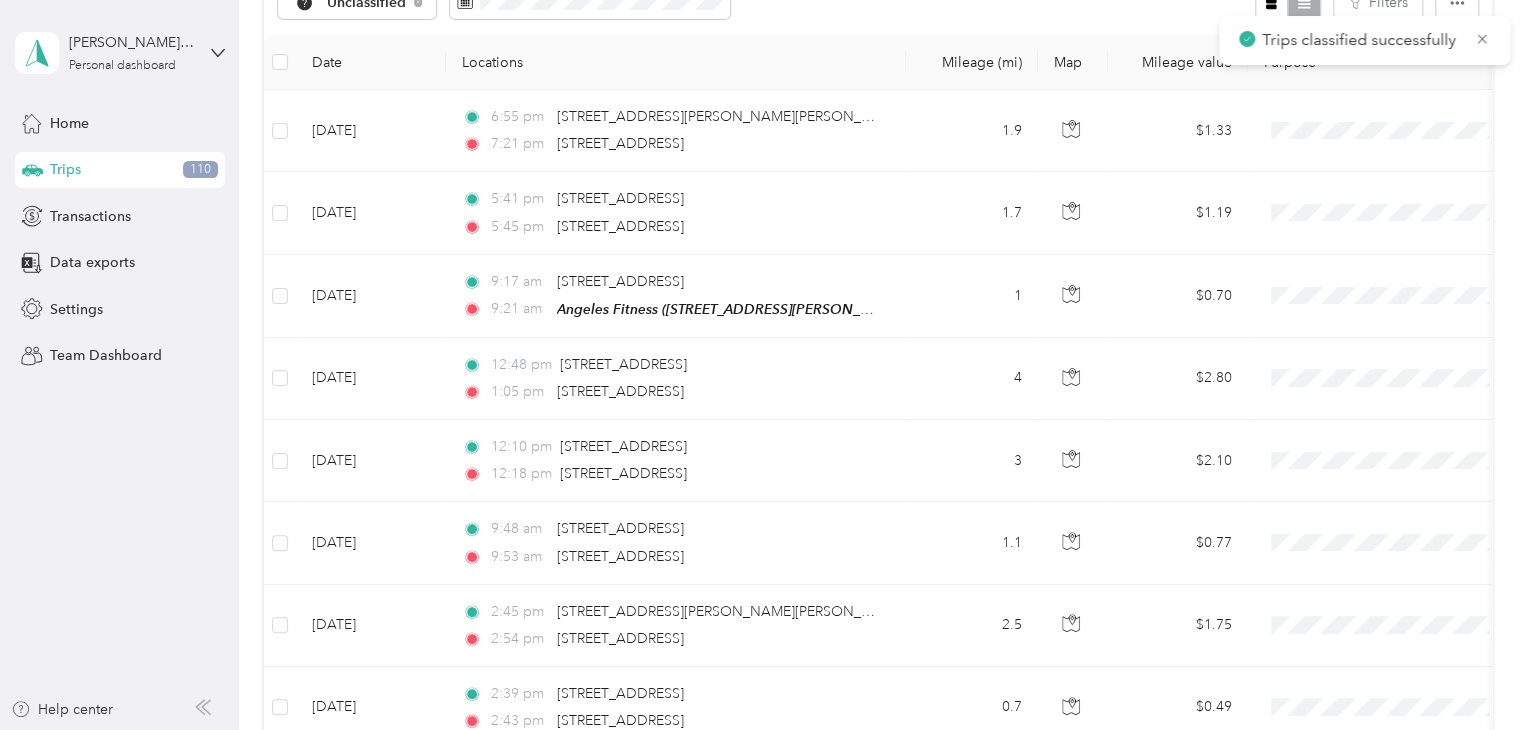 scroll, scrollTop: 248, scrollLeft: 0, axis: vertical 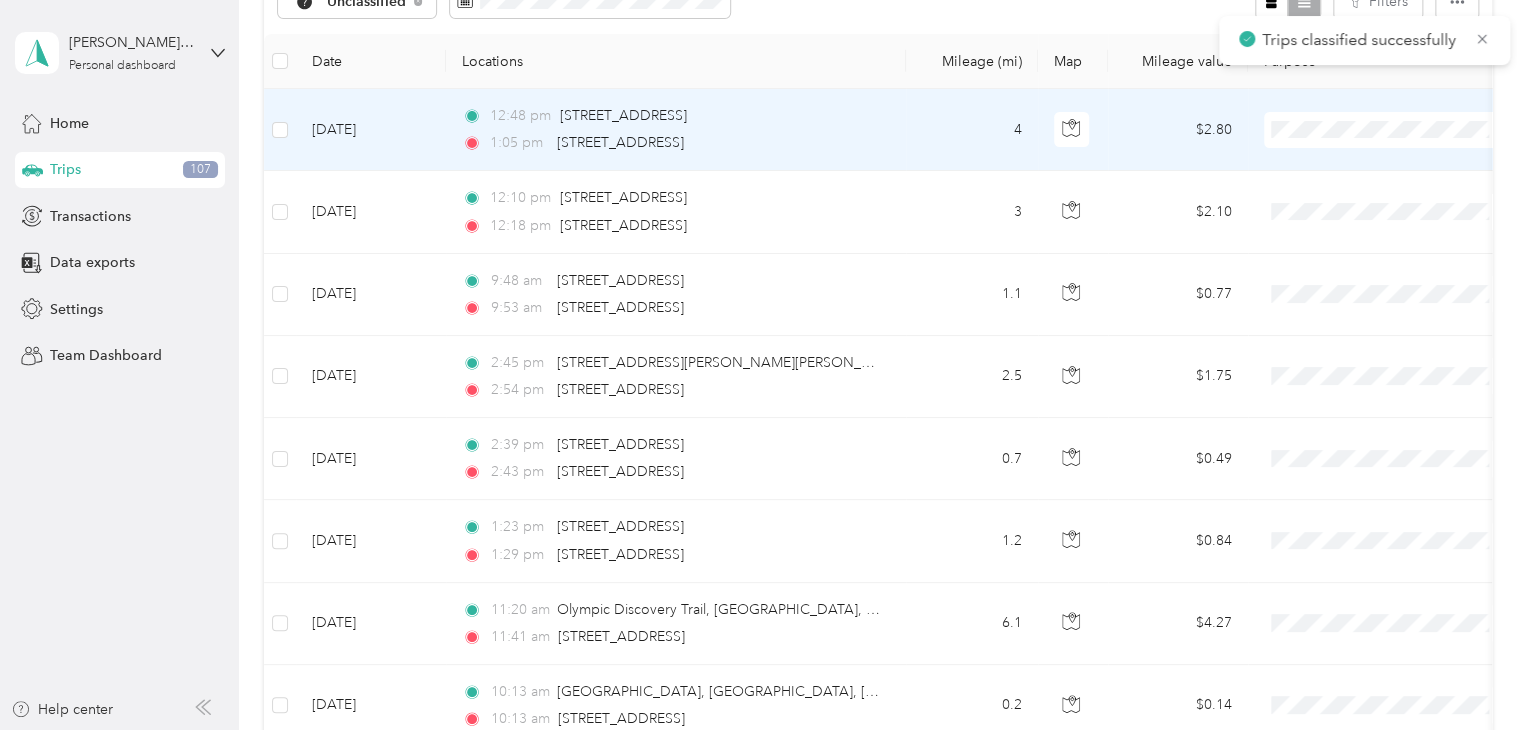 click on "[DATE]" at bounding box center (371, 130) 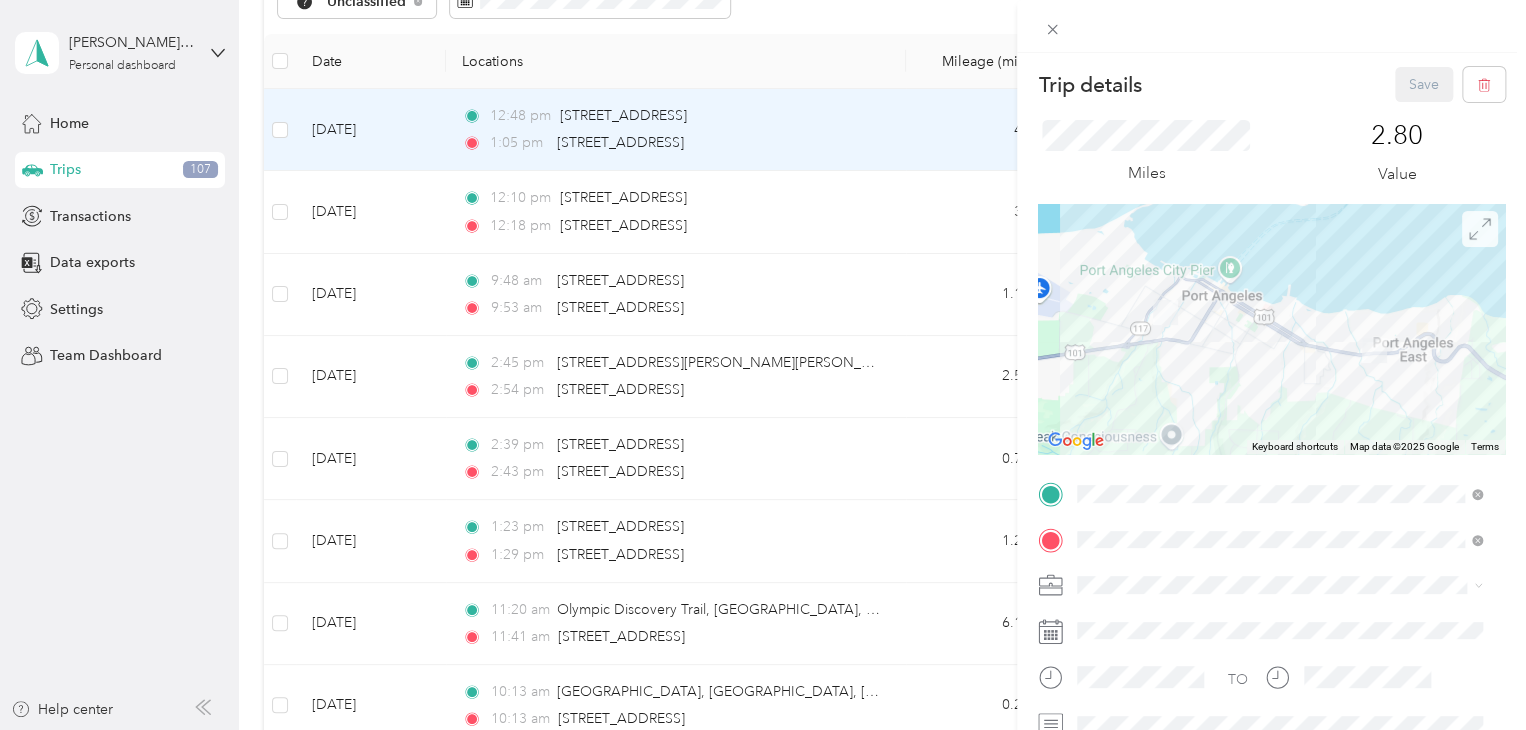 click 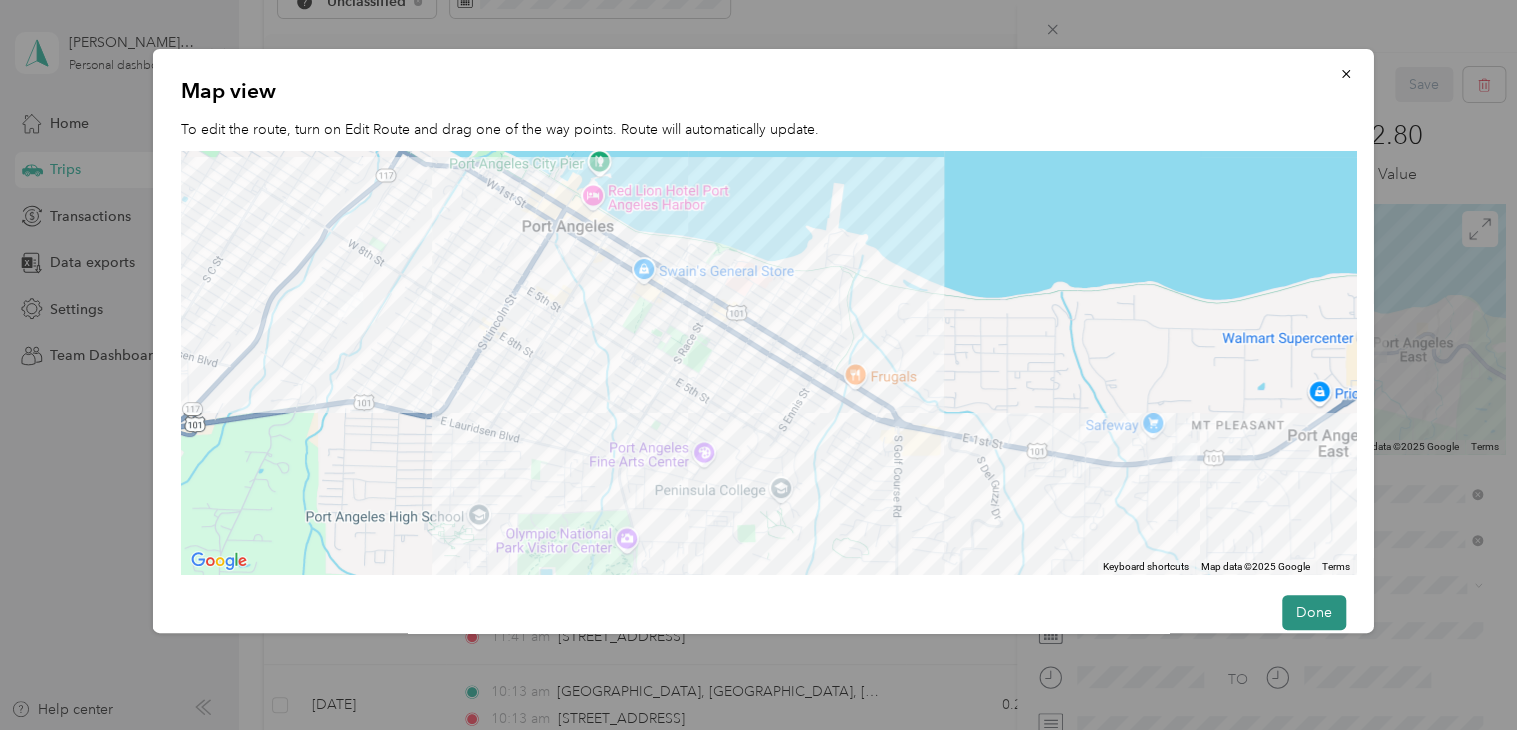 click on "Done" at bounding box center (1313, 612) 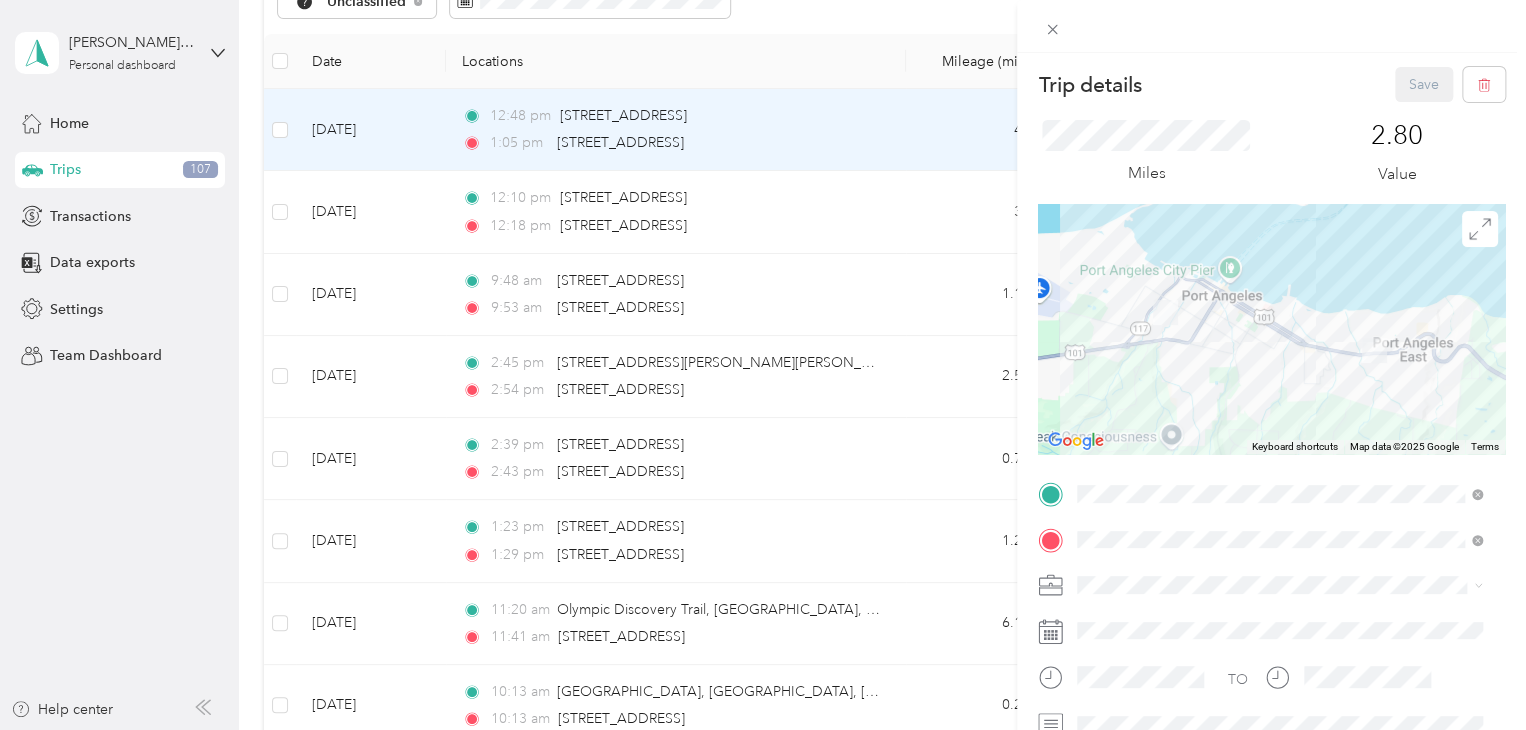click on "Trip details Save This trip cannot be edited because it is either under review, approved, or paid. Contact your Team Manager to edit it. Miles 2.80 Value  To navigate the map with touch gestures double-tap and hold your finger on the map, then drag the map. ← Move left → Move right ↑ Move up ↓ Move down + Zoom in - Zoom out Home Jump left by 75% End Jump right by 75% Page Up Jump up by 75% Page Down Jump down by 75% Keyboard shortcuts Map Data Map data ©2025 Google Map data ©2025 Google 2 km  Click to toggle between metric and imperial units Terms Report a map error TO Add photo" at bounding box center (763, 365) 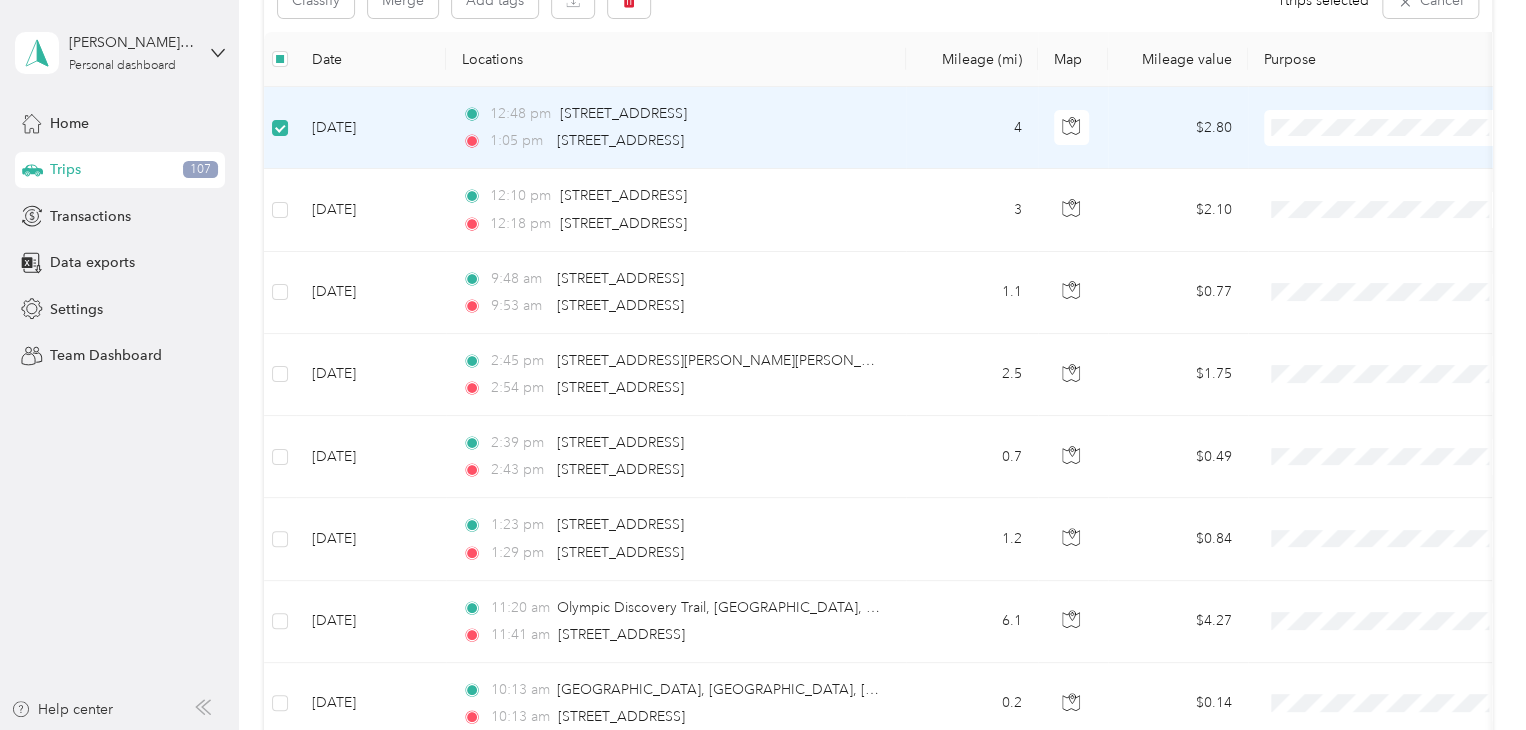 scroll, scrollTop: 247, scrollLeft: 0, axis: vertical 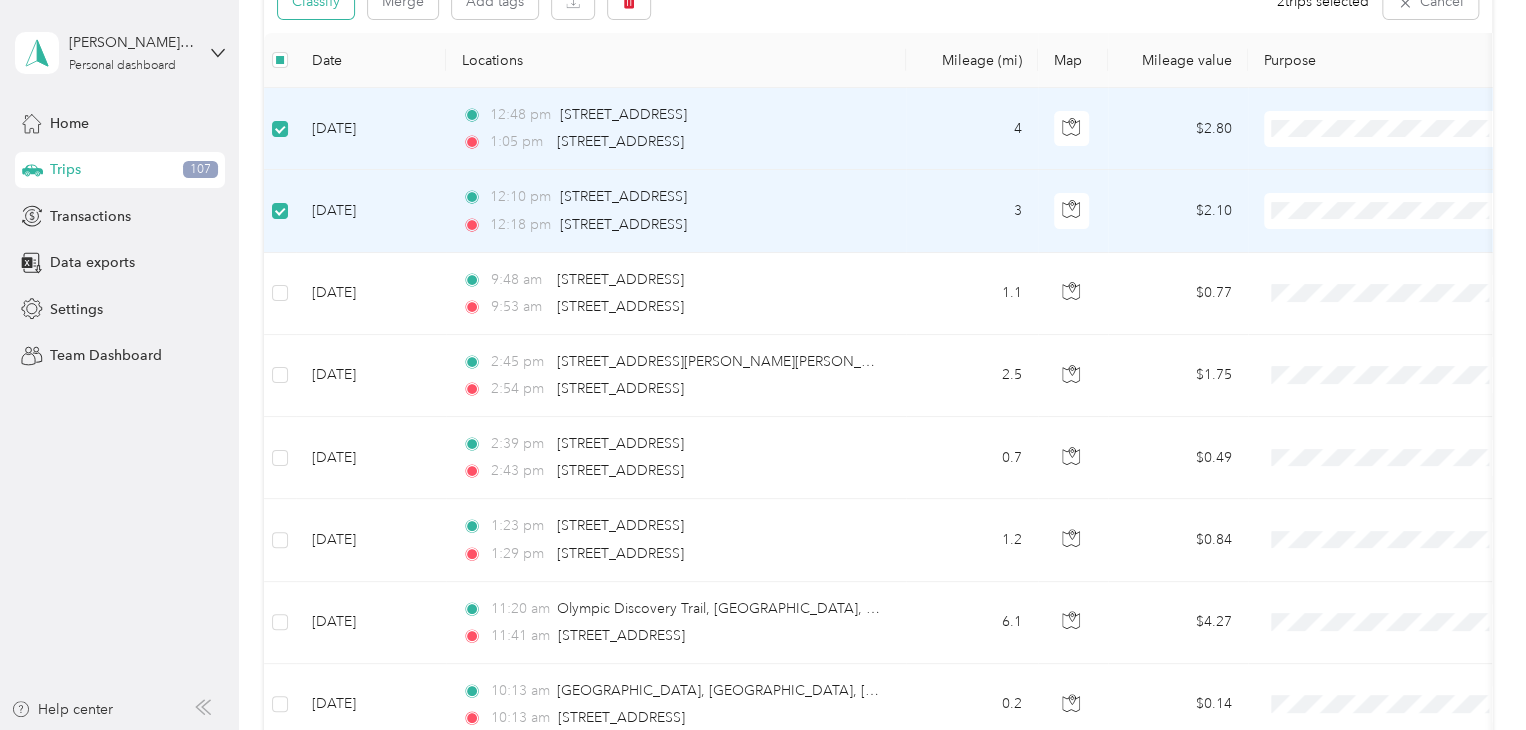 click on "Classify" at bounding box center [316, 1] 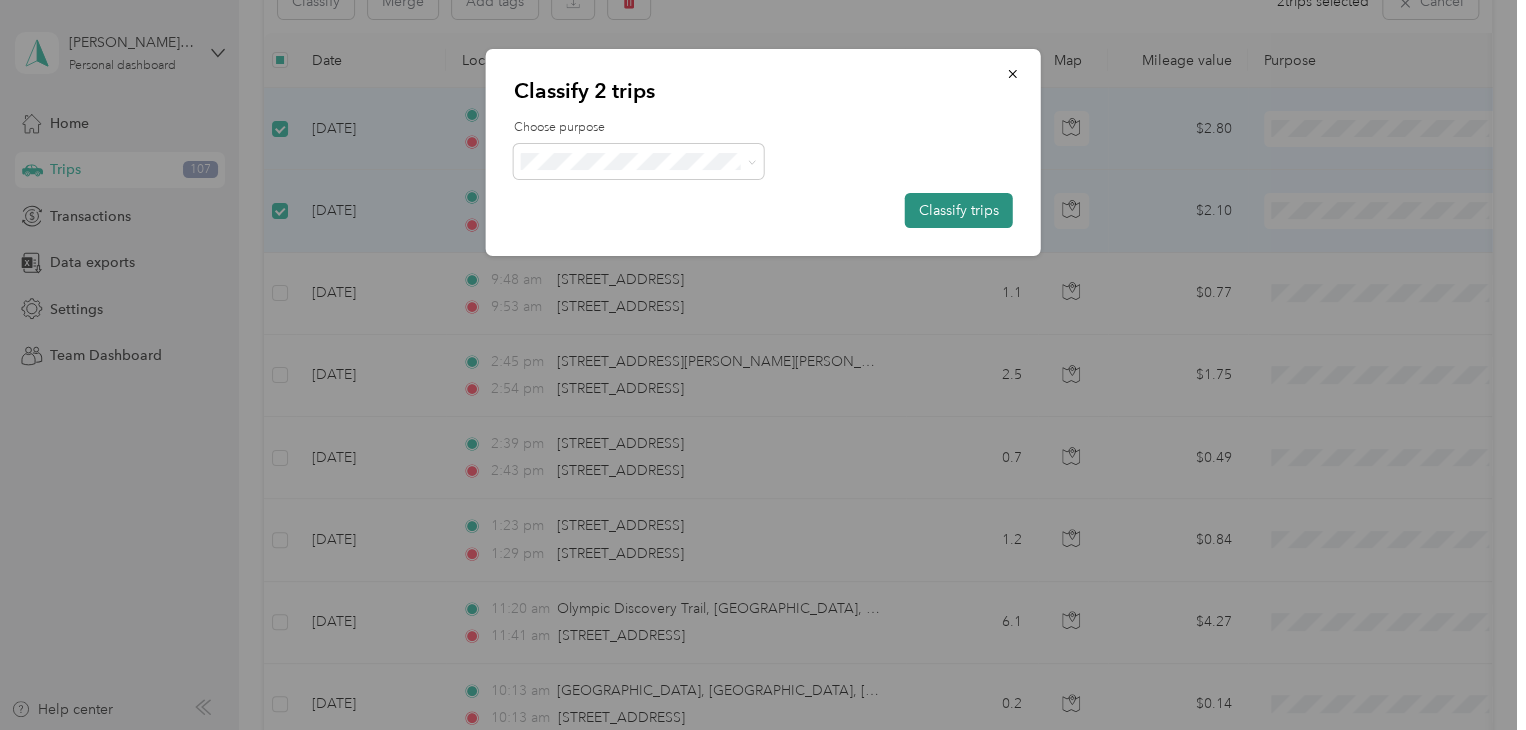 click on "Classify trips" at bounding box center [959, 210] 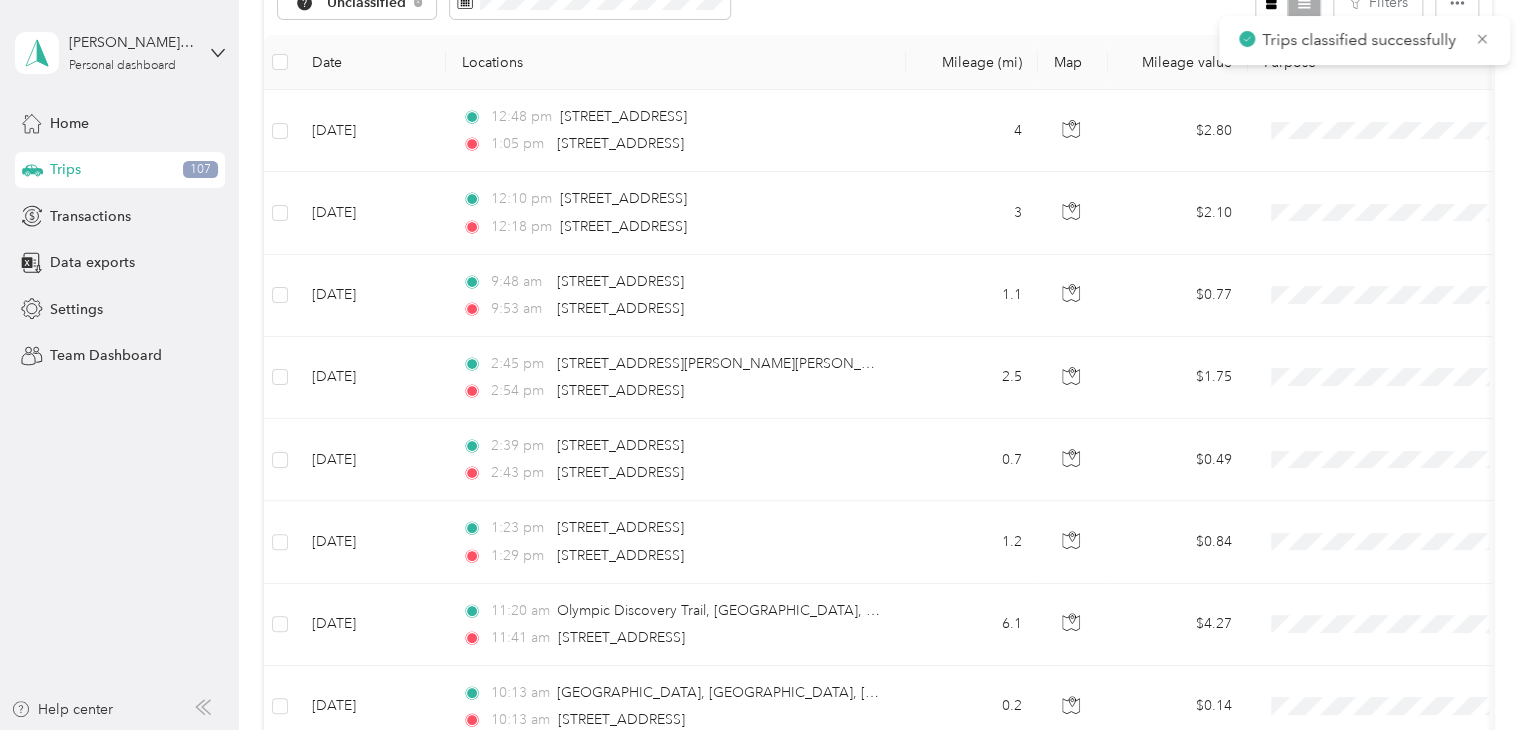 scroll, scrollTop: 248, scrollLeft: 0, axis: vertical 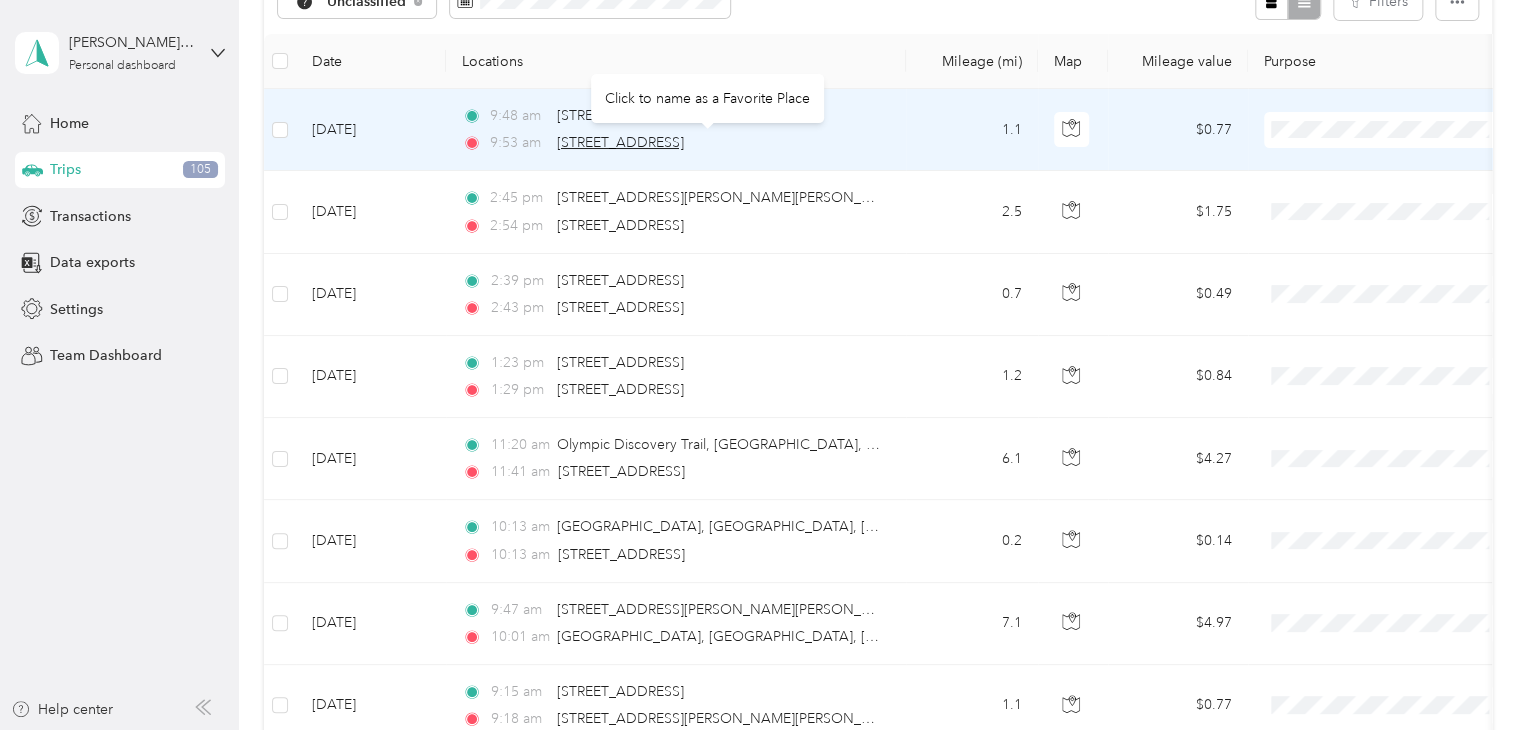 click on "[STREET_ADDRESS]" at bounding box center [620, 142] 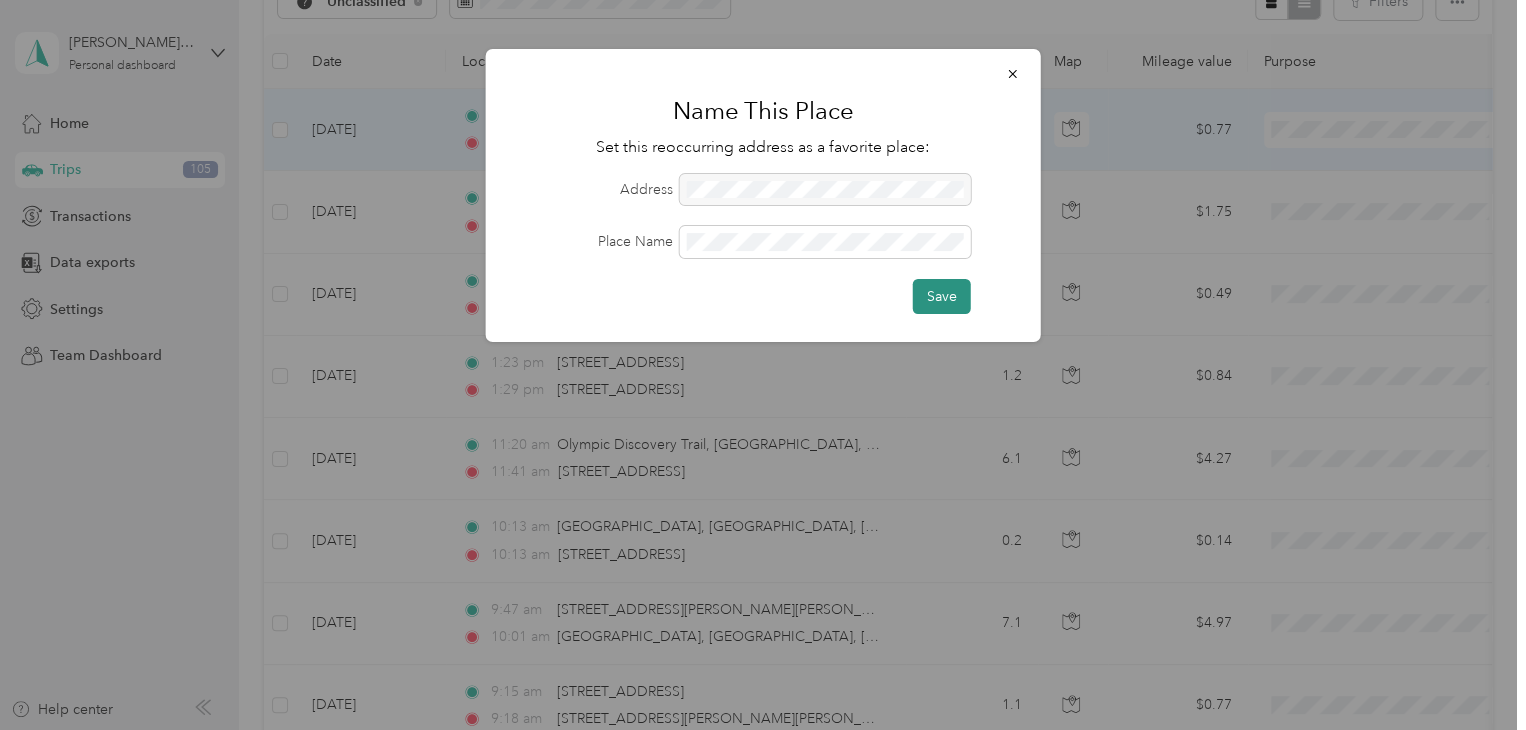 click on "Save" at bounding box center [942, 296] 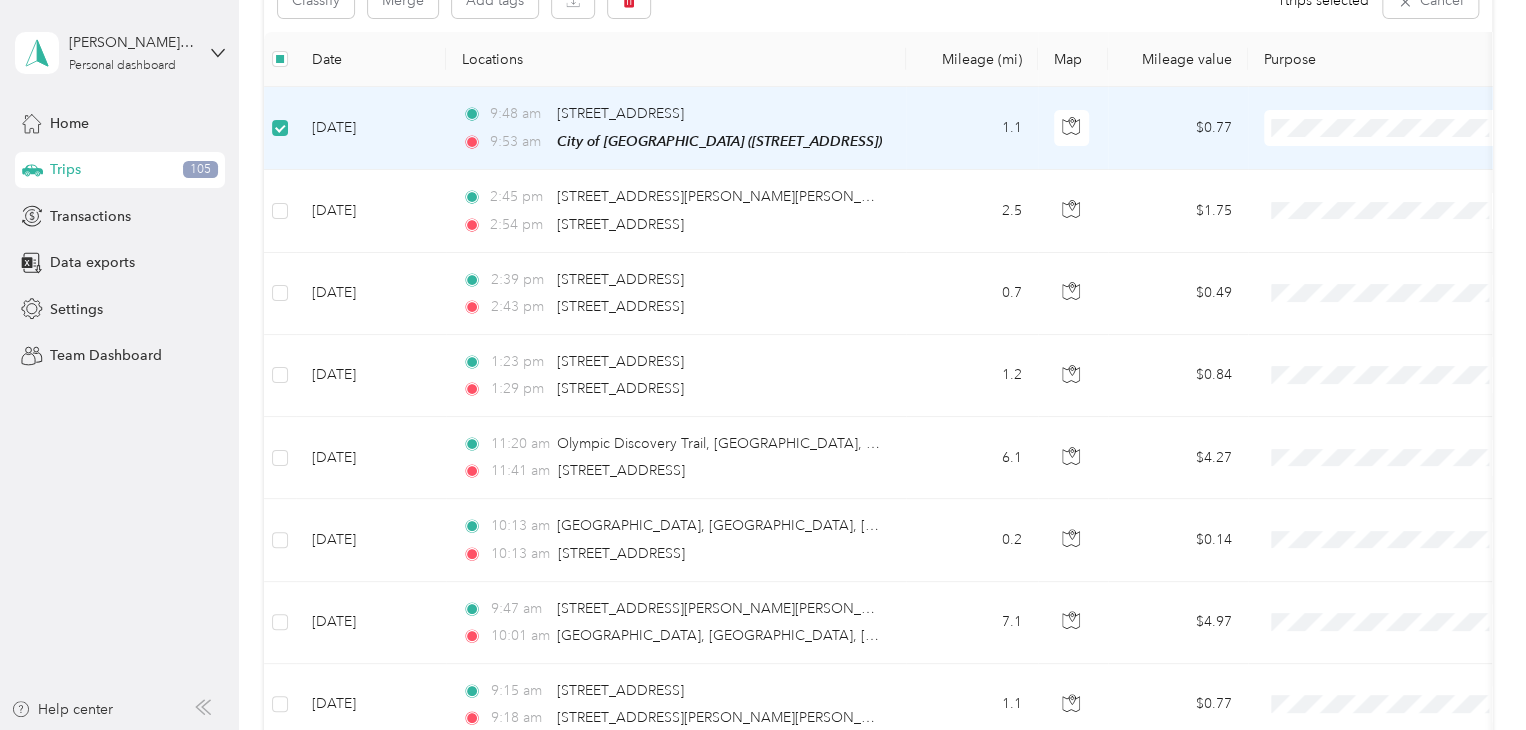 scroll, scrollTop: 247, scrollLeft: 0, axis: vertical 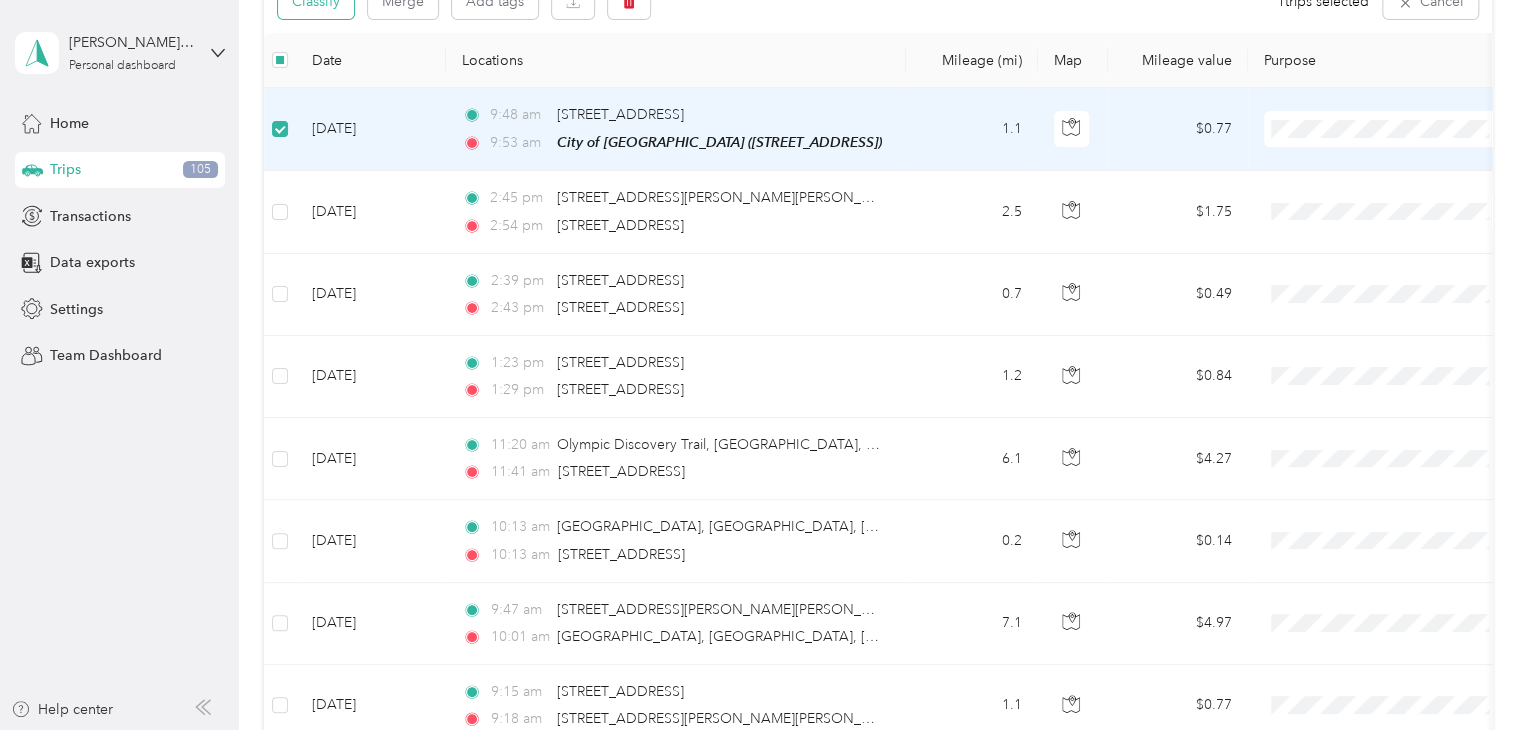 click on "Classify" at bounding box center (316, 1) 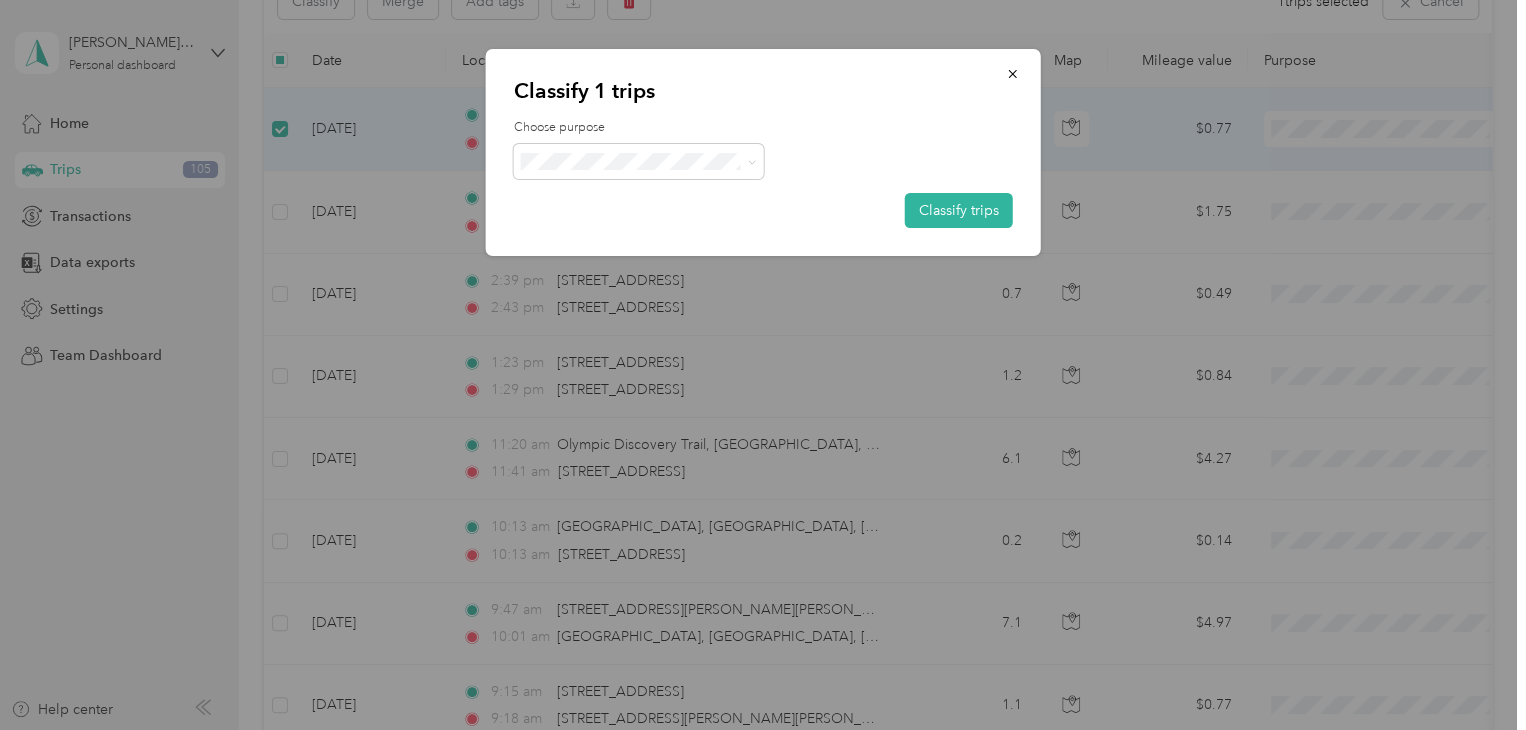 click on "Work" at bounding box center (656, 196) 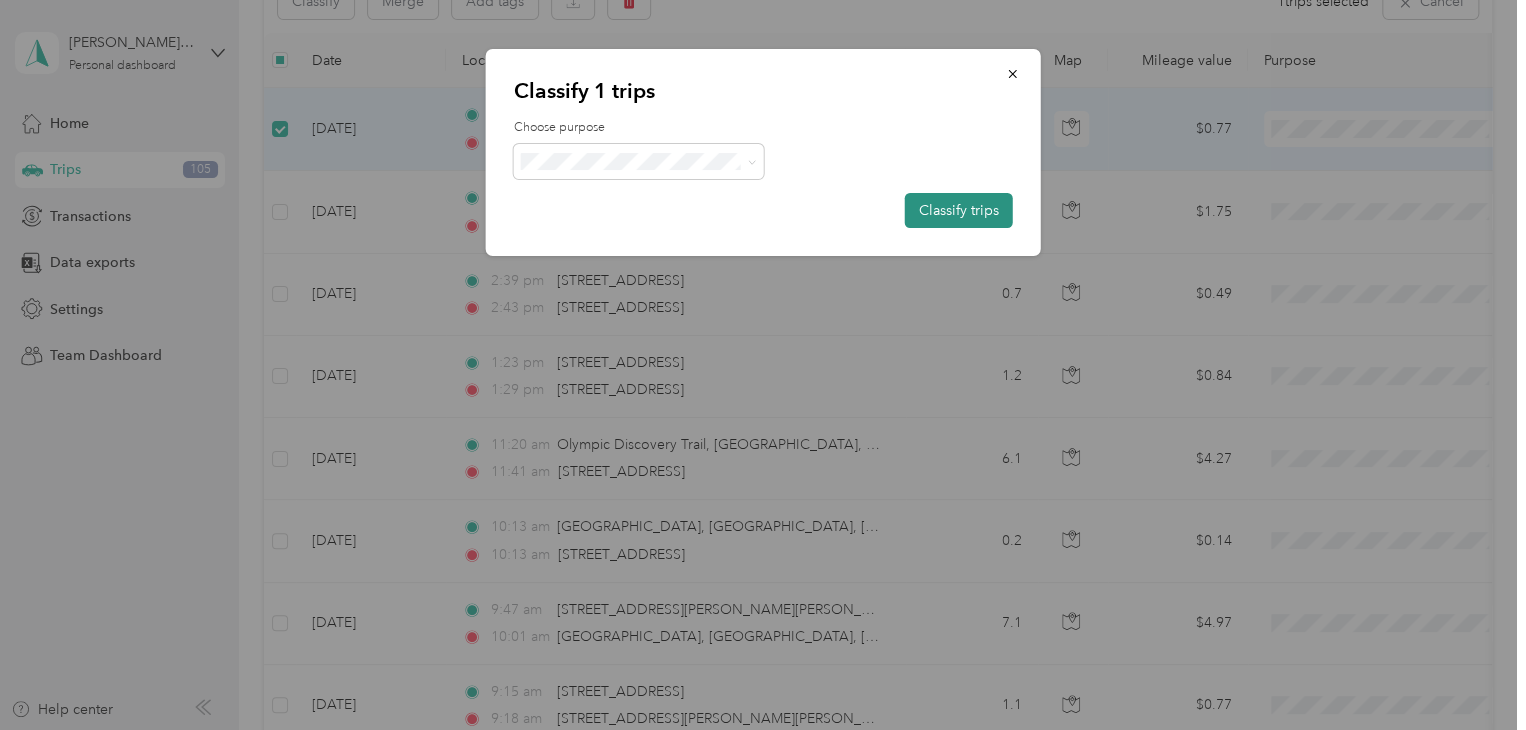 click on "Classify trips" at bounding box center [959, 210] 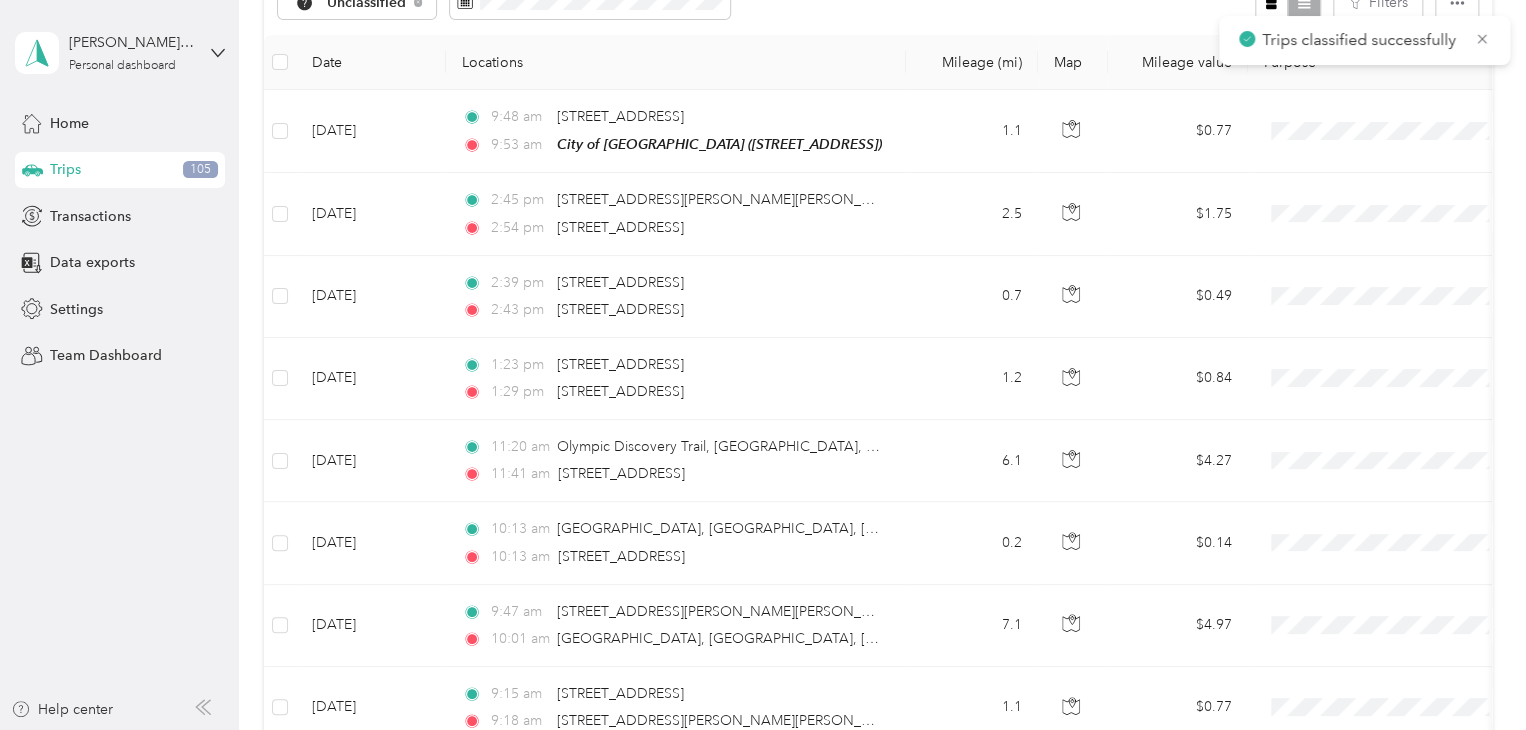 scroll, scrollTop: 248, scrollLeft: 0, axis: vertical 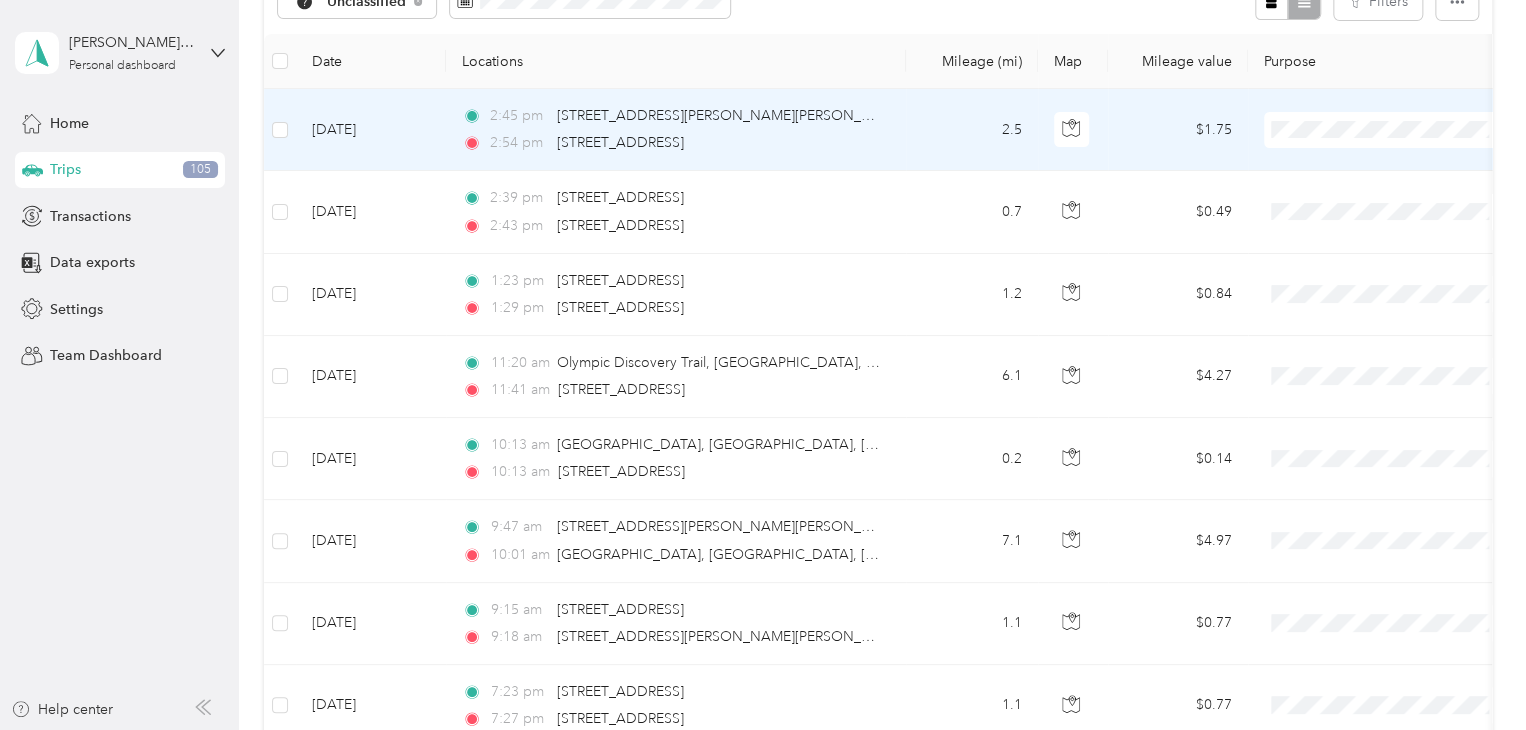 click on "[DATE]" at bounding box center (371, 130) 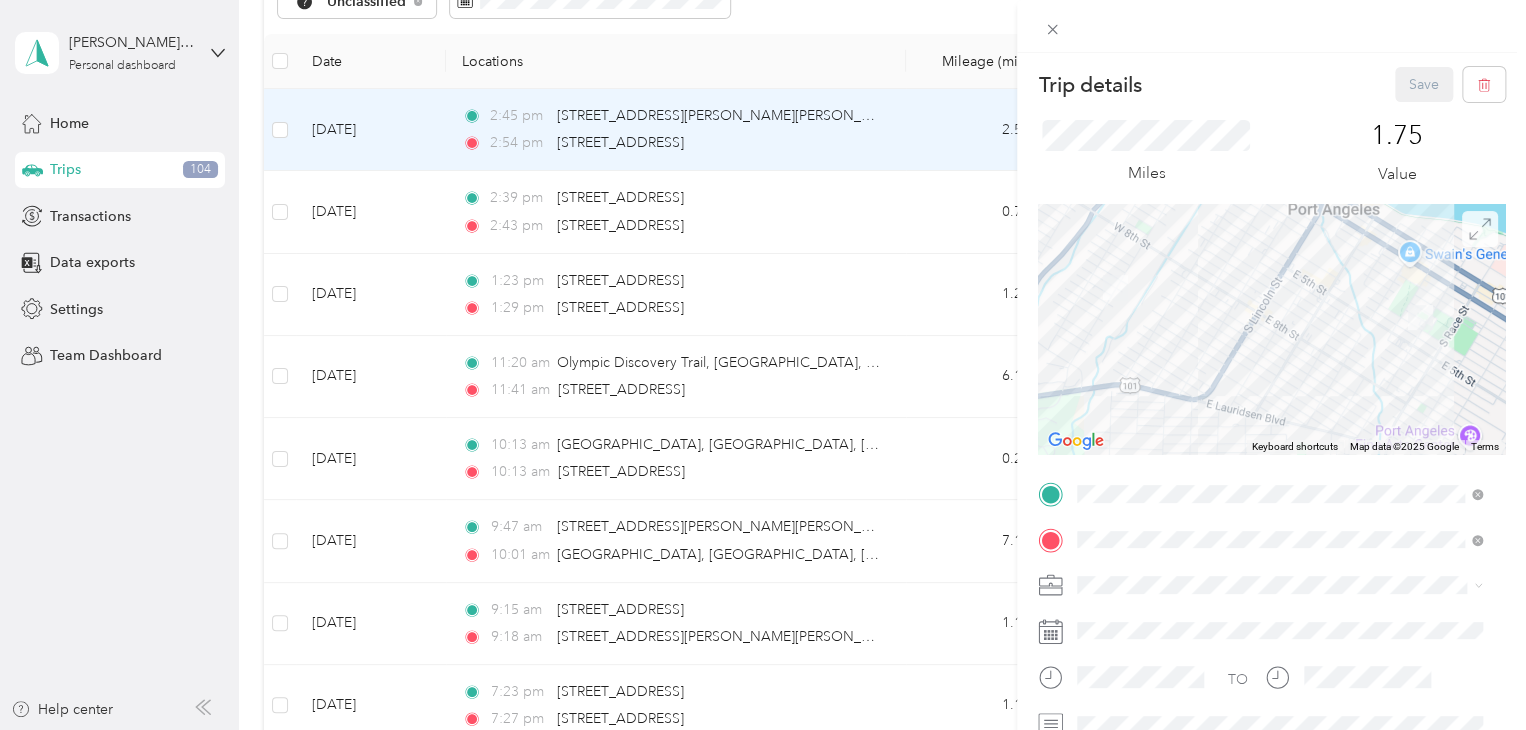 click 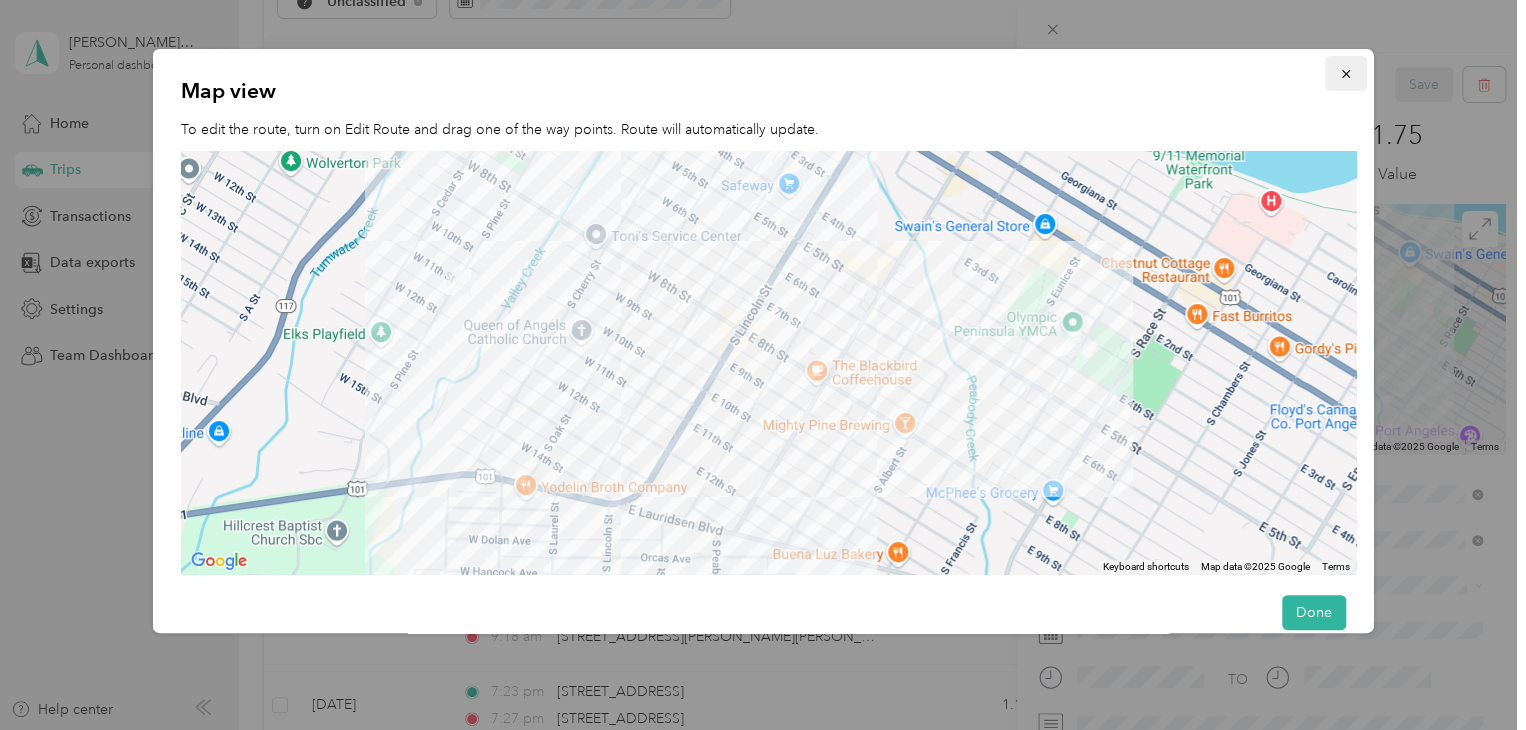 click at bounding box center [1345, 73] 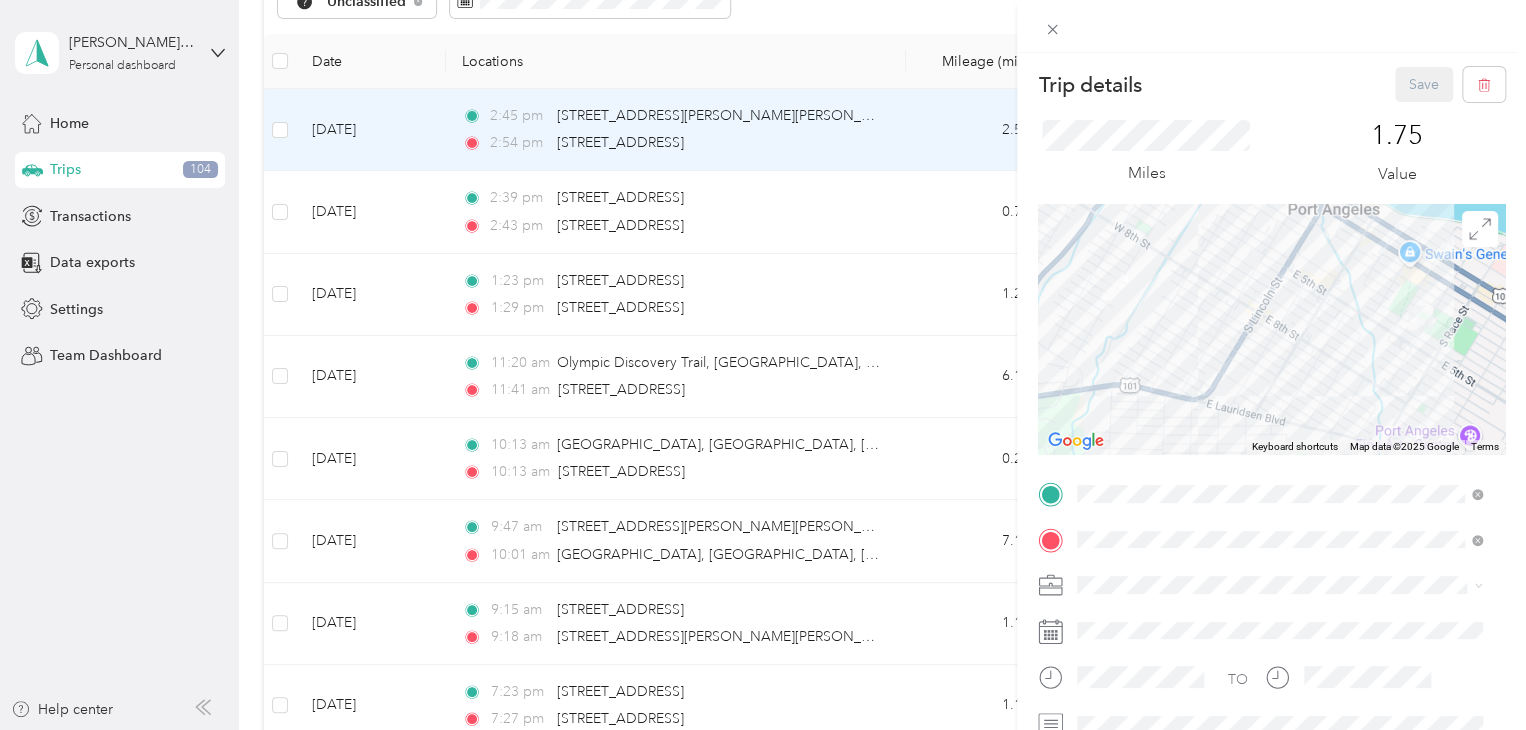 click on "Trip details Save This trip cannot be edited because it is either under review, approved, or paid. Contact your Team Manager to edit it. Miles 1.75 Value  To navigate the map with touch gestures double-tap and hold your finger on the map, then drag the map. ← Move left → Move right ↑ Move up ↓ Move down + Zoom in - Zoom out Home Jump left by 75% End Jump right by 75% Page Up Jump up by 75% Page Down Jump down by 75% Keyboard shortcuts Map Data Map data ©2025 Google Map data ©2025 Google 500 m  Click to toggle between metric and imperial units Terms Report a map error TO Add photo" at bounding box center (763, 365) 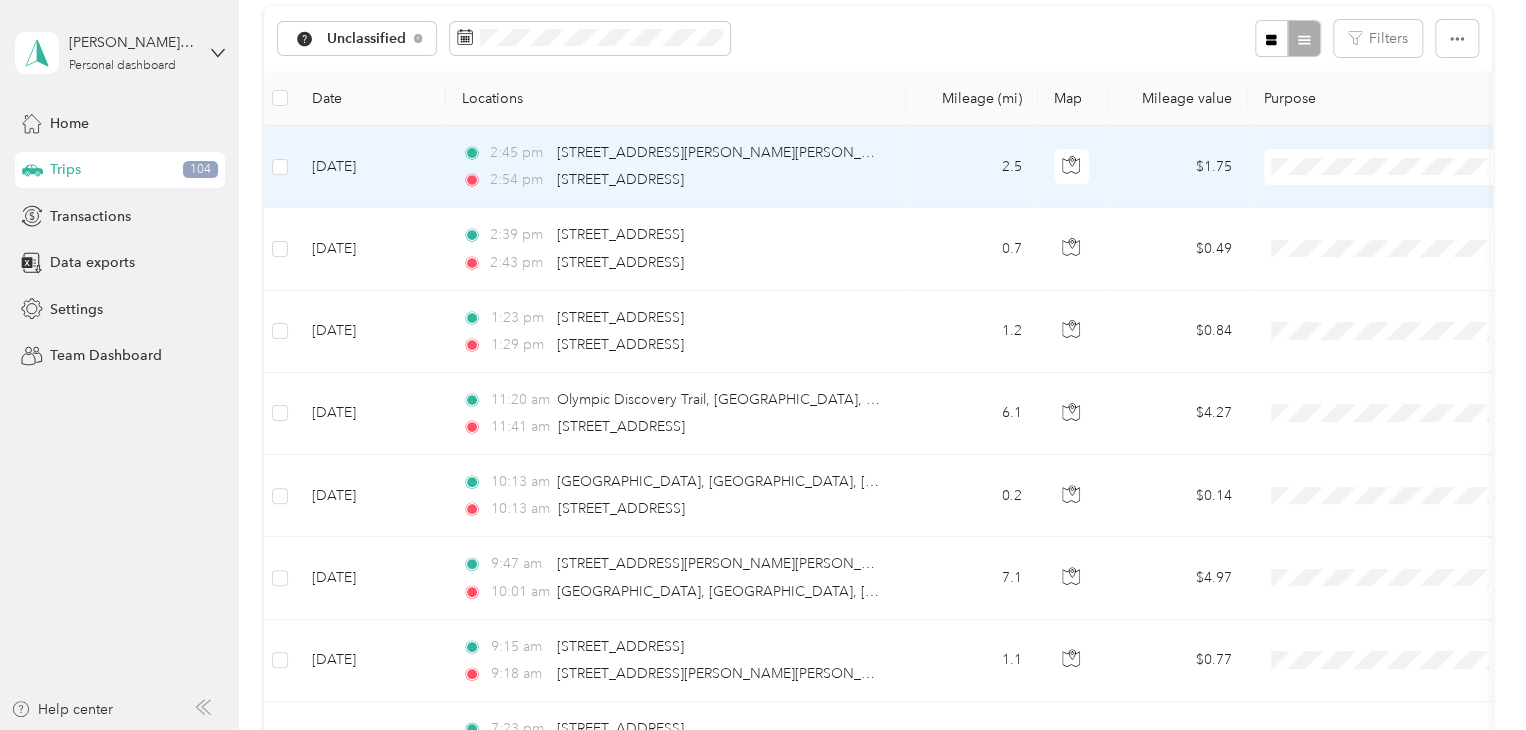scroll, scrollTop: 196, scrollLeft: 0, axis: vertical 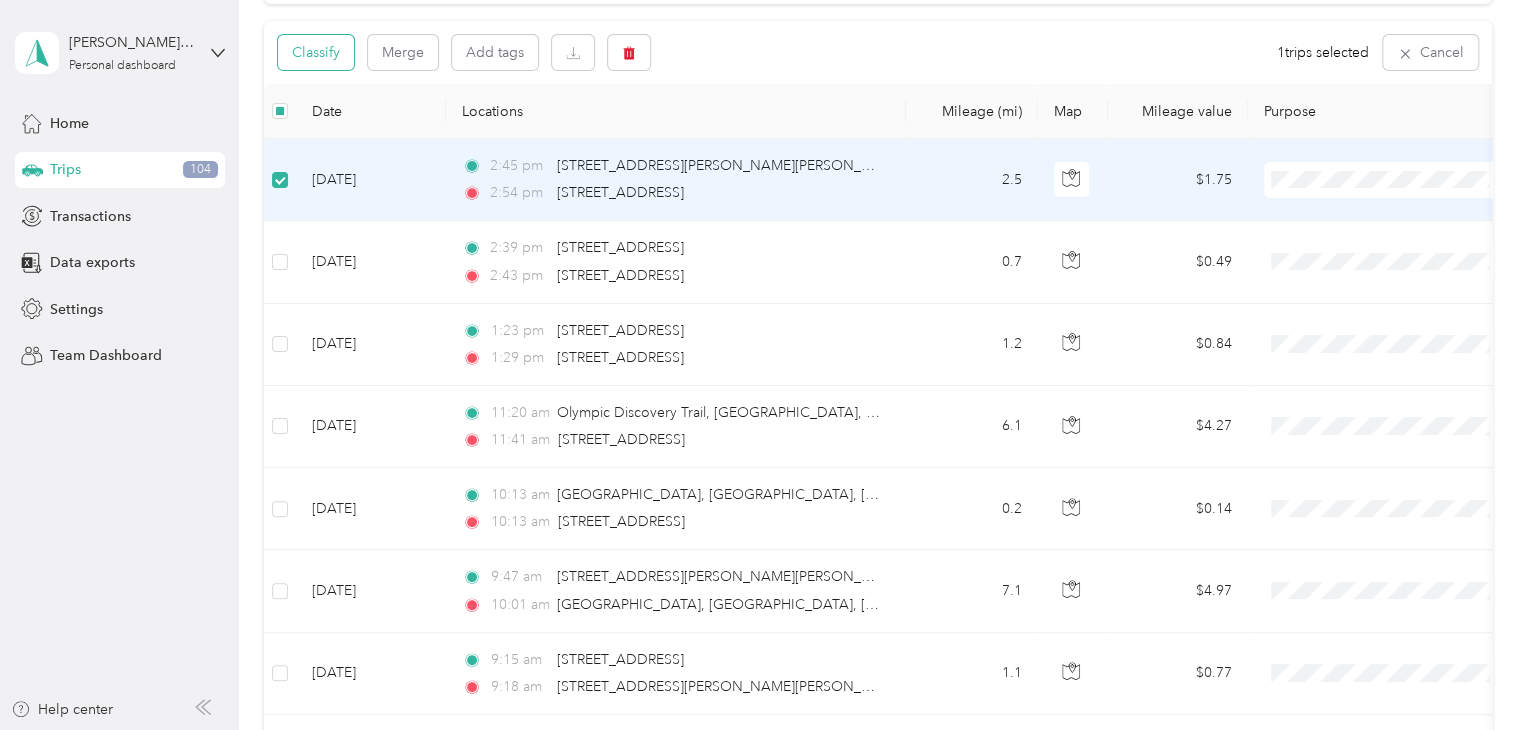 click on "Classify" at bounding box center [316, 52] 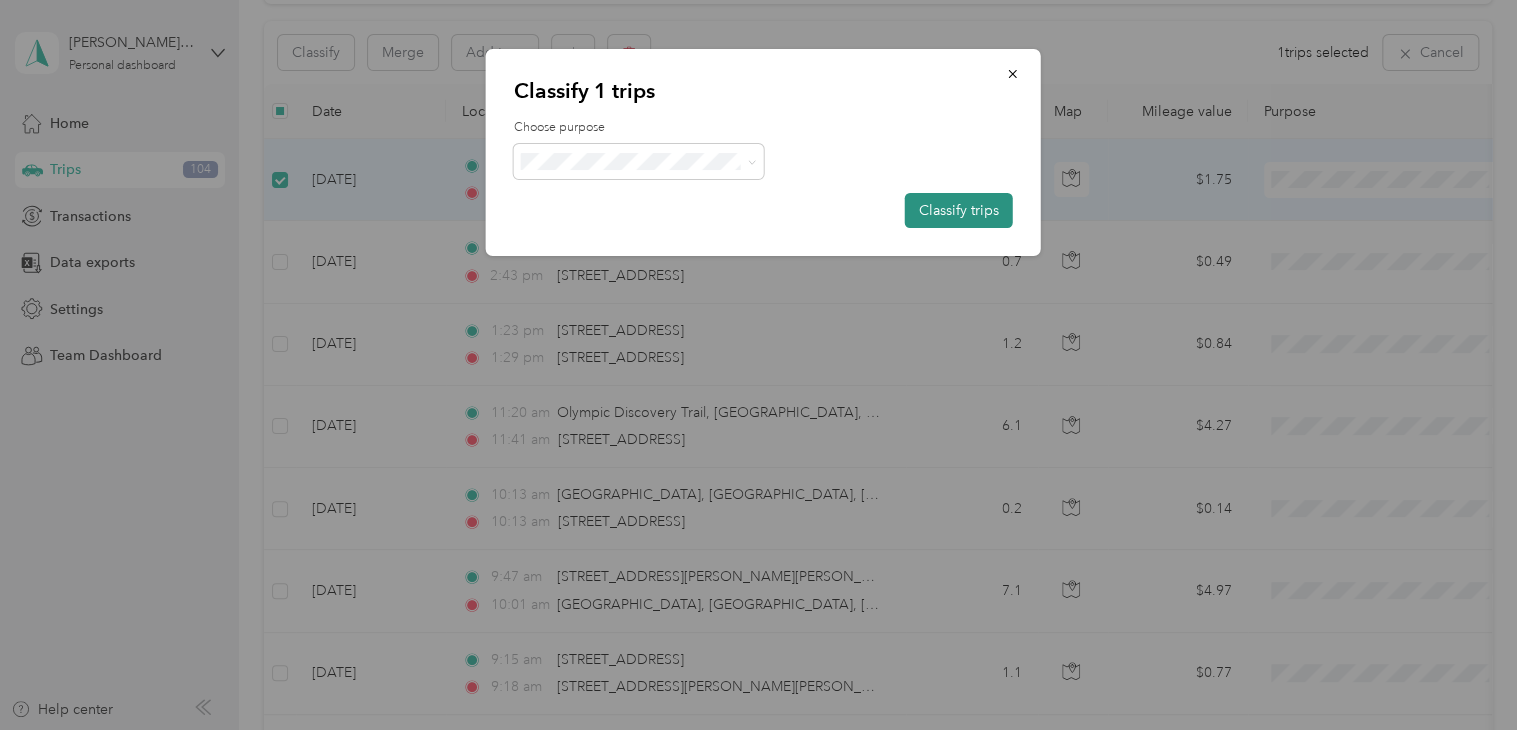 click on "Classify trips" at bounding box center [959, 210] 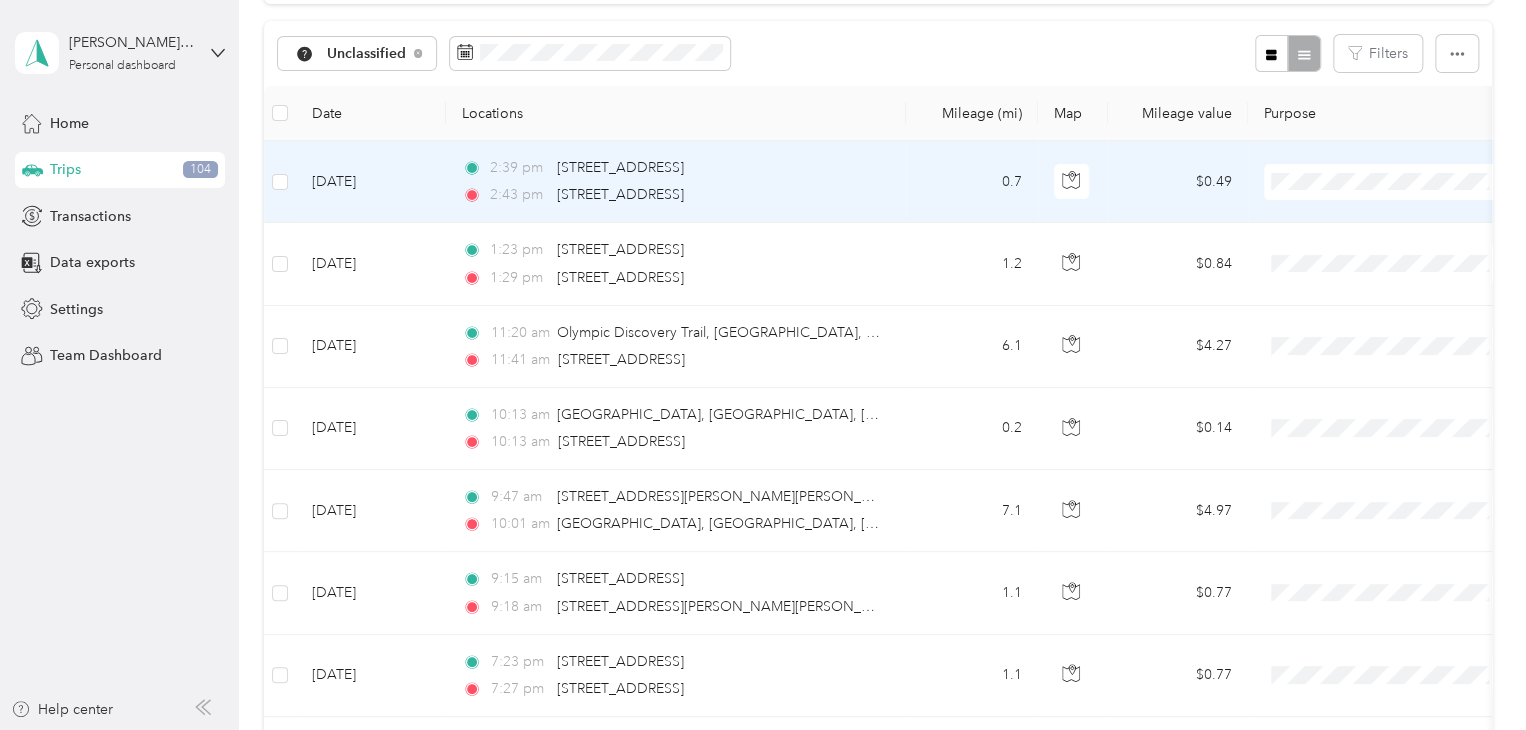 click on "[DATE]" at bounding box center [371, 182] 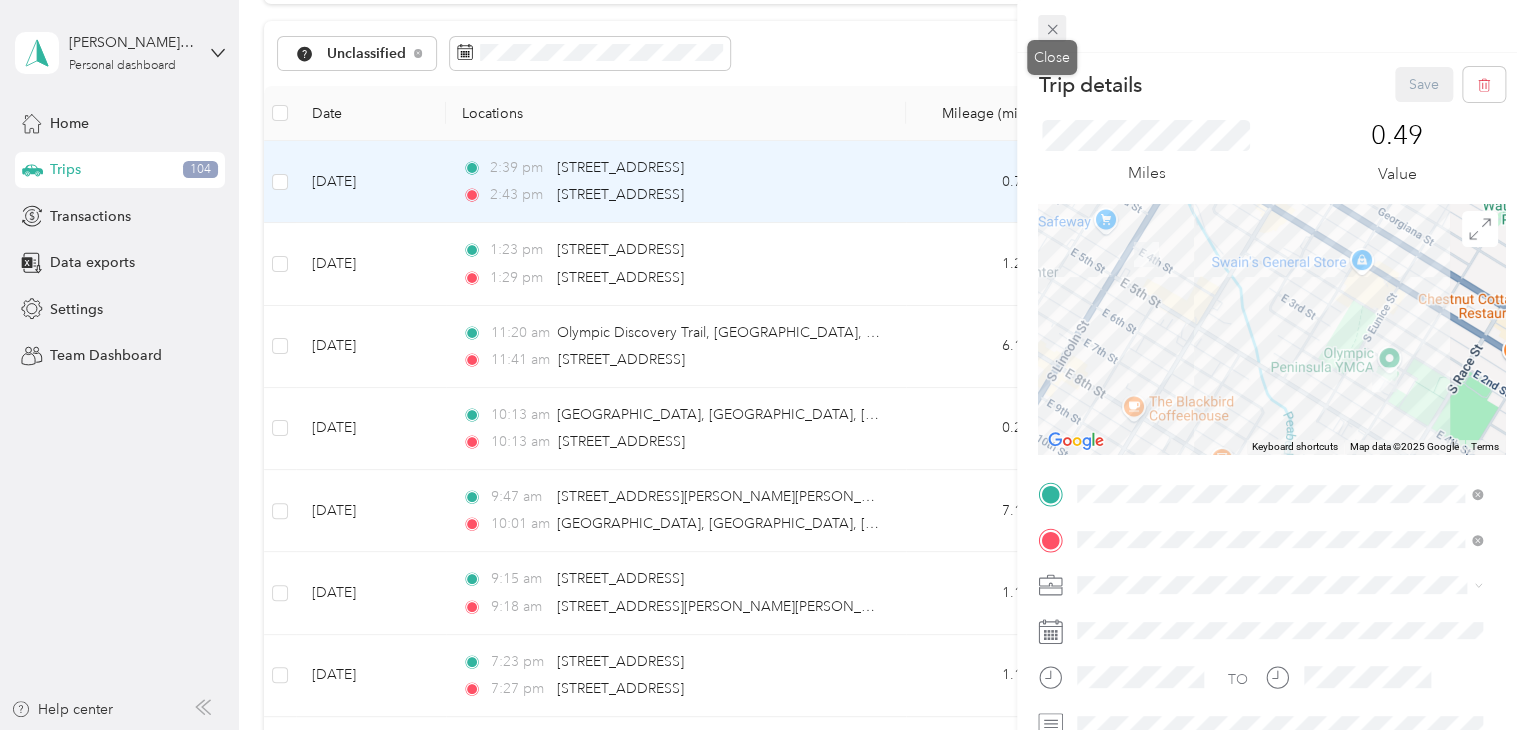 click 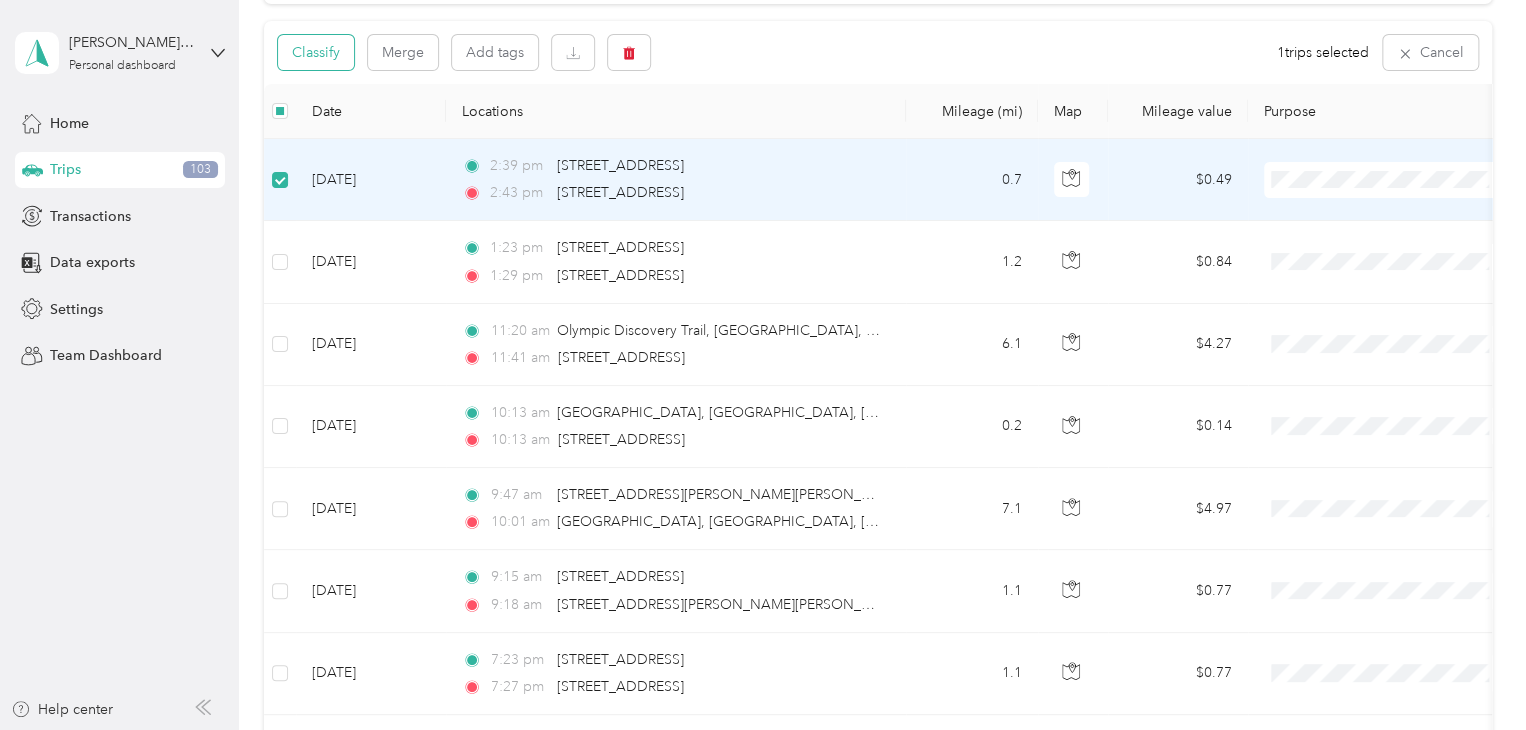 click on "Classify" at bounding box center (316, 52) 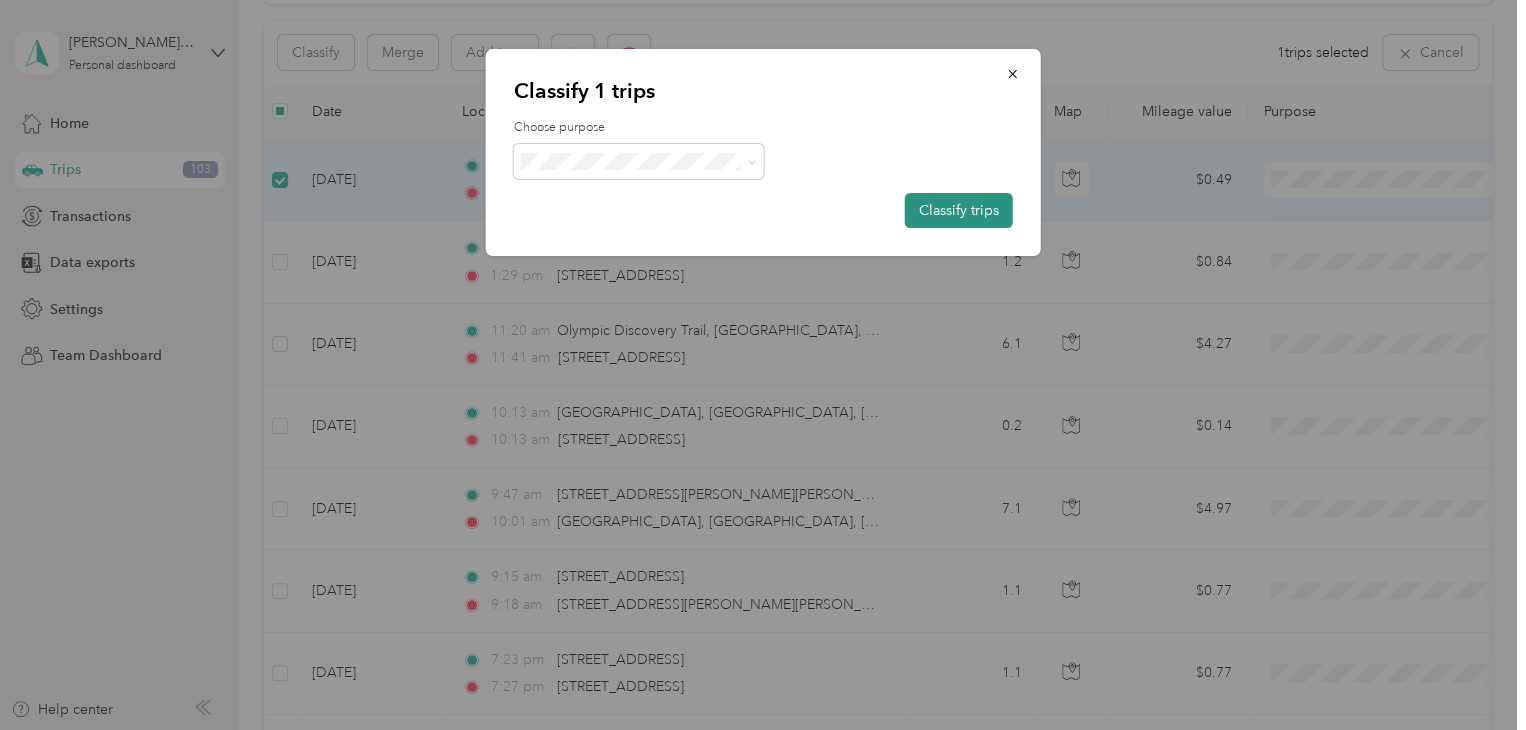 click on "Classify trips" at bounding box center [959, 210] 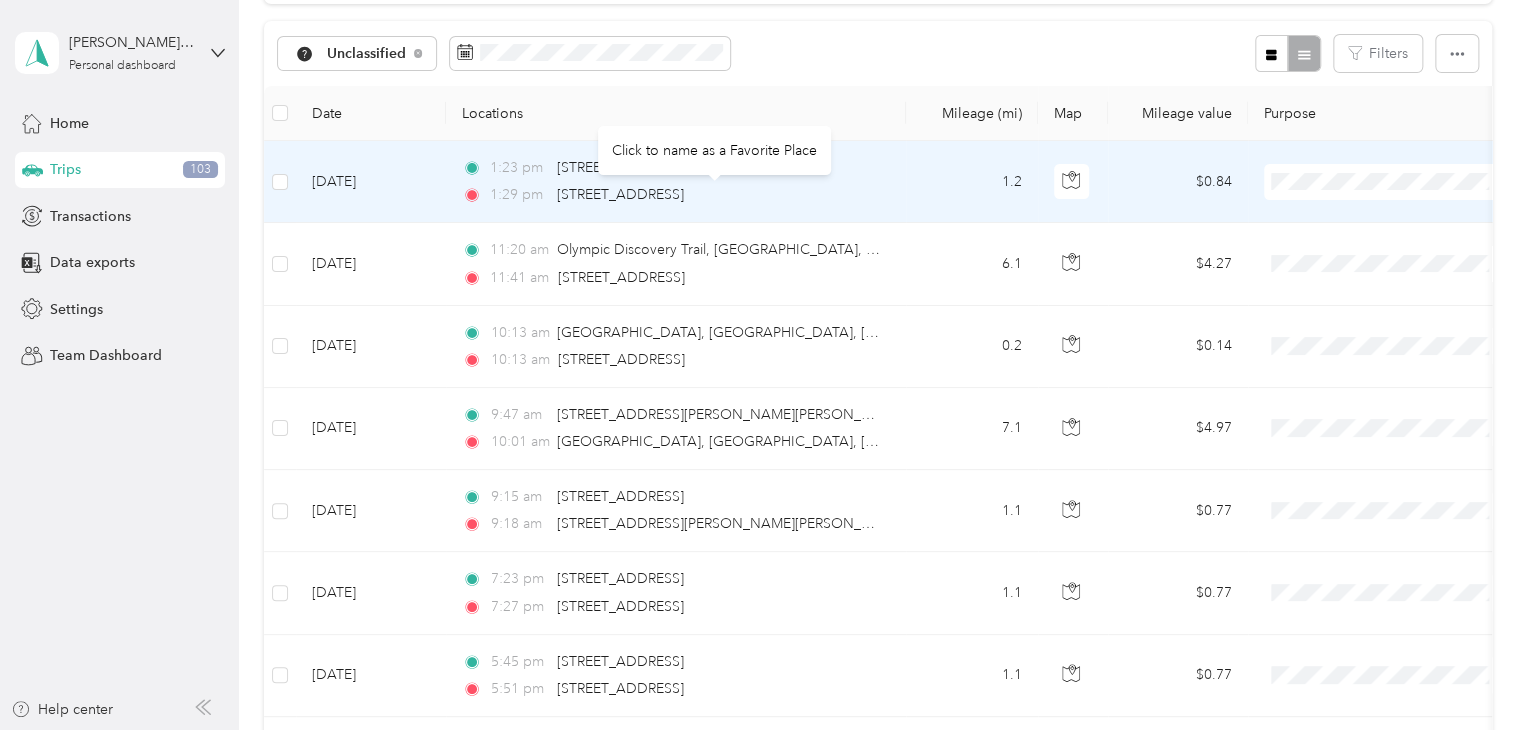 click on "[STREET_ADDRESS]" at bounding box center (620, 195) 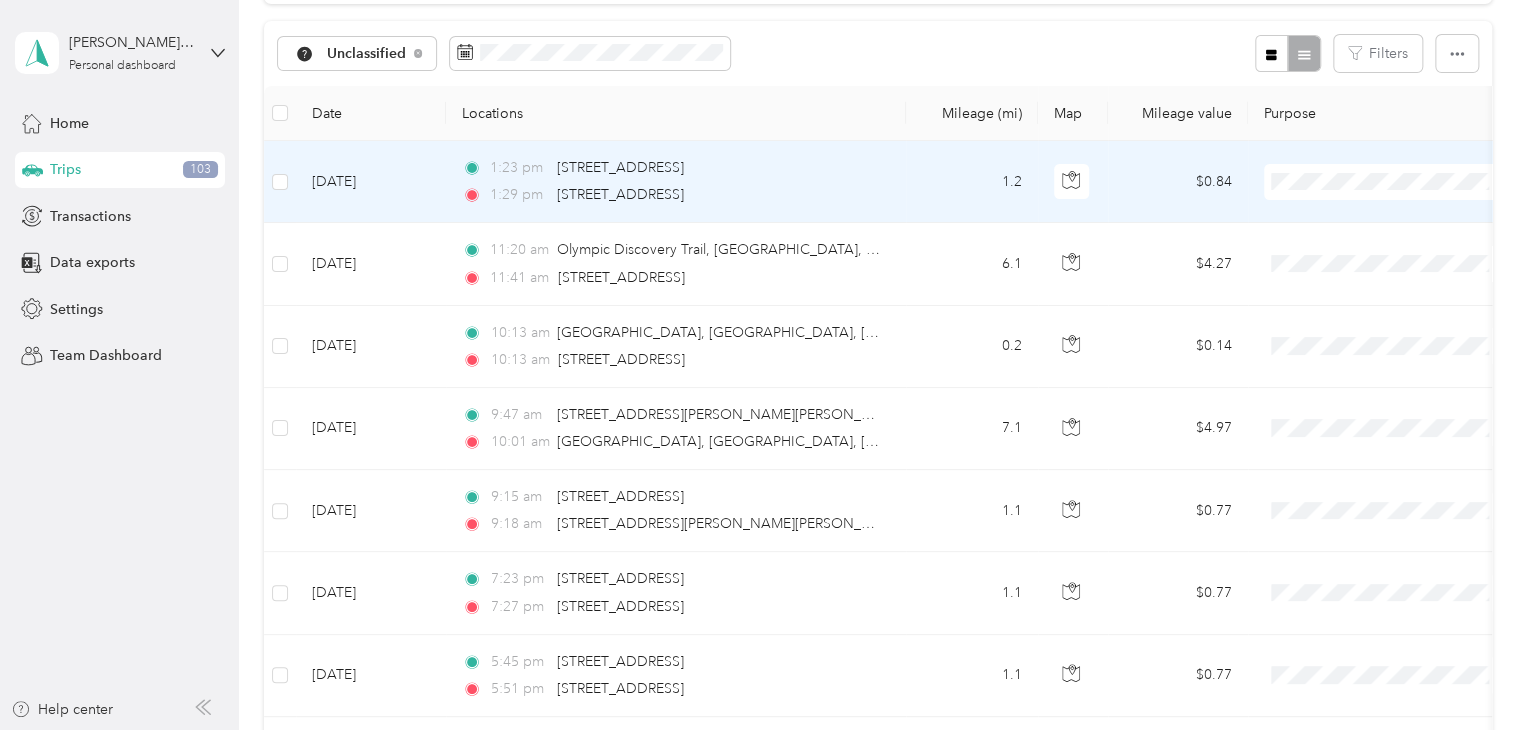 click on "[DATE]" at bounding box center [371, 182] 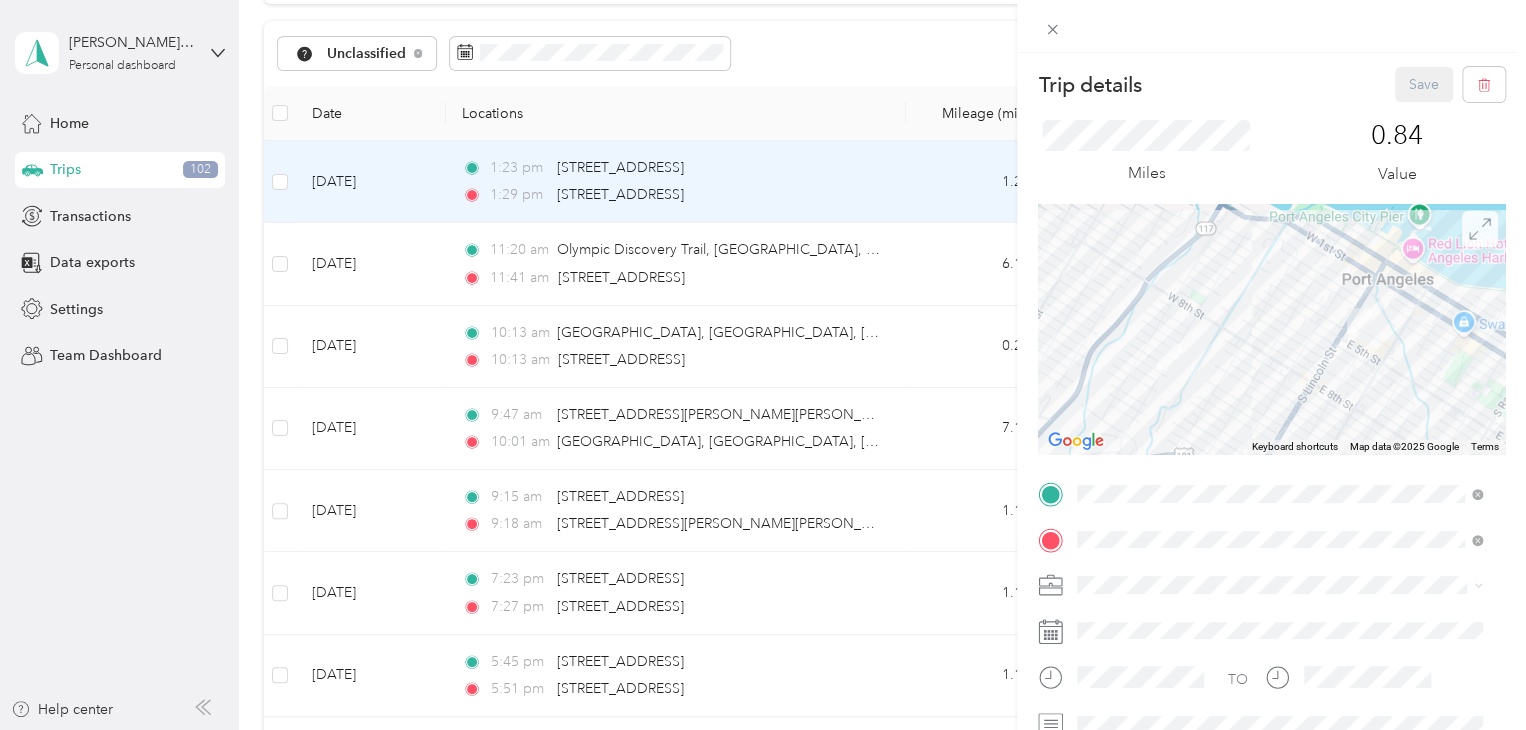 click 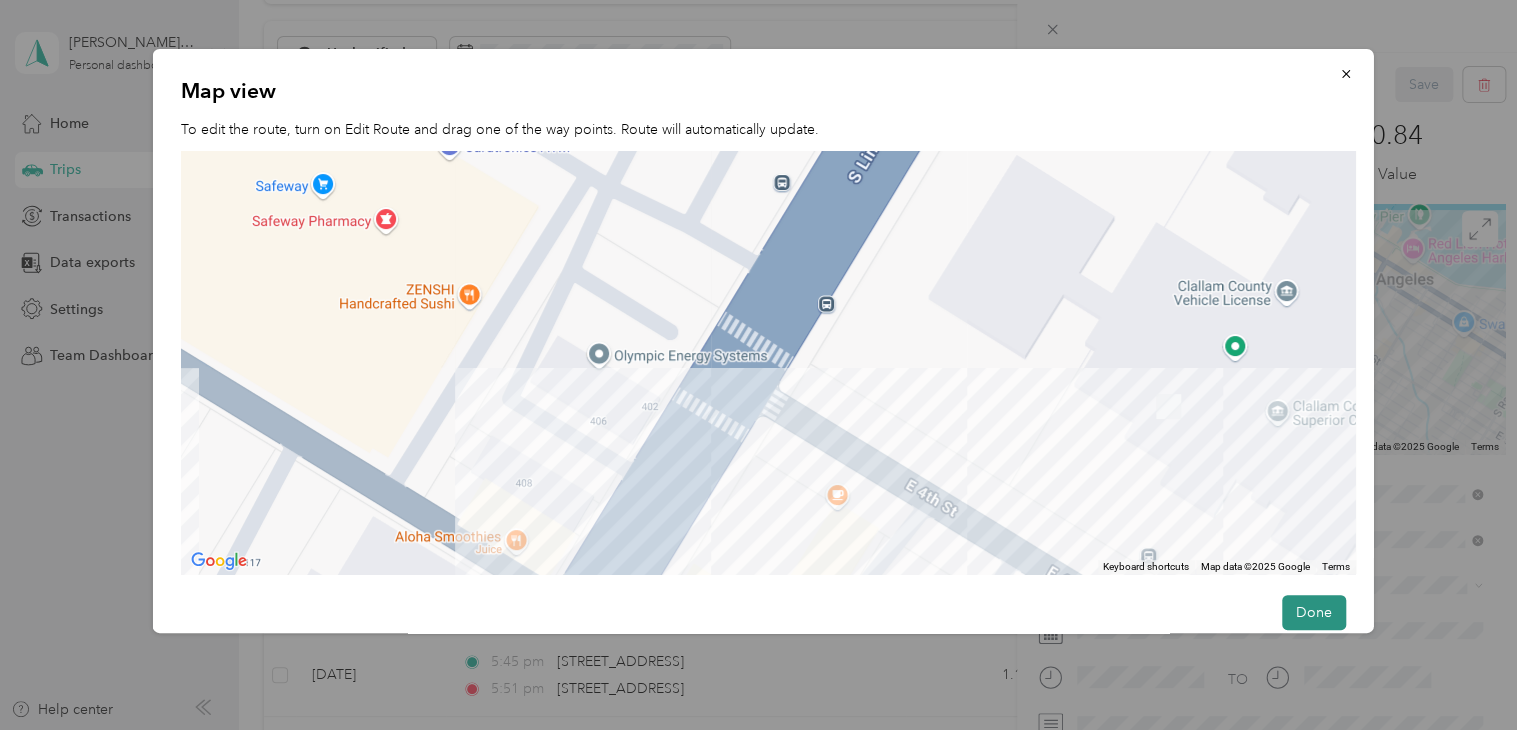 click on "Done" at bounding box center [1313, 612] 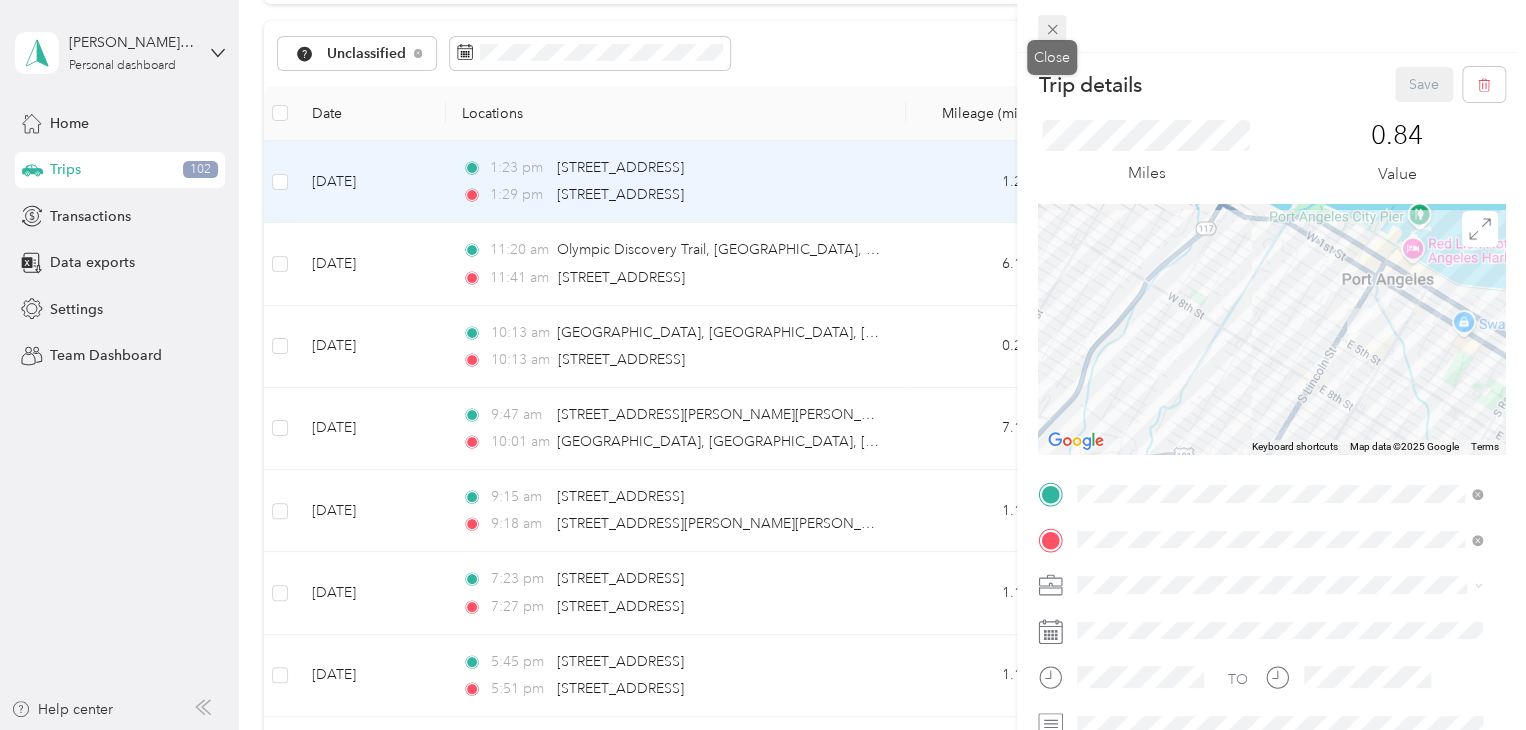 click 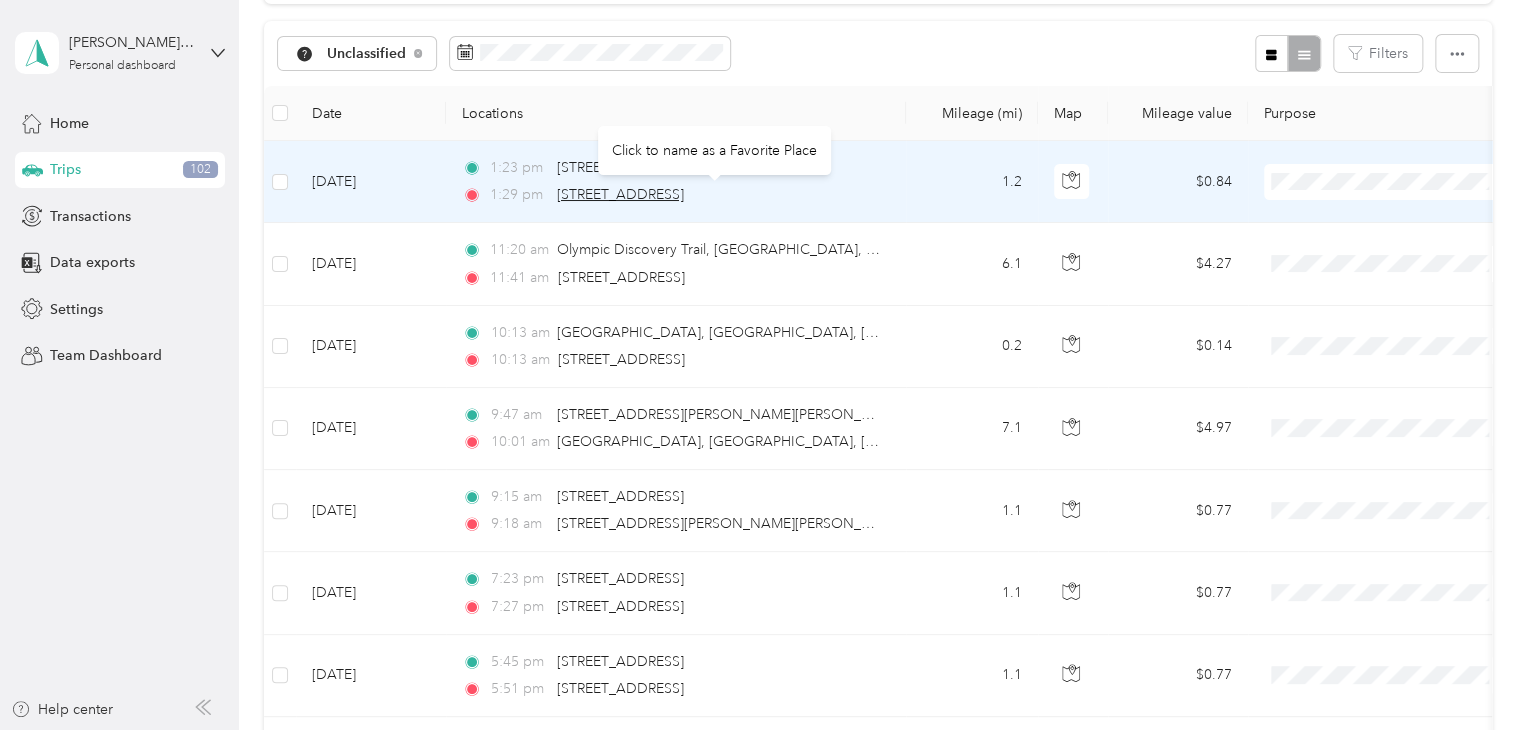 click on "[STREET_ADDRESS]" at bounding box center (620, 194) 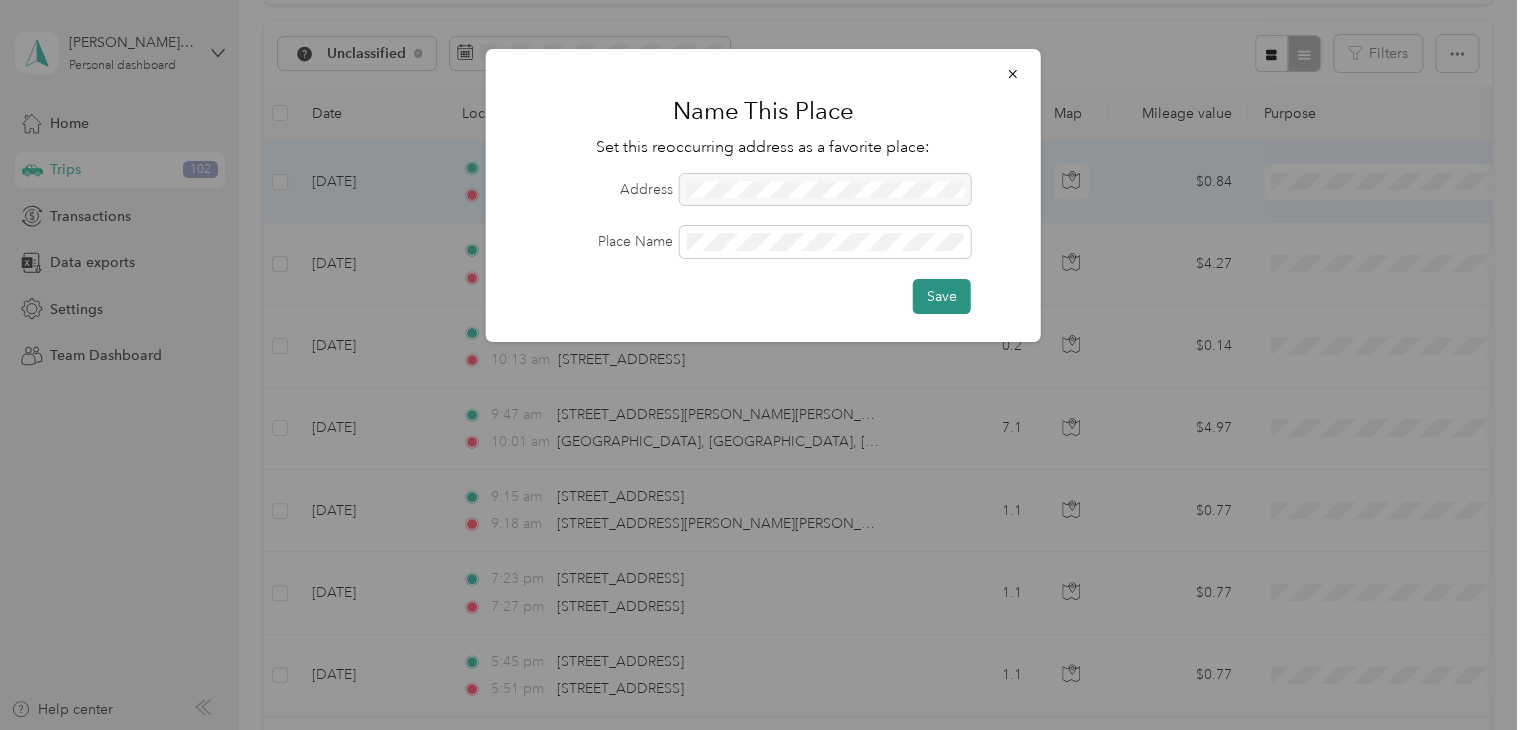 click on "Save" at bounding box center (942, 296) 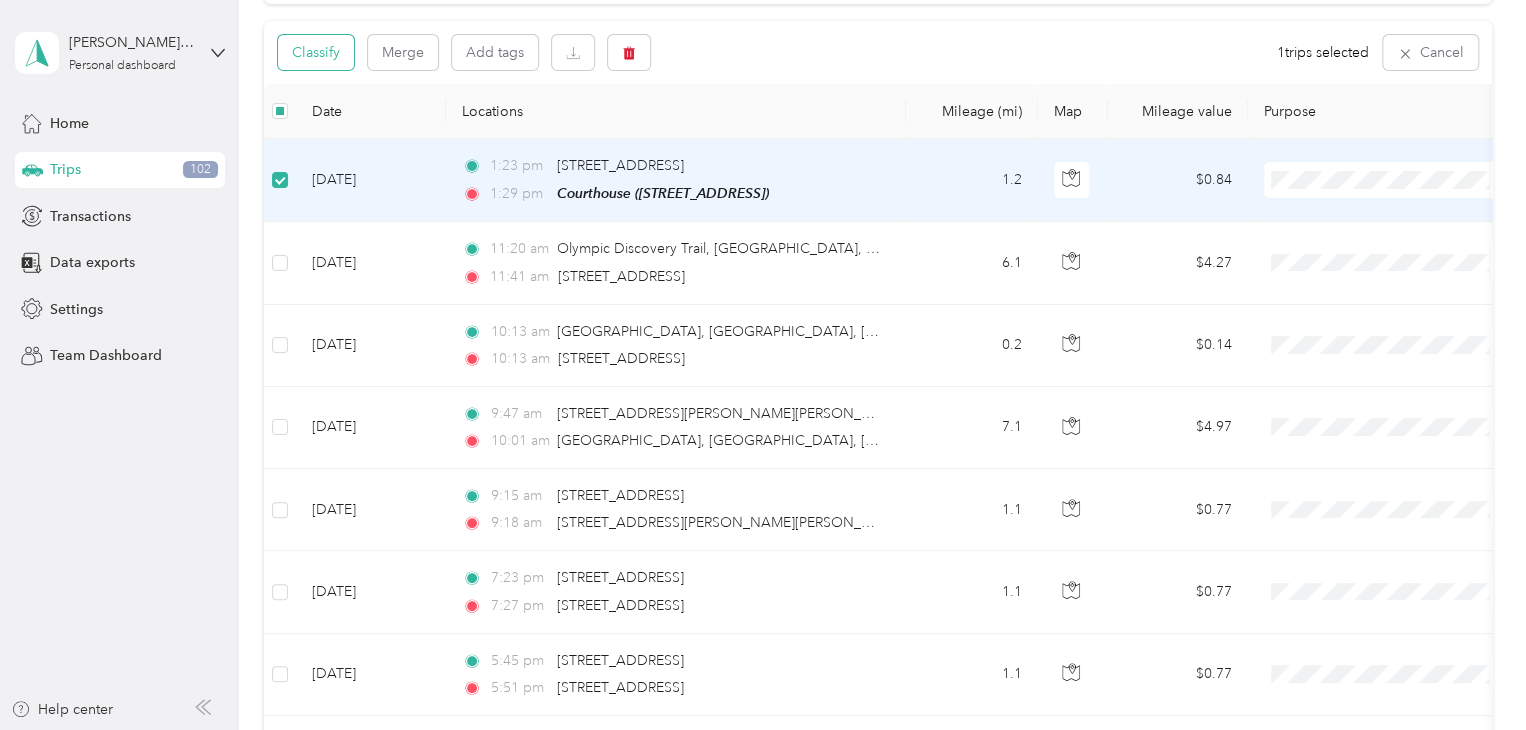 click on "Classify" at bounding box center (316, 52) 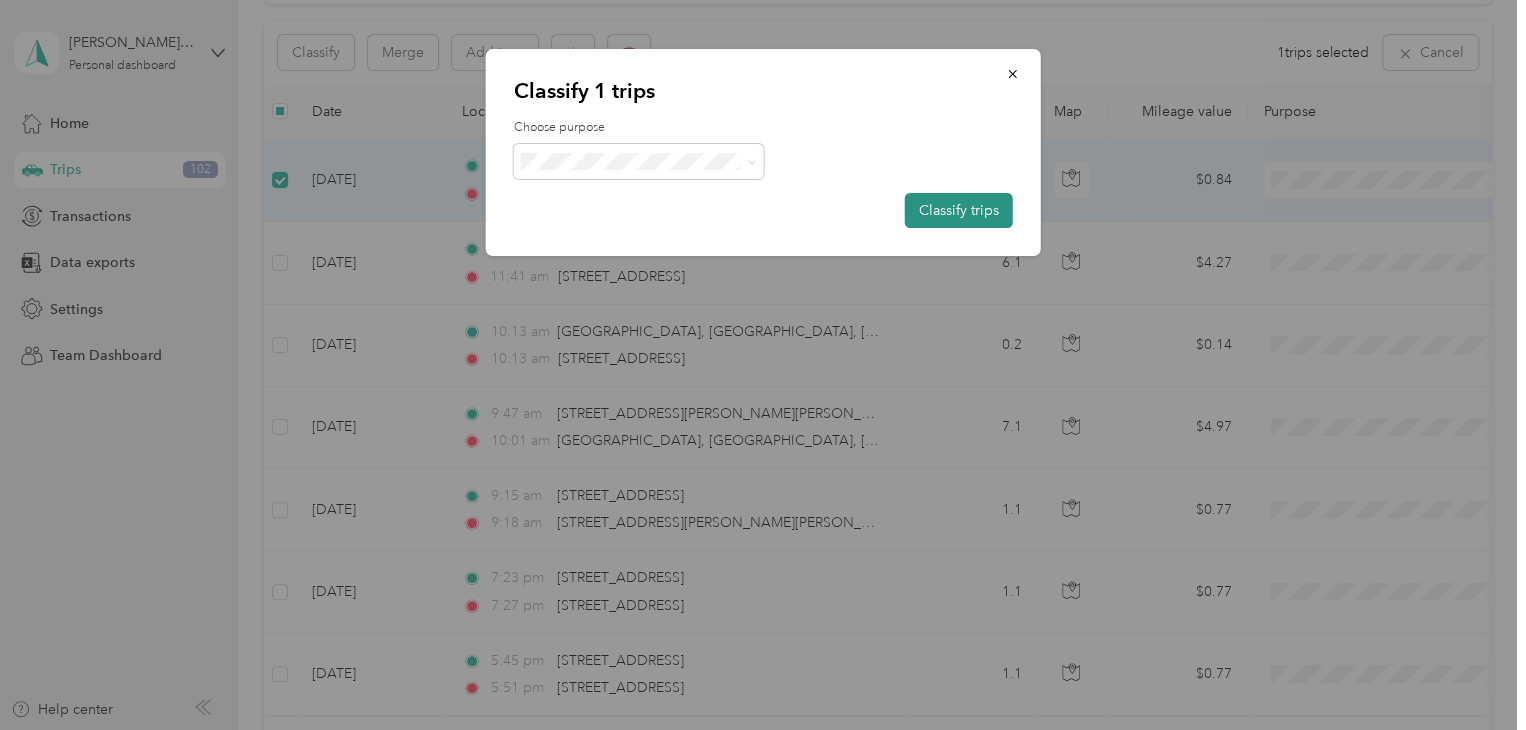 click on "Classify trips" at bounding box center [959, 210] 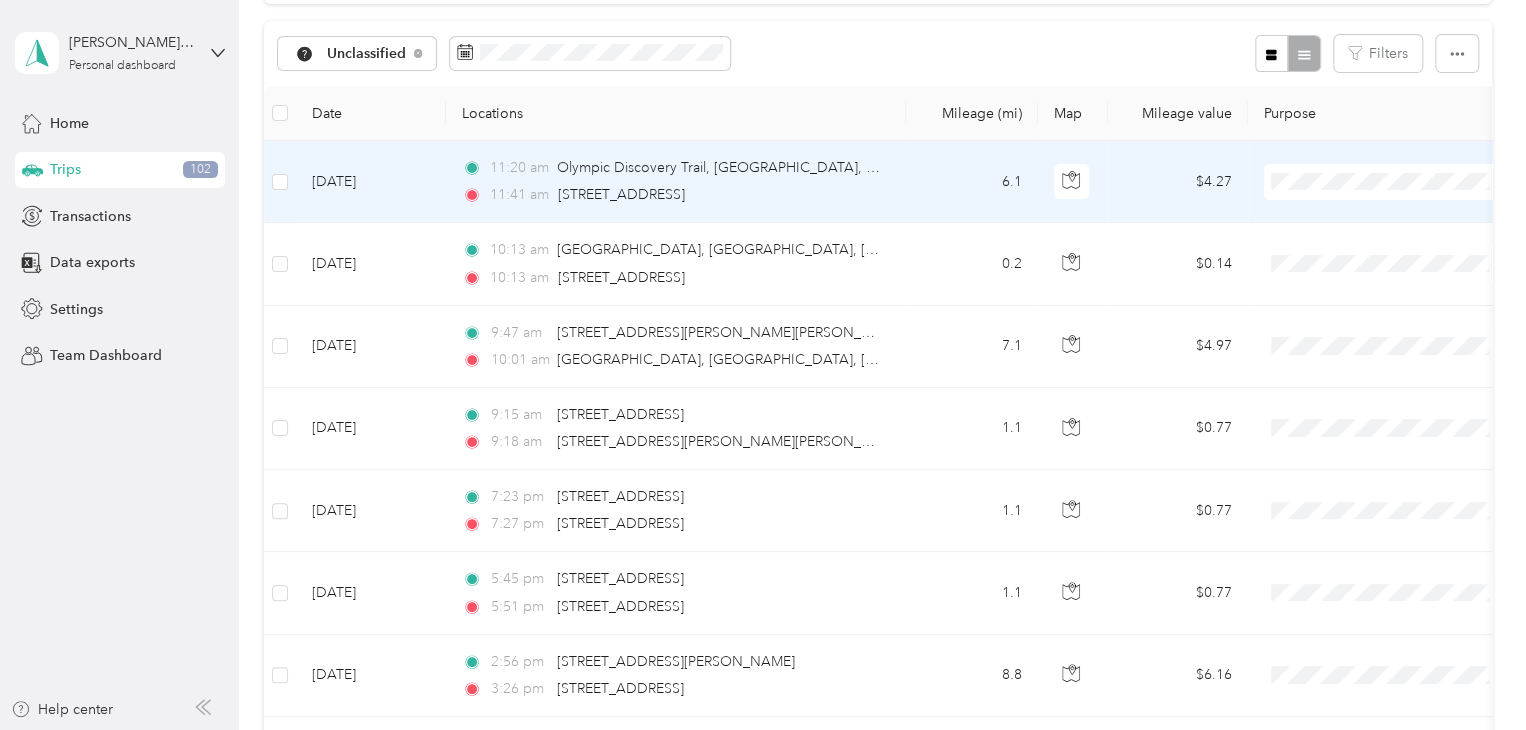 click on "[DATE]" at bounding box center (371, 182) 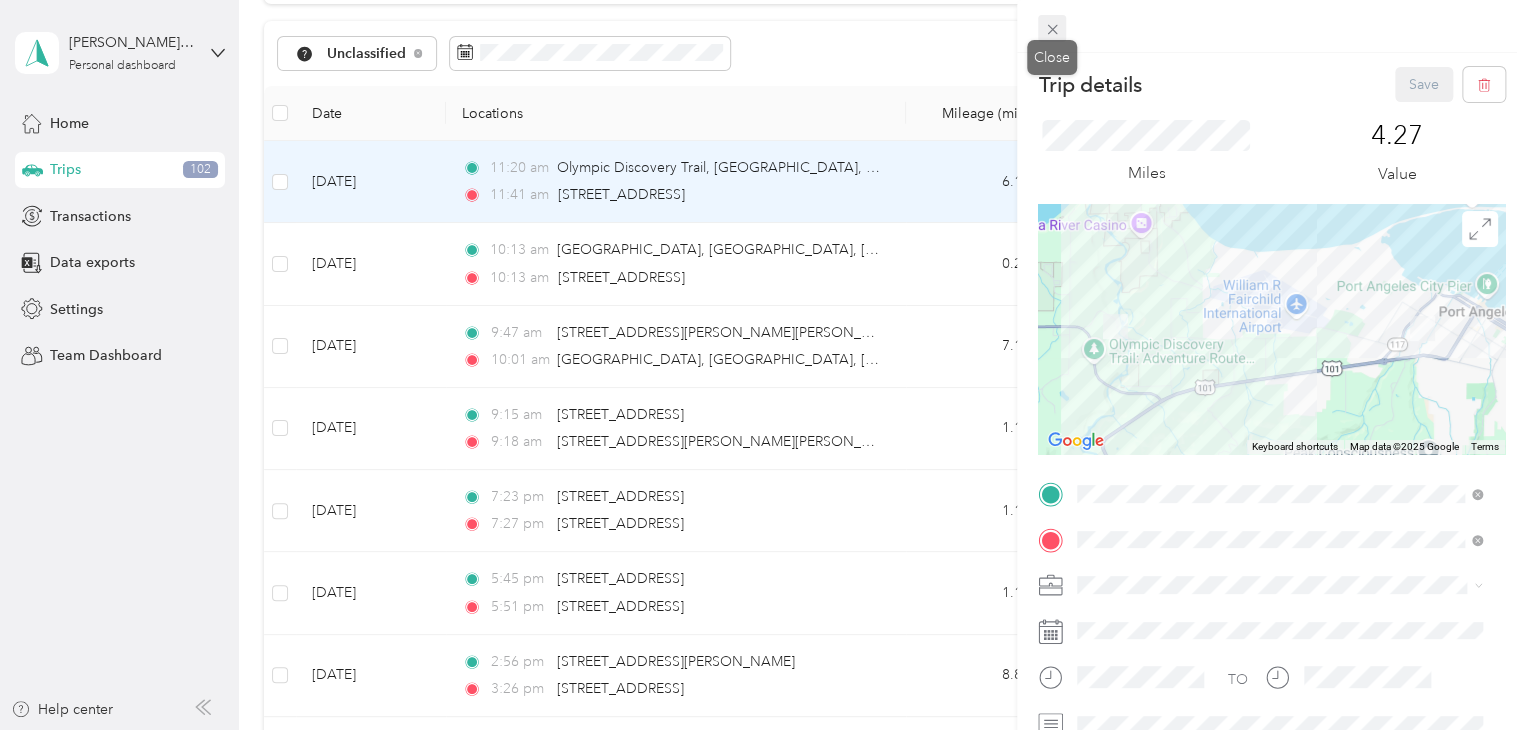 click 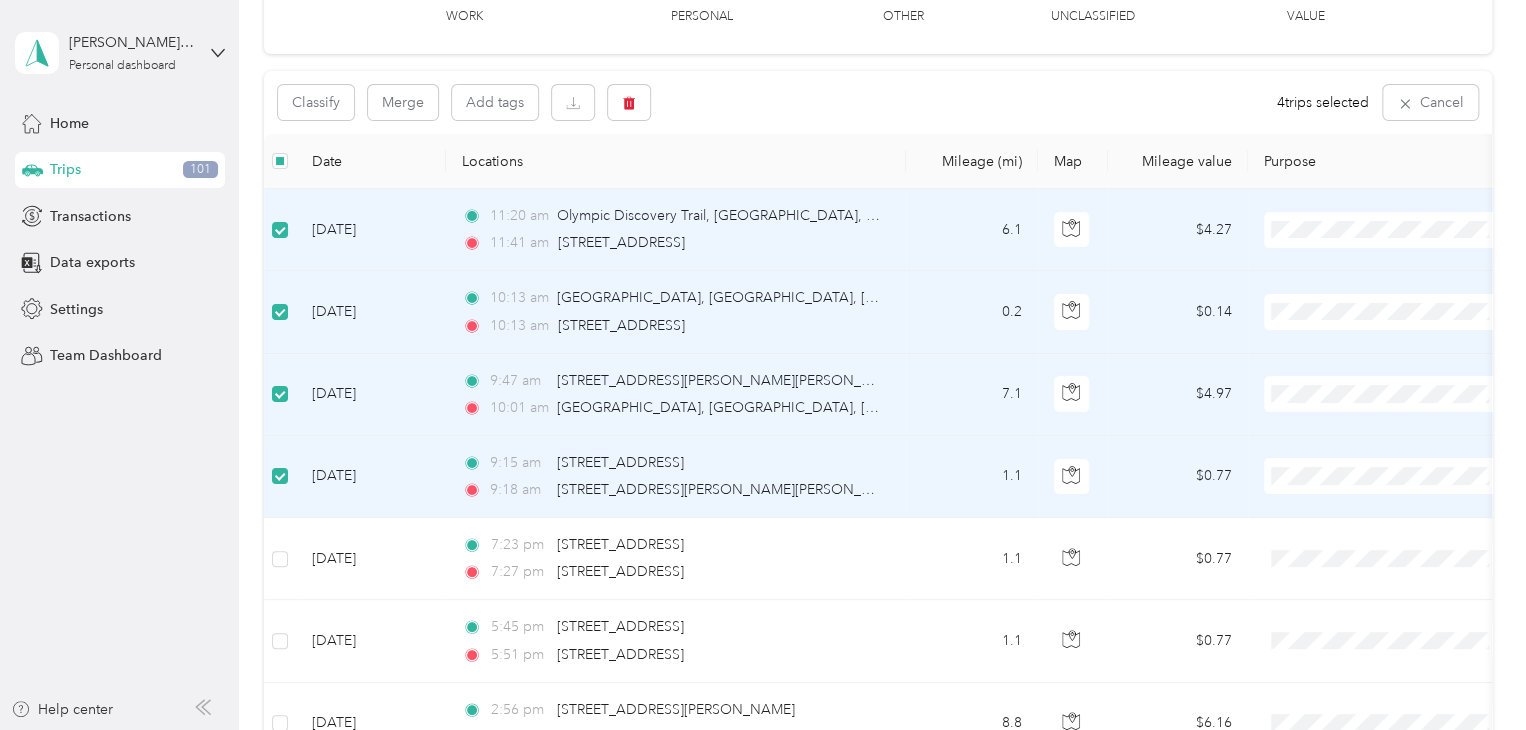 scroll, scrollTop: 143, scrollLeft: 0, axis: vertical 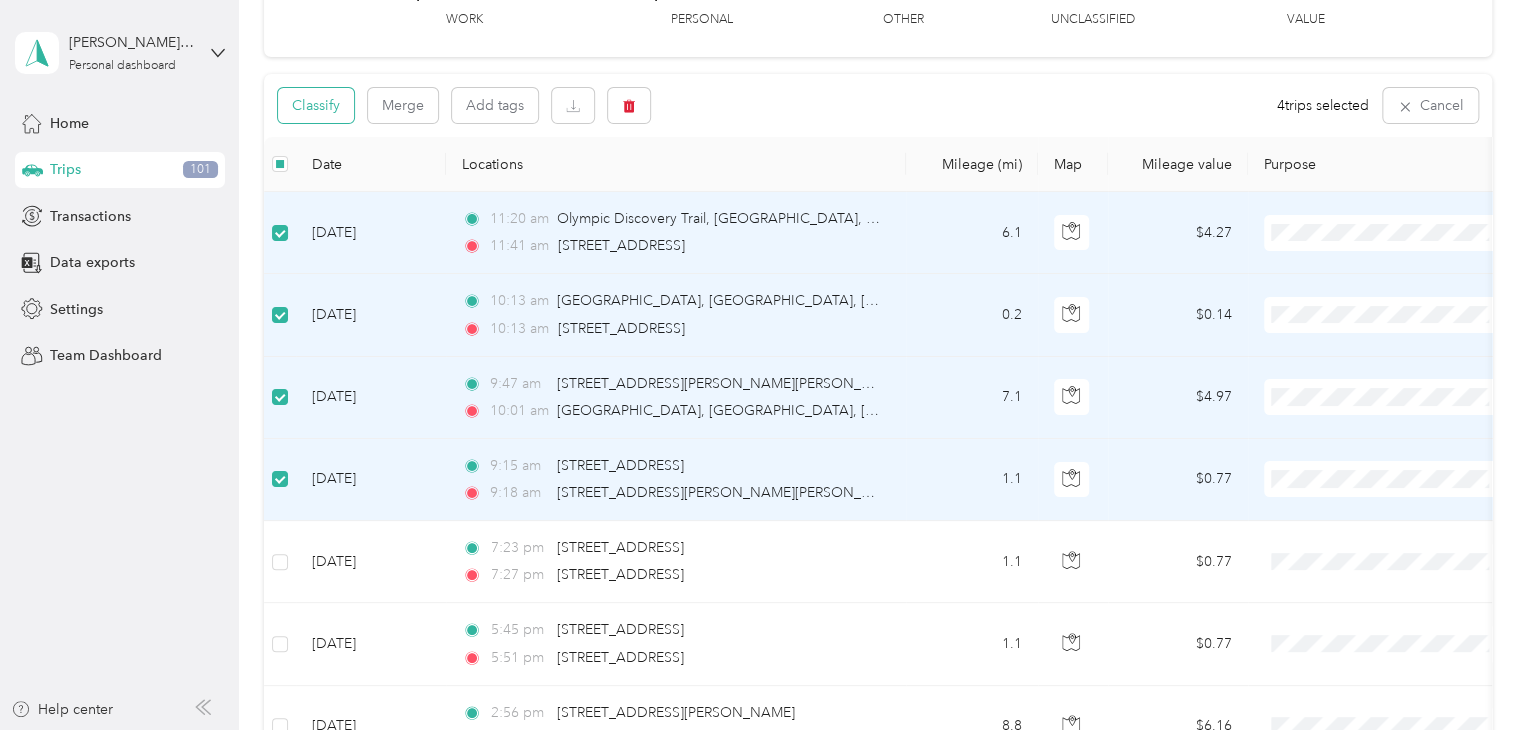 click on "Classify" at bounding box center [316, 105] 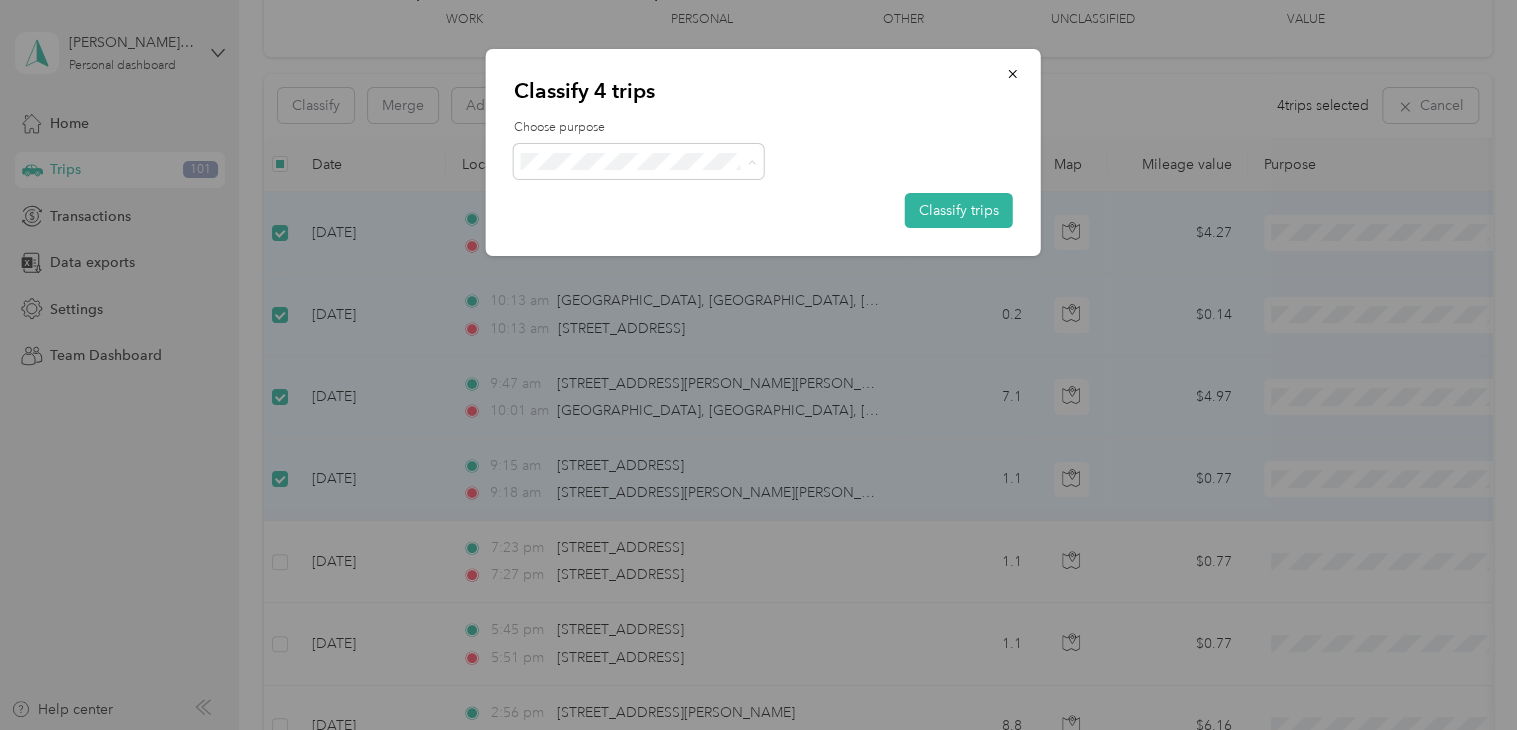 click on "Personal" at bounding box center [656, 233] 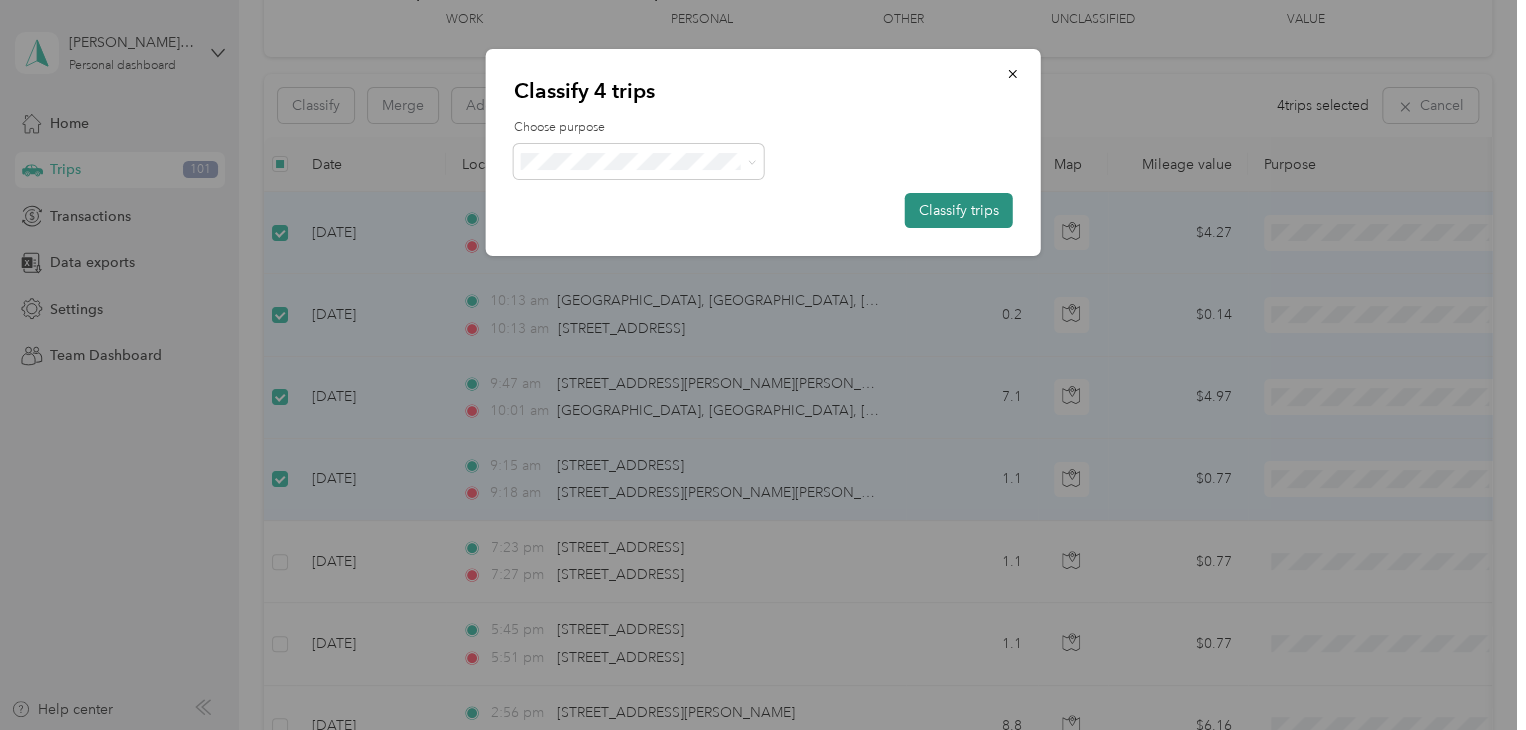 click on "Classify trips" at bounding box center (959, 210) 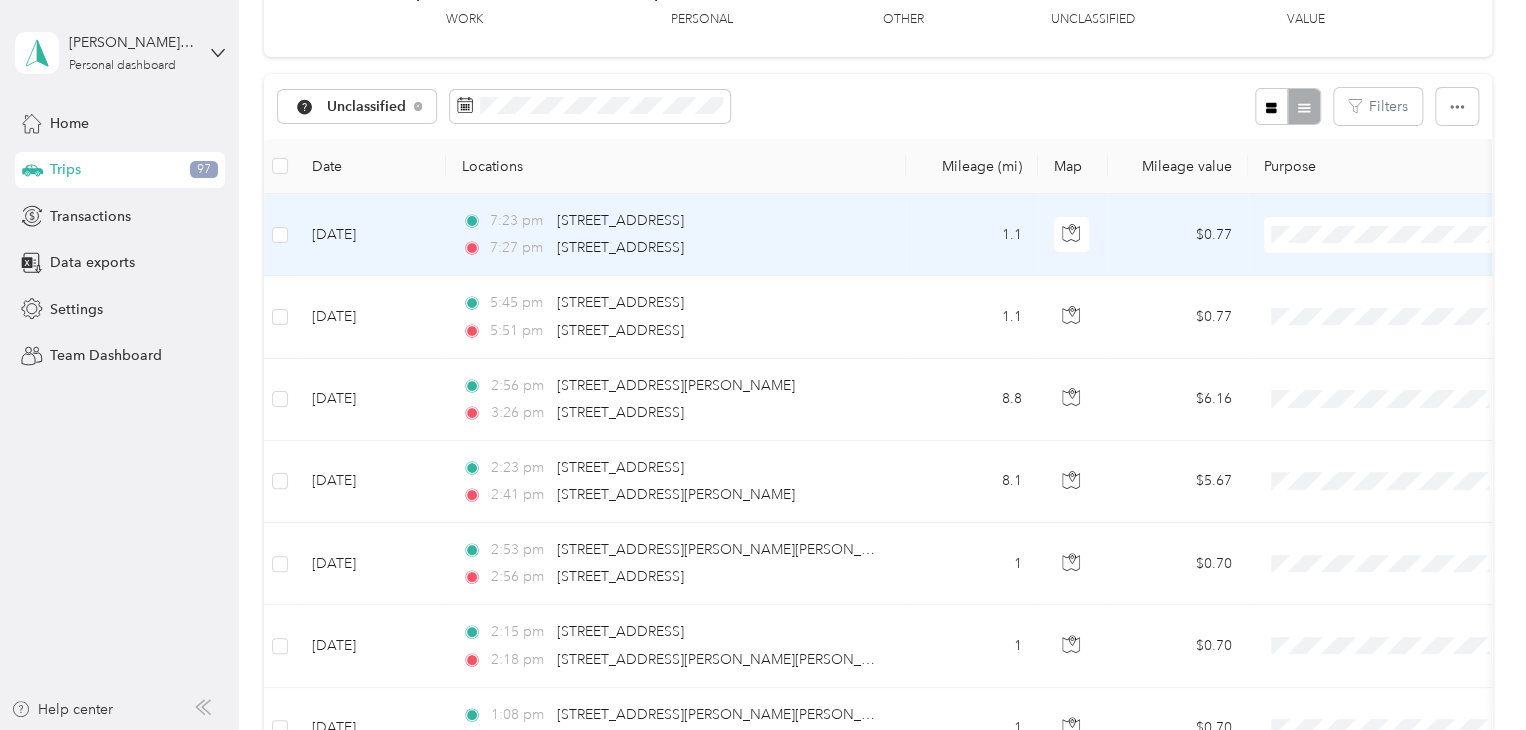 click on "[DATE]" at bounding box center [371, 235] 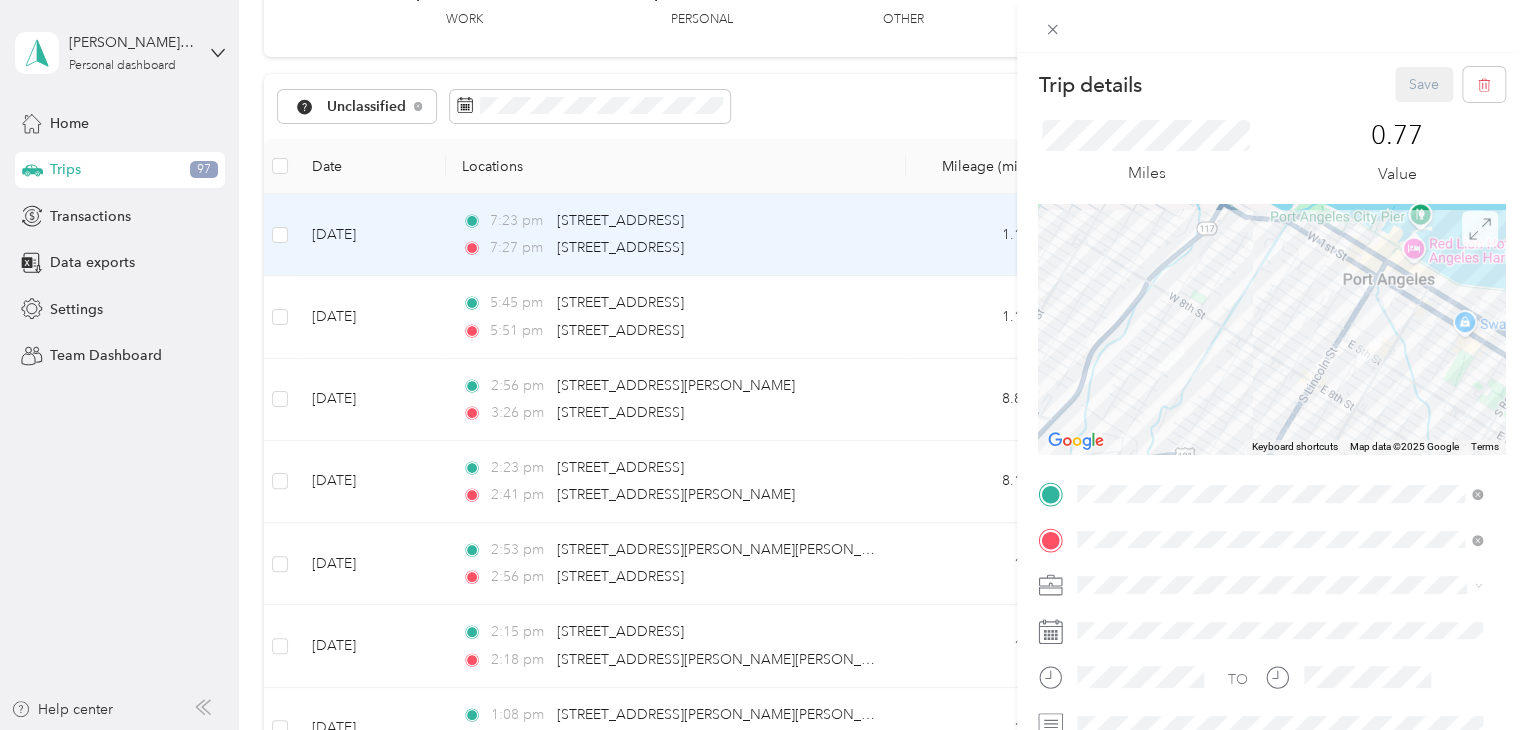 click at bounding box center [1480, 229] 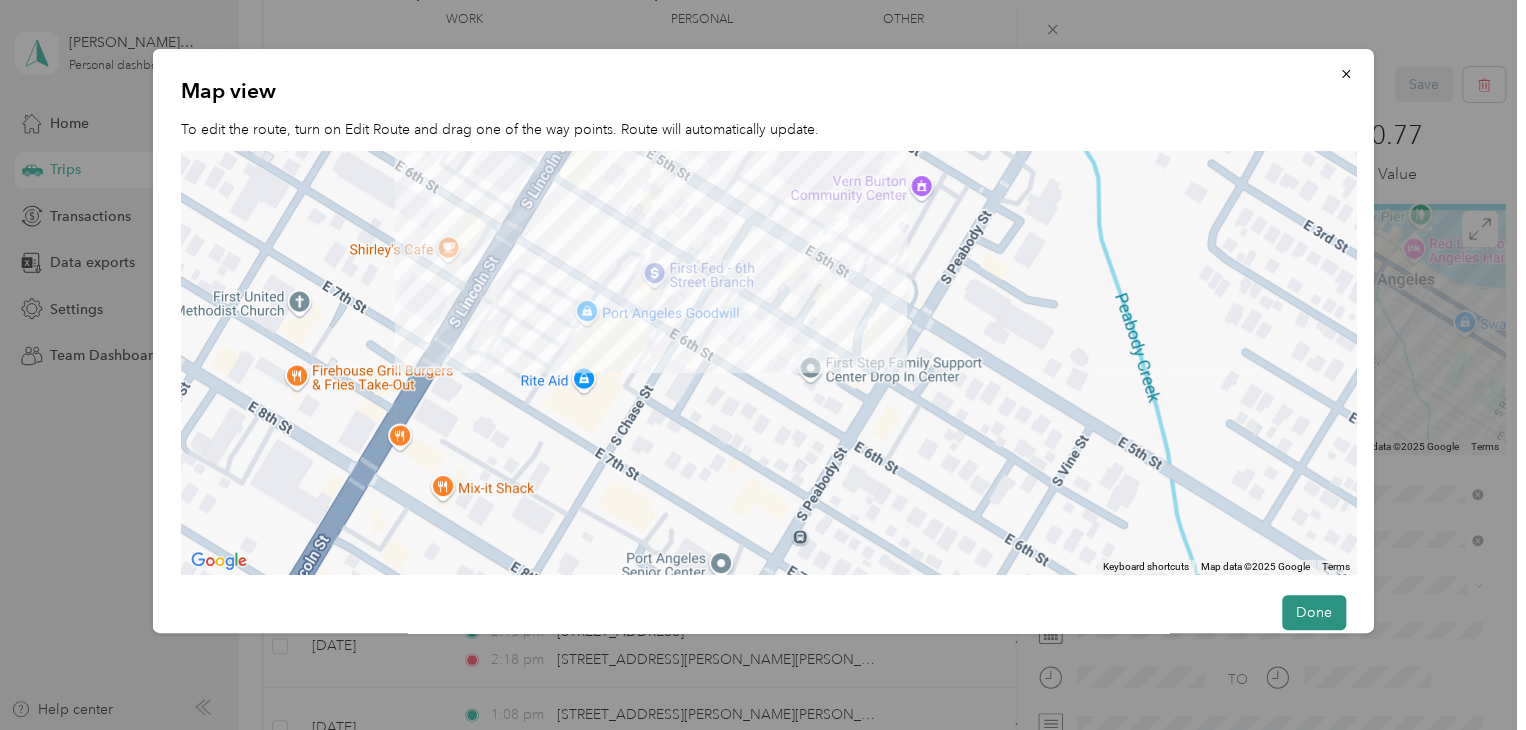 click on "Done" at bounding box center (1313, 612) 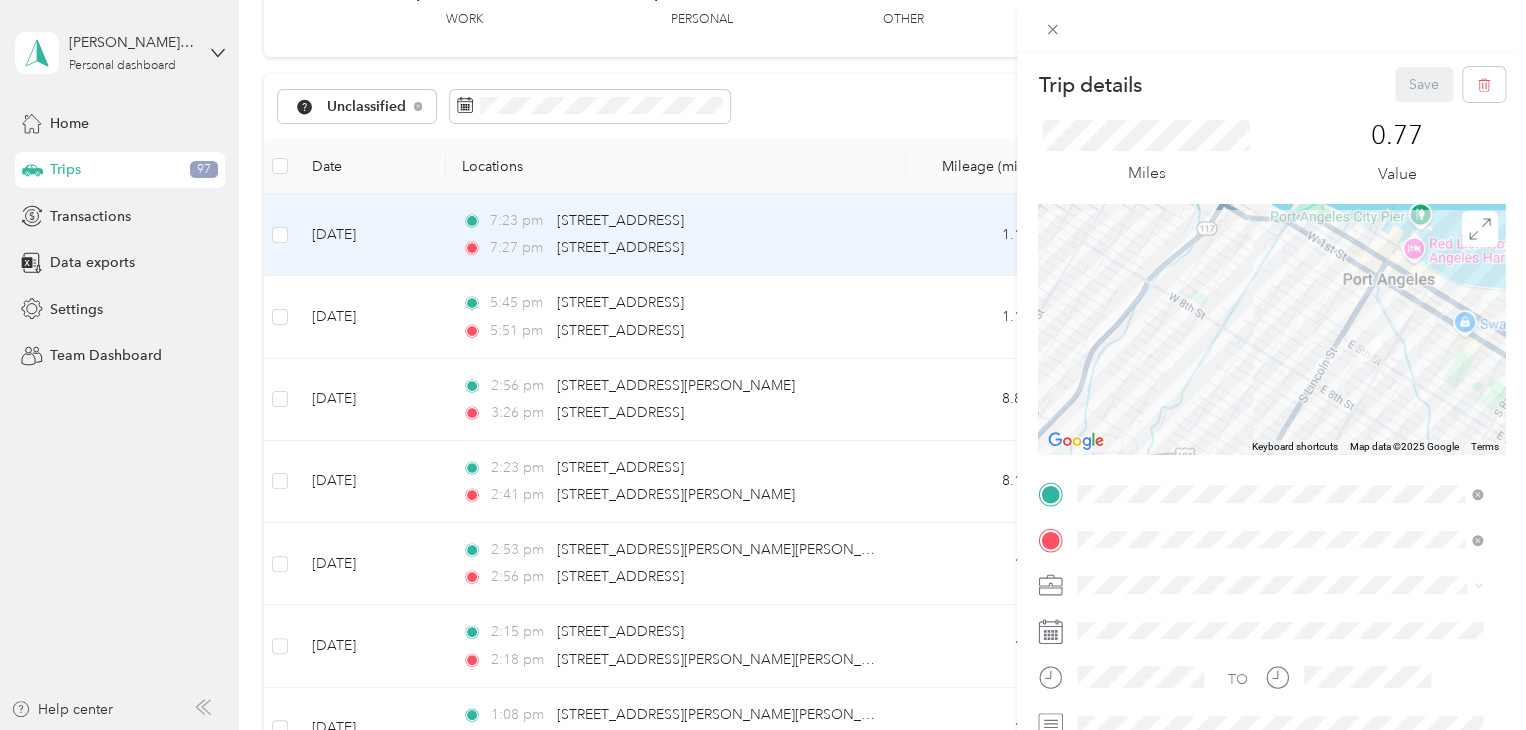 click on "Trip details Save This trip cannot be edited because it is either under review, approved, or paid. Contact your Team Manager to edit it. Miles 0.77 Value  To navigate the map with touch gestures double-tap and hold your finger on the map, then drag the map. ← Move left → Move right ↑ Move up ↓ Move down + Zoom in - Zoom out Home Jump left by 75% End Jump right by 75% Page Up Jump up by 75% Page Down Jump down by 75% Keyboard shortcuts Map Data Map data ©2025 Google Map data ©2025 Google 500 m  Click to toggle between metric and imperial units Terms Report a map error TO Add photo" at bounding box center [763, 365] 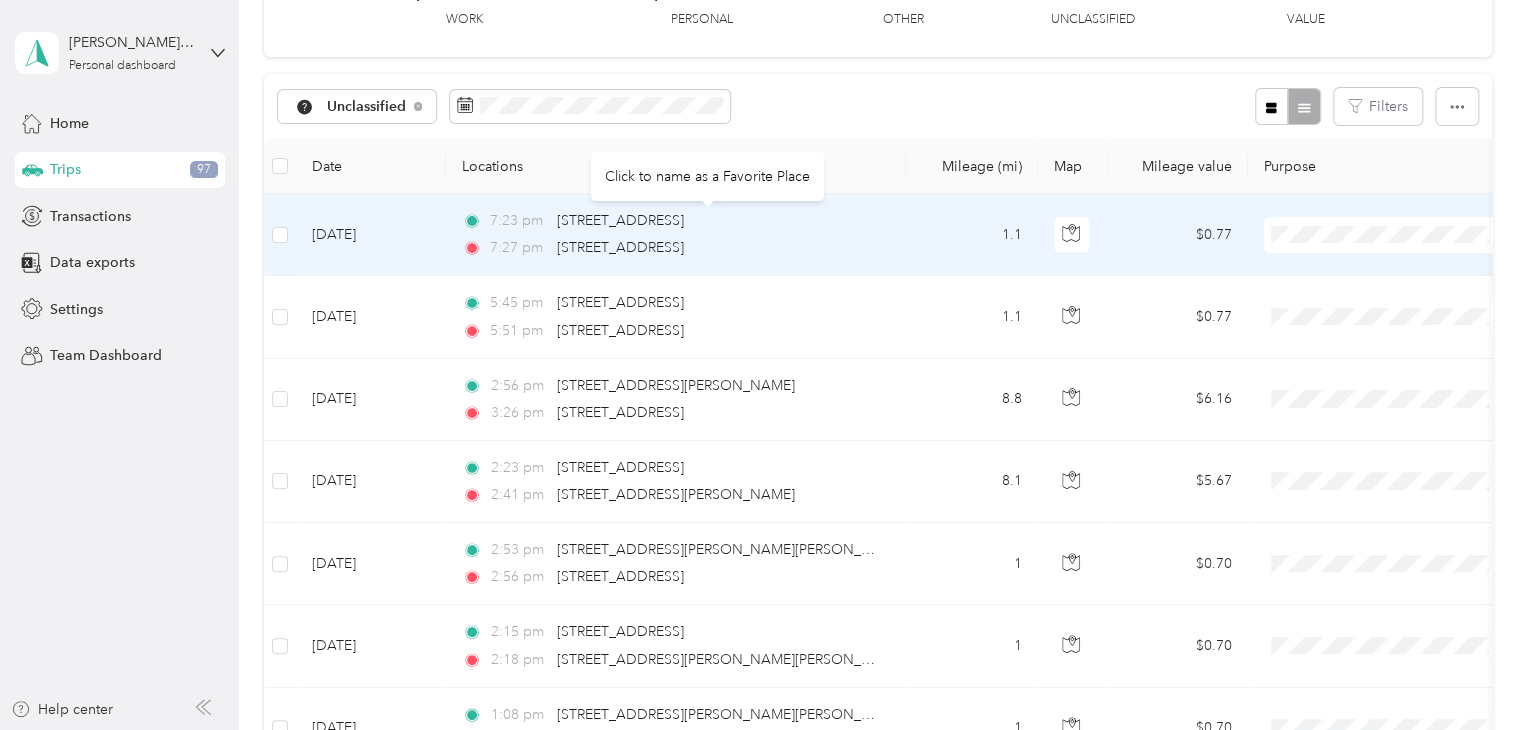 click on "[STREET_ADDRESS]" at bounding box center (620, 220) 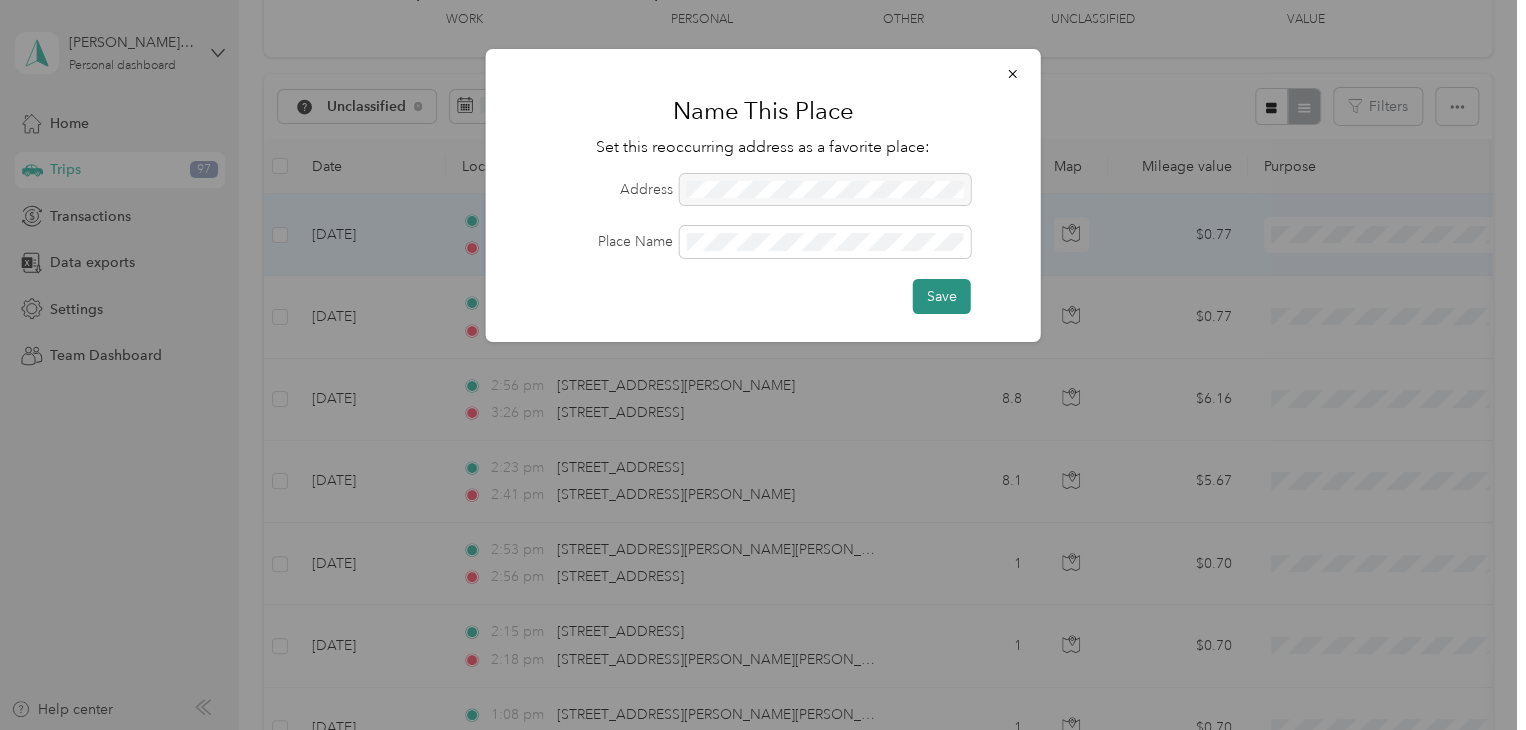 click on "Save" at bounding box center [942, 296] 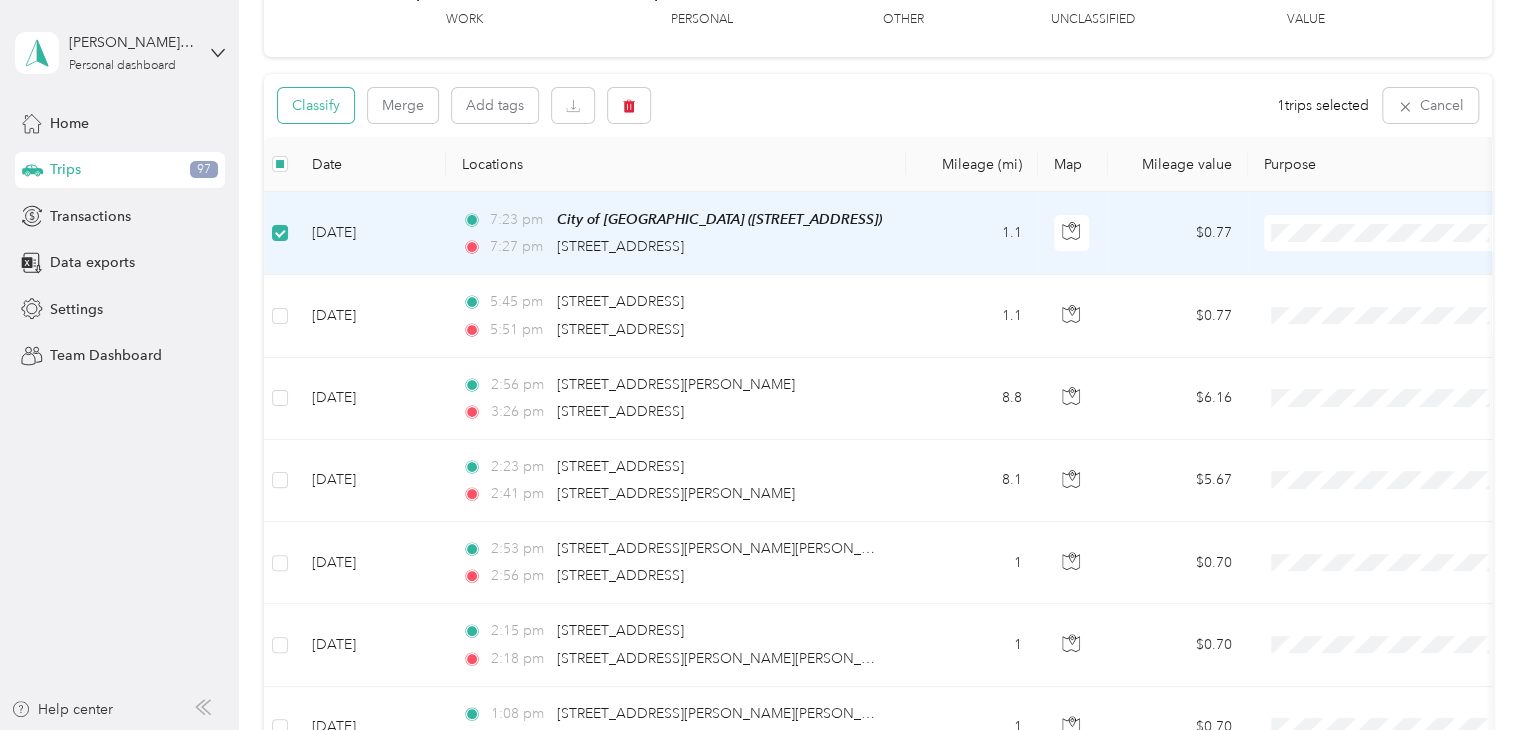 click on "Classify" at bounding box center (316, 105) 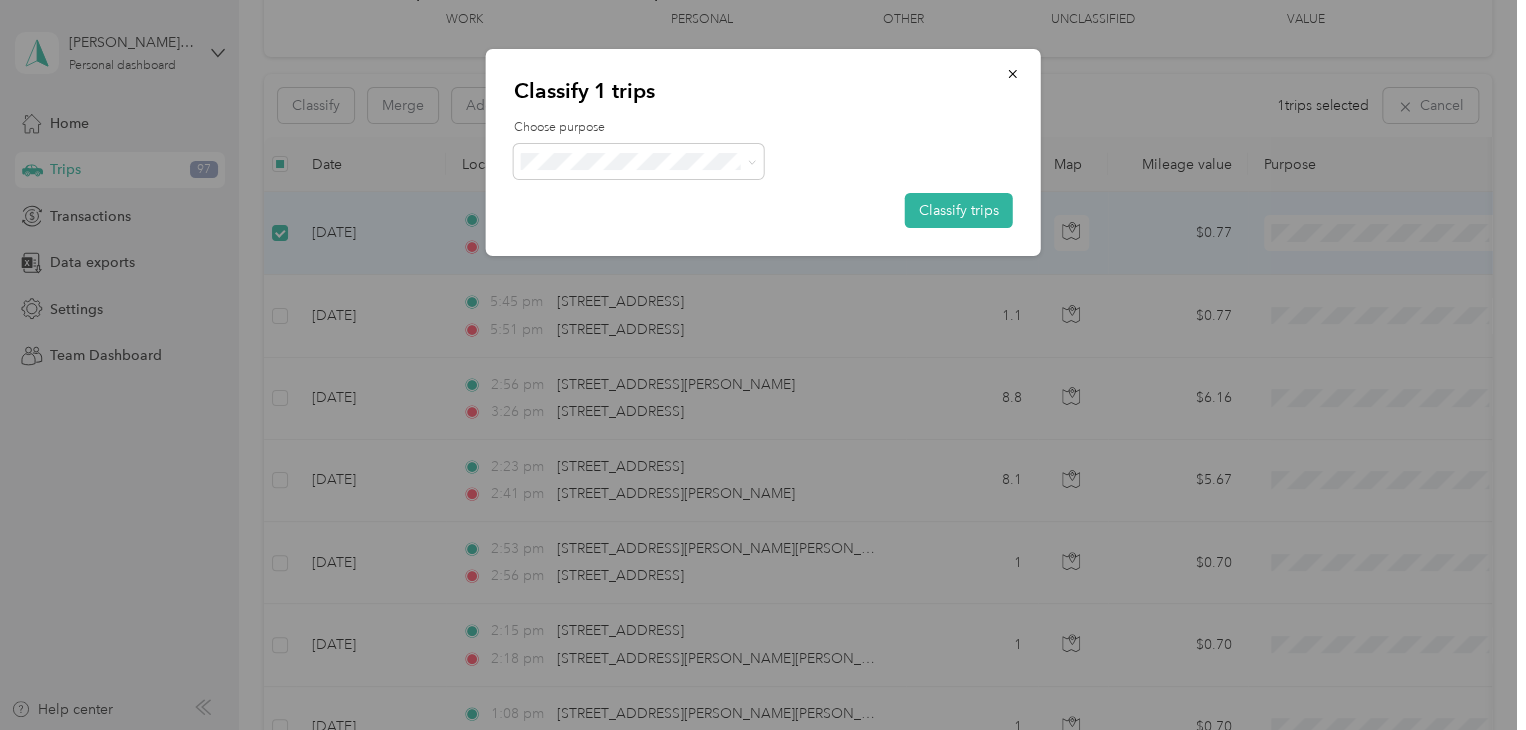 click on "Work" at bounding box center [656, 193] 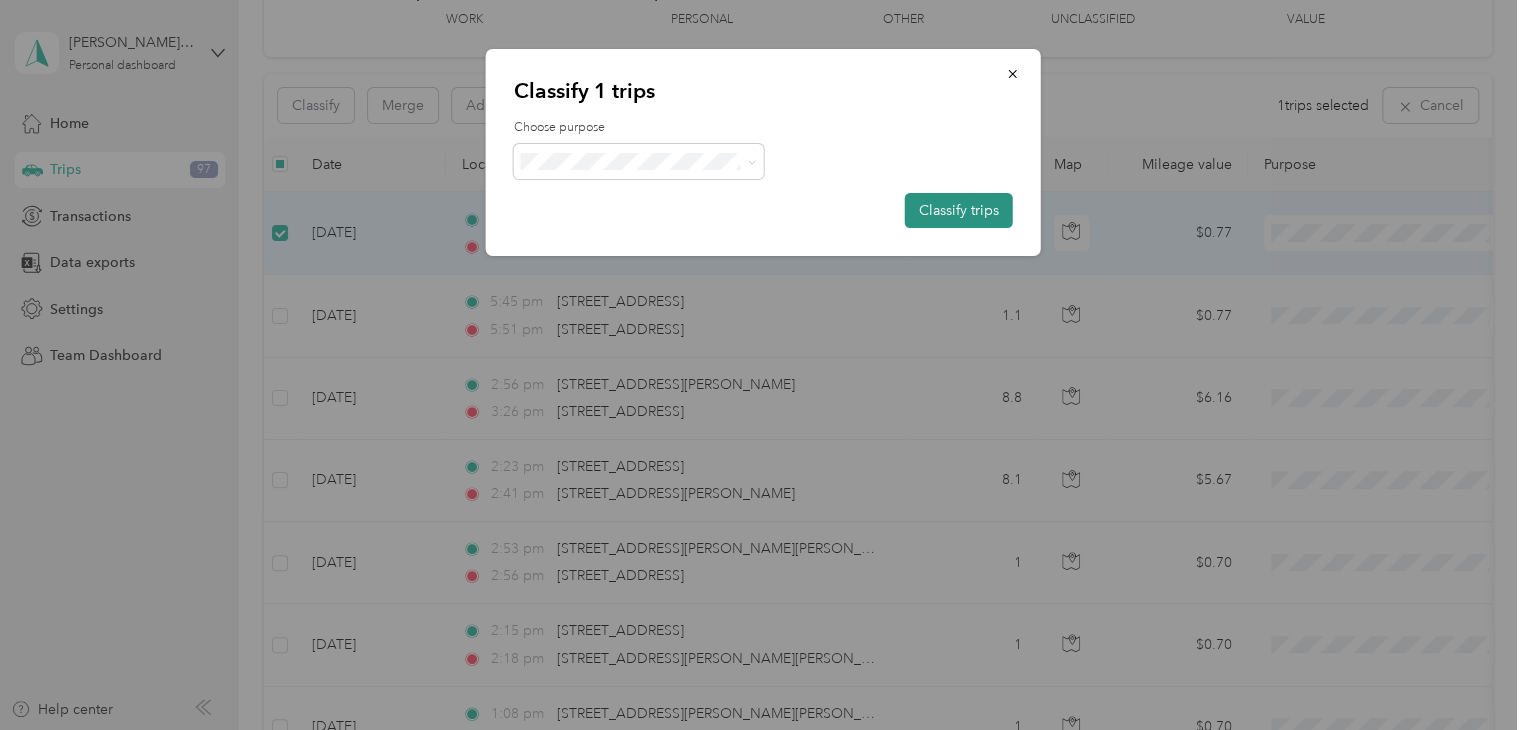click on "Classify trips" at bounding box center (959, 210) 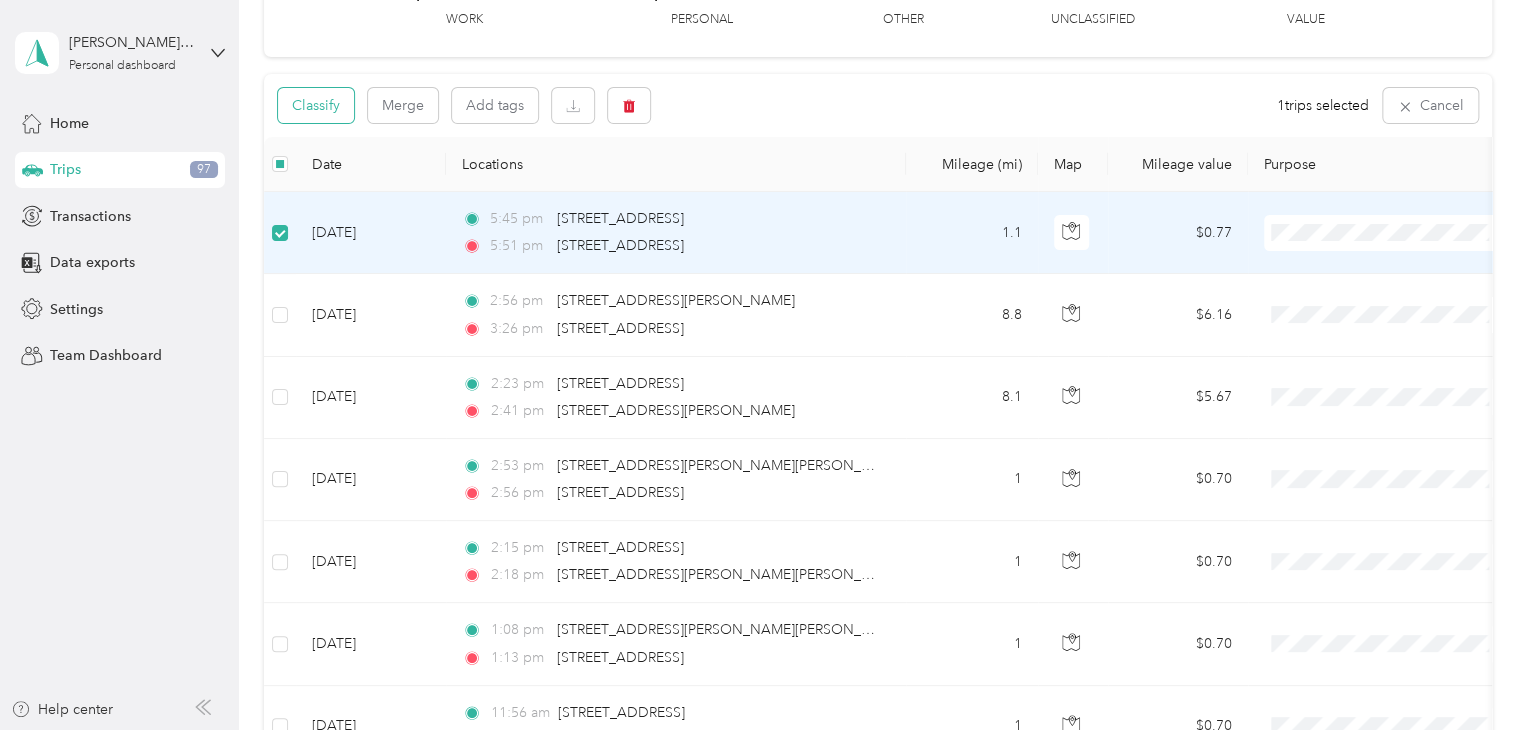 click on "Classify" at bounding box center [316, 105] 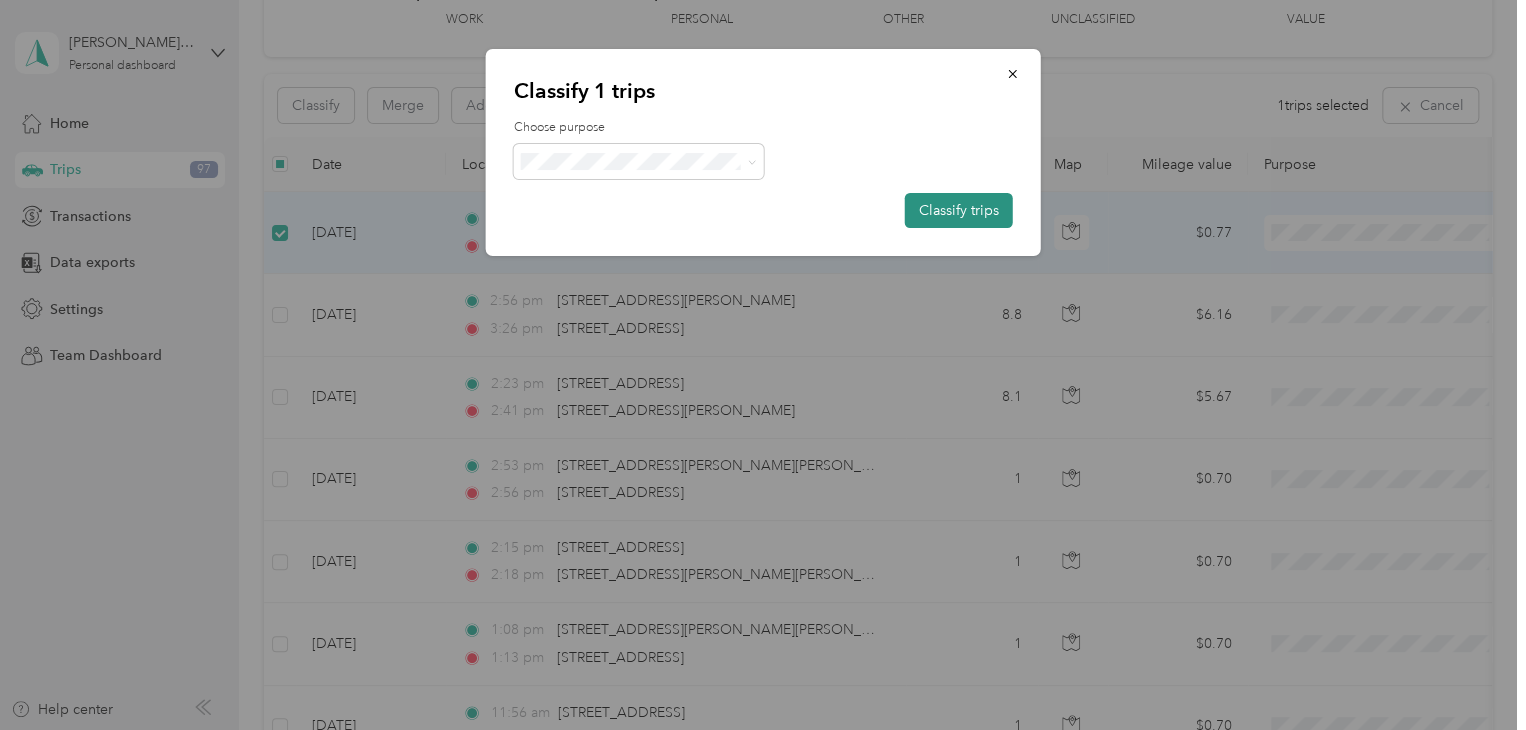 click on "Classify trips" at bounding box center (959, 210) 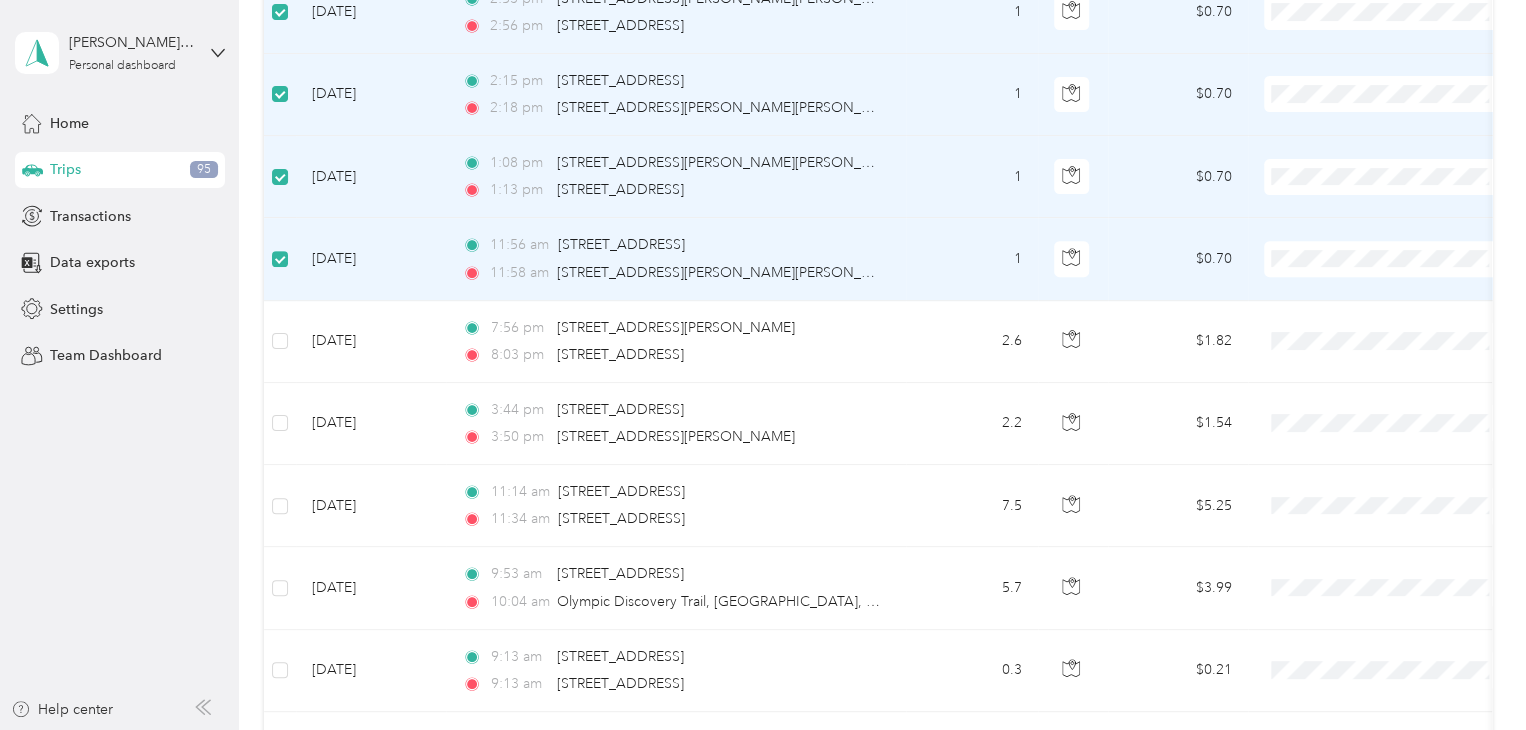 scroll, scrollTop: 552, scrollLeft: 0, axis: vertical 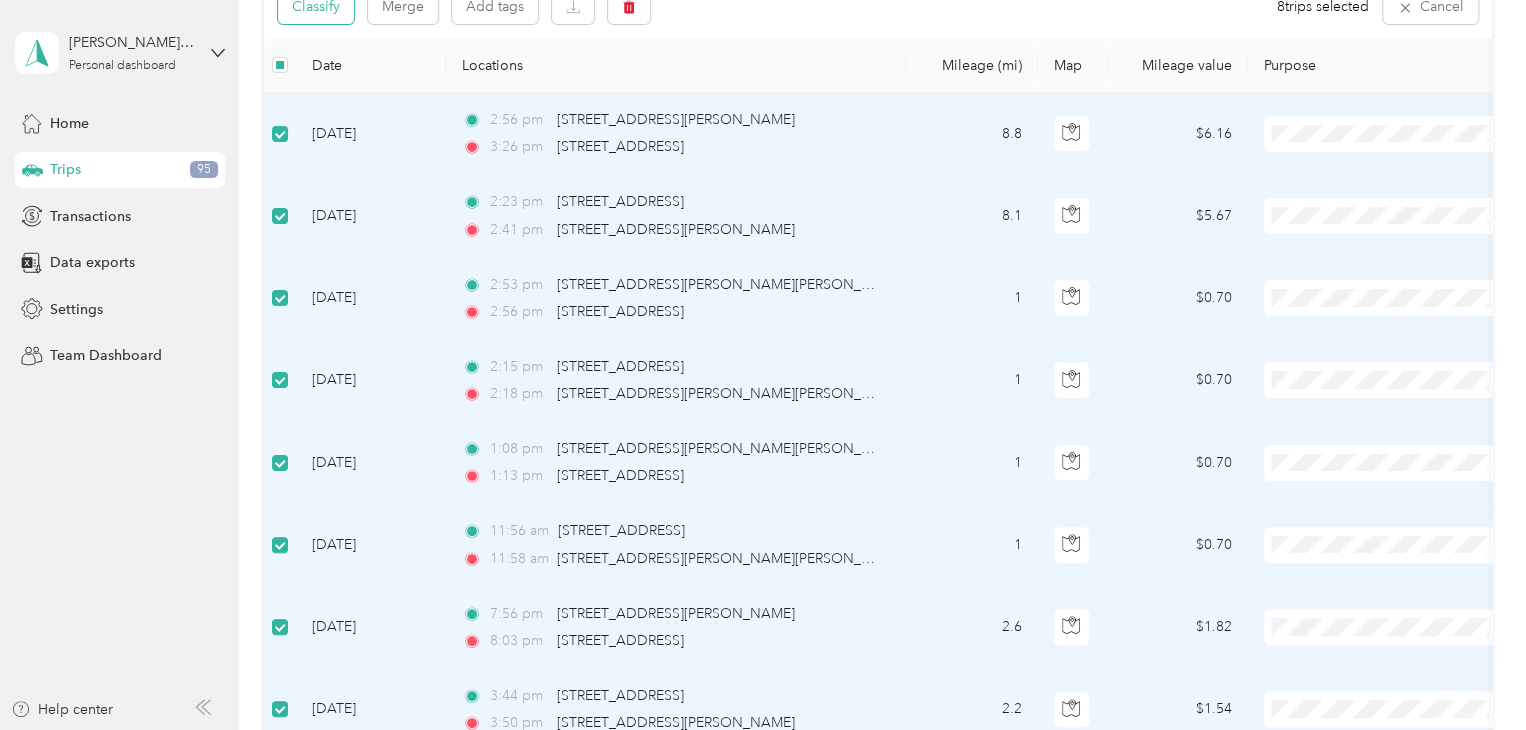 click on "Classify" at bounding box center (316, 6) 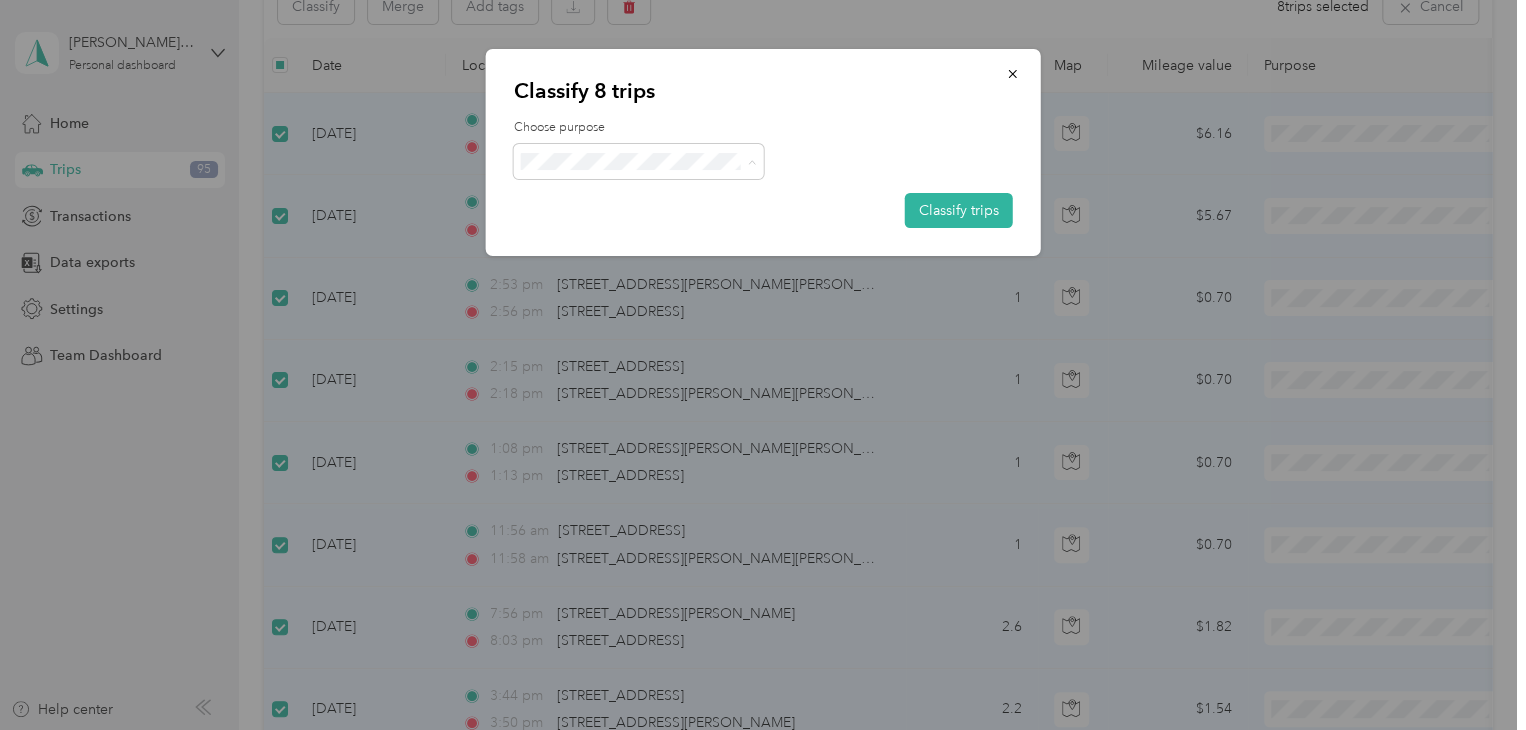 click on "Personal" at bounding box center (656, 233) 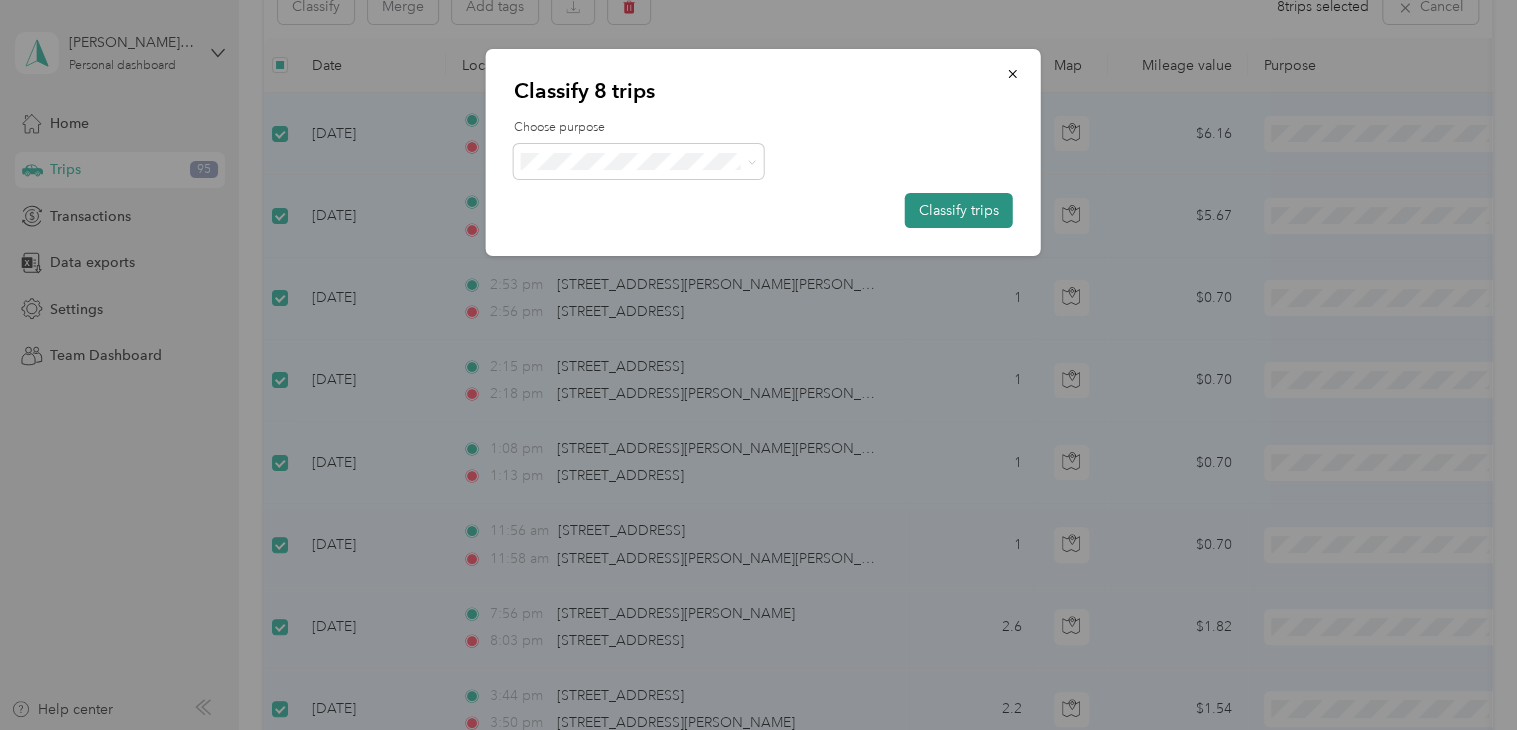 click on "Classify trips" at bounding box center [959, 210] 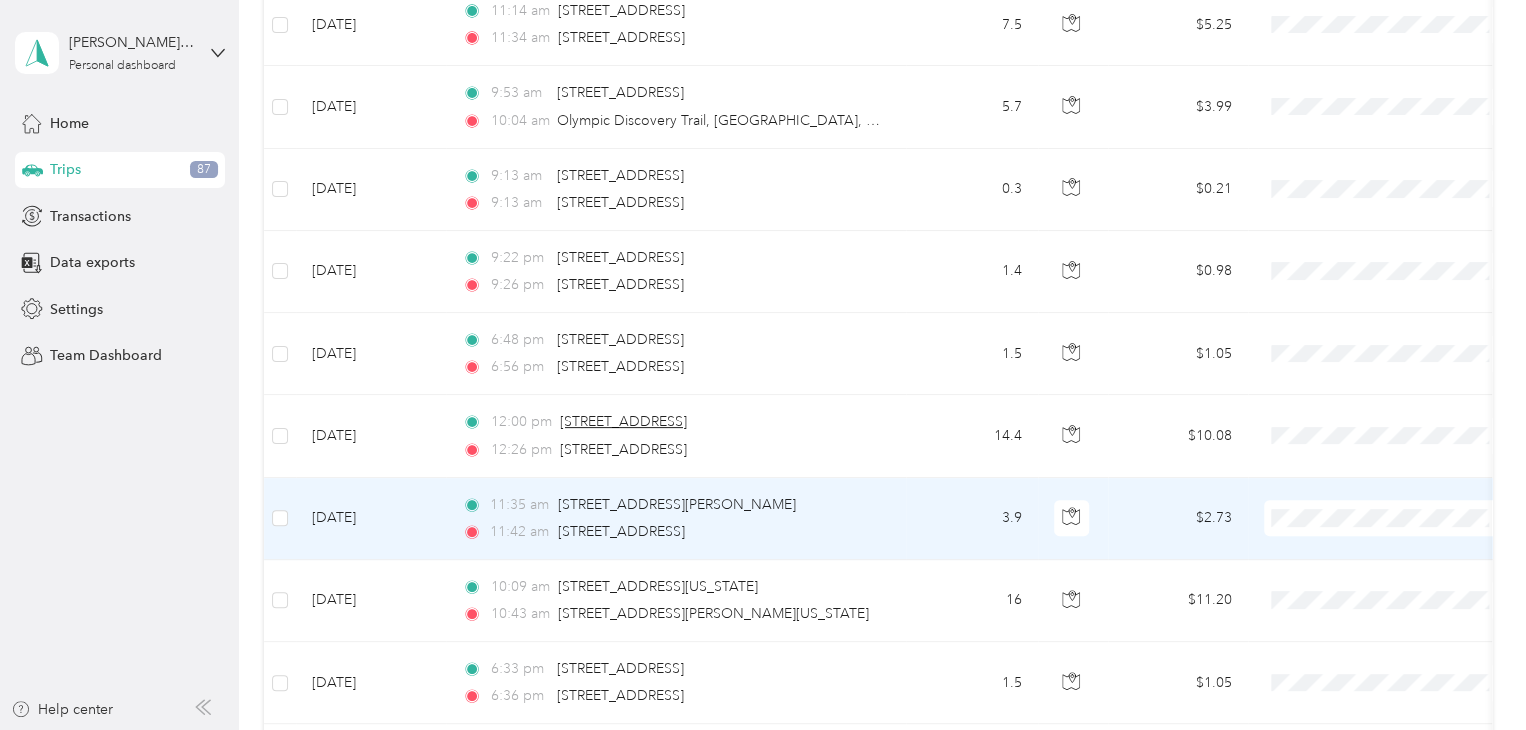 scroll, scrollTop: 356, scrollLeft: 0, axis: vertical 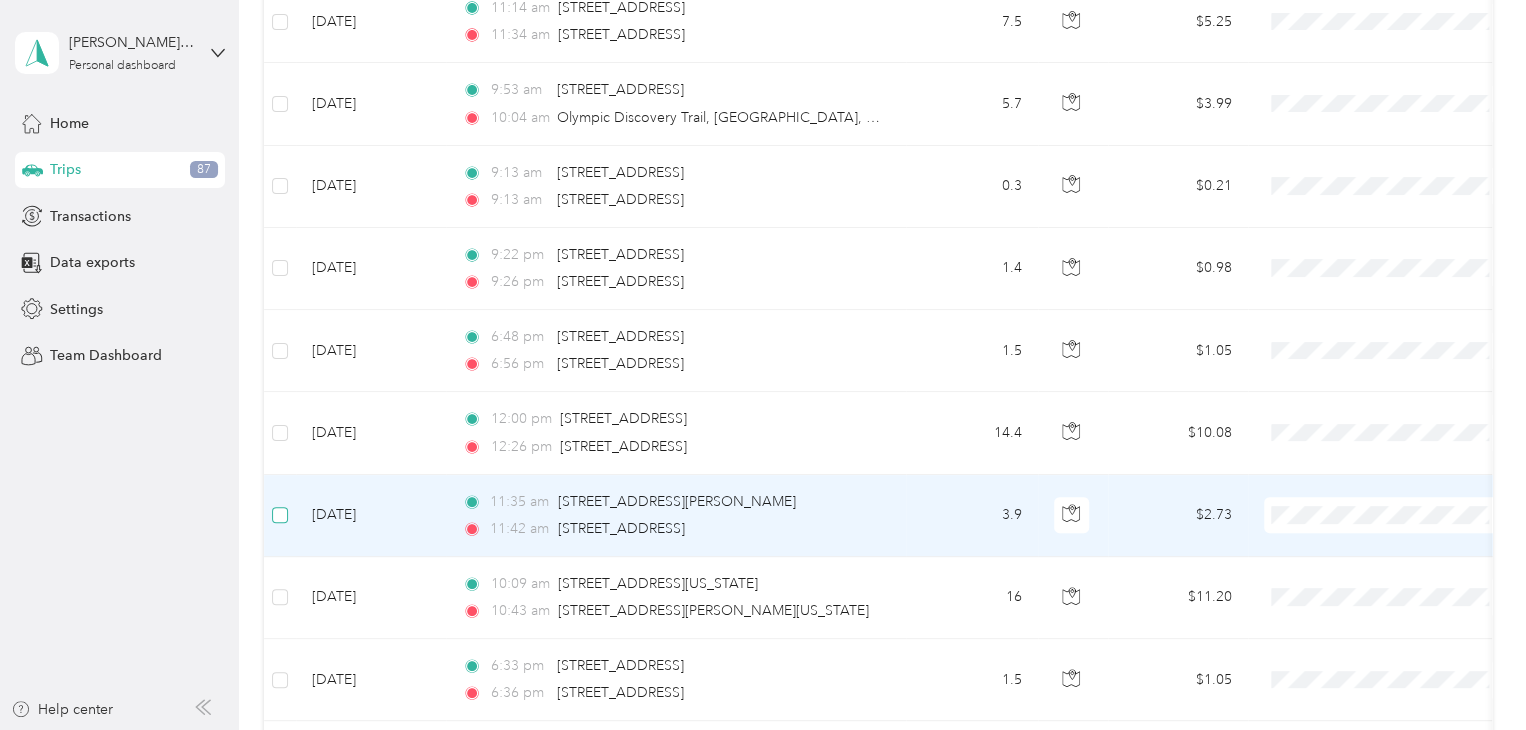 click at bounding box center (280, 515) 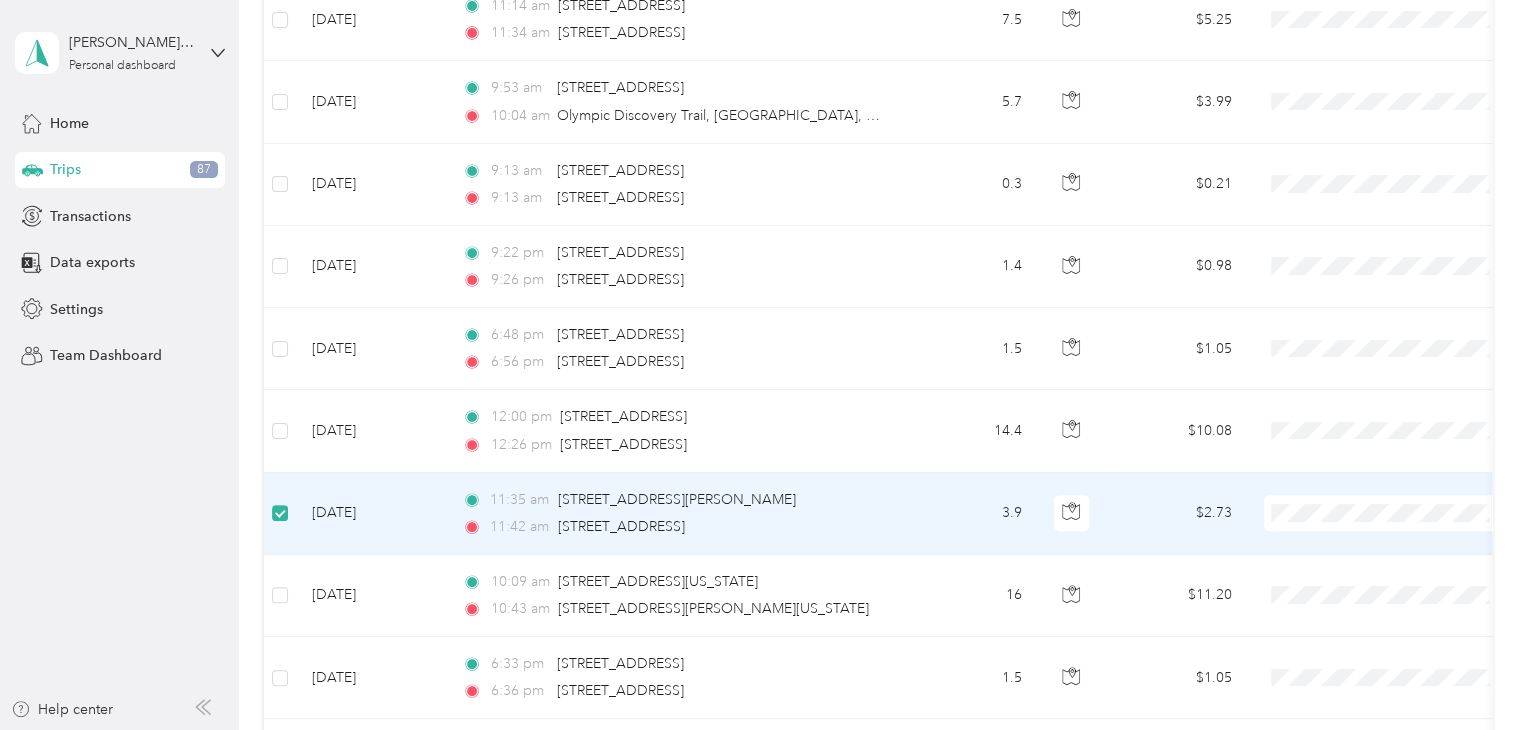 scroll, scrollTop: 355, scrollLeft: 0, axis: vertical 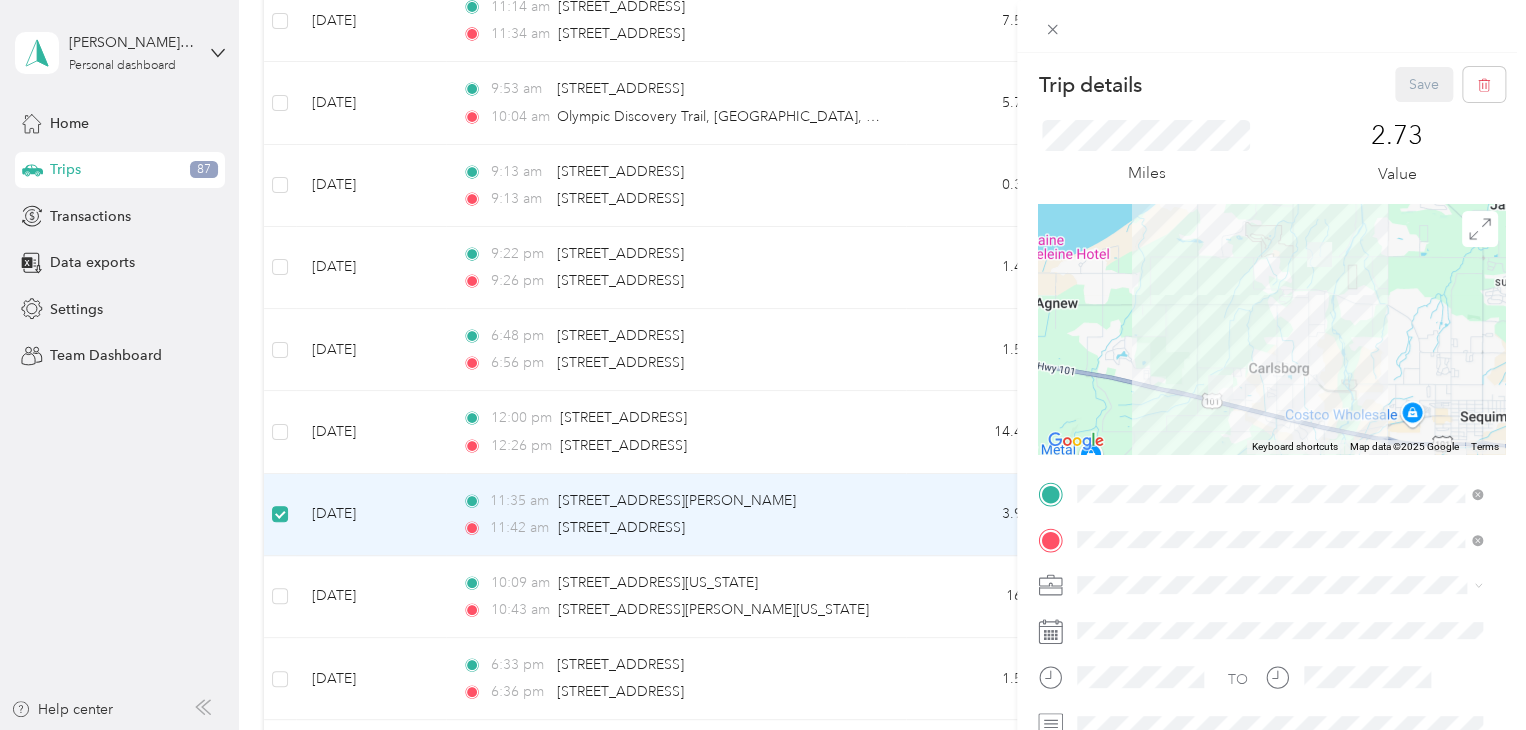 click on "Trip details Save This trip cannot be edited because it is either under review, approved, or paid. Contact your Team Manager to edit it. Miles 2.73 Value  To navigate the map with touch gestures double-tap and hold your finger on the map, then drag the map. ← Move left → Move right ↑ Move up ↓ Move down + Zoom in - Zoom out Home Jump left by 75% End Jump right by 75% Page Up Jump up by 75% Page Down Jump down by 75% Keyboard shortcuts Map Data Map data ©2025 Google Map data ©2025 Google 2 km  Click to toggle between metric and imperial units Terms Report a map error TO Add photo" at bounding box center [763, 365] 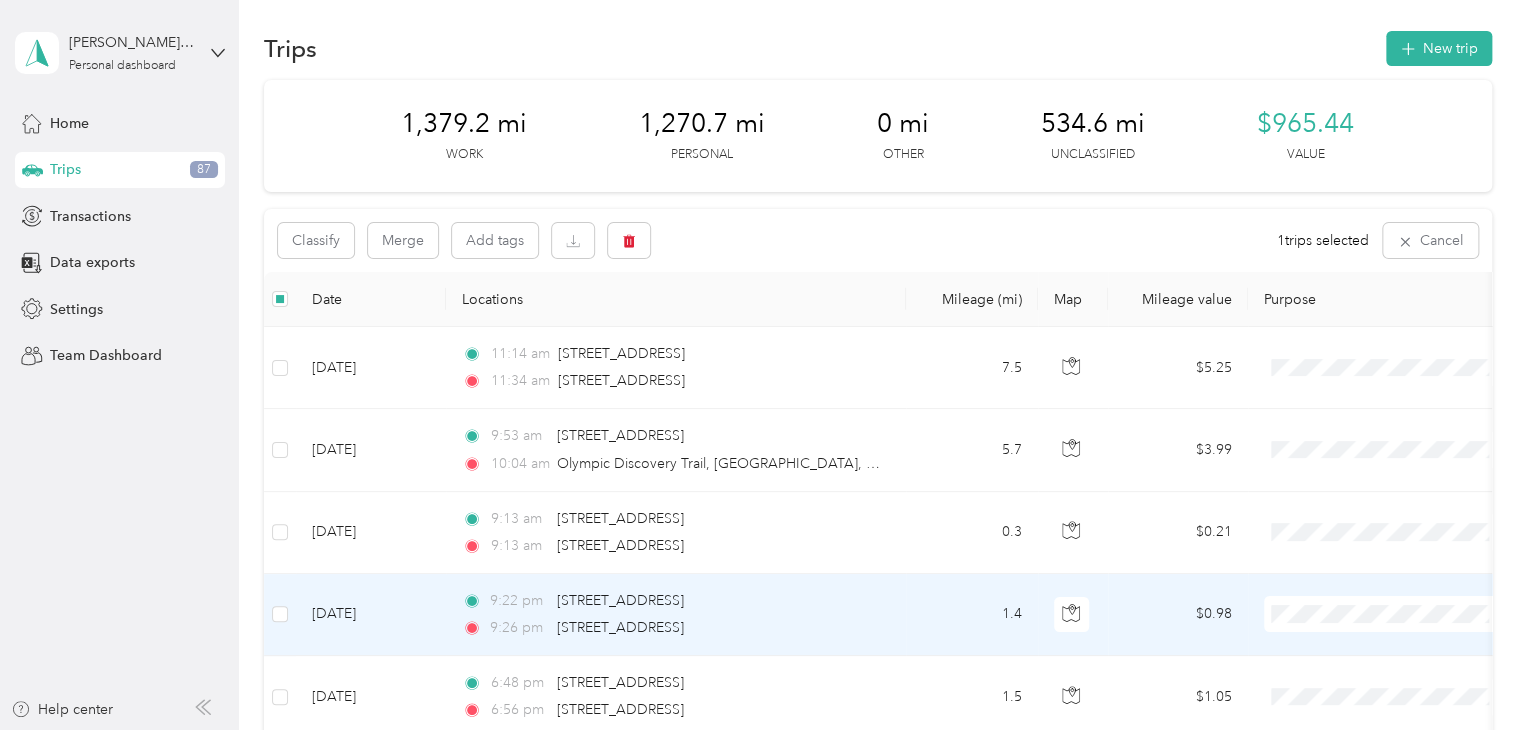 scroll, scrollTop: 7, scrollLeft: 0, axis: vertical 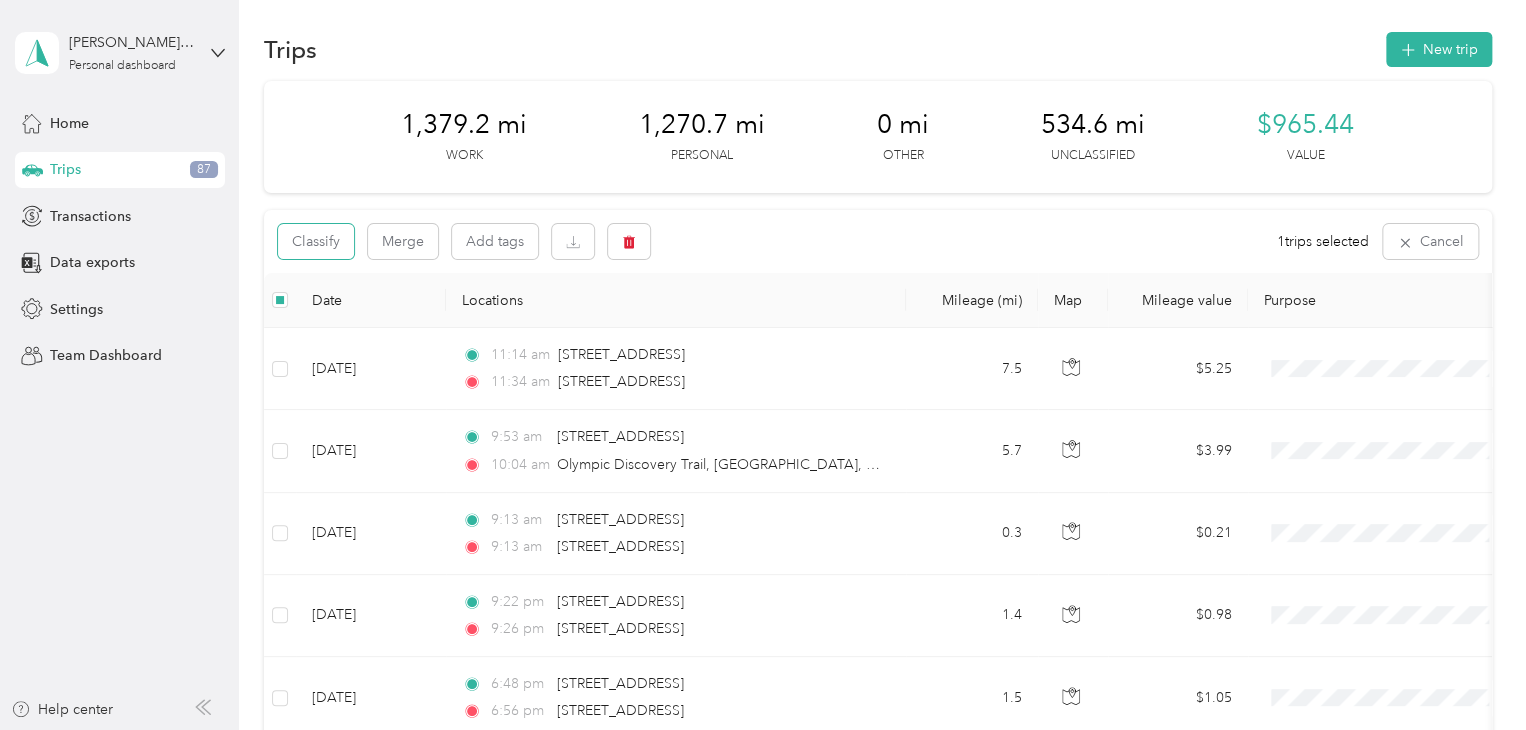 click on "Classify" at bounding box center [316, 241] 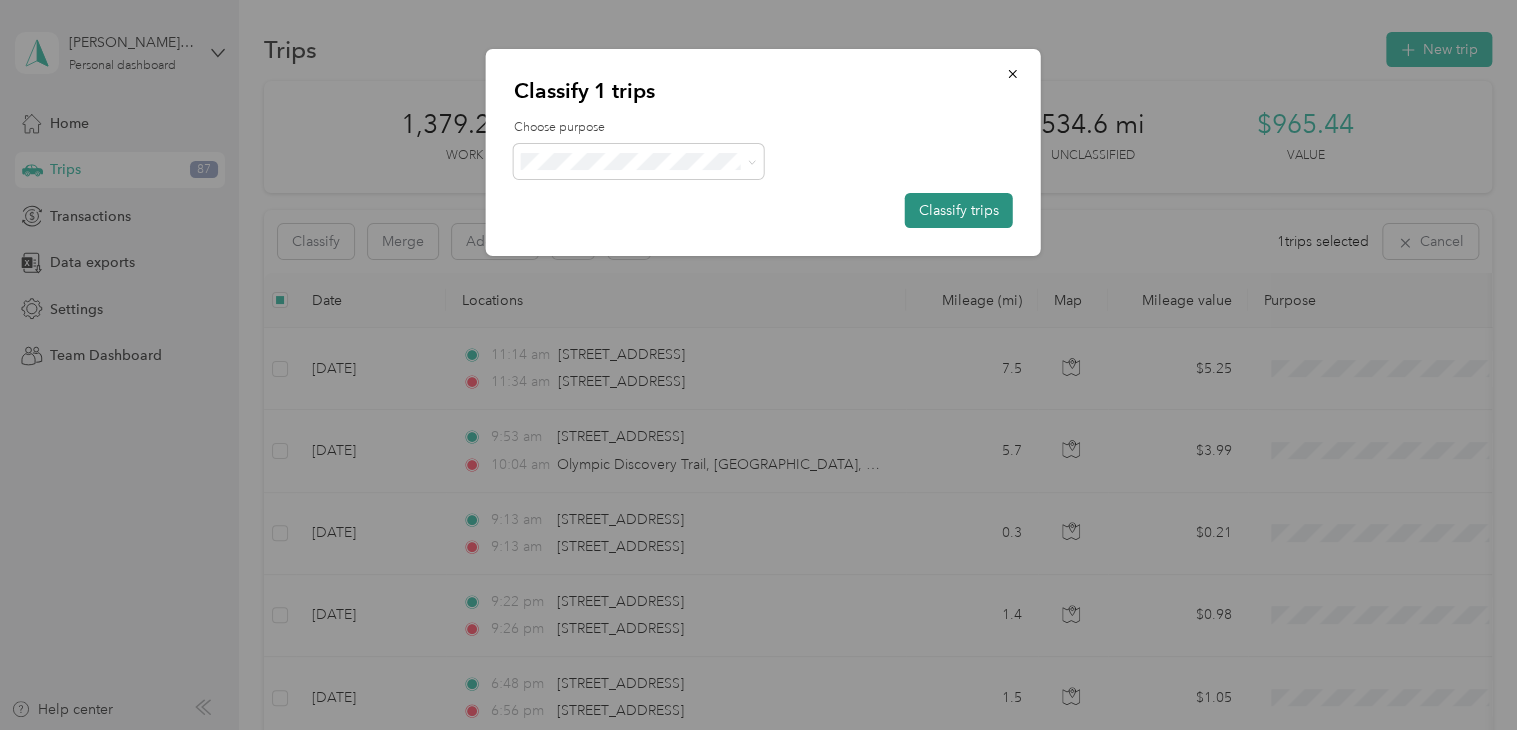 click on "Classify trips" at bounding box center [959, 210] 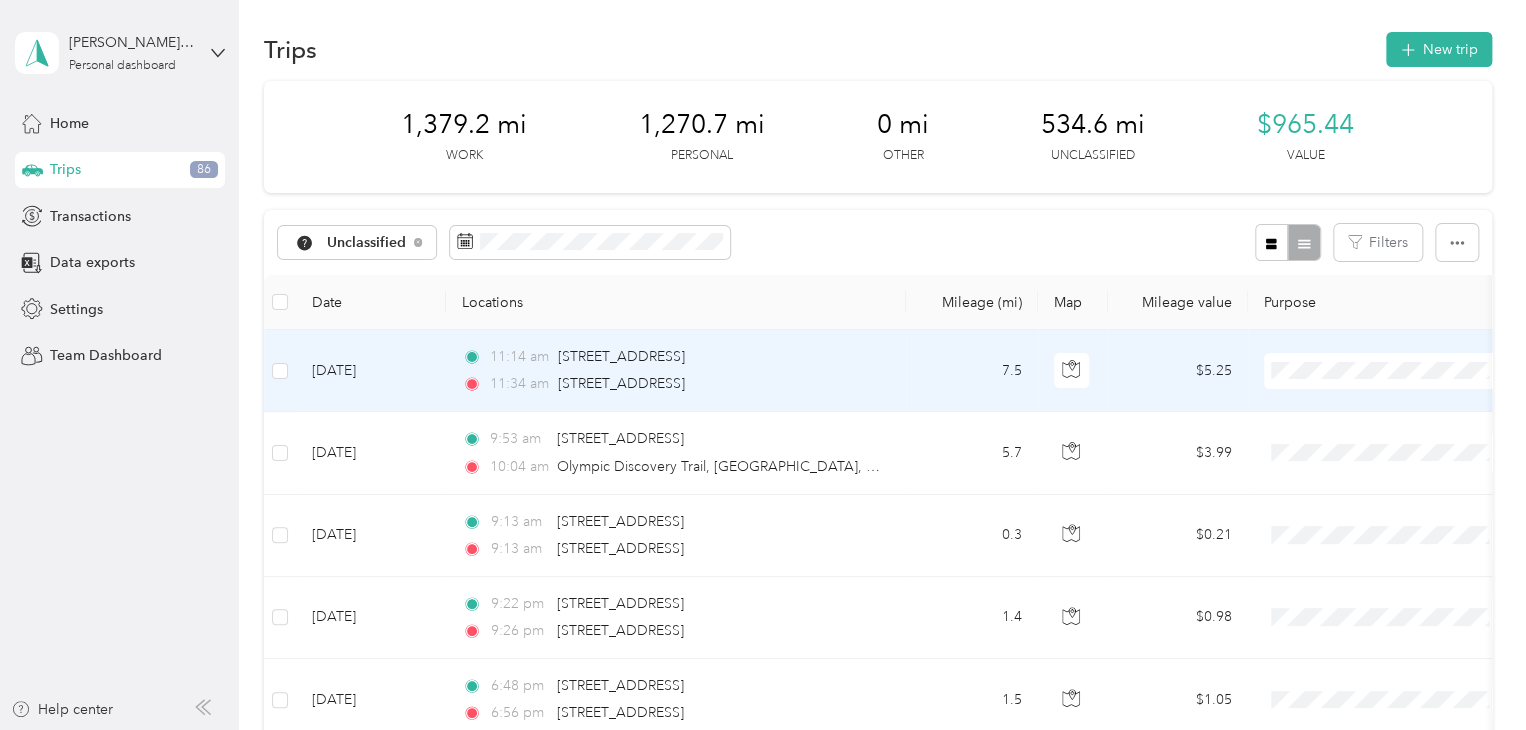 click on "[DATE]" at bounding box center (371, 371) 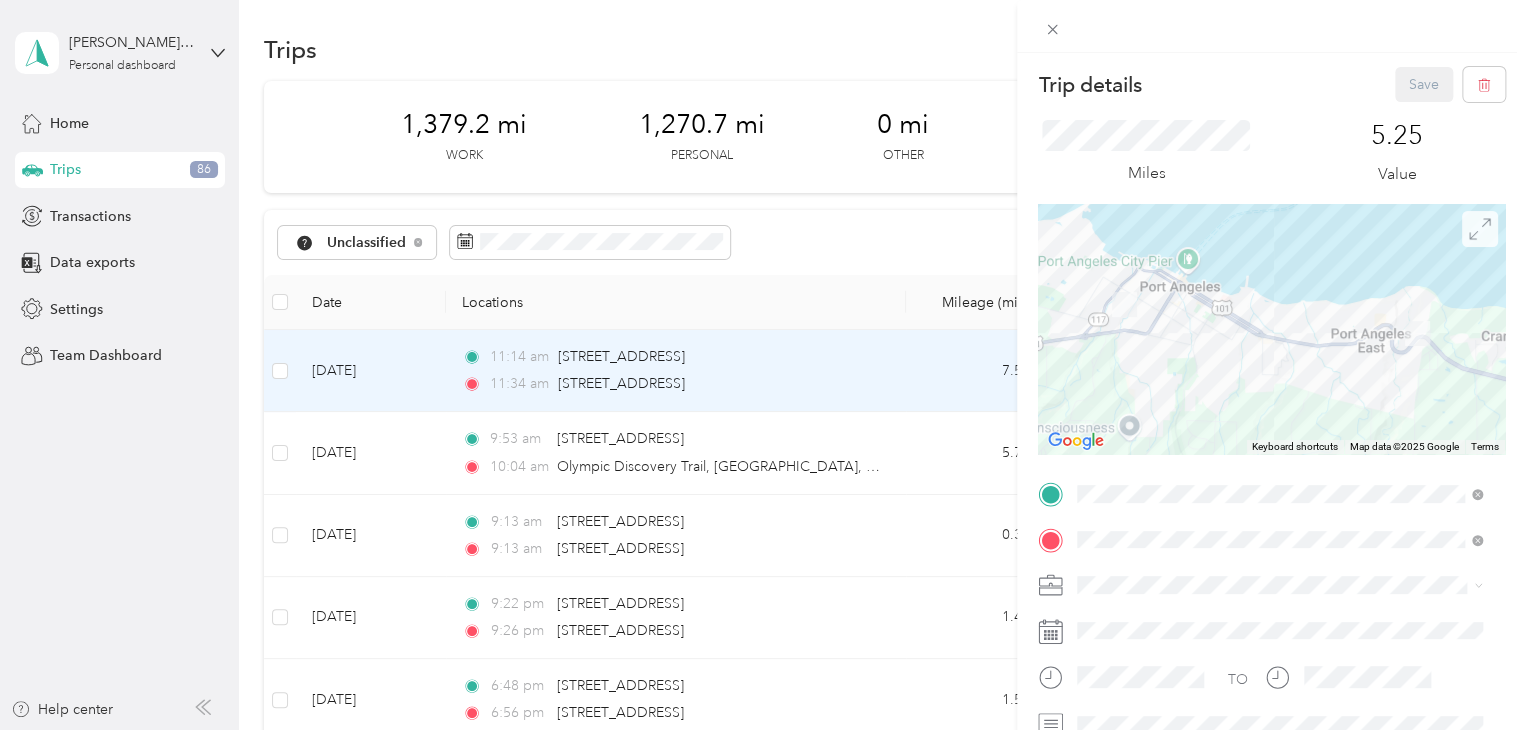 click 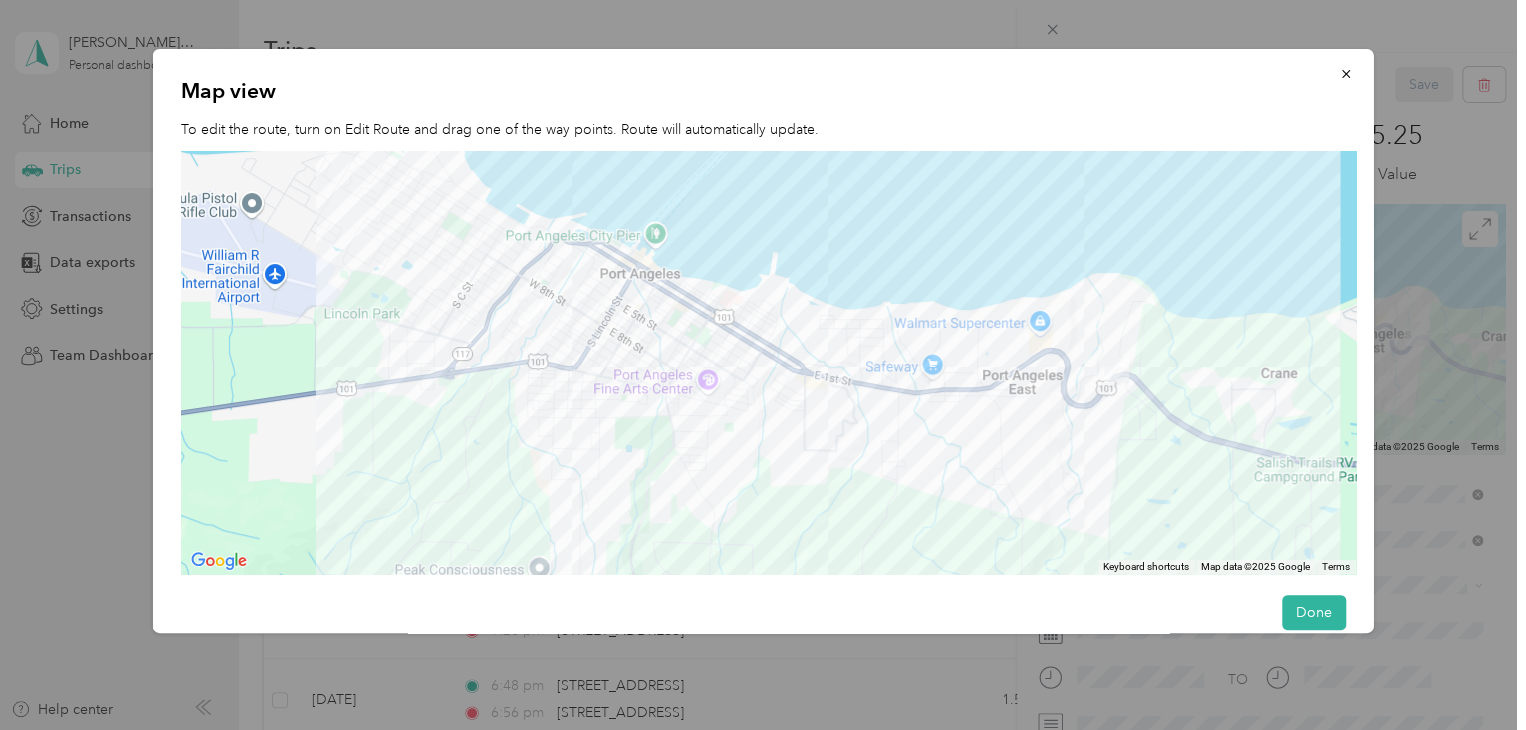 drag, startPoint x: 543, startPoint y: 419, endPoint x: 602, endPoint y: 417, distance: 59.03389 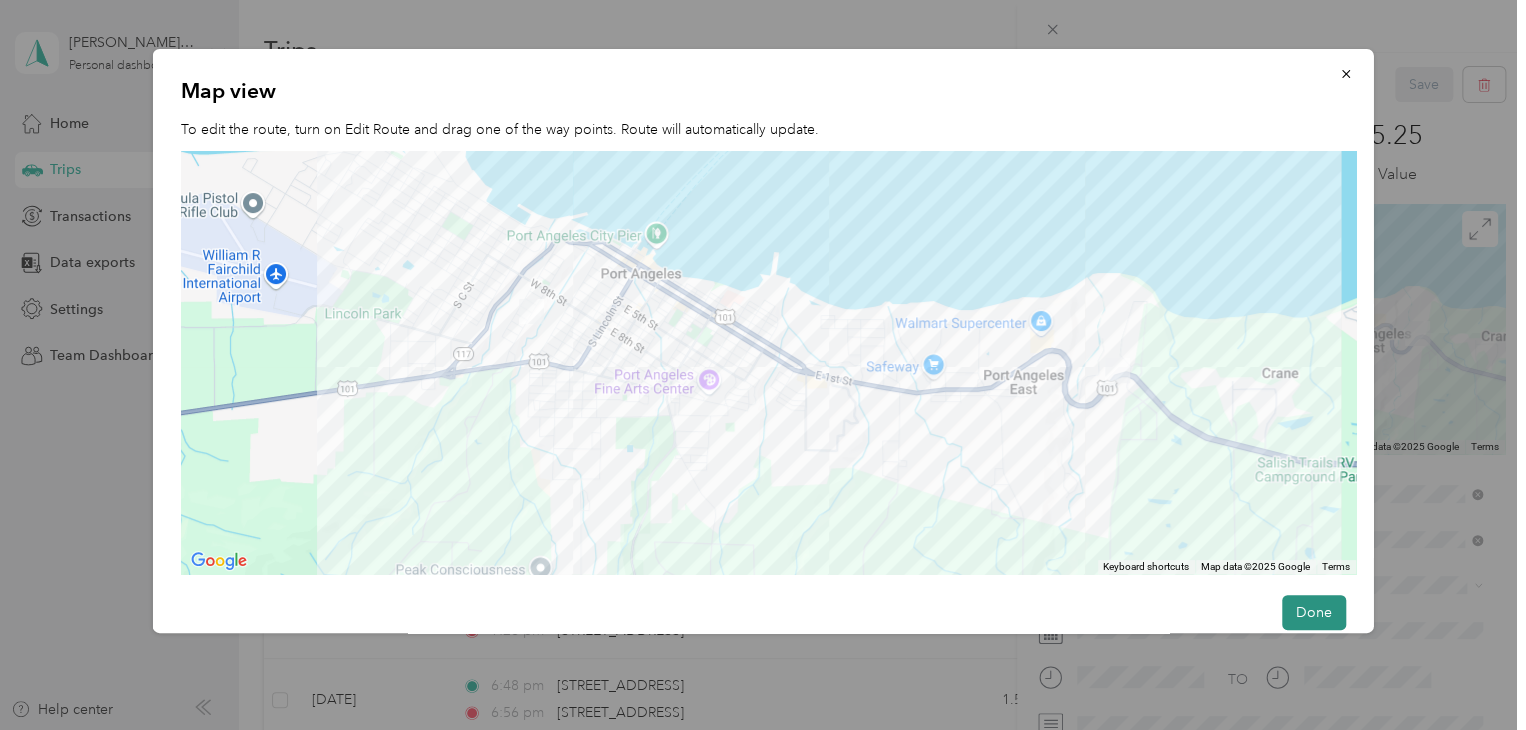 click on "Done" at bounding box center (1313, 612) 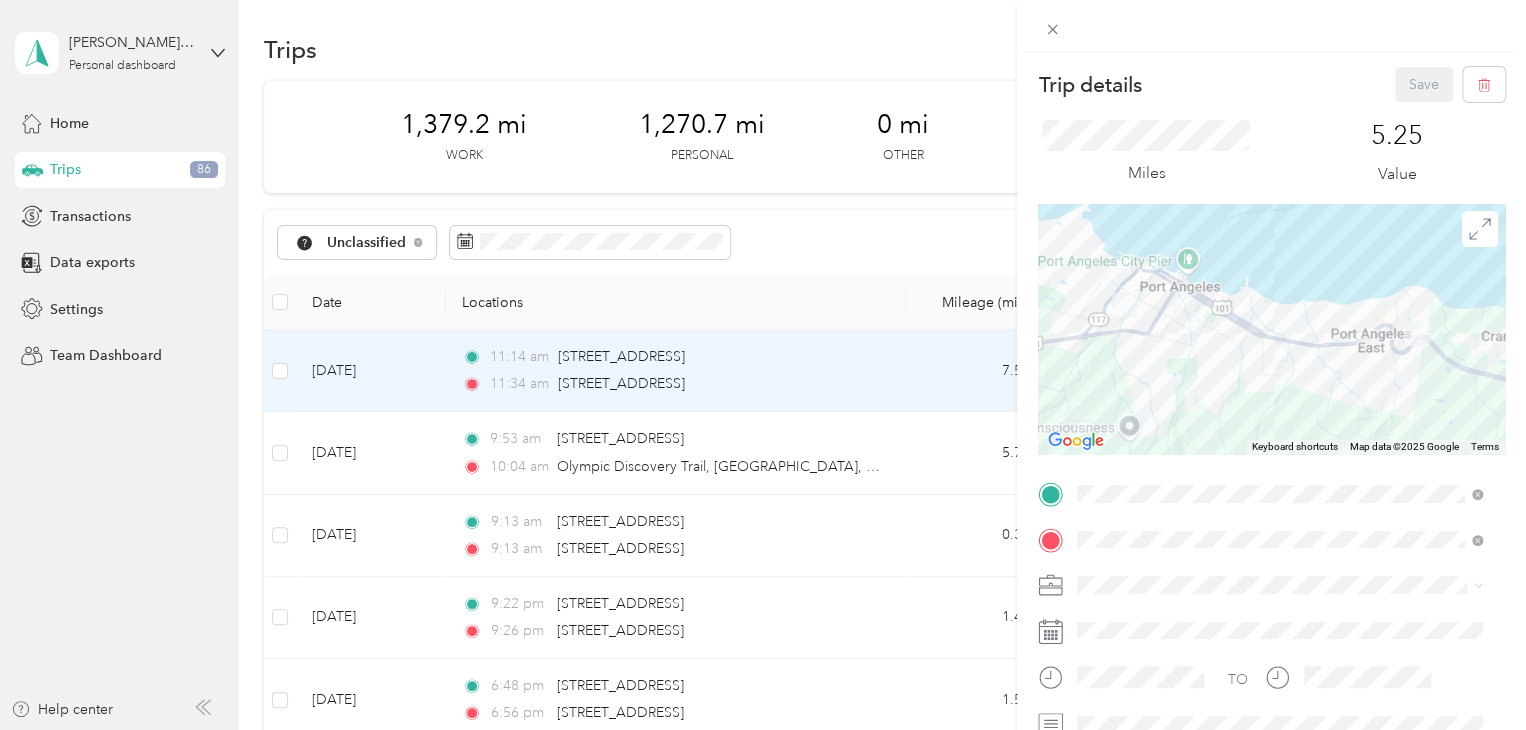 click on "Trip details Save This trip cannot be edited because it is either under review, approved, or paid. Contact your Team Manager to edit it. Miles 5.25 Value  To navigate the map with touch gestures double-tap and hold your finger on the map, then drag the map. ← Move left → Move right ↑ Move up ↓ Move down + Zoom in - Zoom out Home Jump left by 75% End Jump right by 75% Page Up Jump up by 75% Page Down Jump down by 75% Keyboard shortcuts Map Data Map data ©2025 Google Map data ©2025 Google 2 km  Click to toggle between metric and imperial units Terms Report a map error TO Add photo" at bounding box center [763, 365] 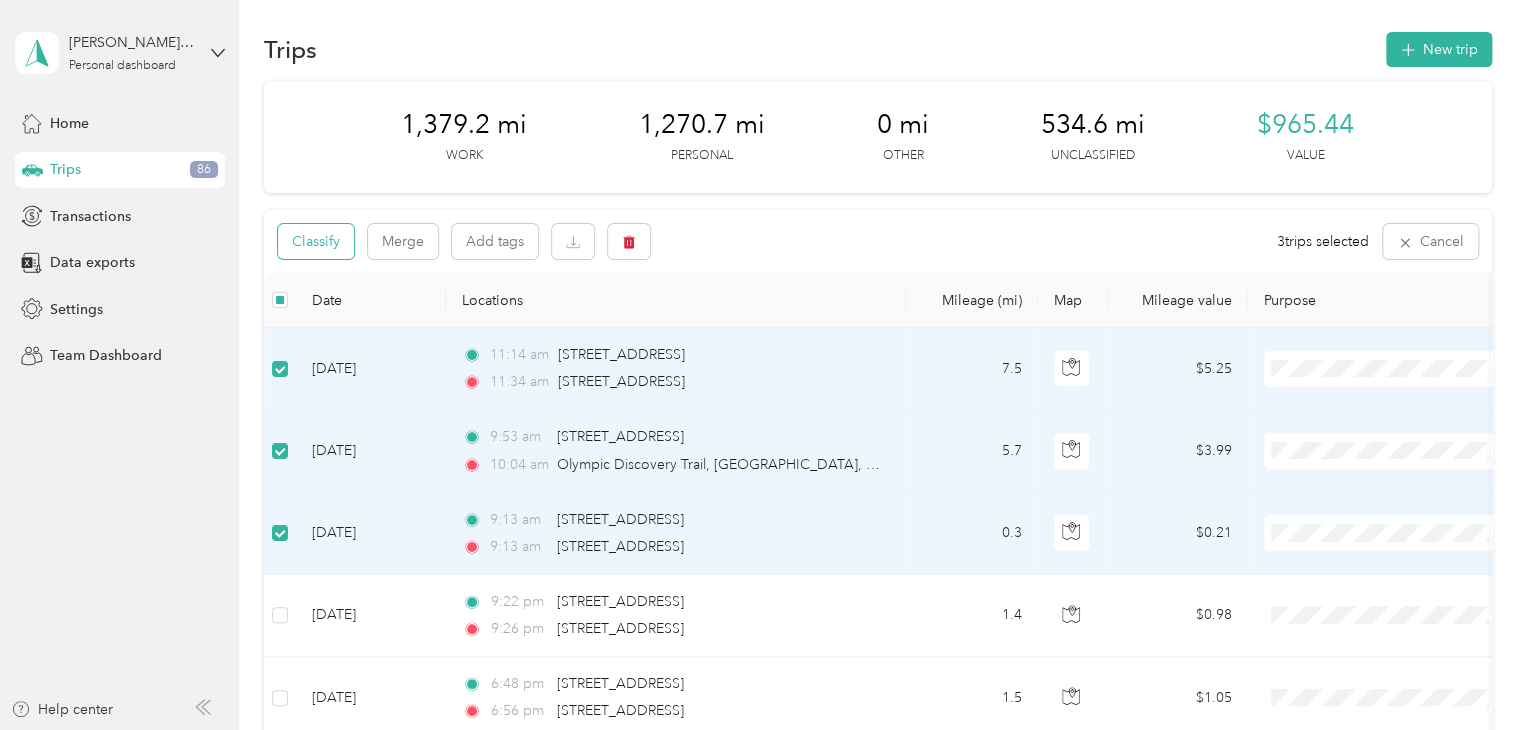 click on "Classify" at bounding box center [316, 241] 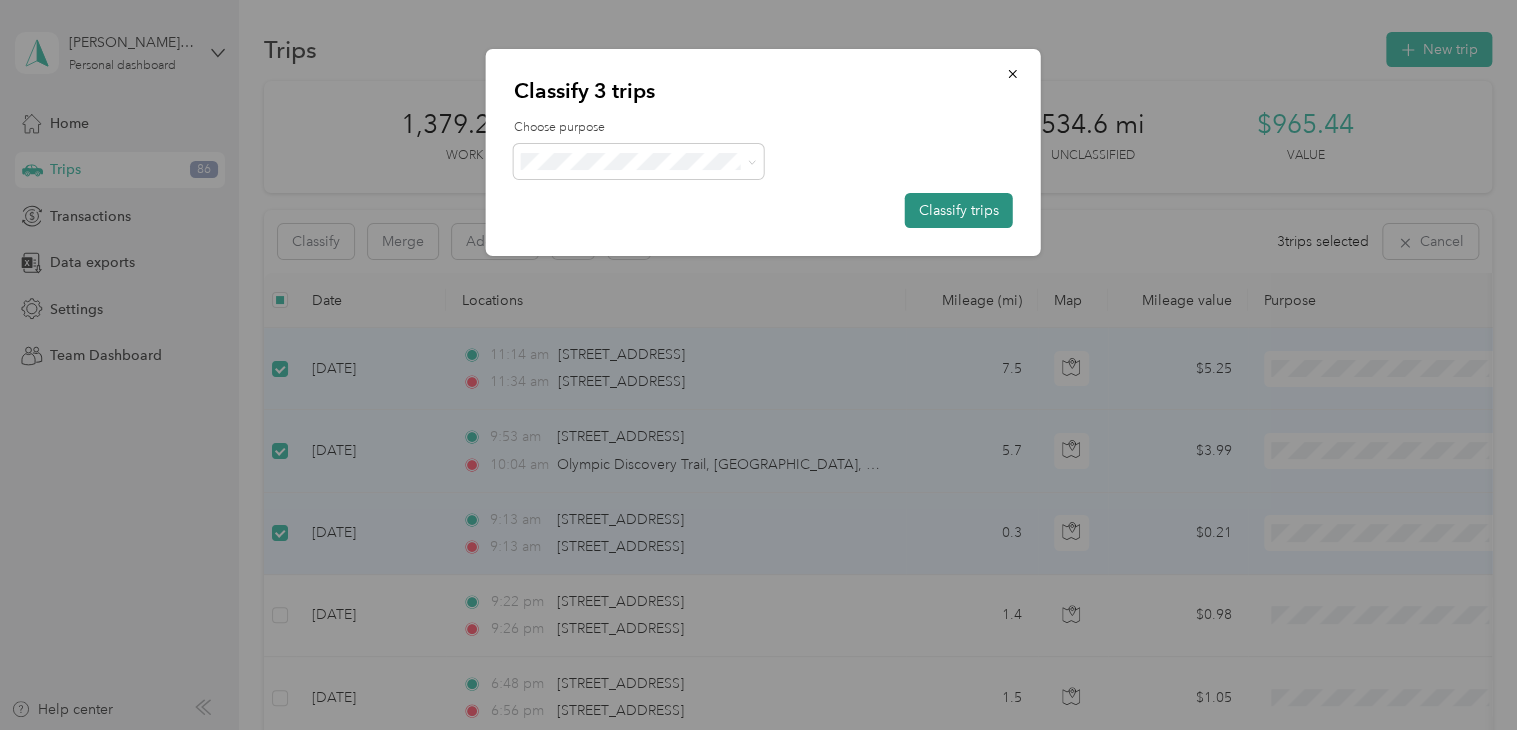 click on "Classify trips" at bounding box center [959, 210] 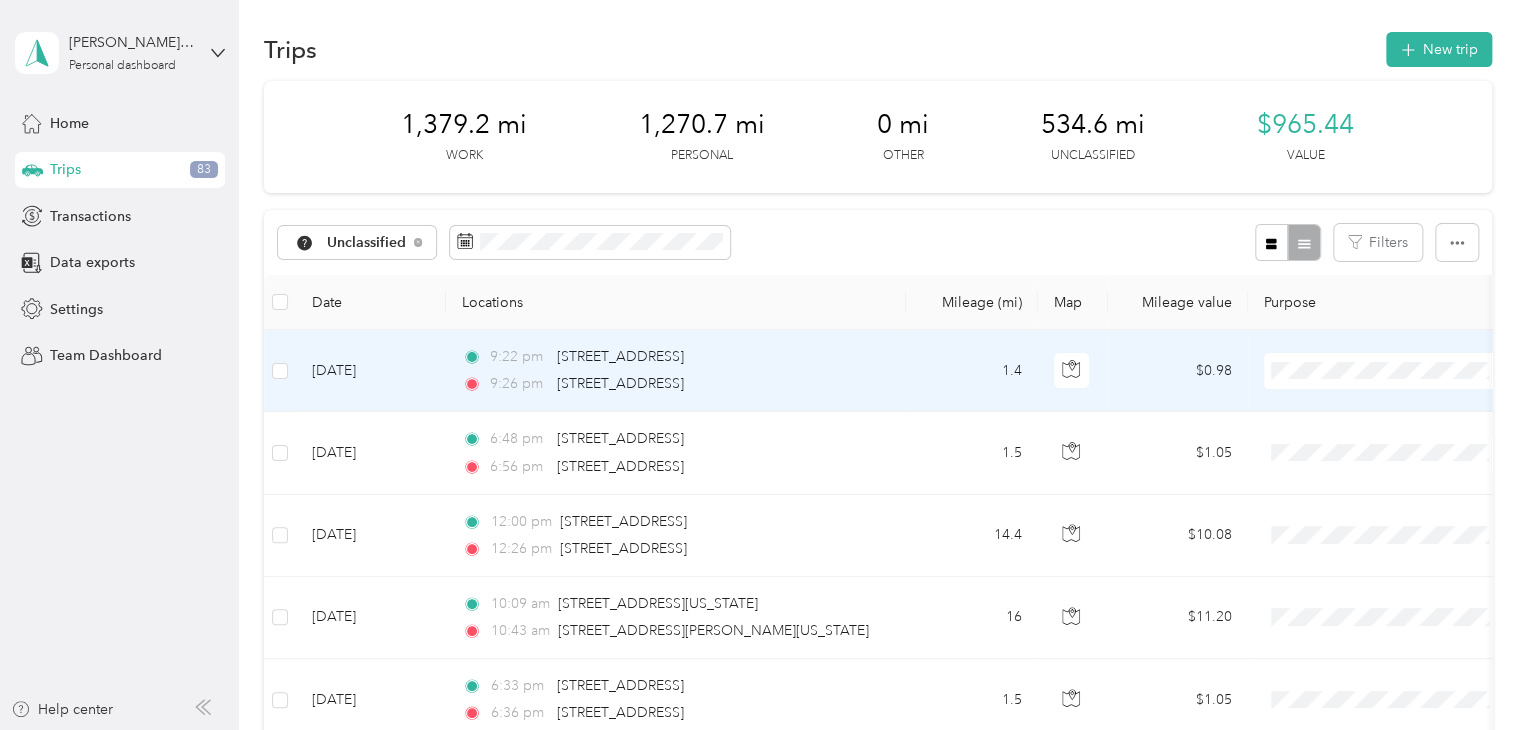 click on "[DATE]" at bounding box center (371, 371) 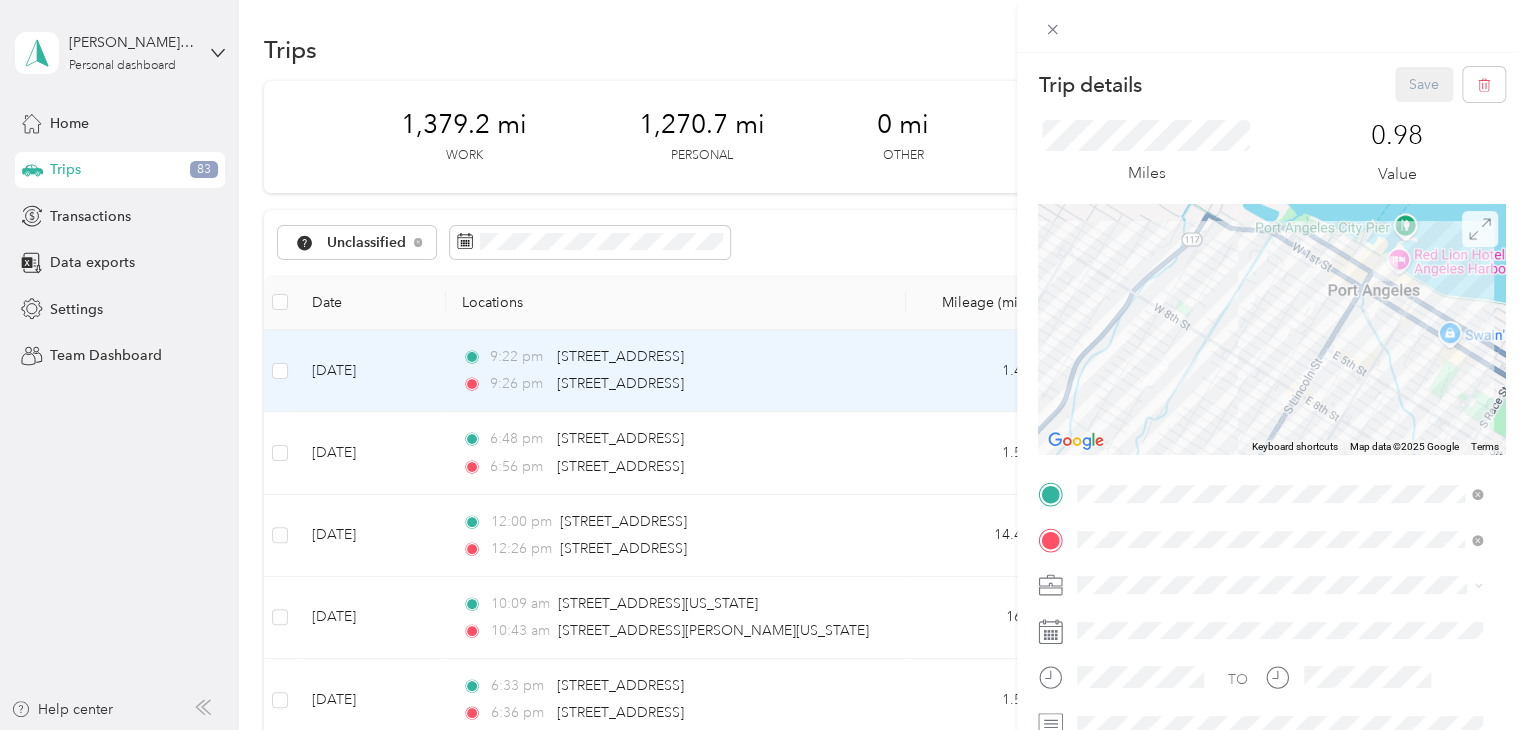 click 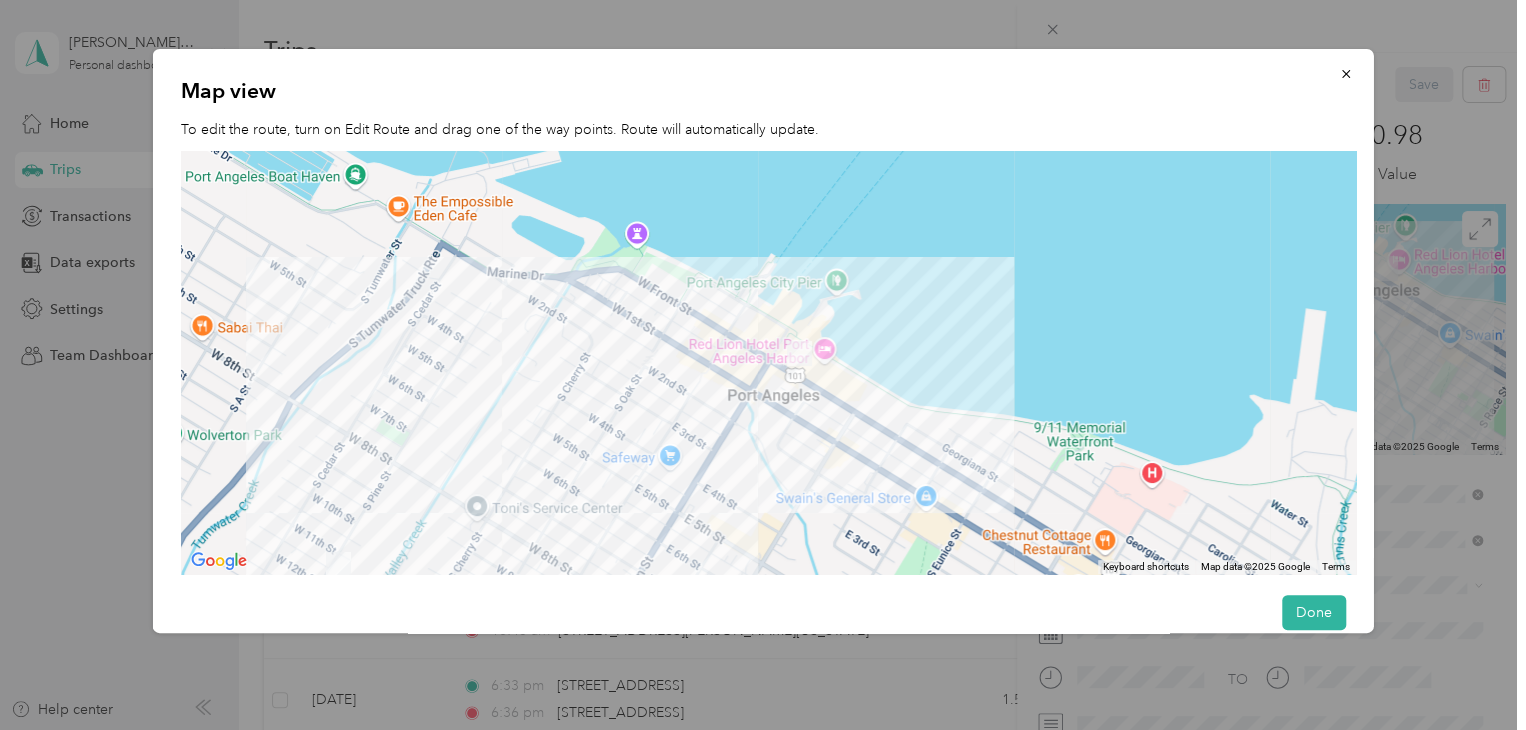 drag, startPoint x: 1105, startPoint y: 236, endPoint x: 892, endPoint y: 345, distance: 239.26973 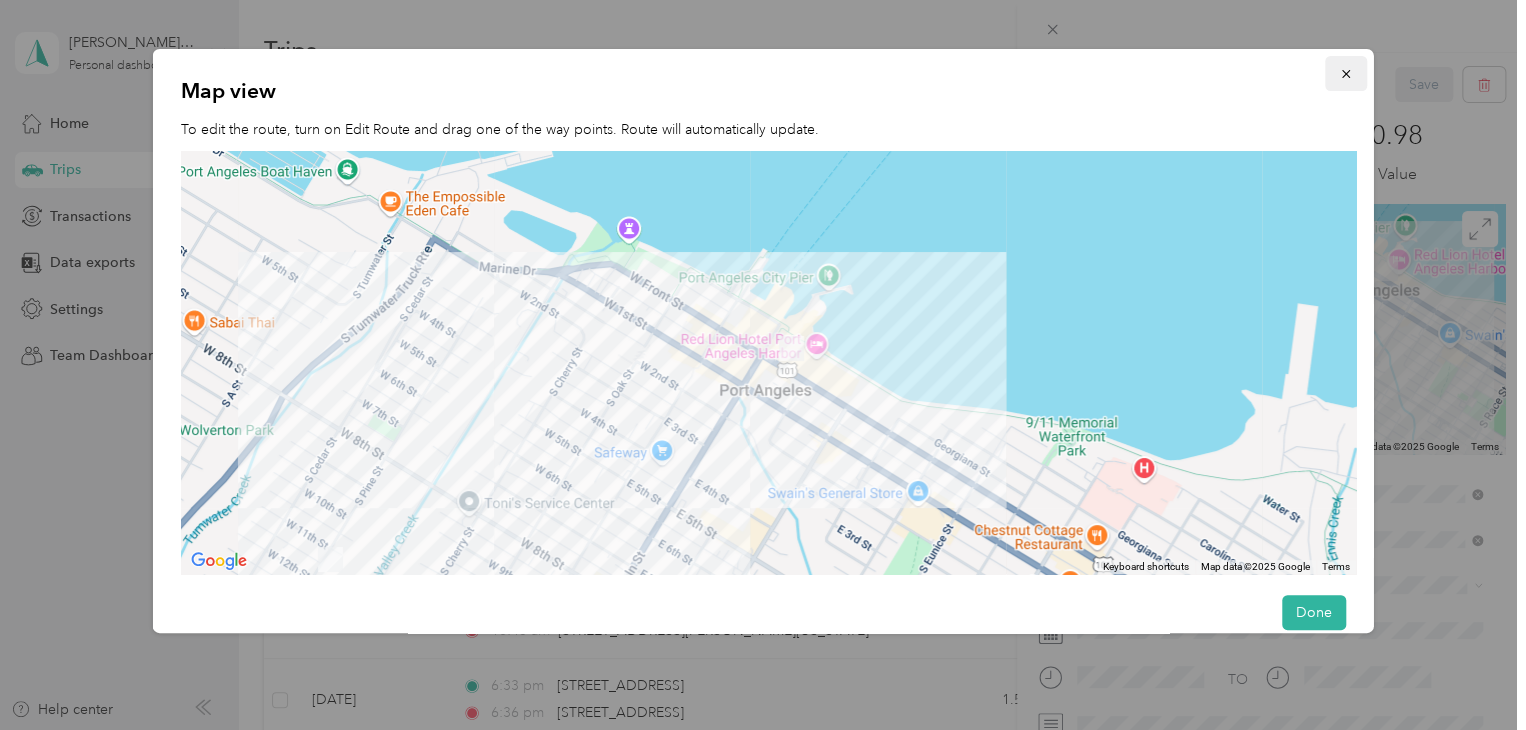 click 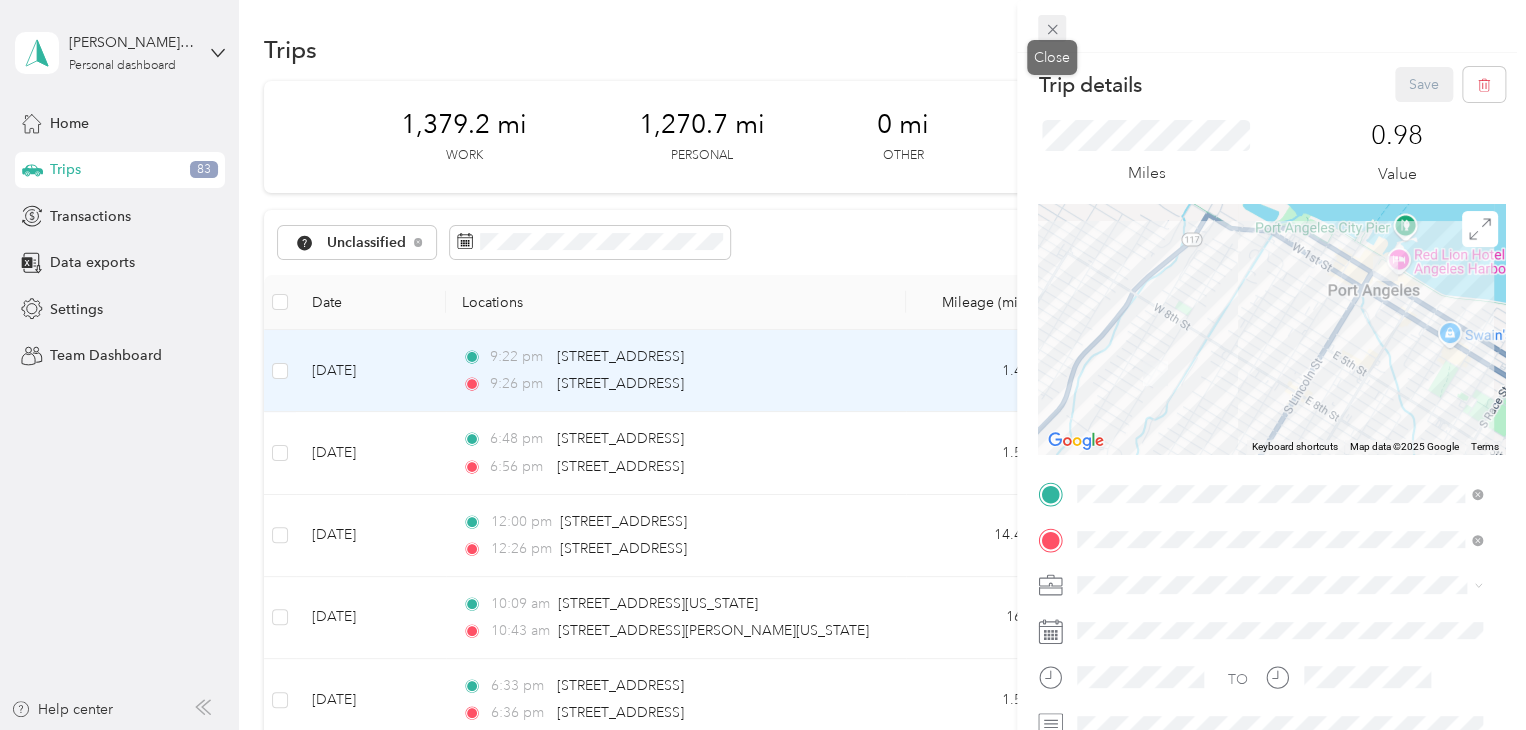 click 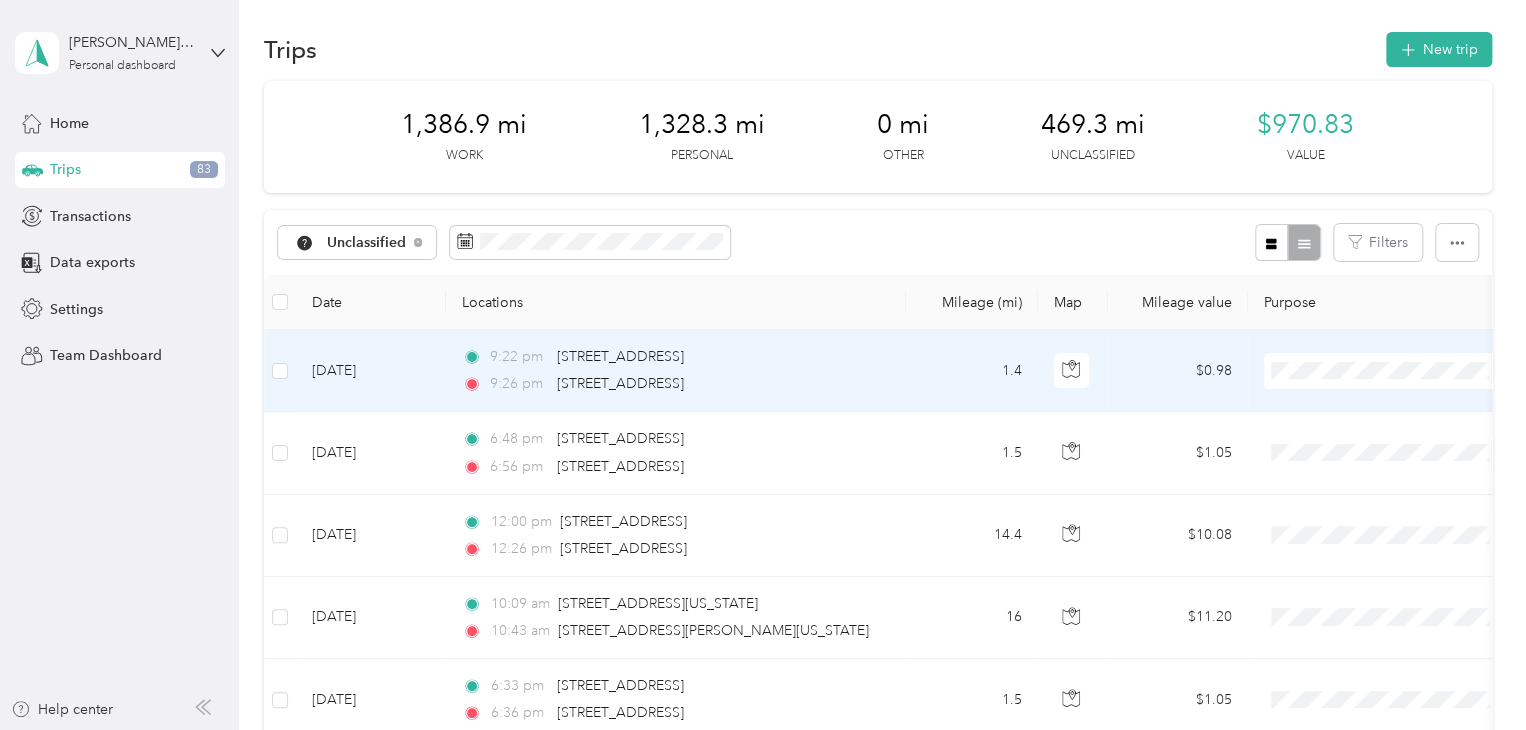 click at bounding box center [280, 371] 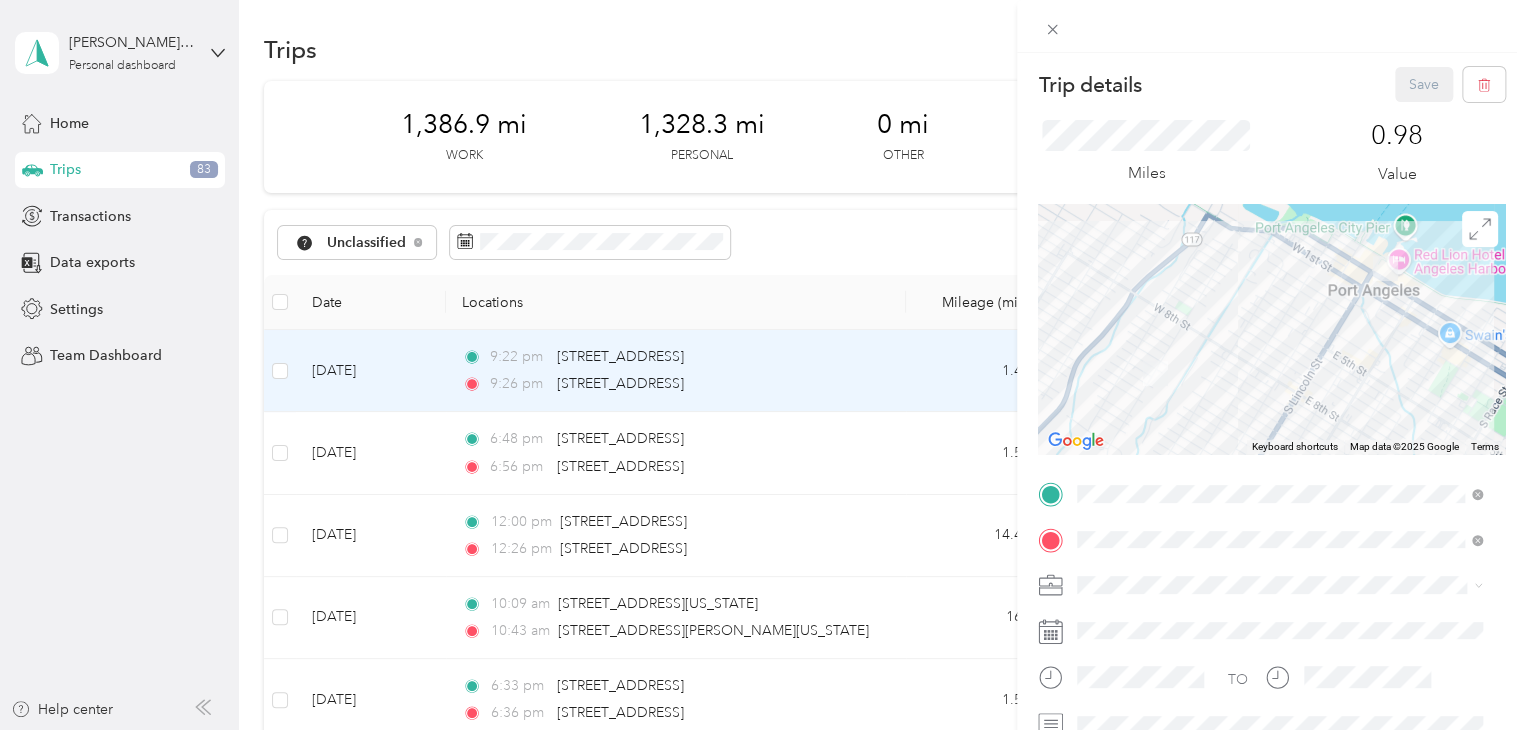 click on "Trip details Save This trip cannot be edited because it is either under review, approved, or paid. Contact your Team Manager to edit it. Miles 0.98 Value  To navigate the map with touch gestures double-tap and hold your finger on the map, then drag the map. ← Move left → Move right ↑ Move up ↓ Move down + Zoom in - Zoom out Home Jump left by 75% End Jump right by 75% Page Up Jump up by 75% Page Down Jump down by 75% Keyboard shortcuts Map Data Map data ©2025 Google Map data ©2025 Google 500 m  Click to toggle between metric and imperial units Terms Report a map error TO Add photo" at bounding box center (763, 365) 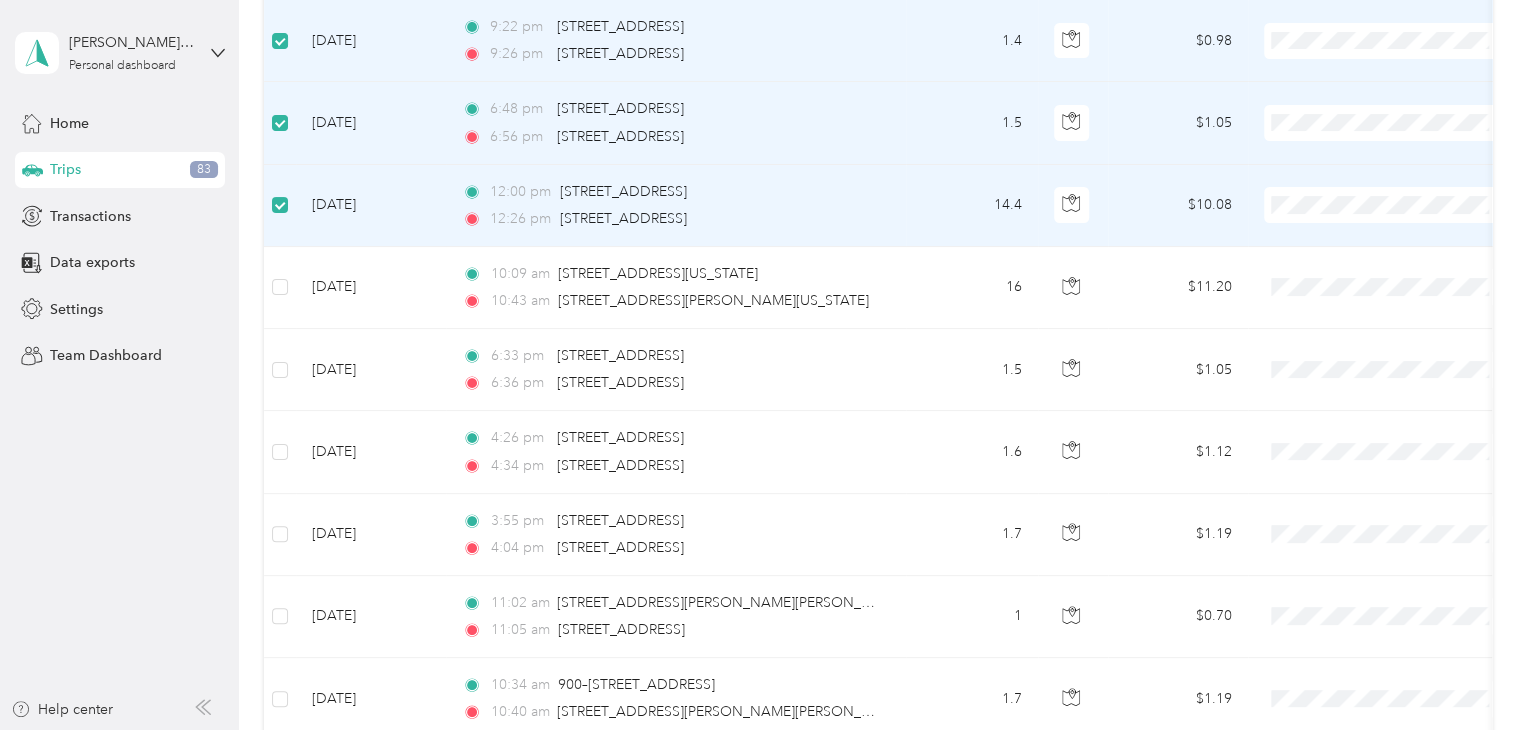 scroll, scrollTop: 358, scrollLeft: 0, axis: vertical 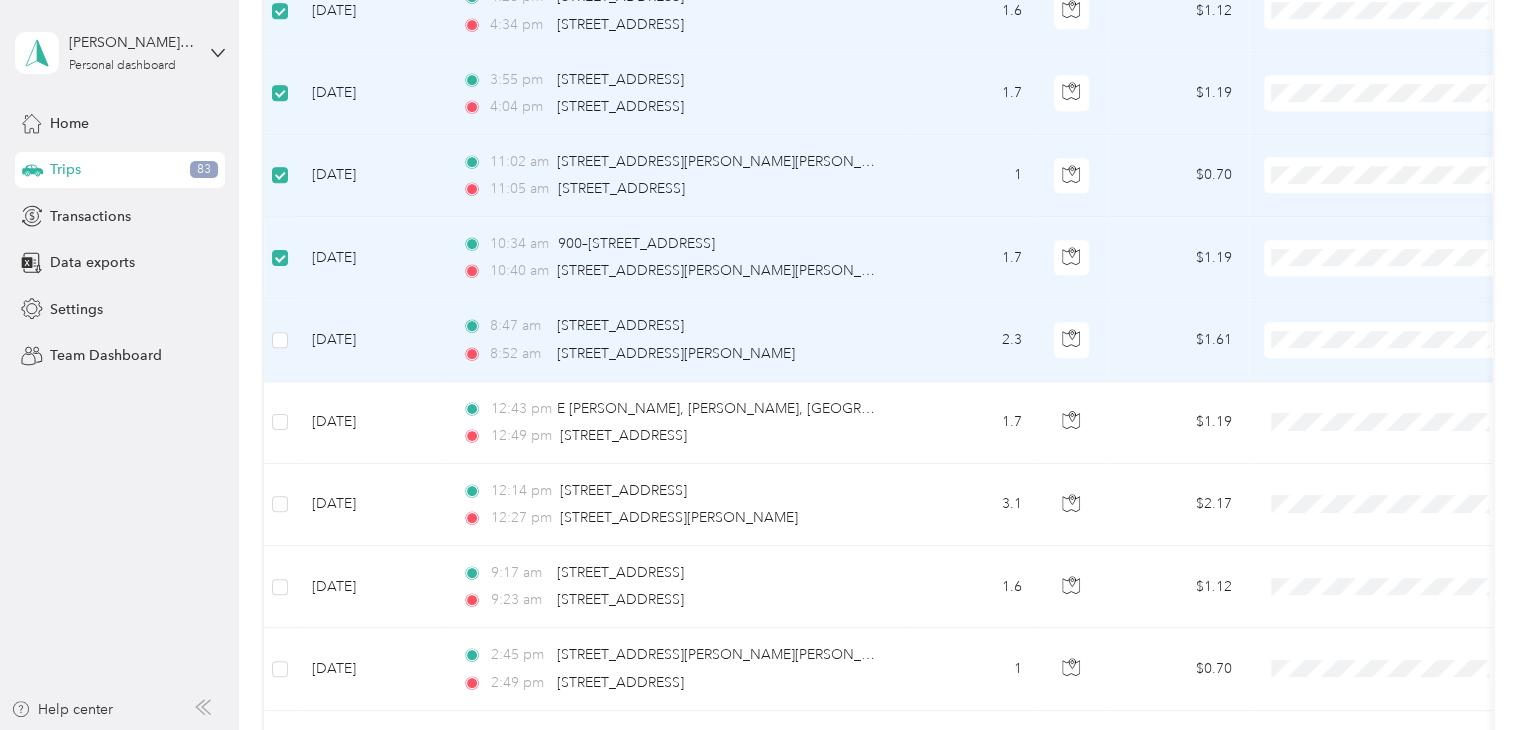 click at bounding box center (280, 340) 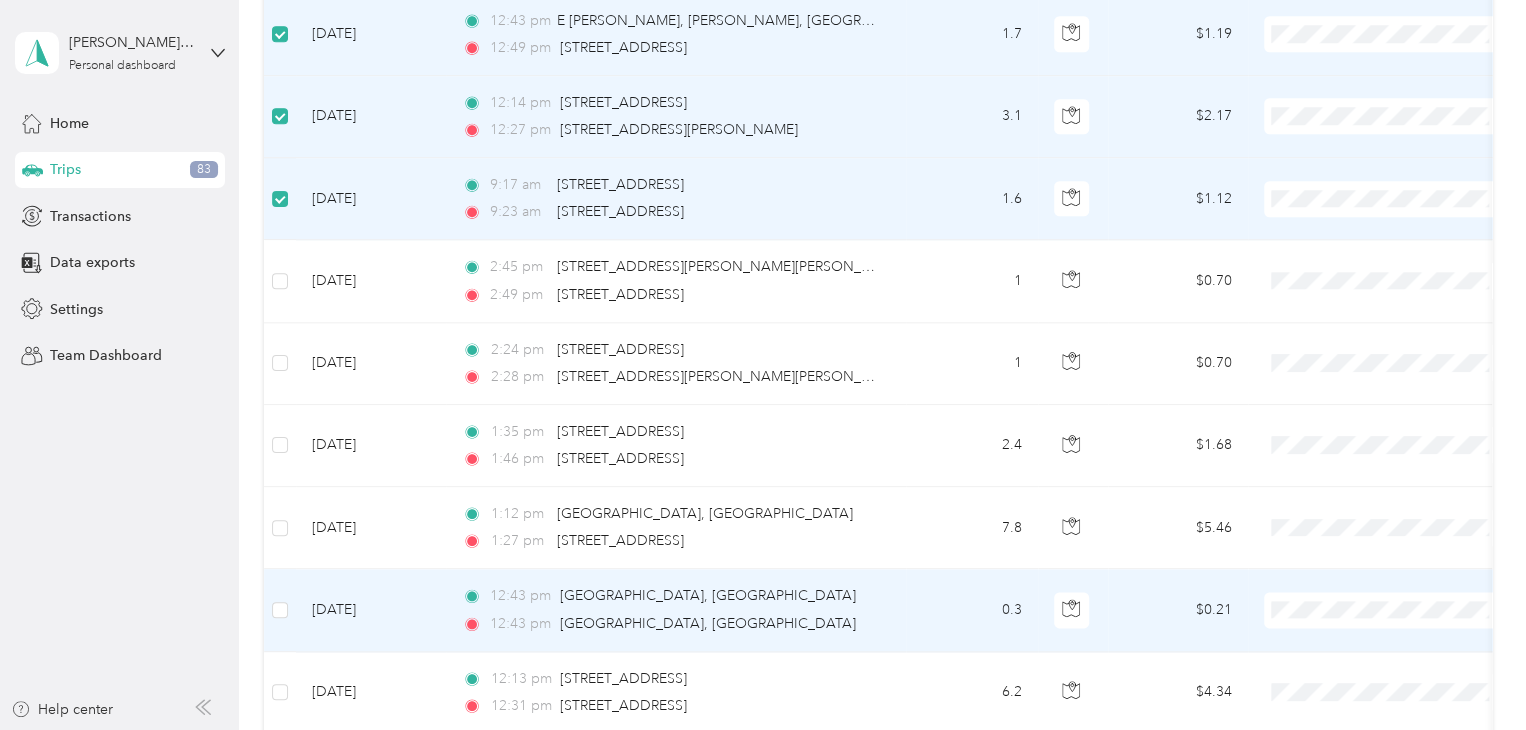 scroll, scrollTop: 1164, scrollLeft: 0, axis: vertical 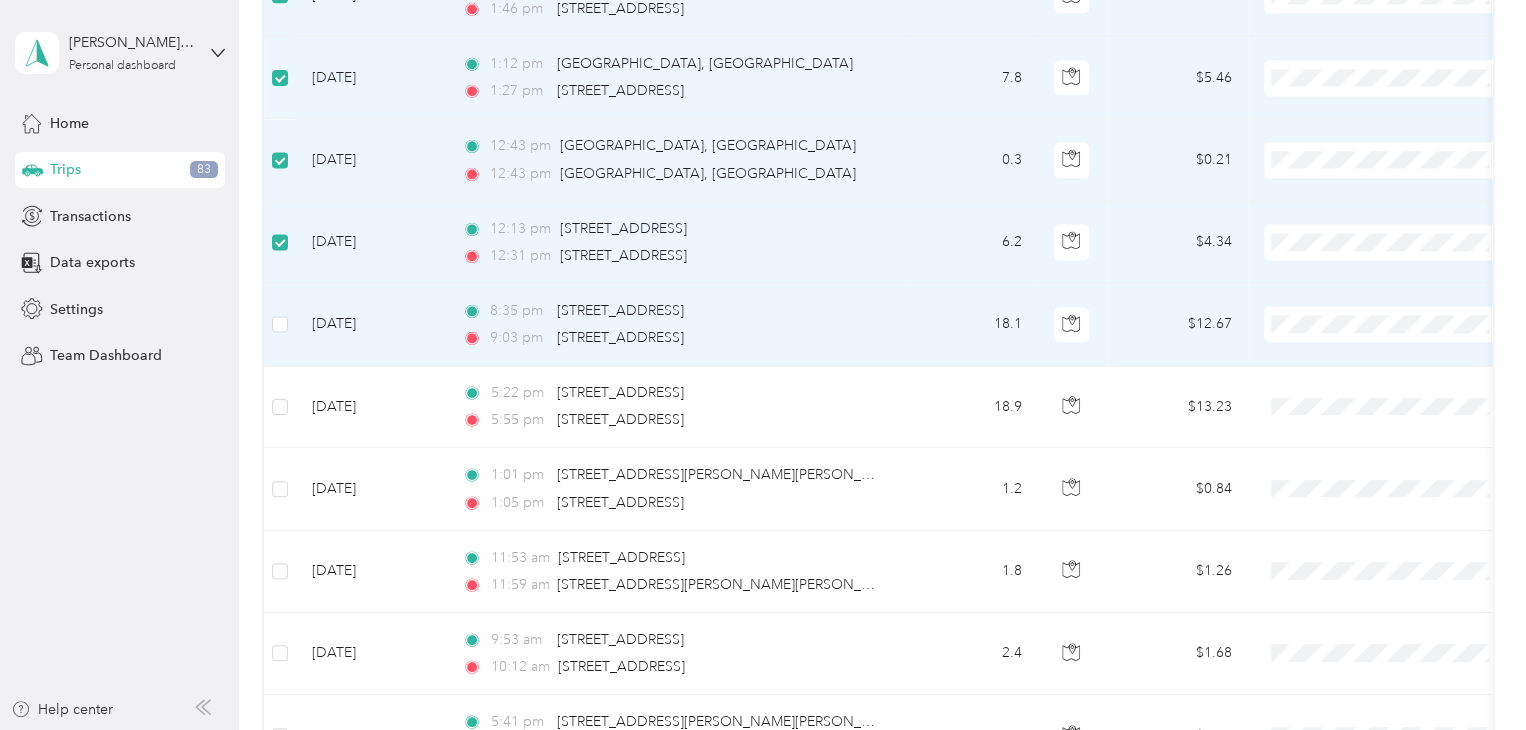 click at bounding box center (280, 325) 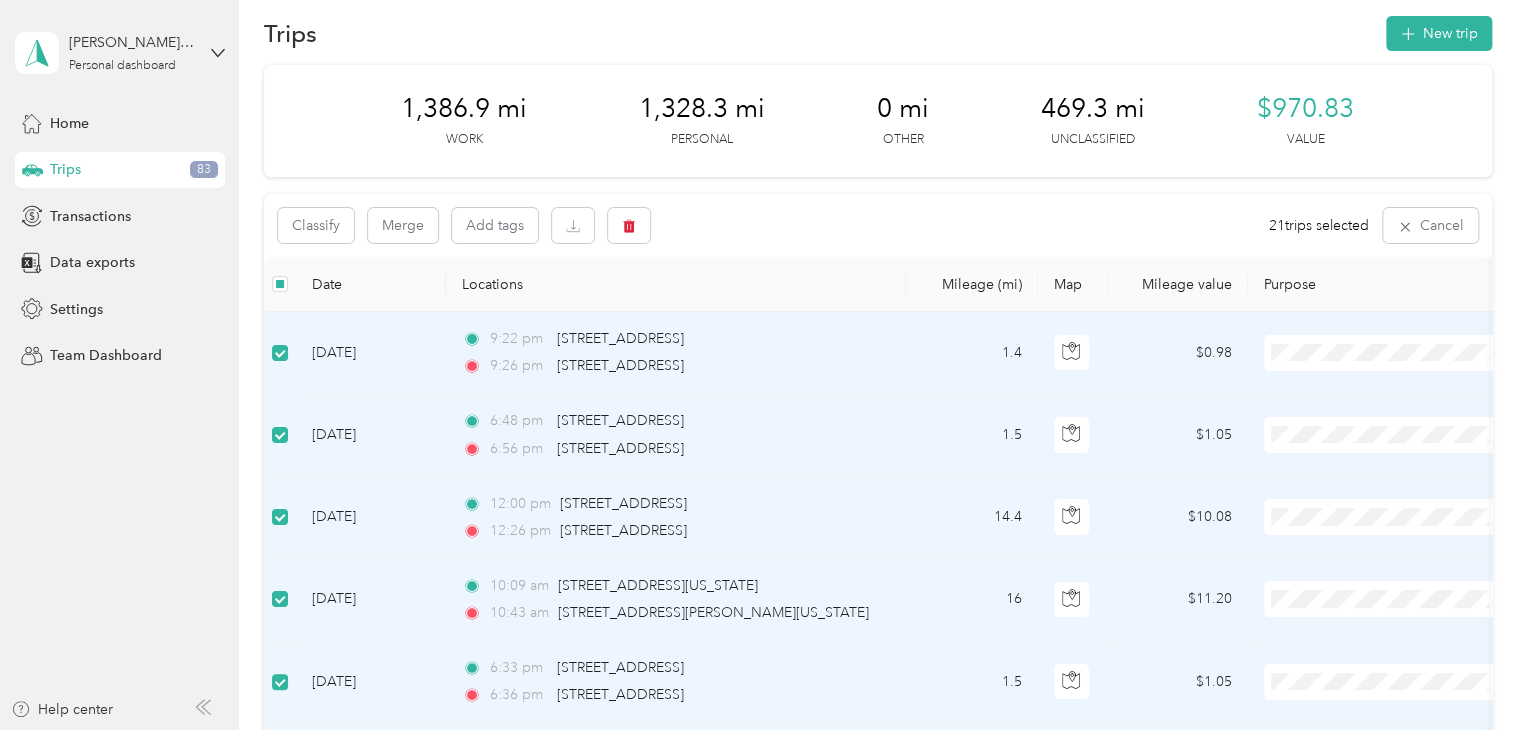 scroll, scrollTop: 20, scrollLeft: 0, axis: vertical 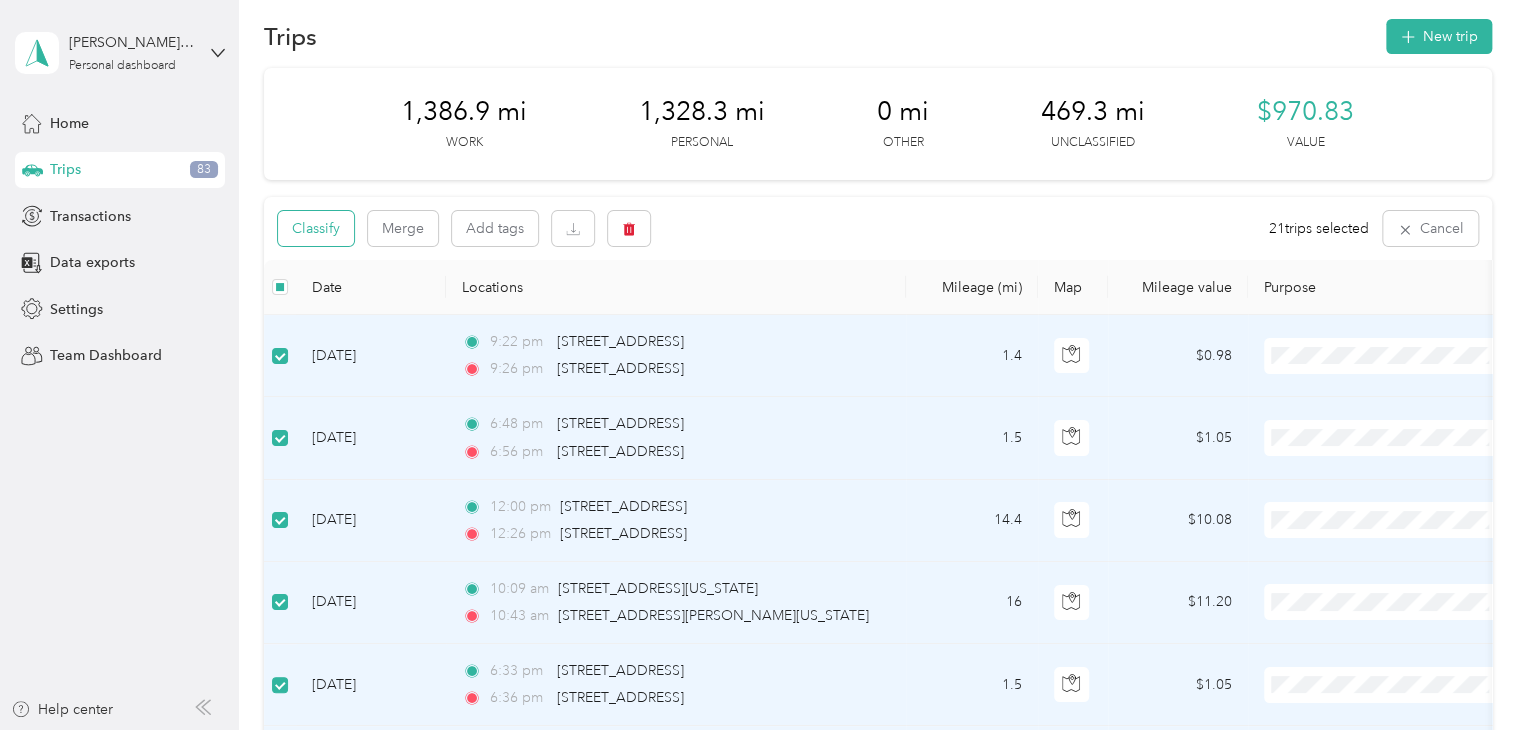 click on "Classify" at bounding box center (316, 228) 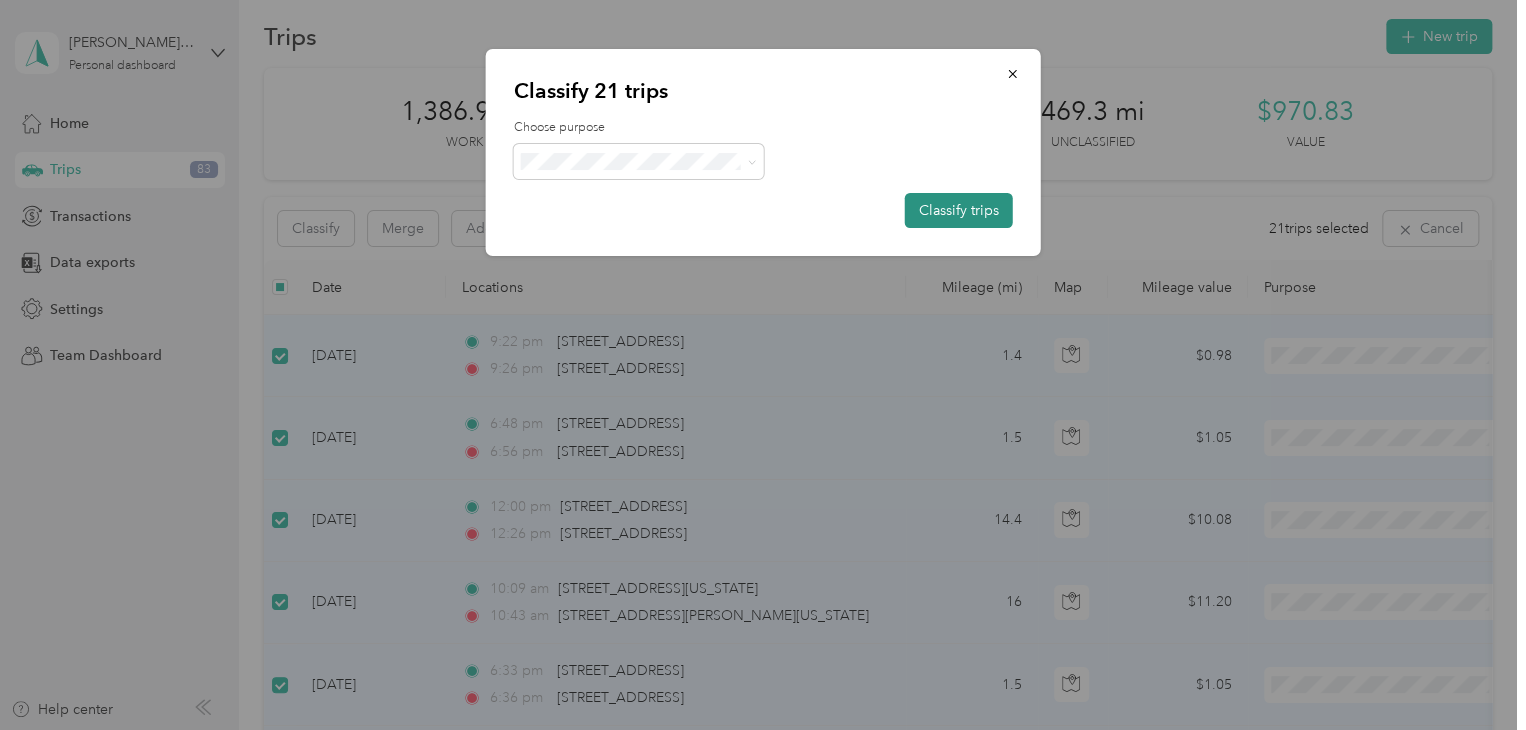 click on "Classify trips" at bounding box center [959, 210] 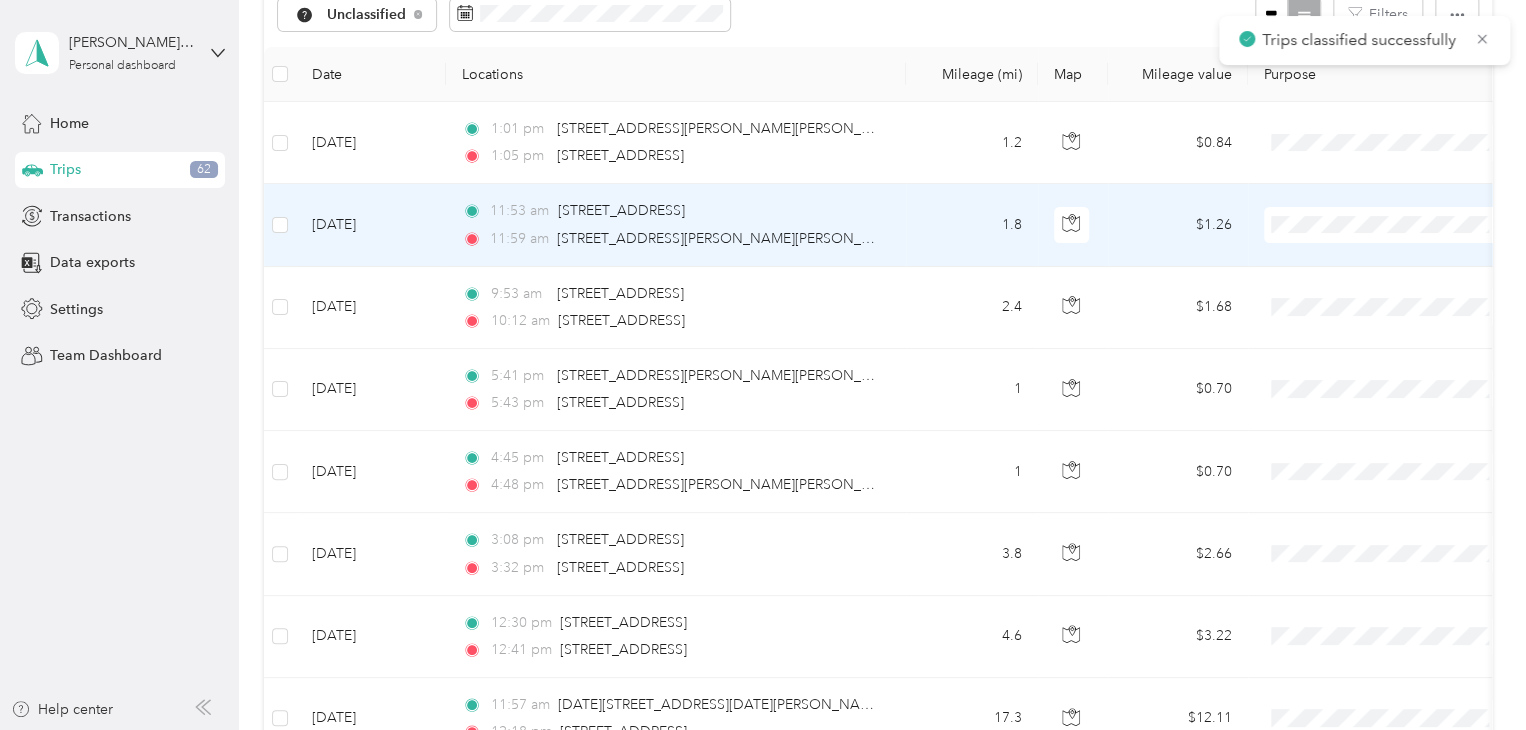 scroll, scrollTop: 250, scrollLeft: 0, axis: vertical 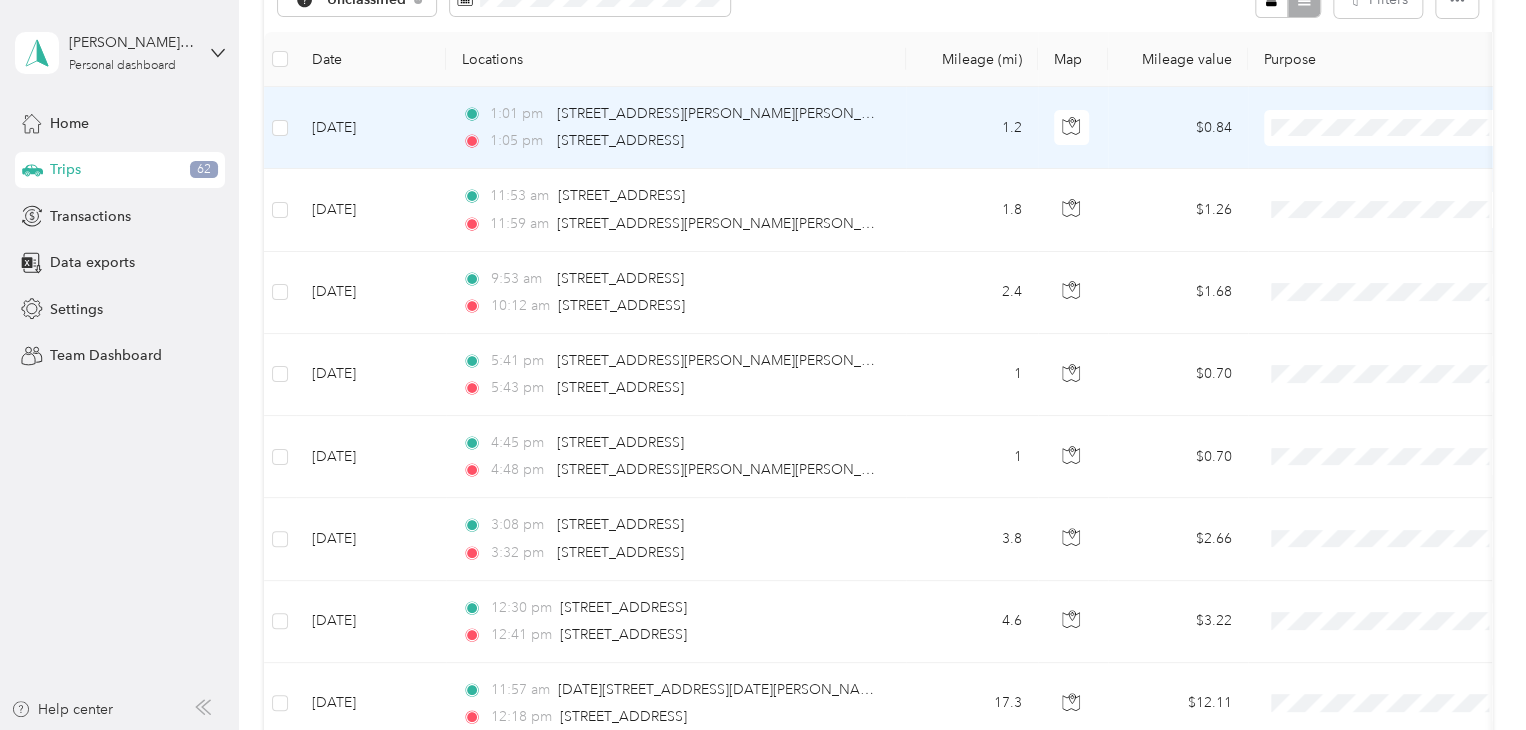 click on "[DATE]" at bounding box center (371, 128) 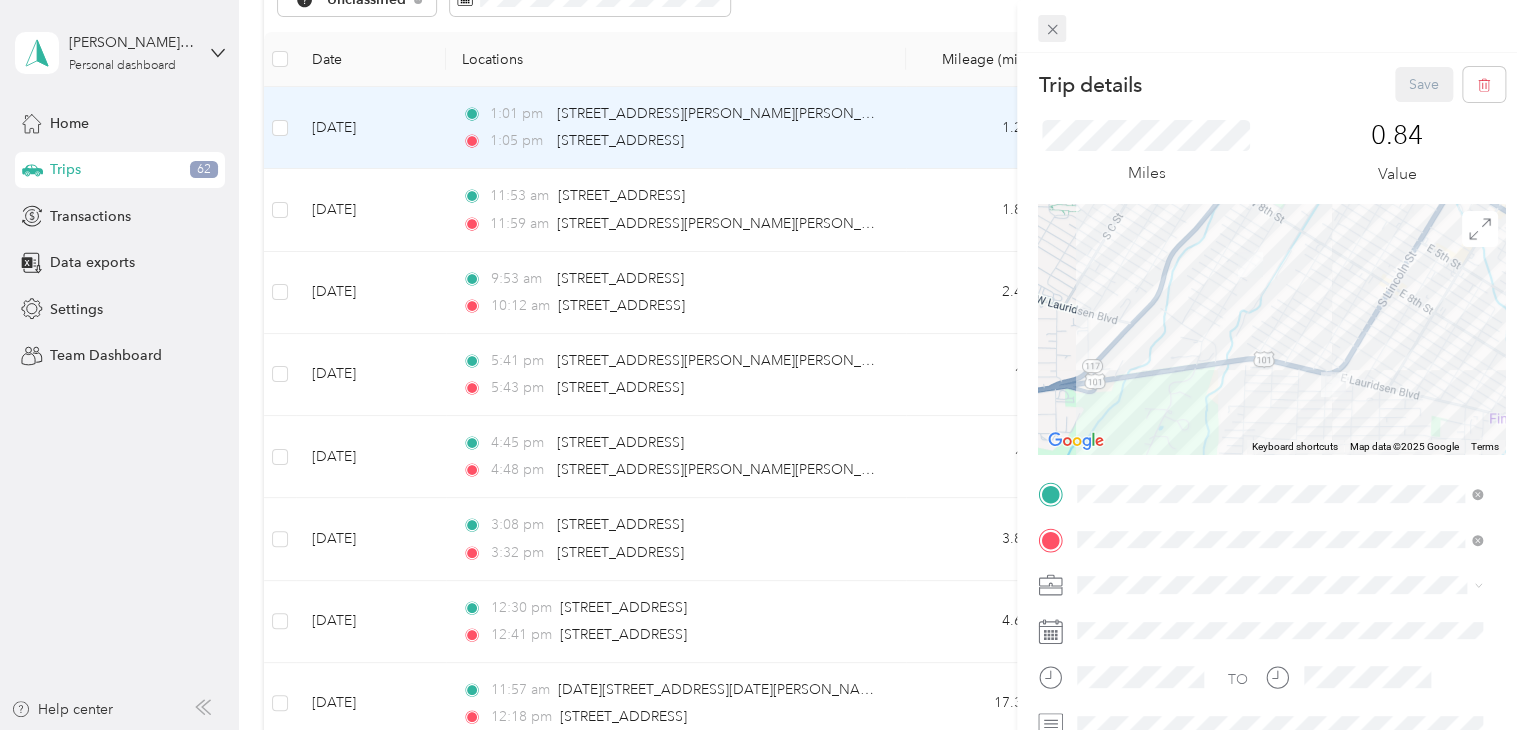 click 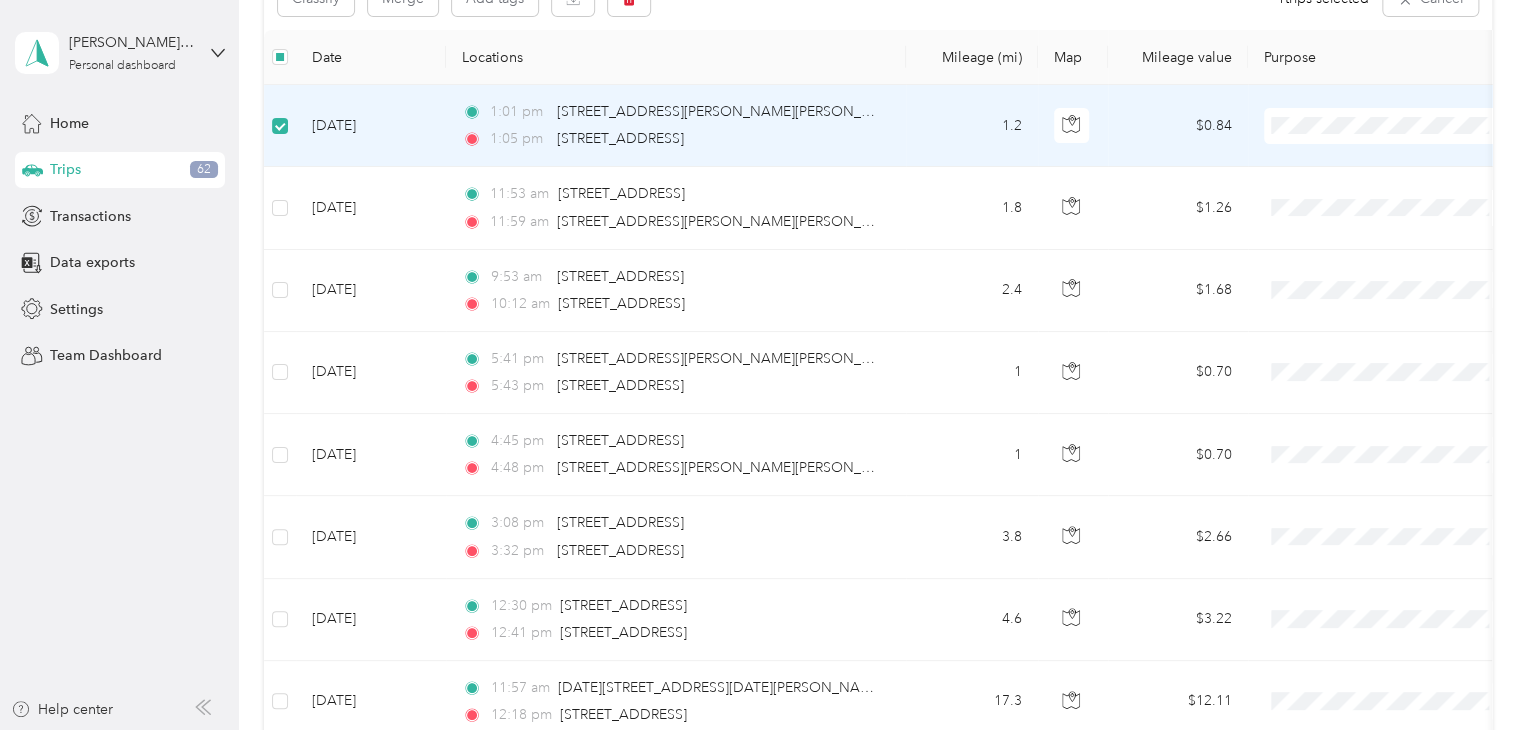 scroll, scrollTop: 248, scrollLeft: 0, axis: vertical 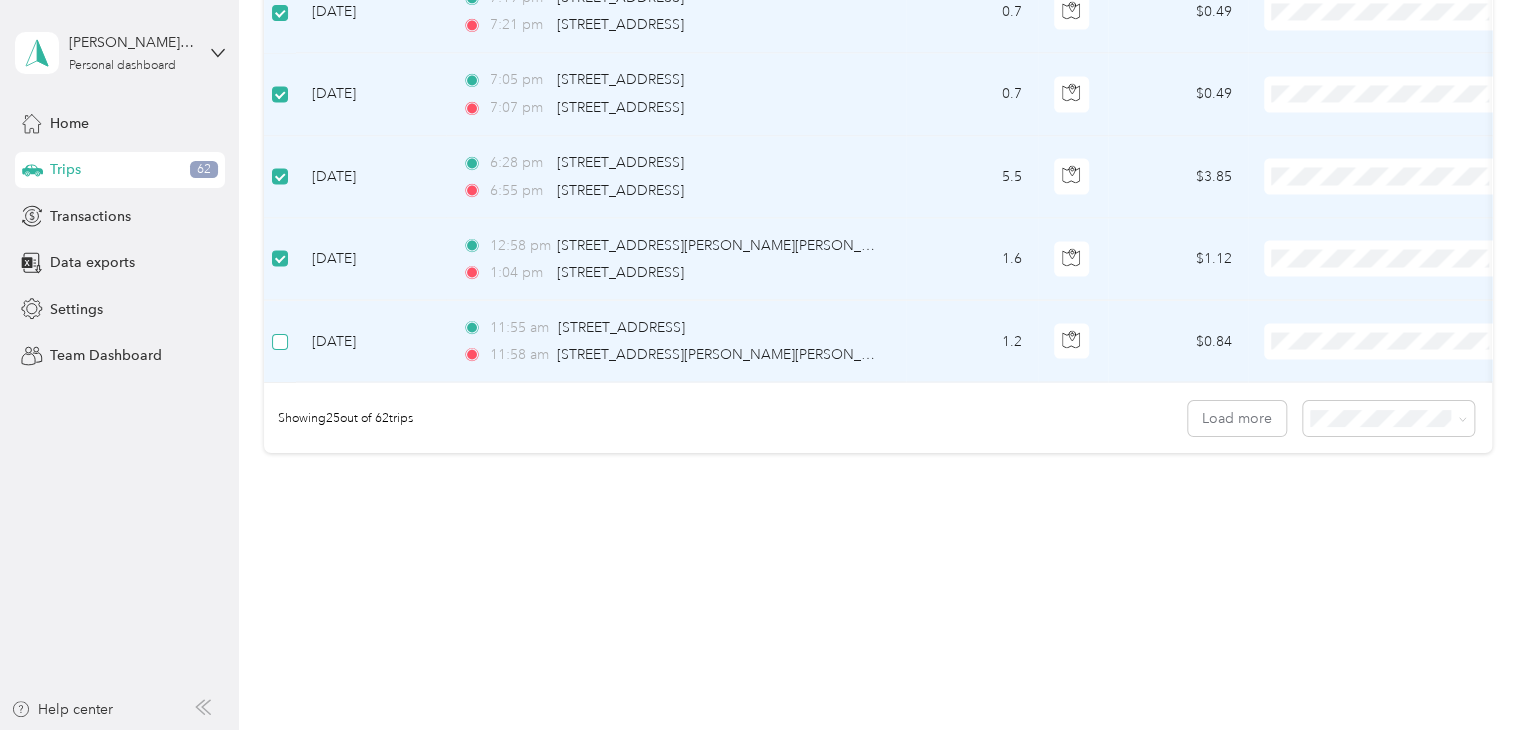 click at bounding box center (280, 342) 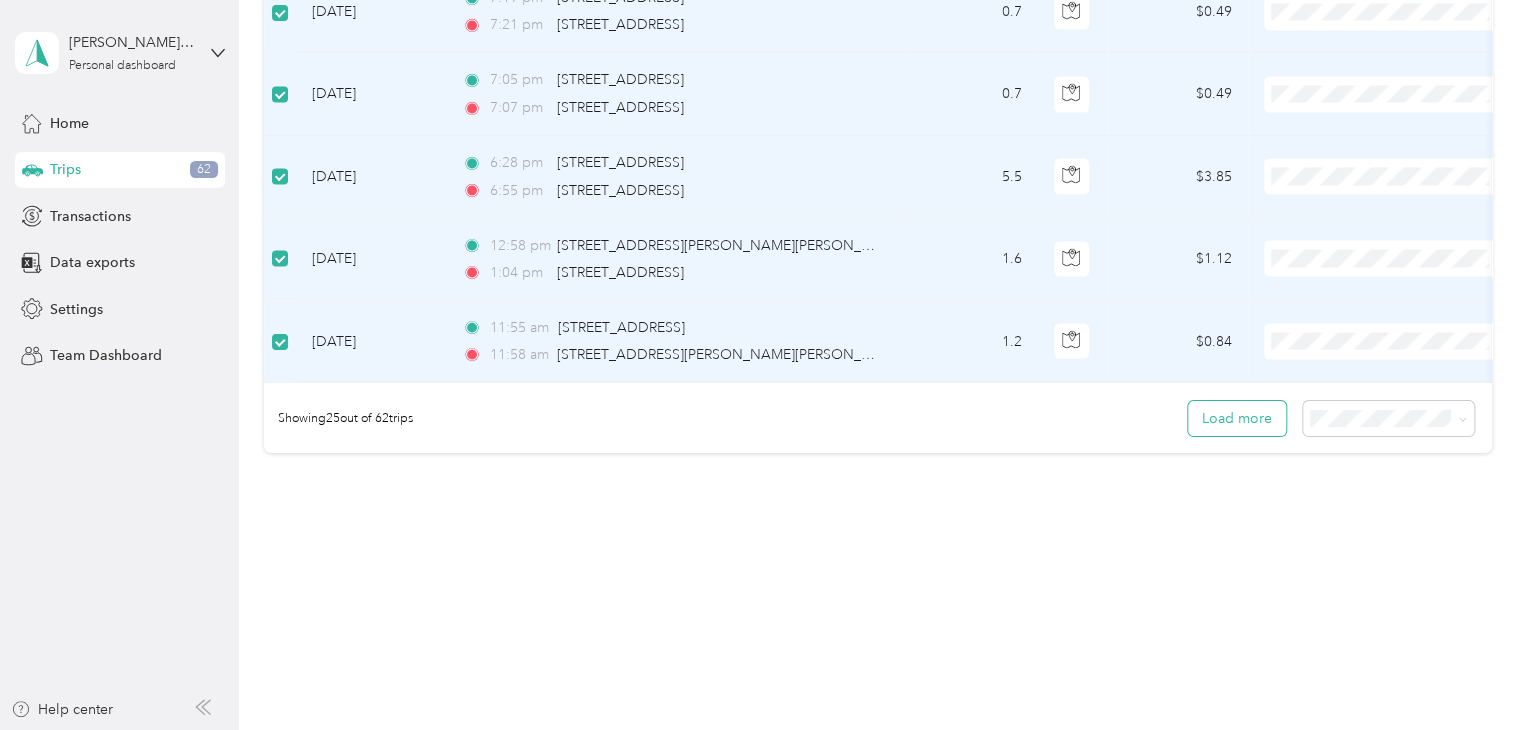 click on "Load more" at bounding box center [1237, 418] 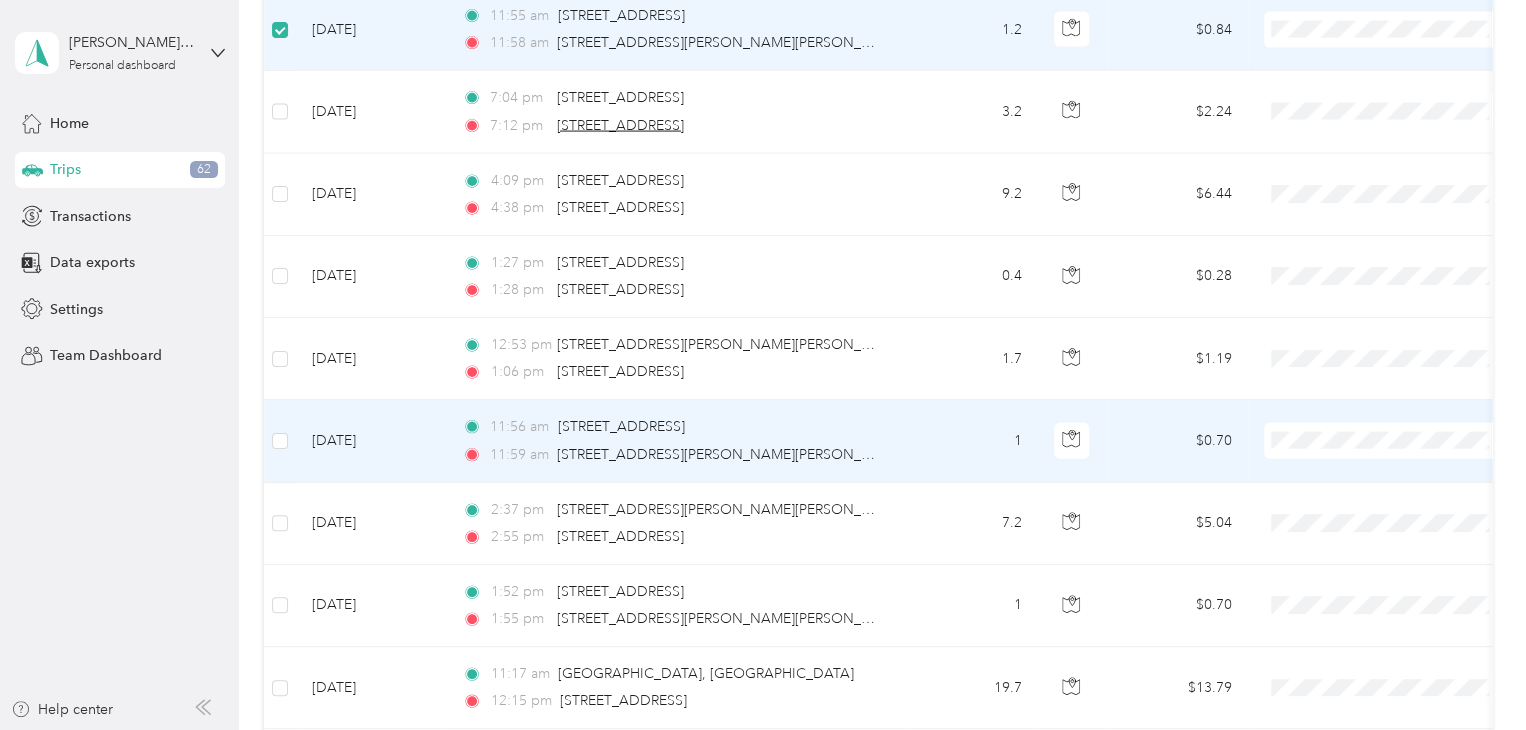scroll, scrollTop: 2325, scrollLeft: 0, axis: vertical 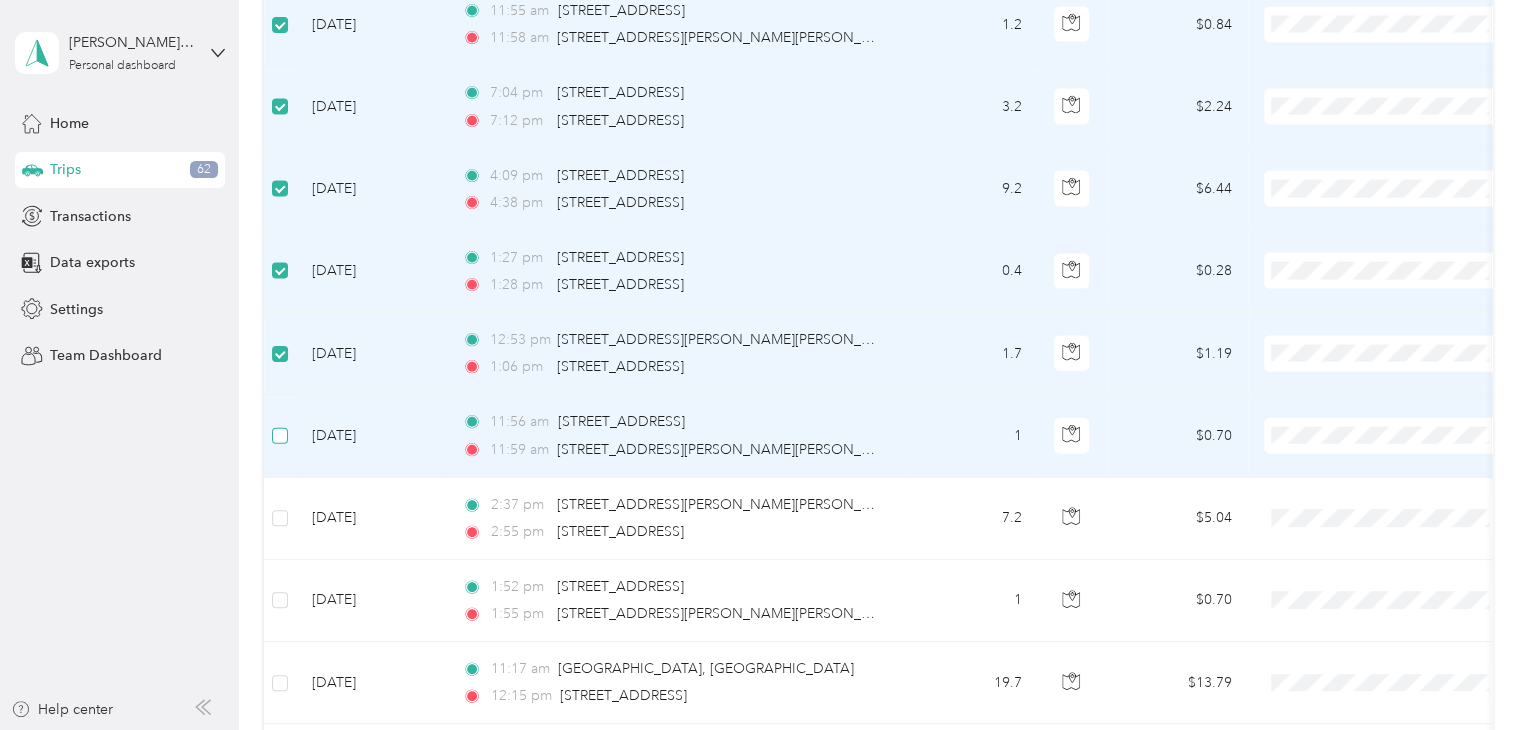 click at bounding box center (280, 436) 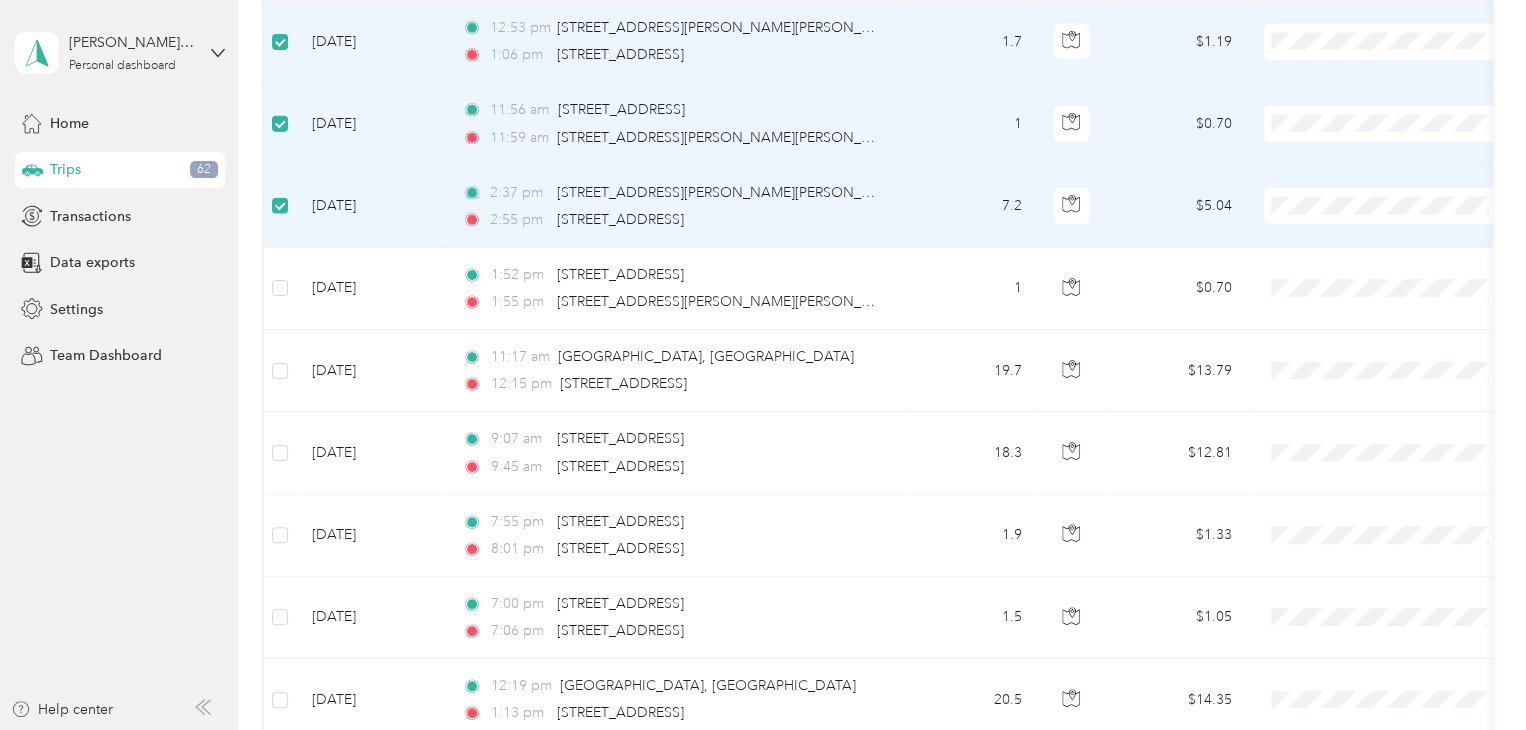 scroll, scrollTop: 2639, scrollLeft: 0, axis: vertical 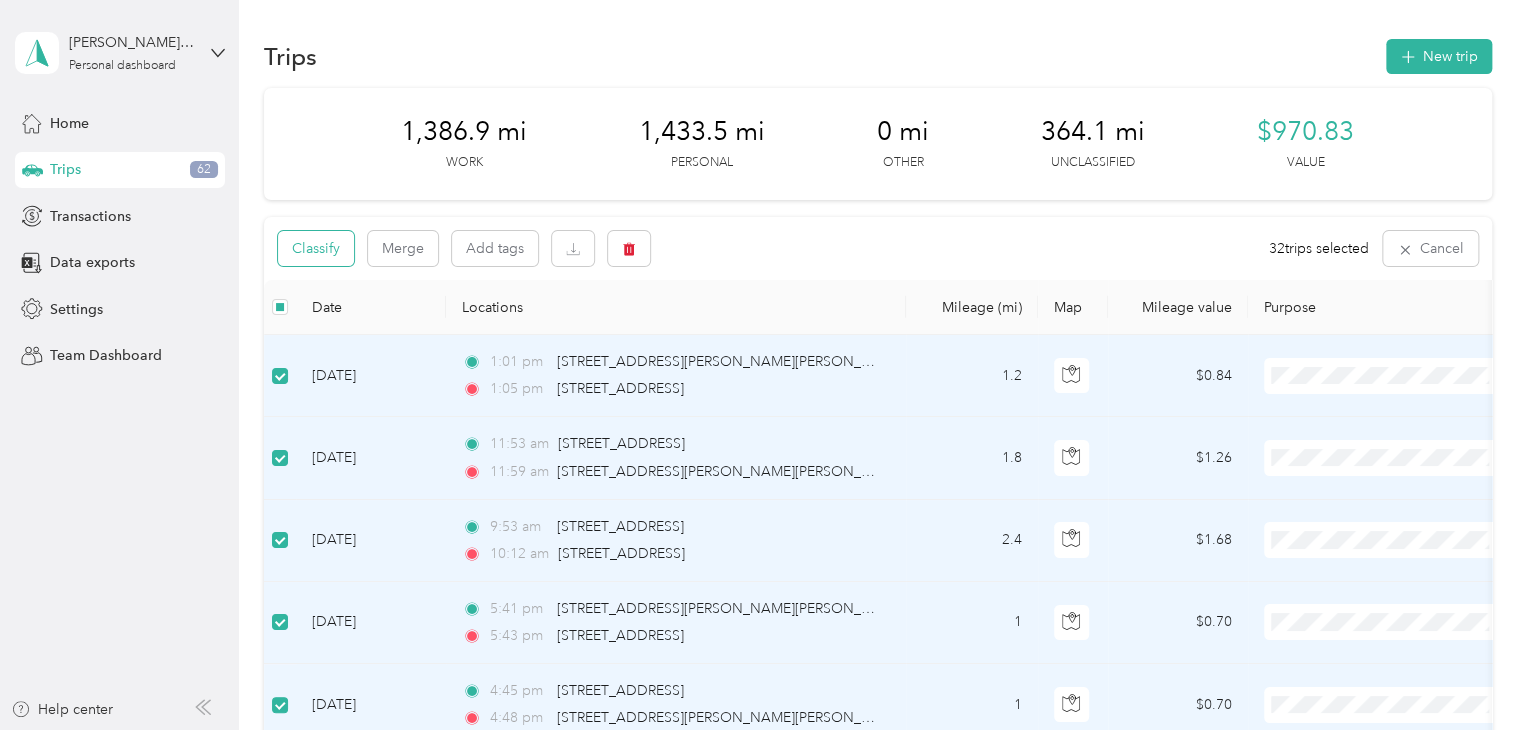 click on "Classify" at bounding box center (316, 248) 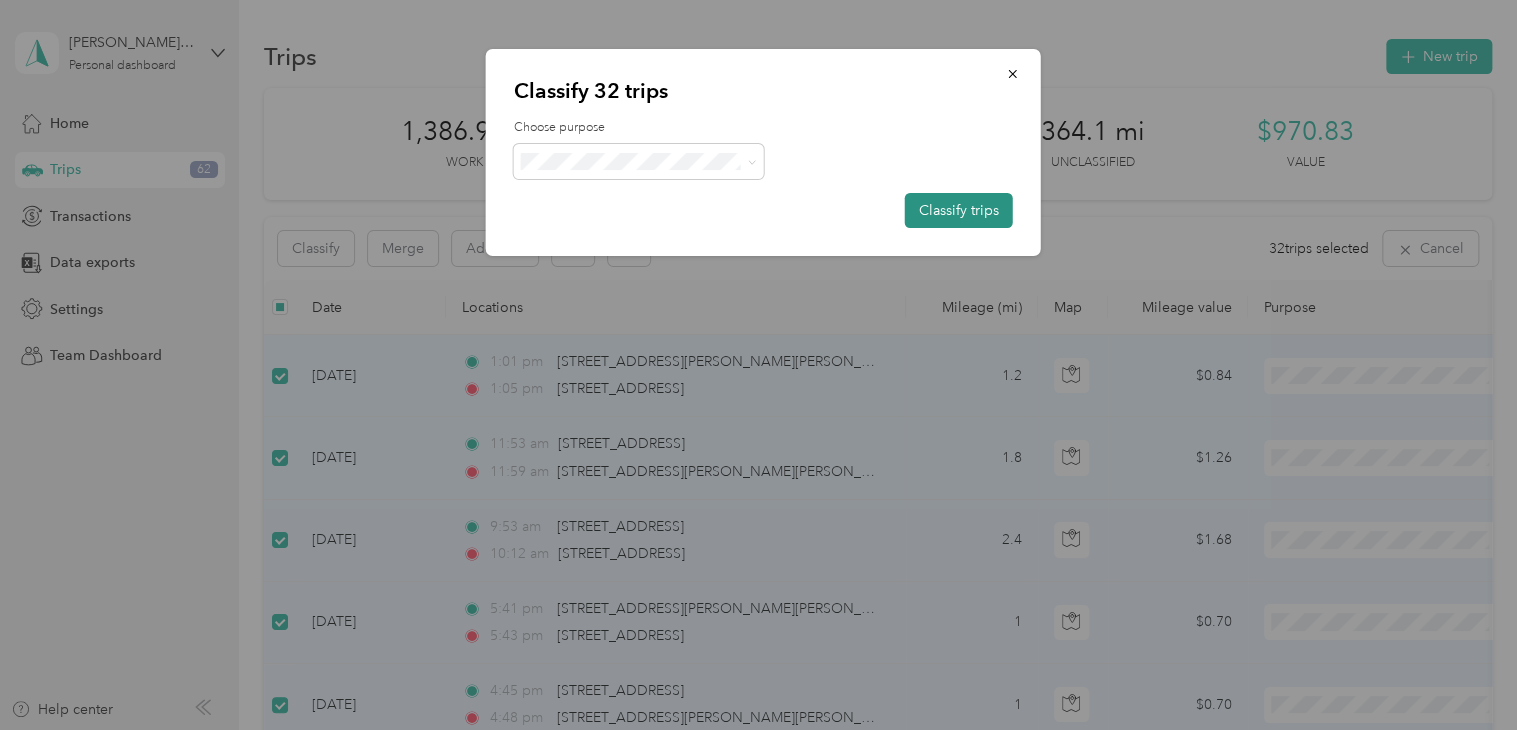 click on "Classify trips" at bounding box center [959, 210] 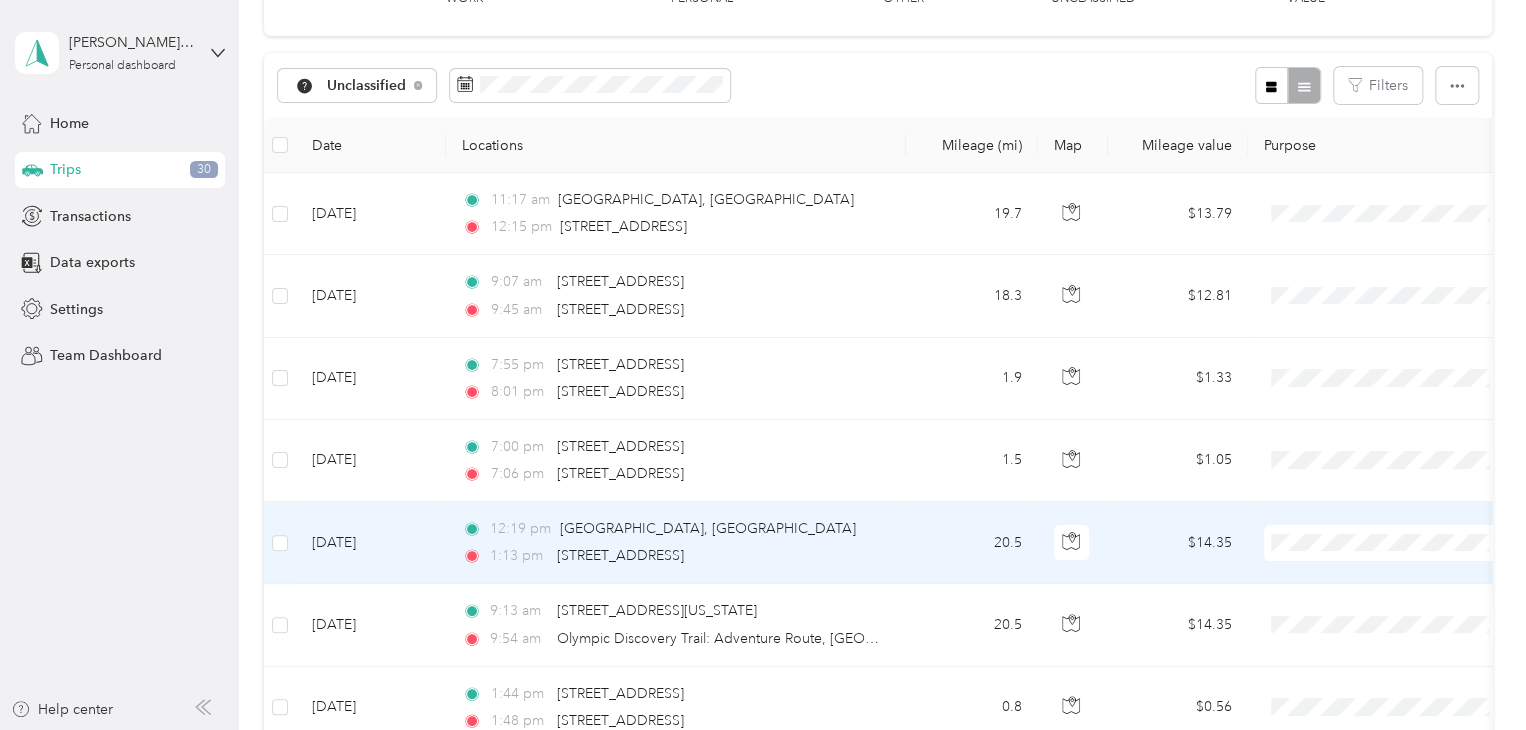 scroll, scrollTop: 166, scrollLeft: 0, axis: vertical 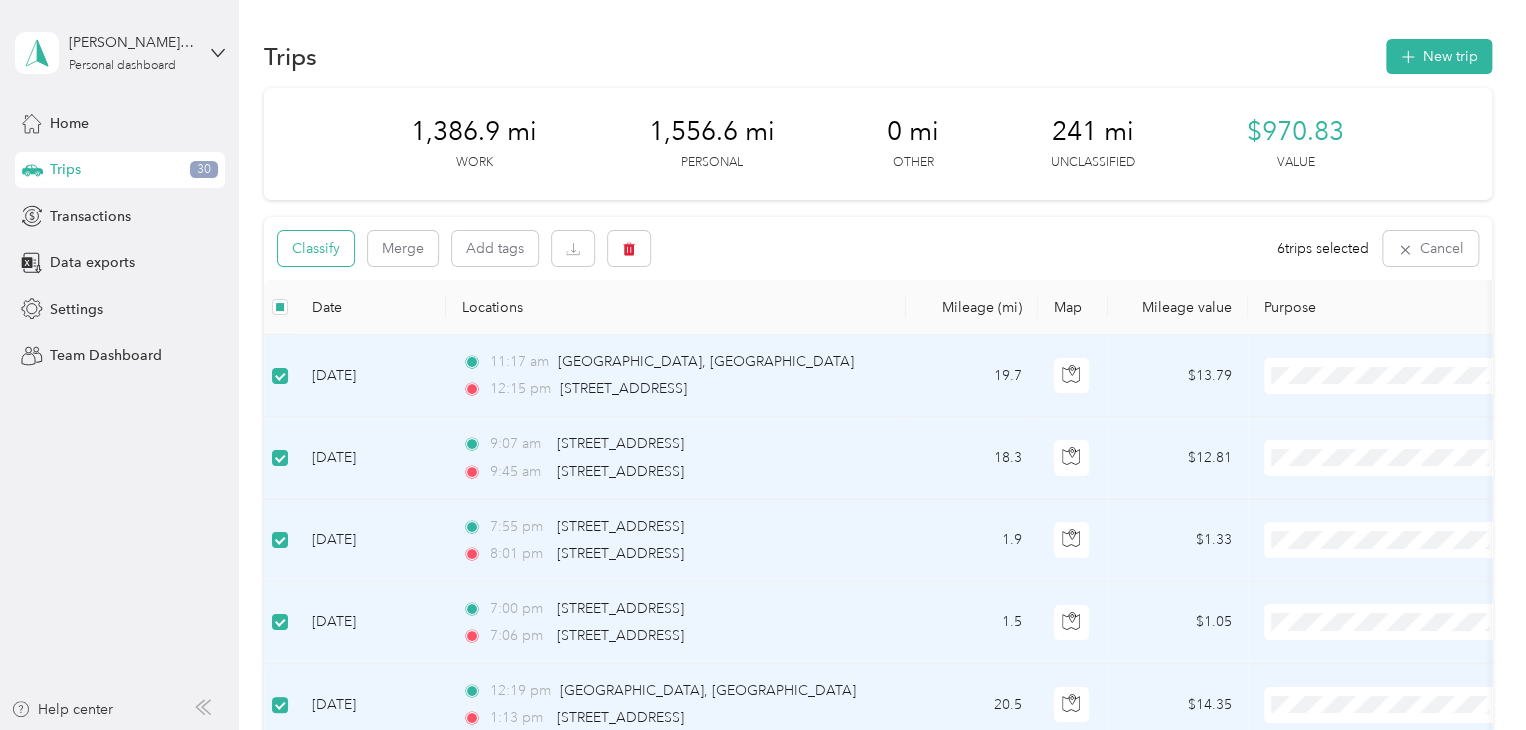 click on "Classify" at bounding box center [316, 248] 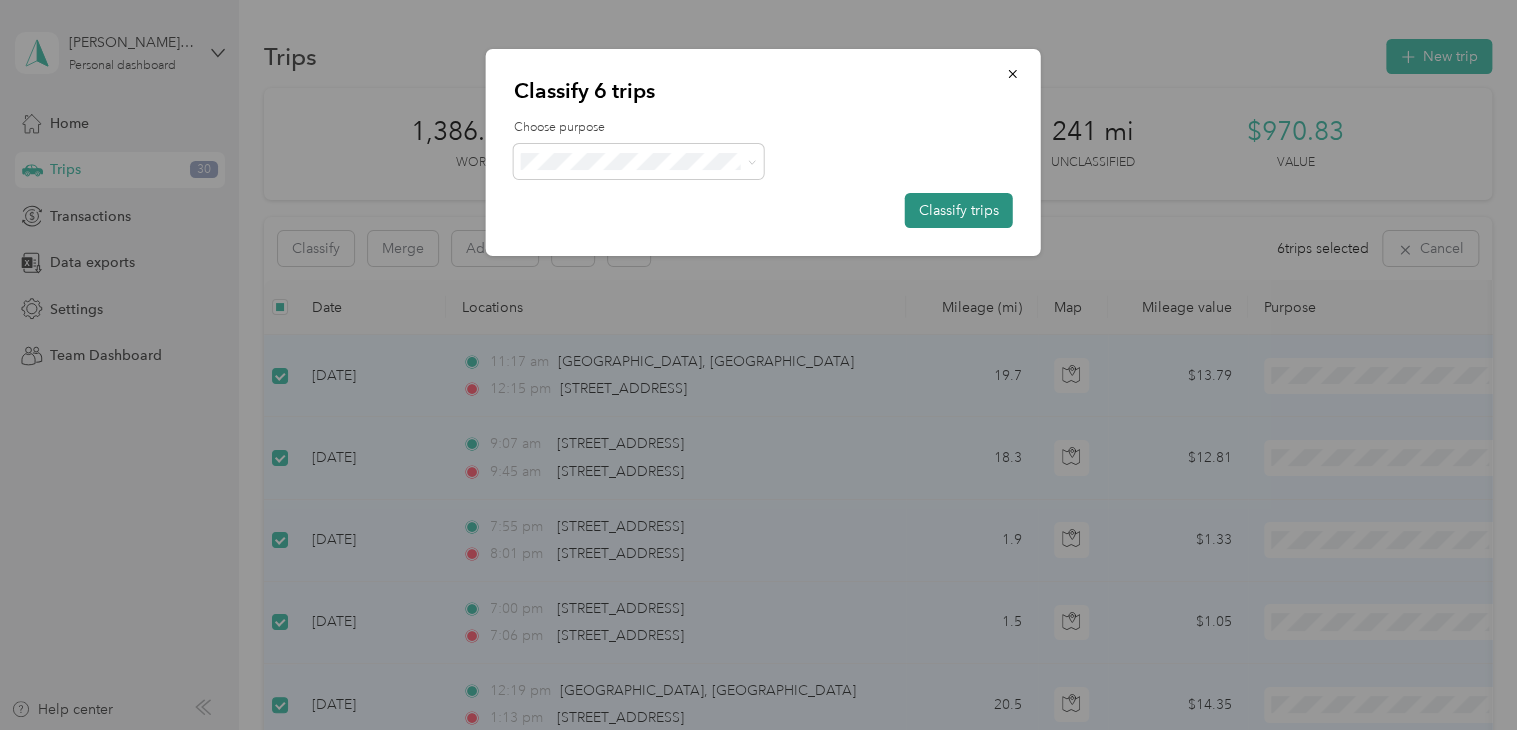 click on "Classify trips" at bounding box center (959, 210) 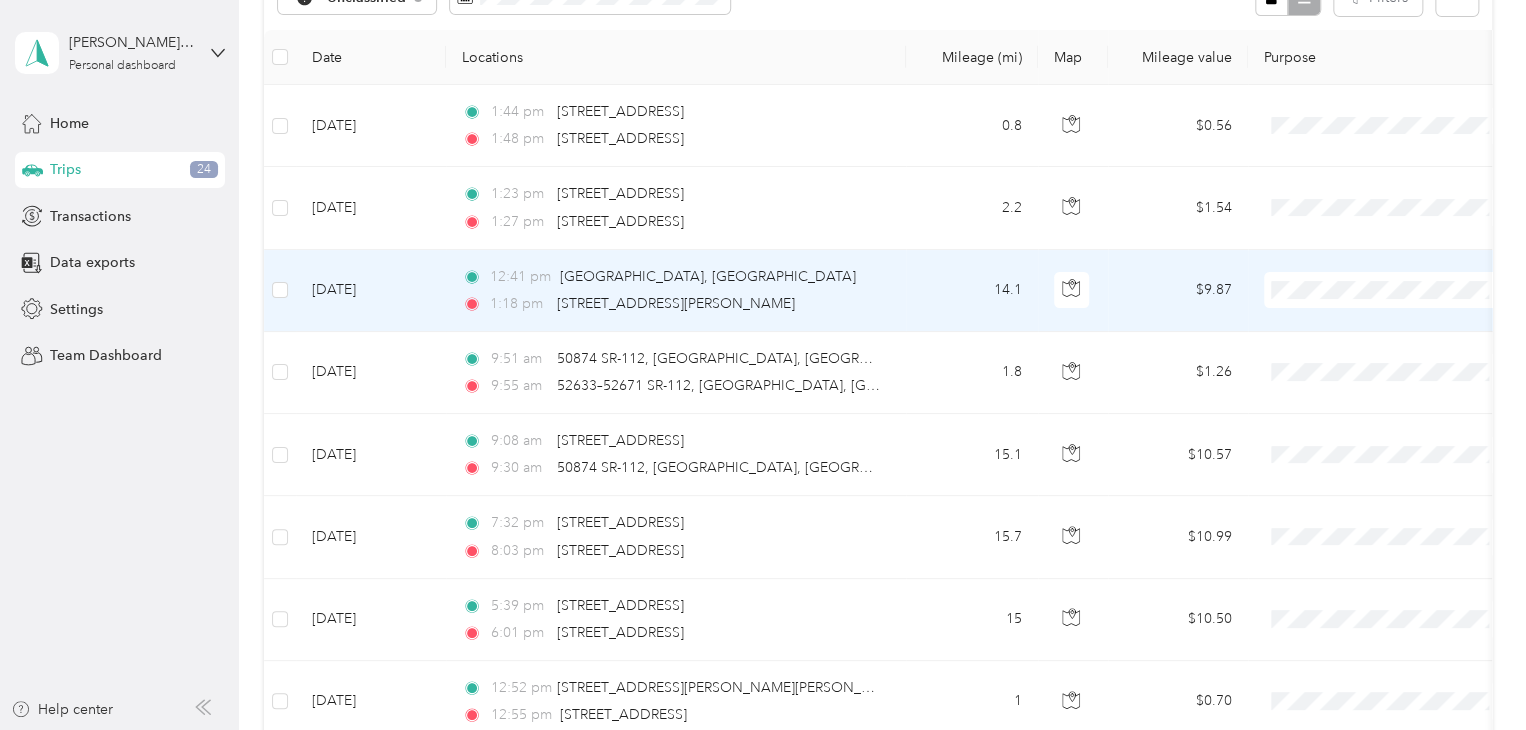 scroll, scrollTop: 64, scrollLeft: 0, axis: vertical 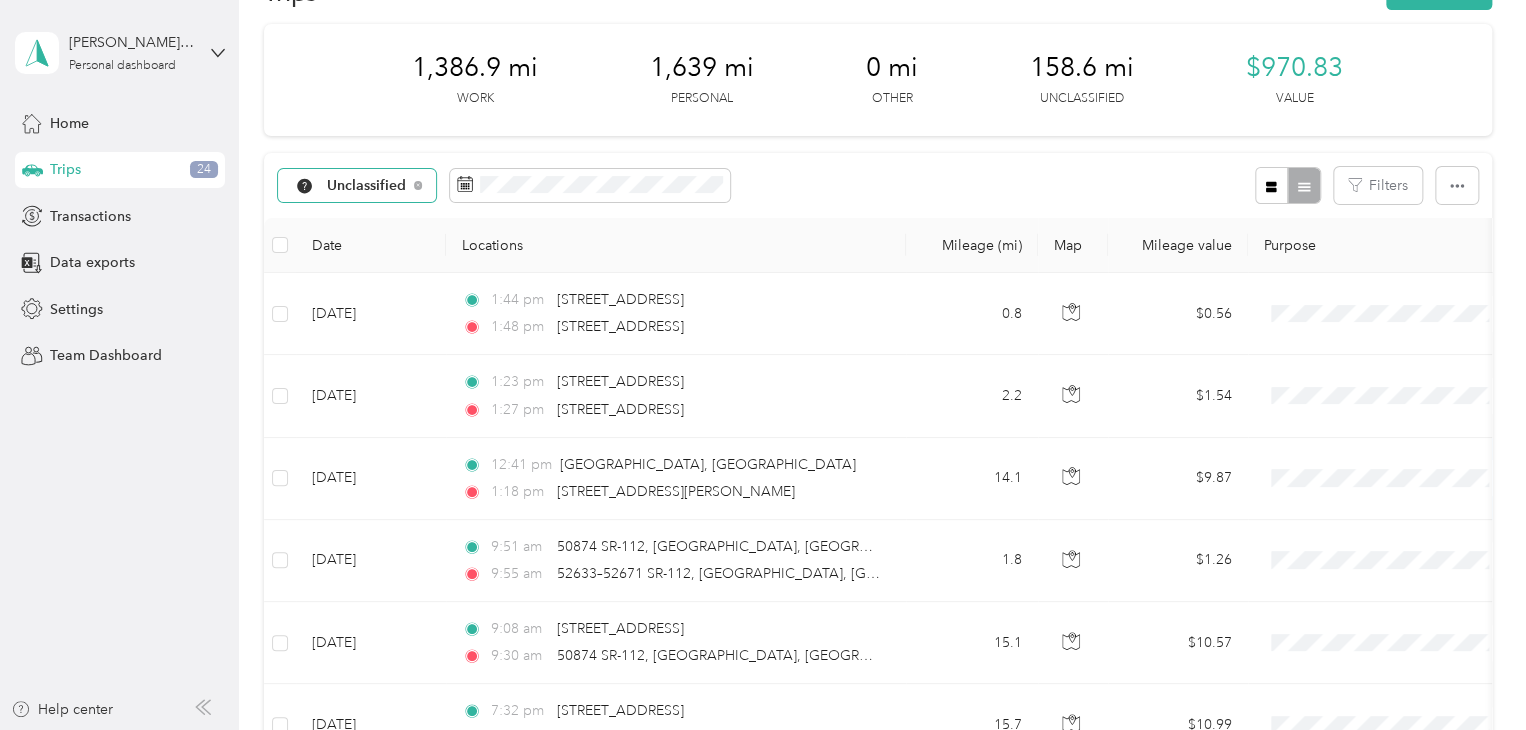 click on "Unclassified" at bounding box center [367, 186] 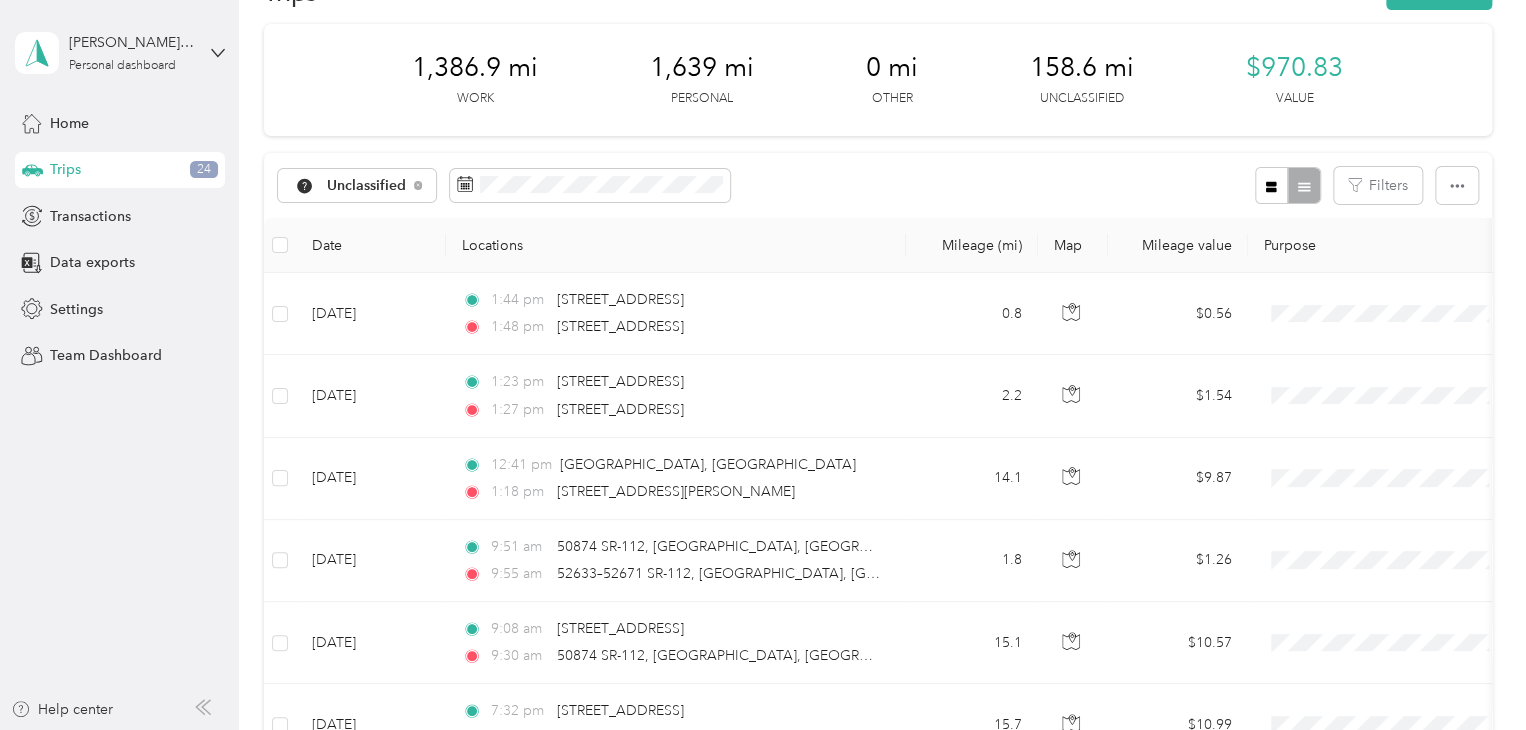 click on "All purposes" at bounding box center (379, 214) 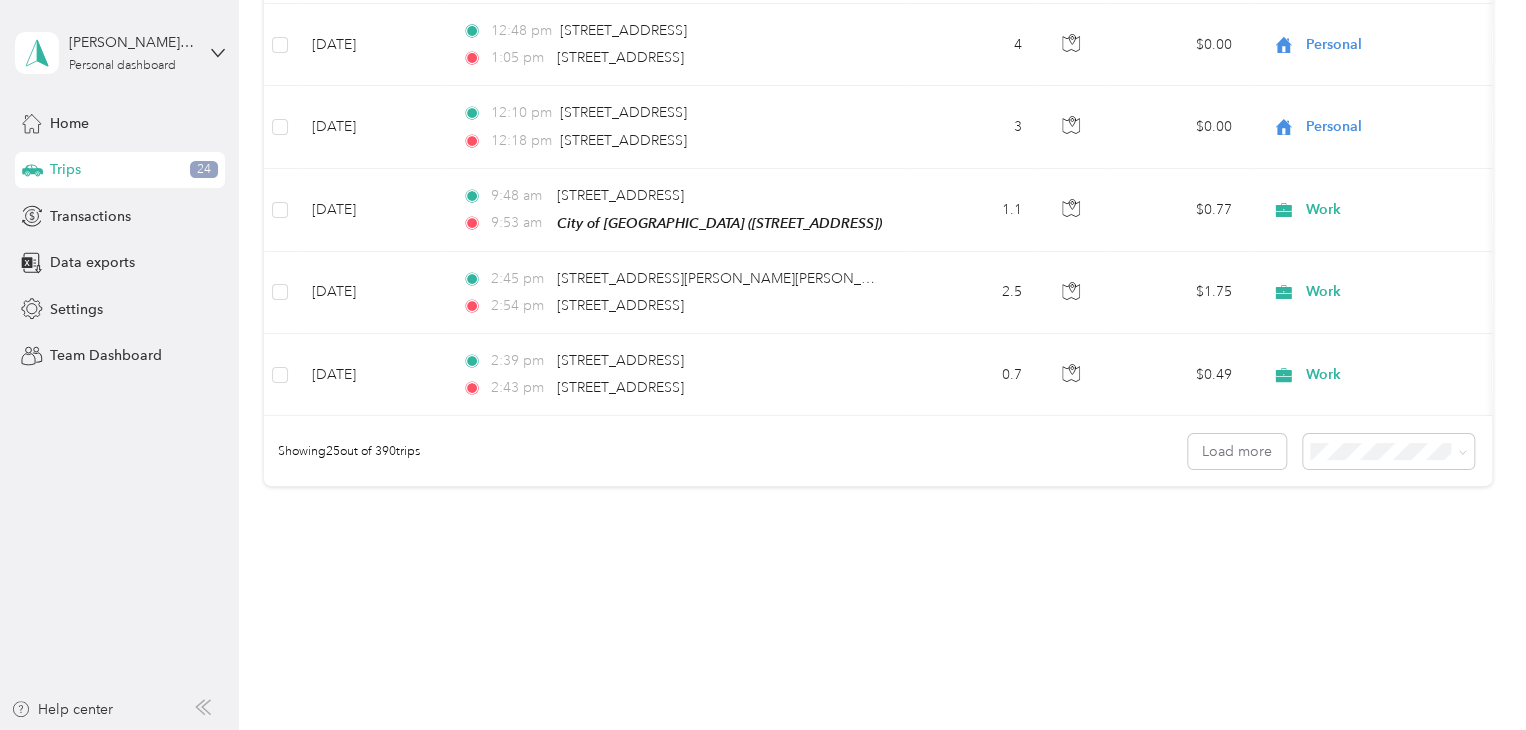 scroll, scrollTop: 2020, scrollLeft: 0, axis: vertical 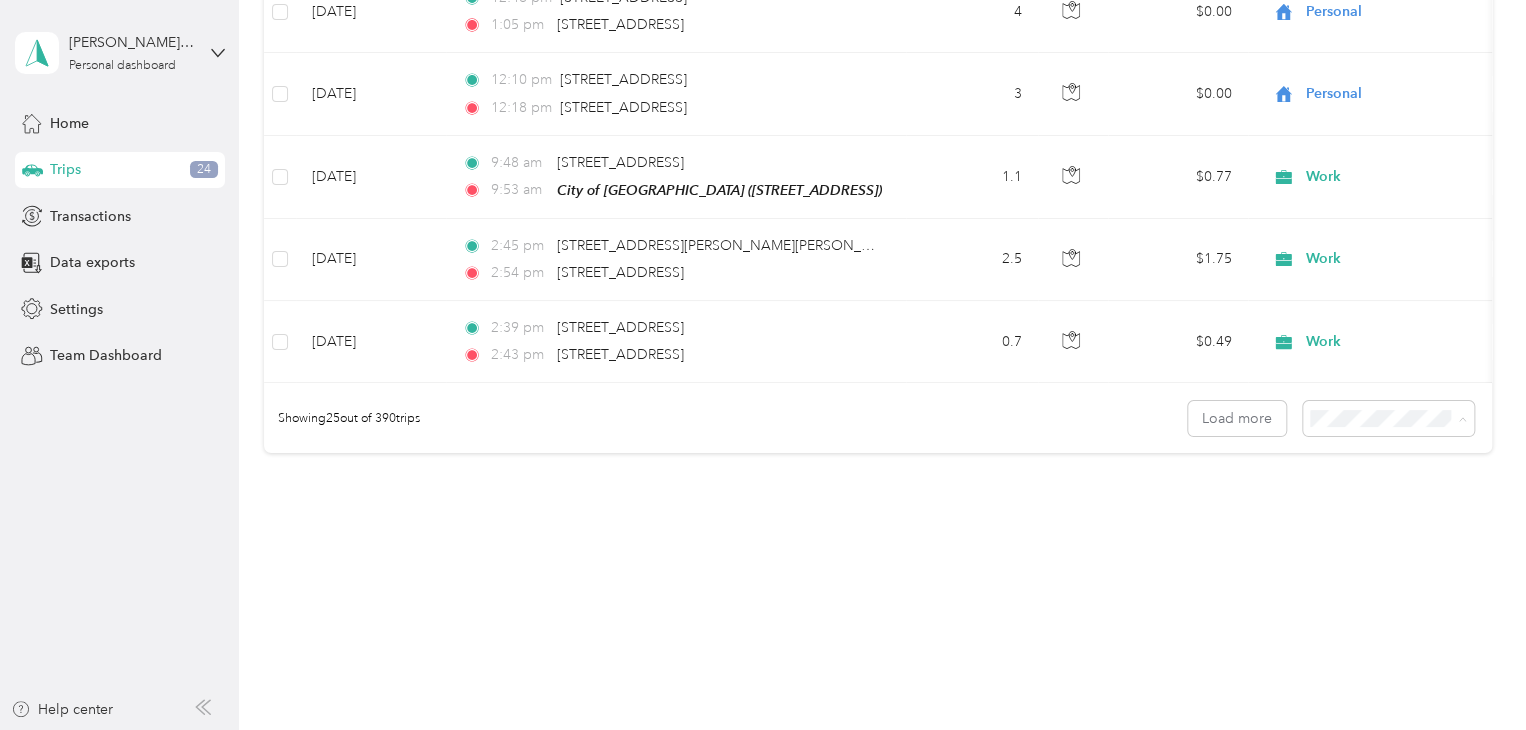 click on "100 per load" at bounding box center [1353, 524] 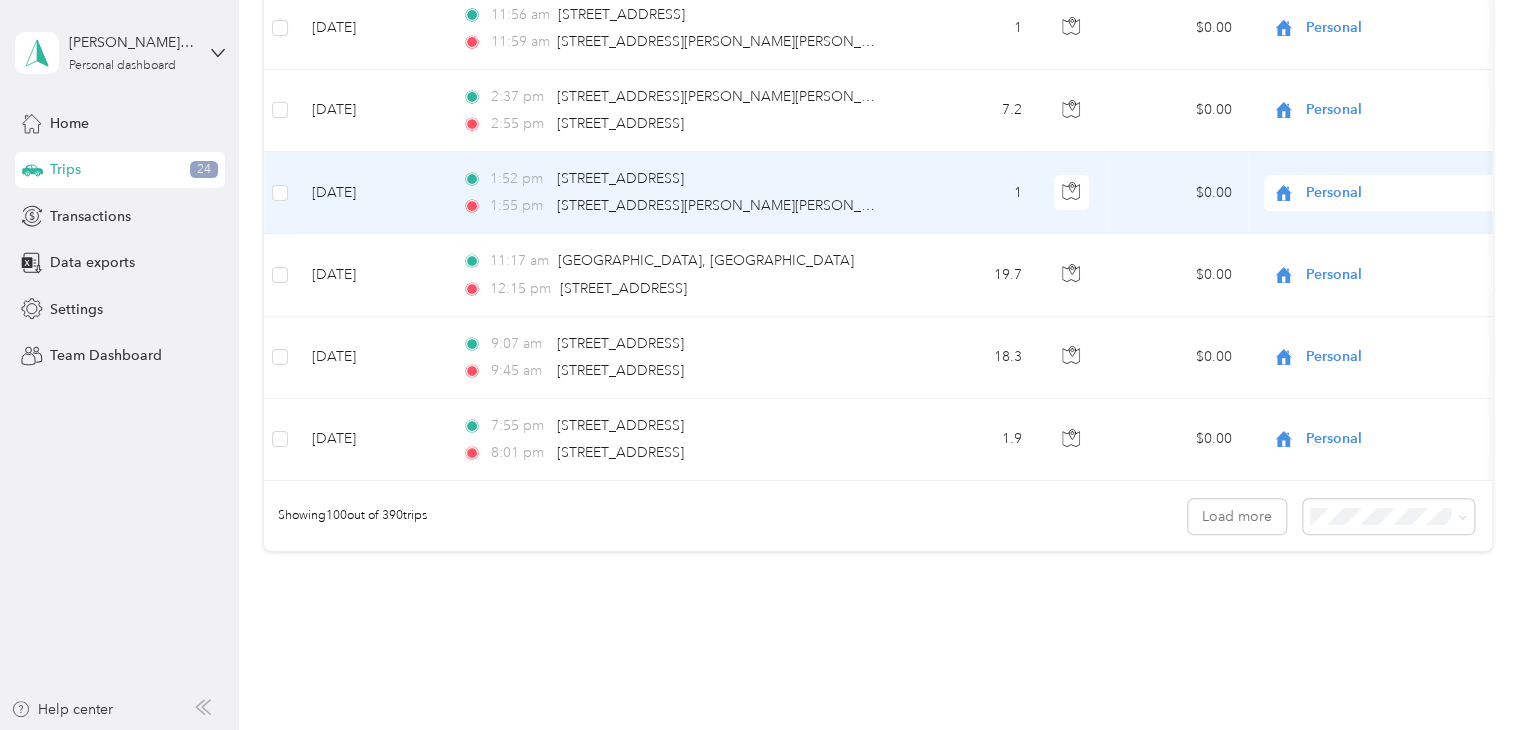 scroll, scrollTop: 8173, scrollLeft: 0, axis: vertical 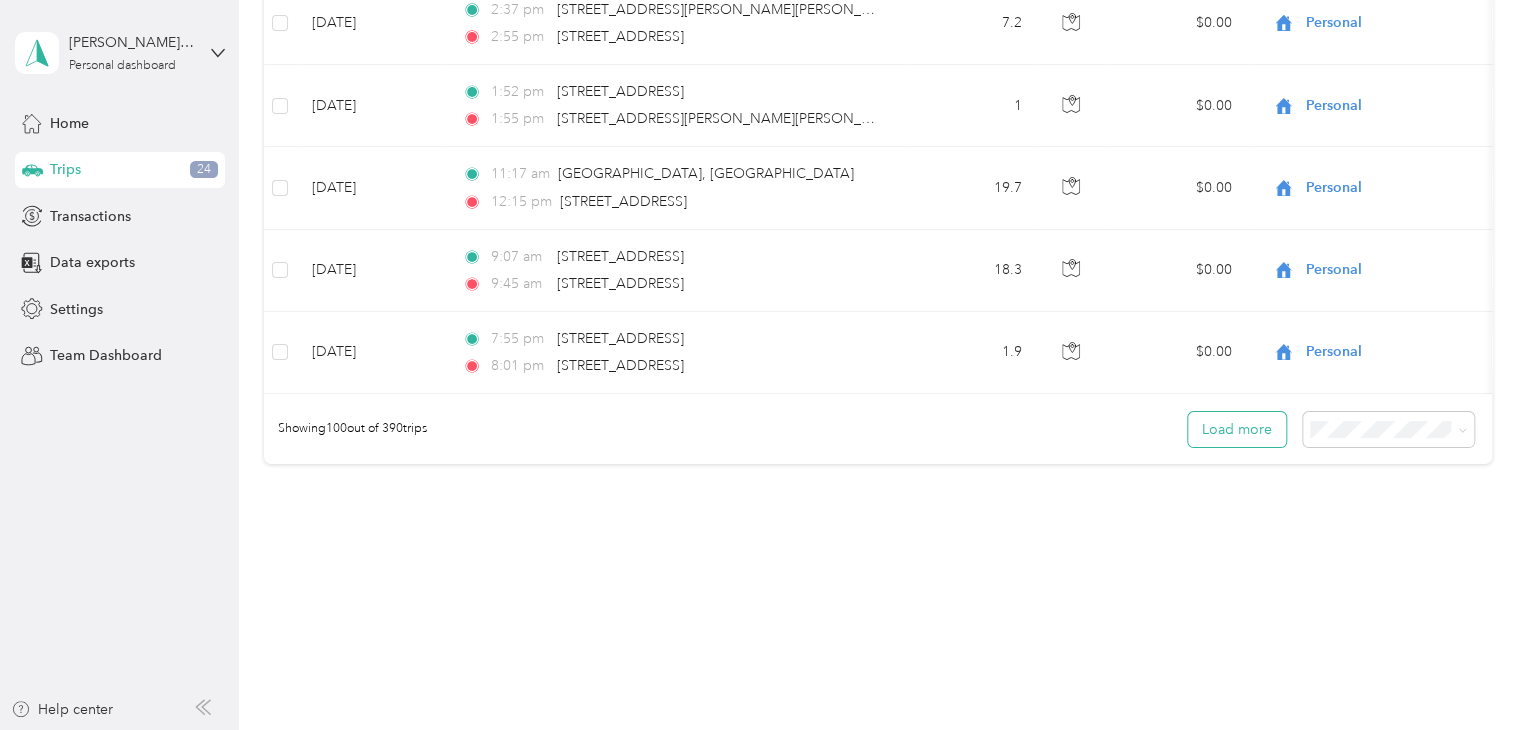 click on "Load more" at bounding box center [1237, 429] 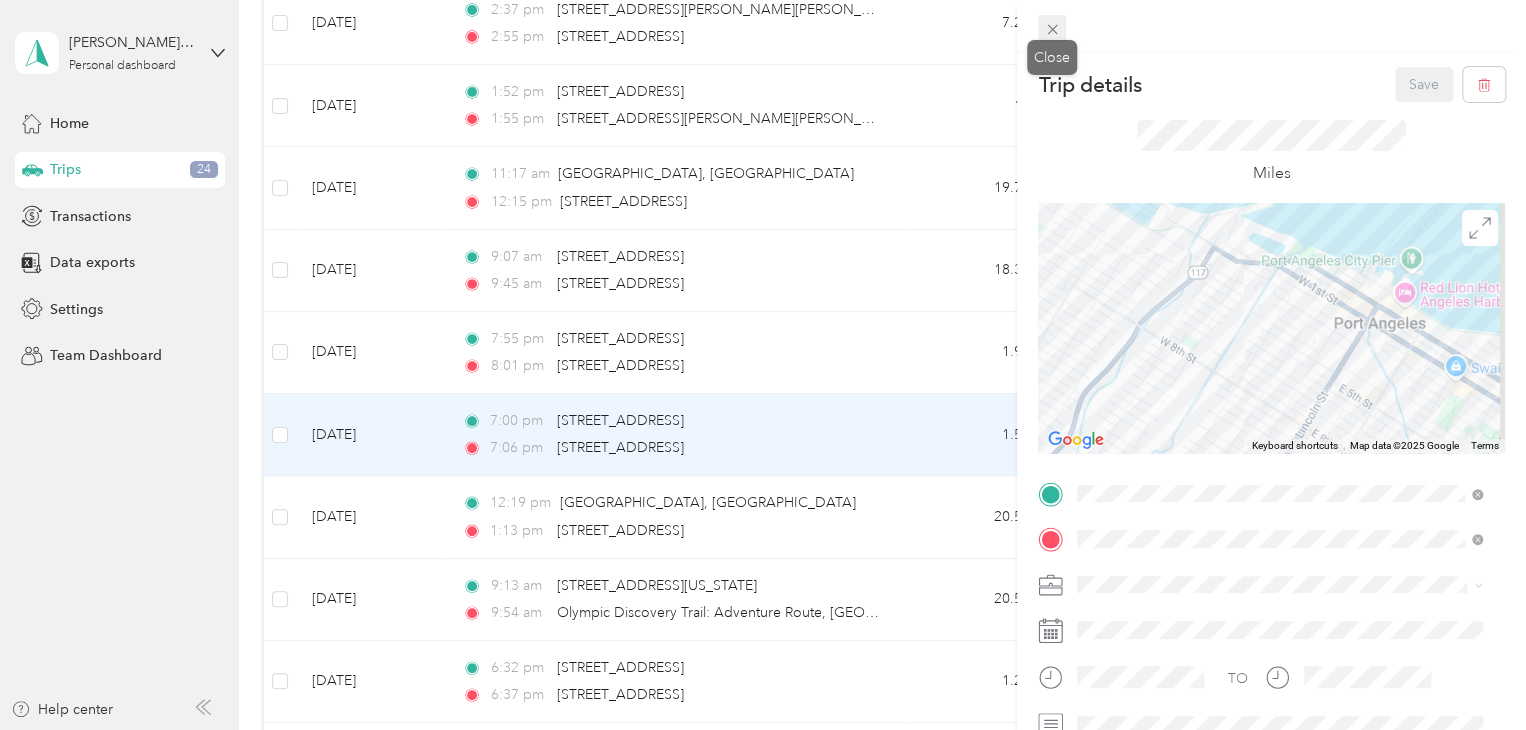 click 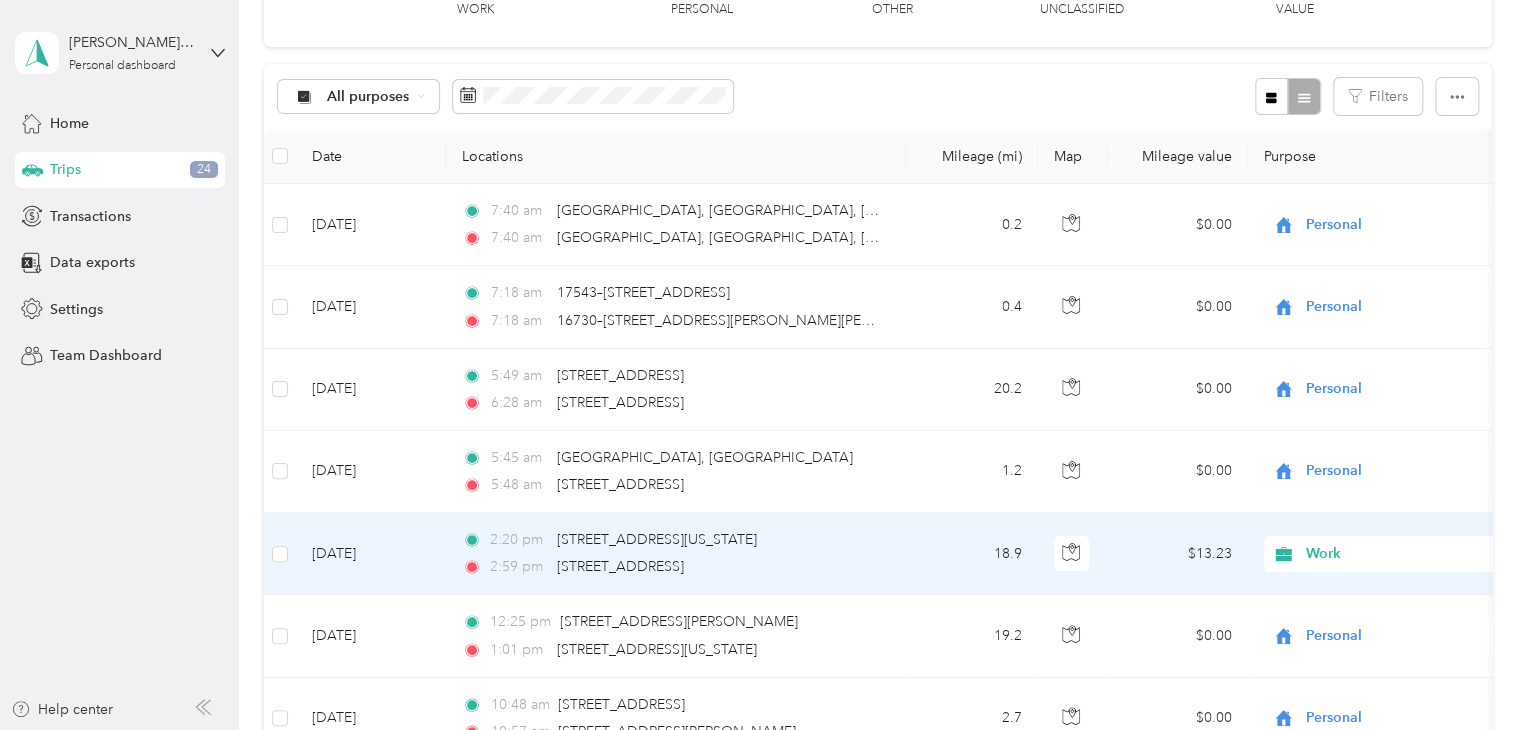 scroll, scrollTop: 0, scrollLeft: 0, axis: both 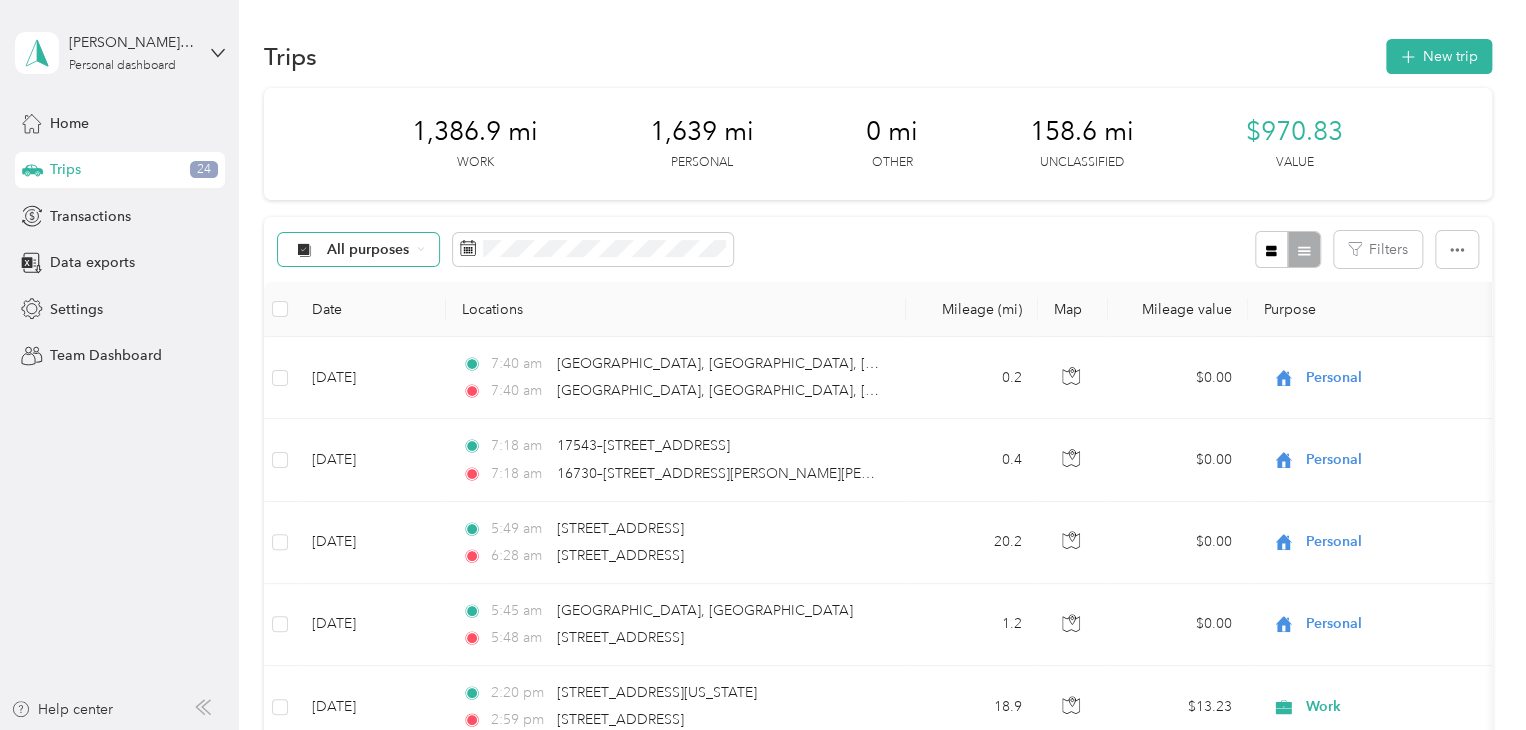 click on "All purposes" at bounding box center [368, 250] 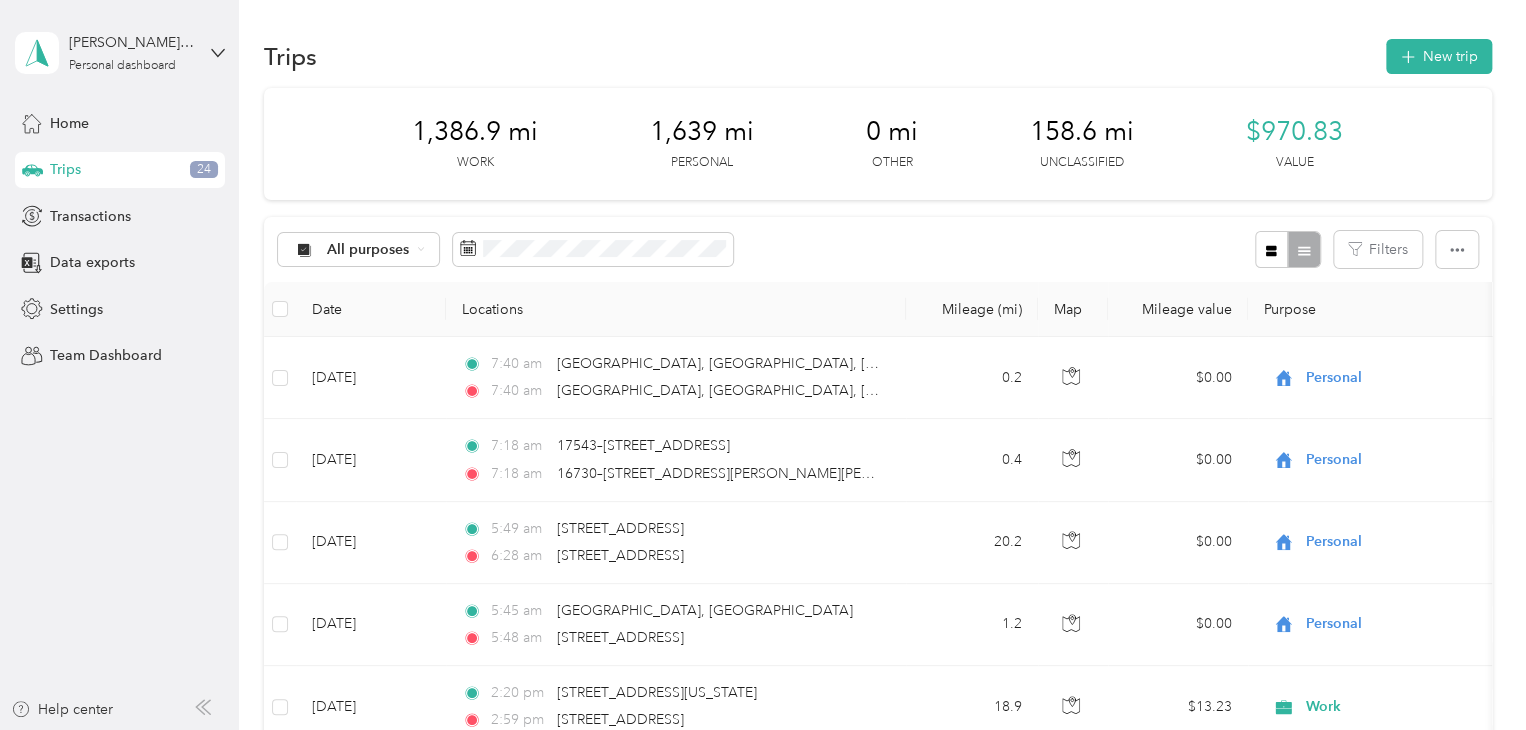 click on "Unclassified" at bounding box center (360, 312) 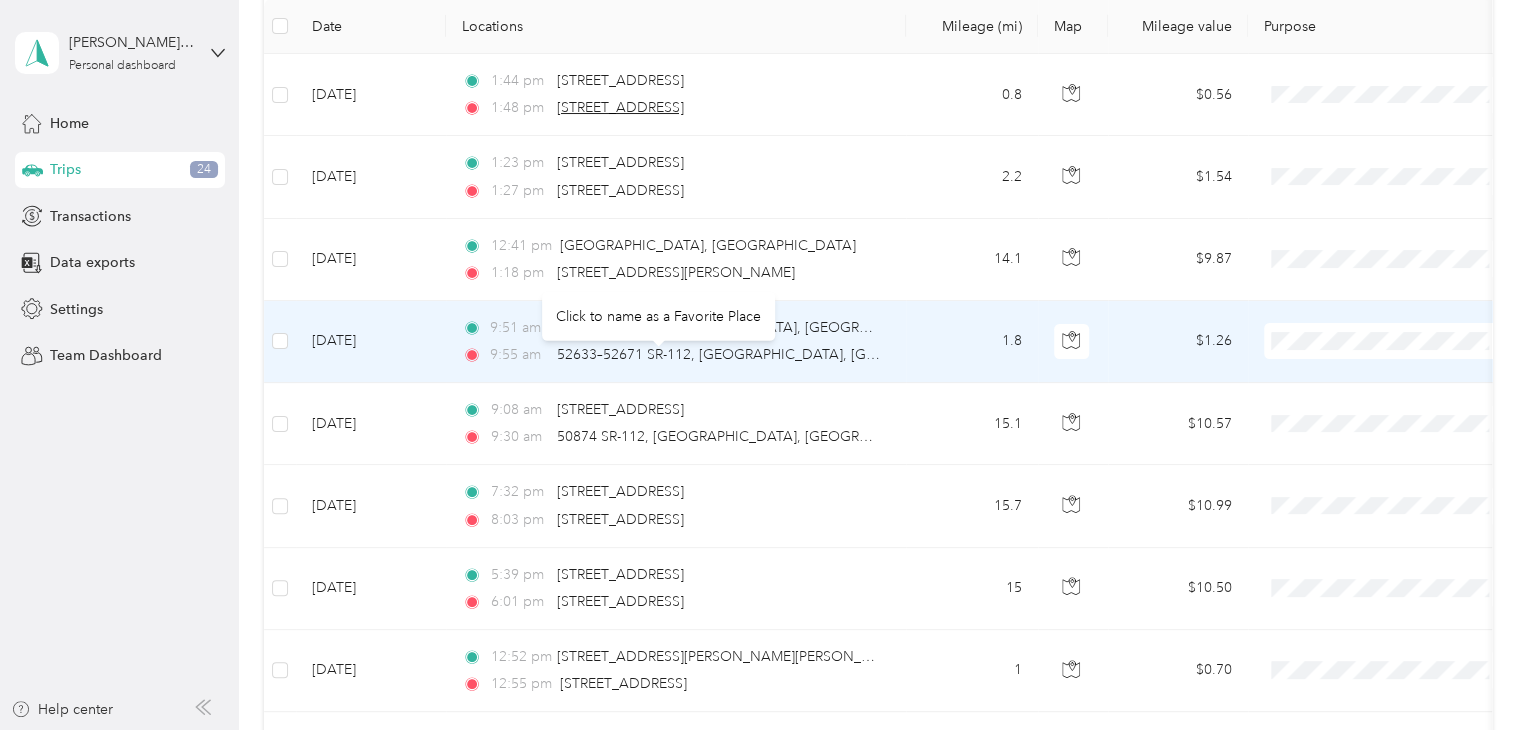 scroll, scrollTop: 284, scrollLeft: 0, axis: vertical 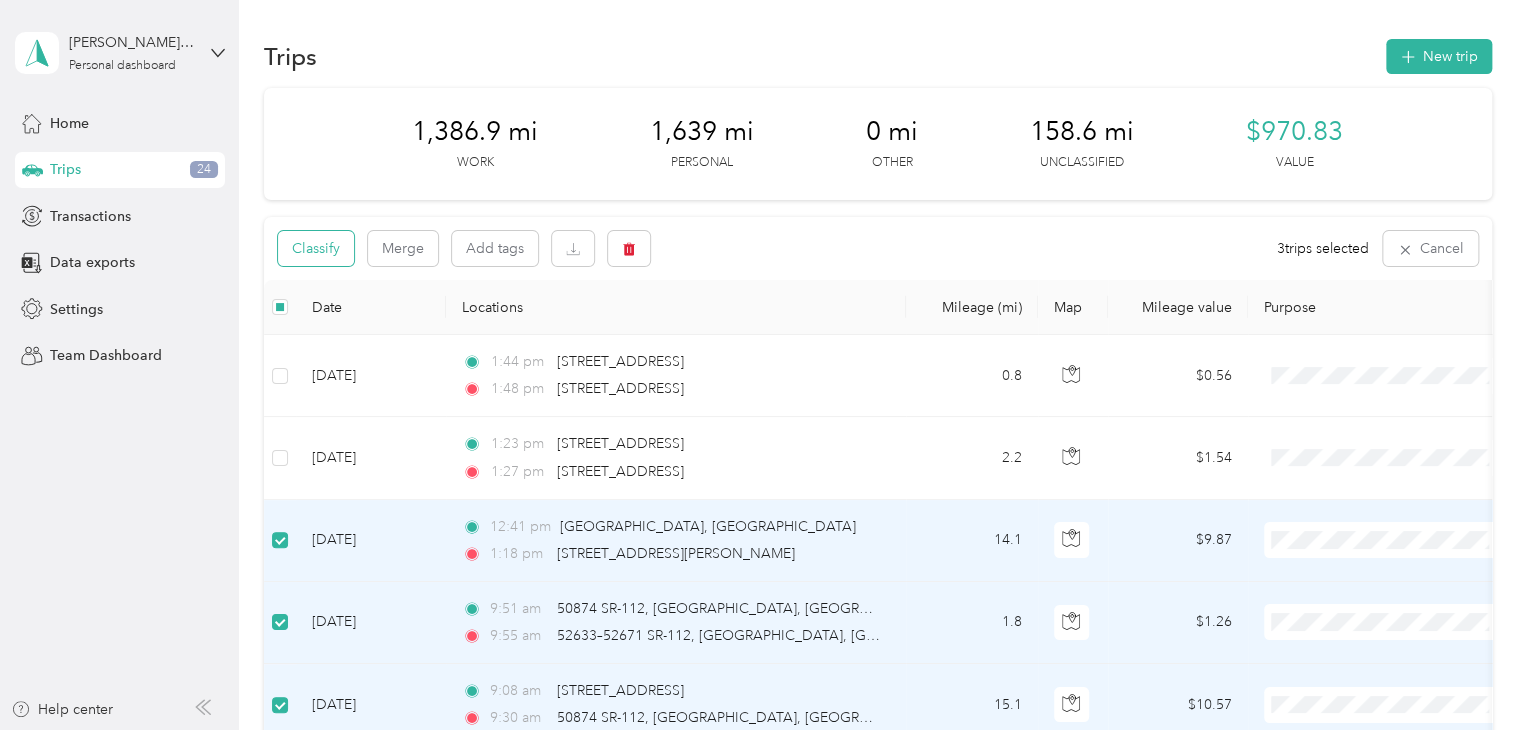 click on "Classify" at bounding box center [316, 248] 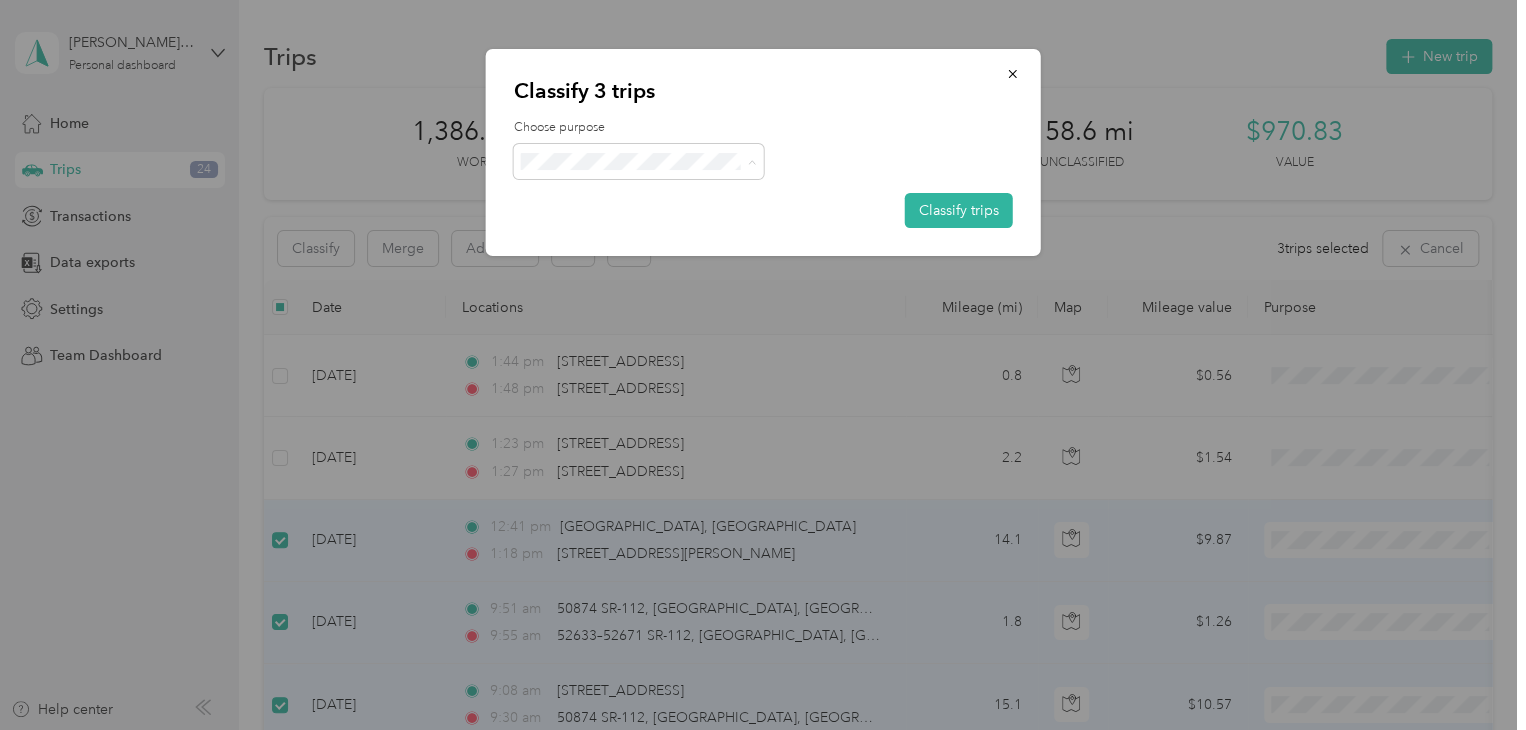 click on "Work" at bounding box center [638, 198] 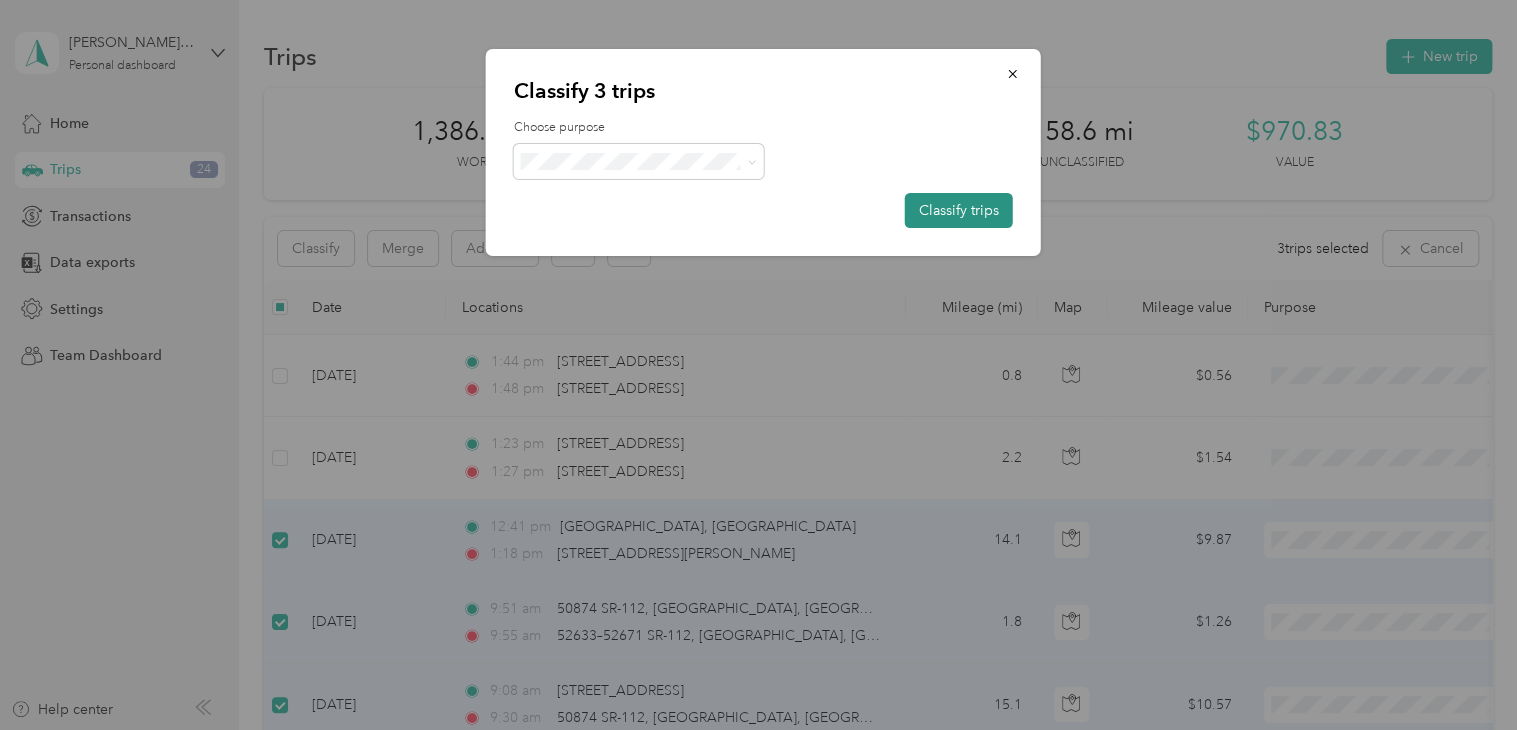 click on "Classify trips" at bounding box center [959, 210] 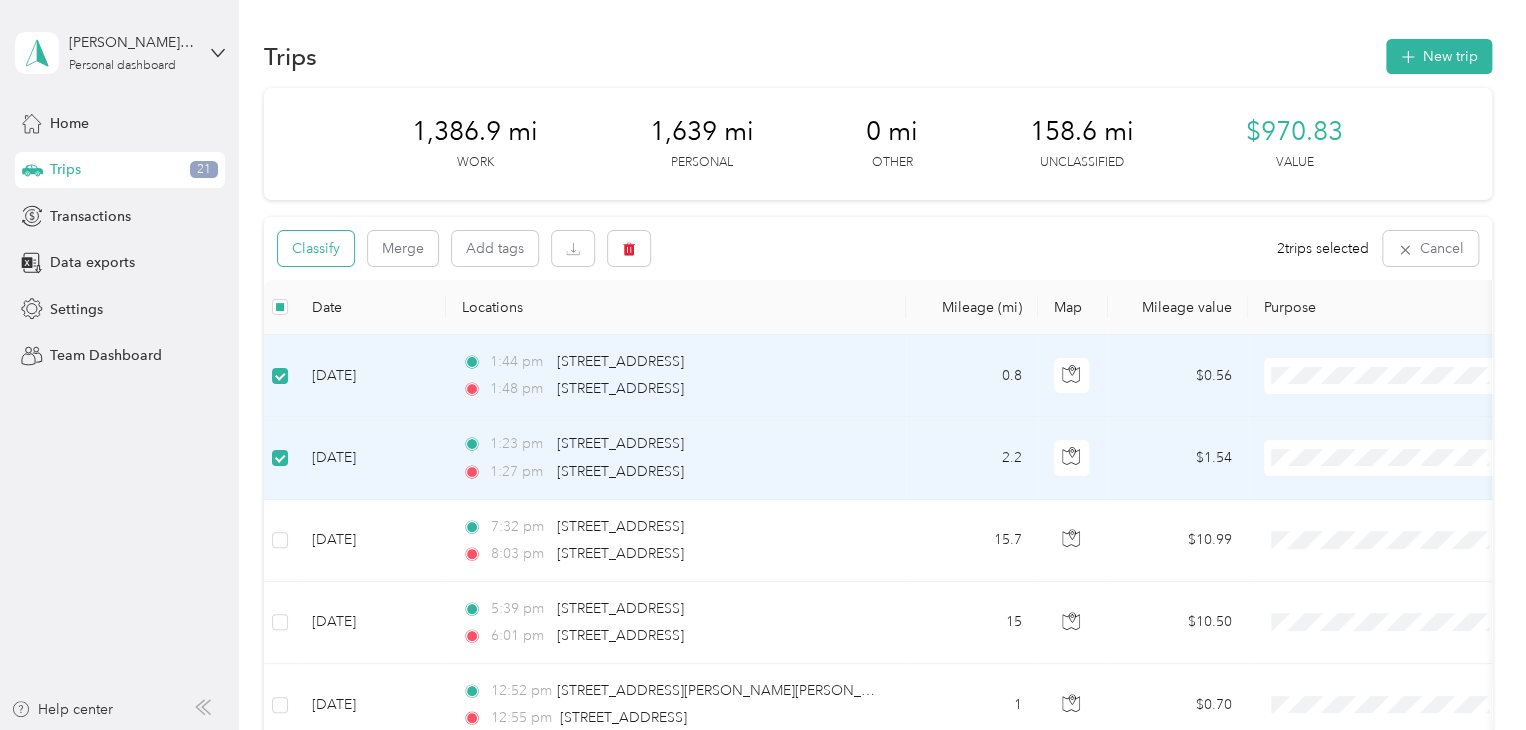click on "Classify" at bounding box center [316, 248] 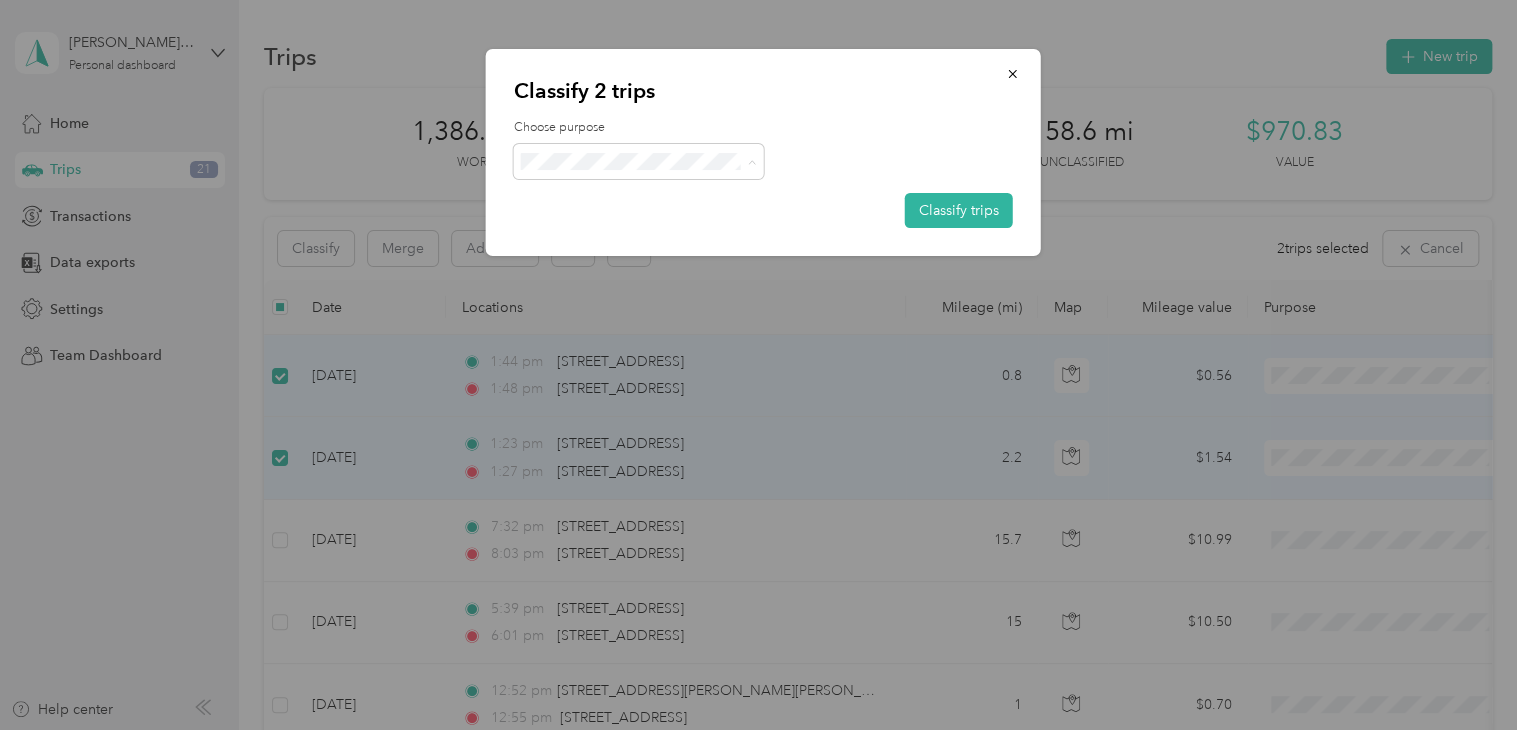 click on "Personal" at bounding box center [656, 233] 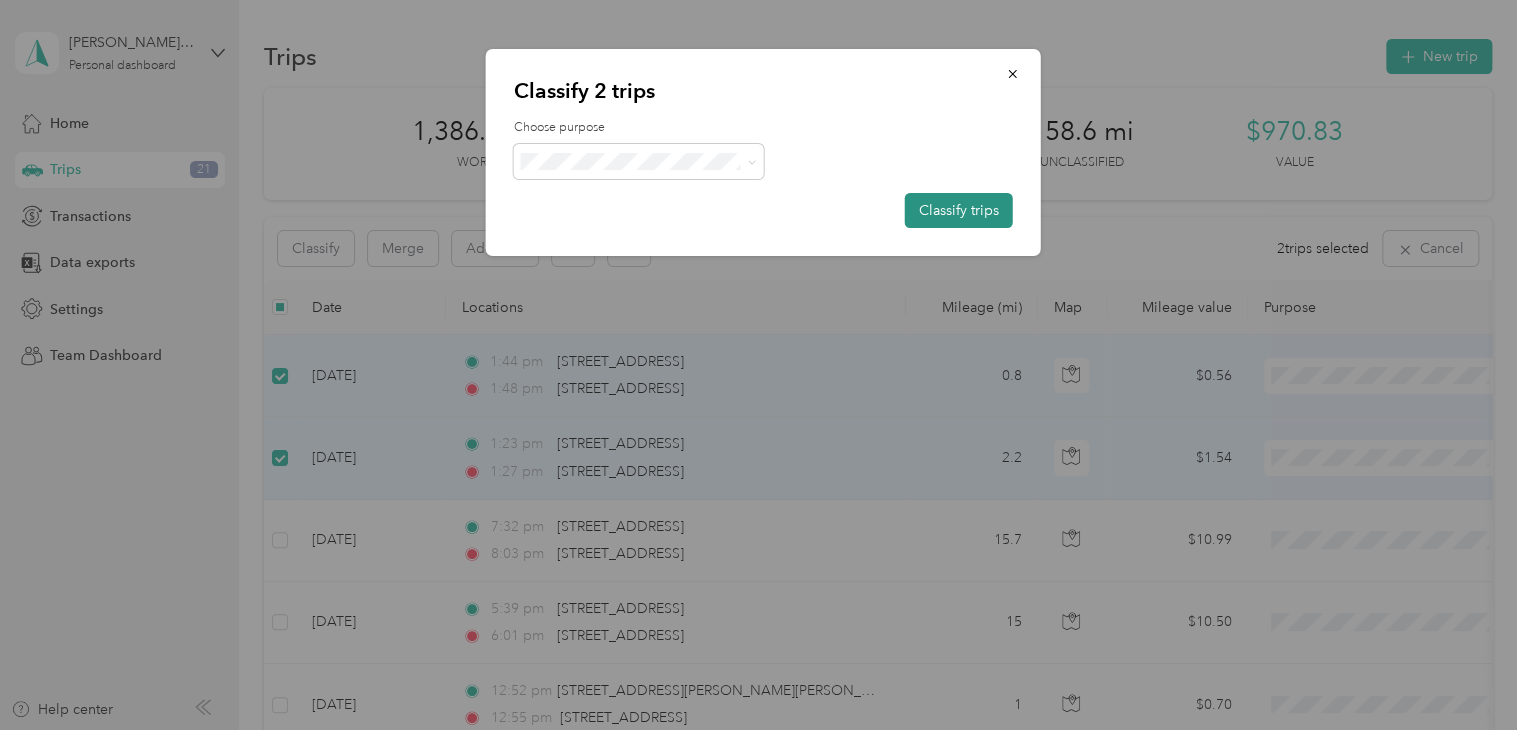 click on "Classify trips" at bounding box center (959, 210) 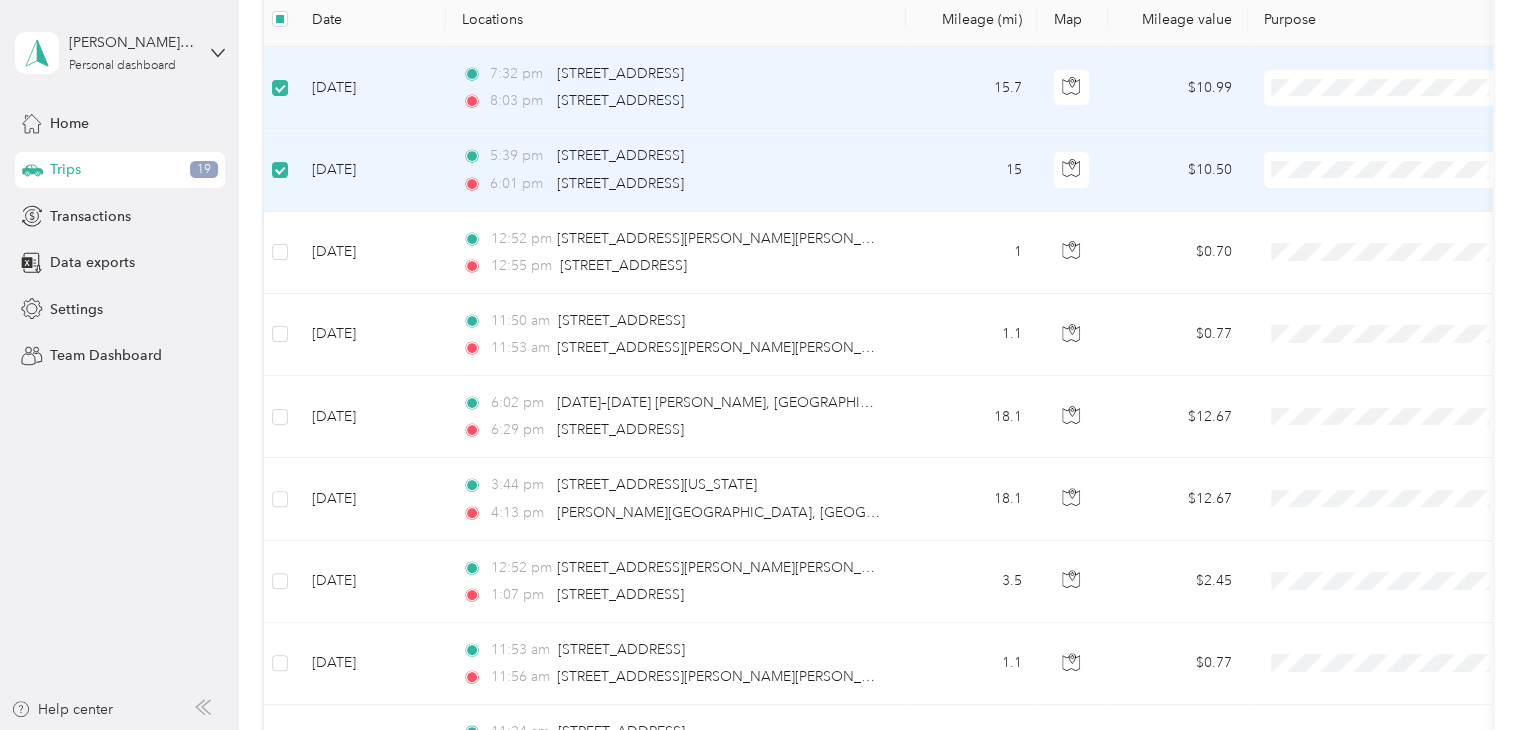 scroll, scrollTop: 290, scrollLeft: 0, axis: vertical 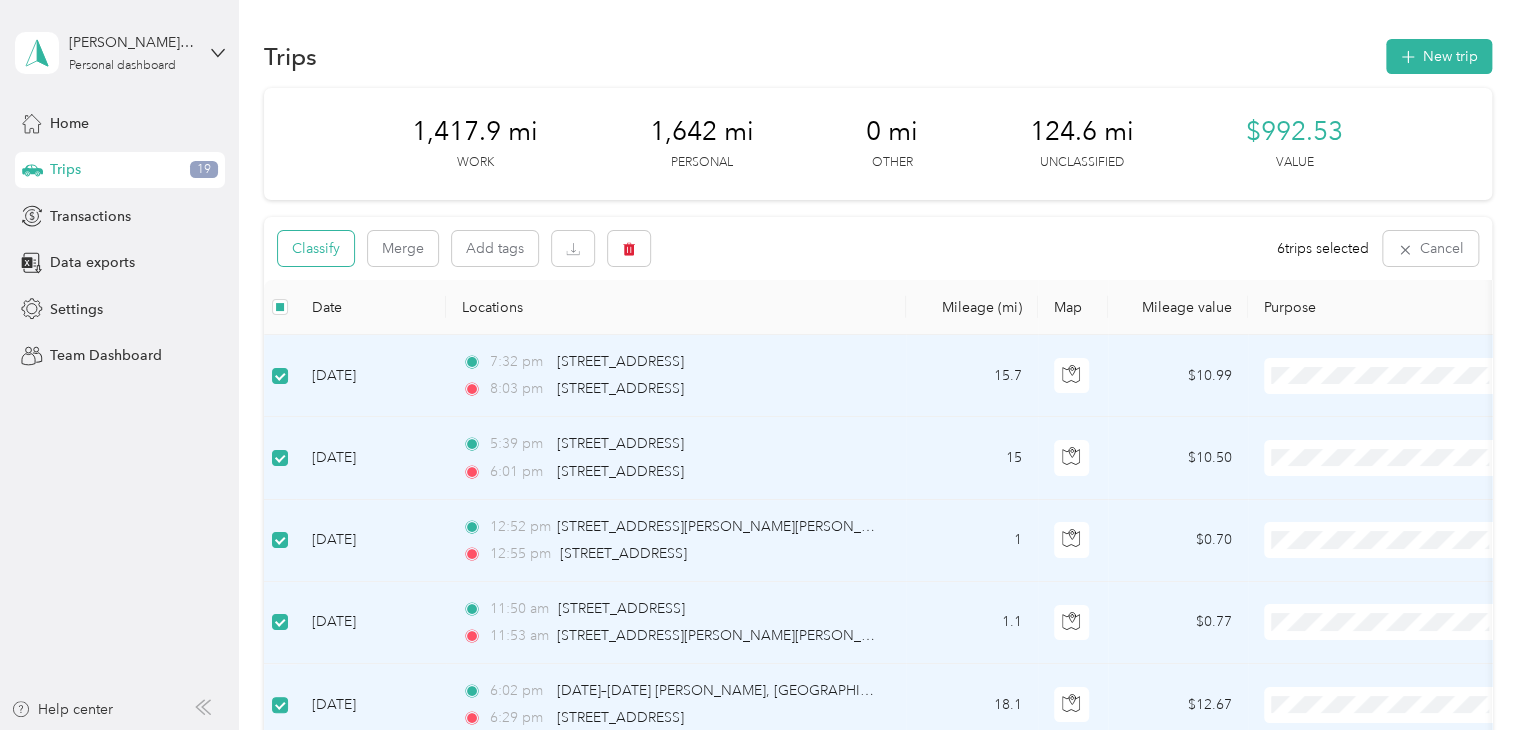 click on "Classify" at bounding box center (316, 248) 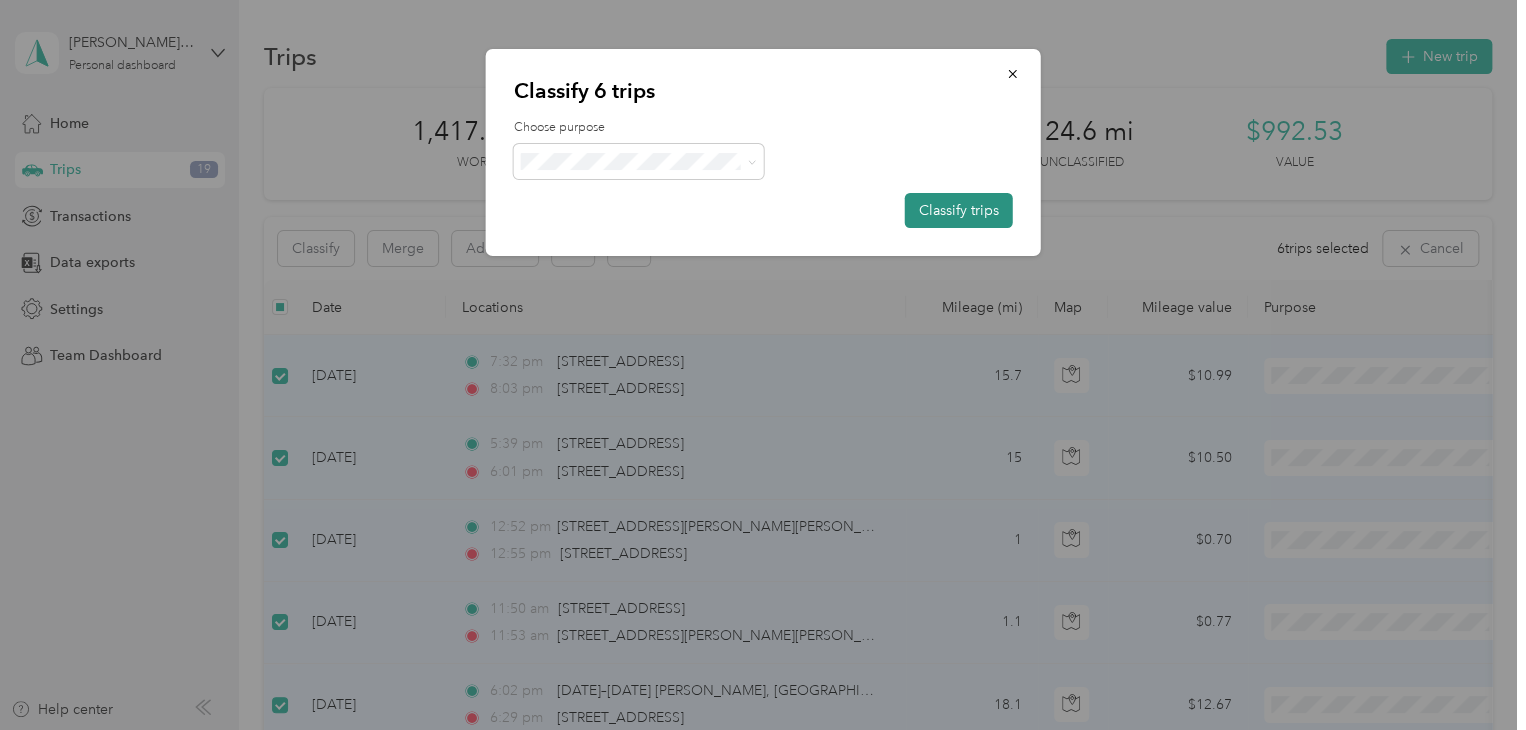 click on "Classify trips" at bounding box center (959, 210) 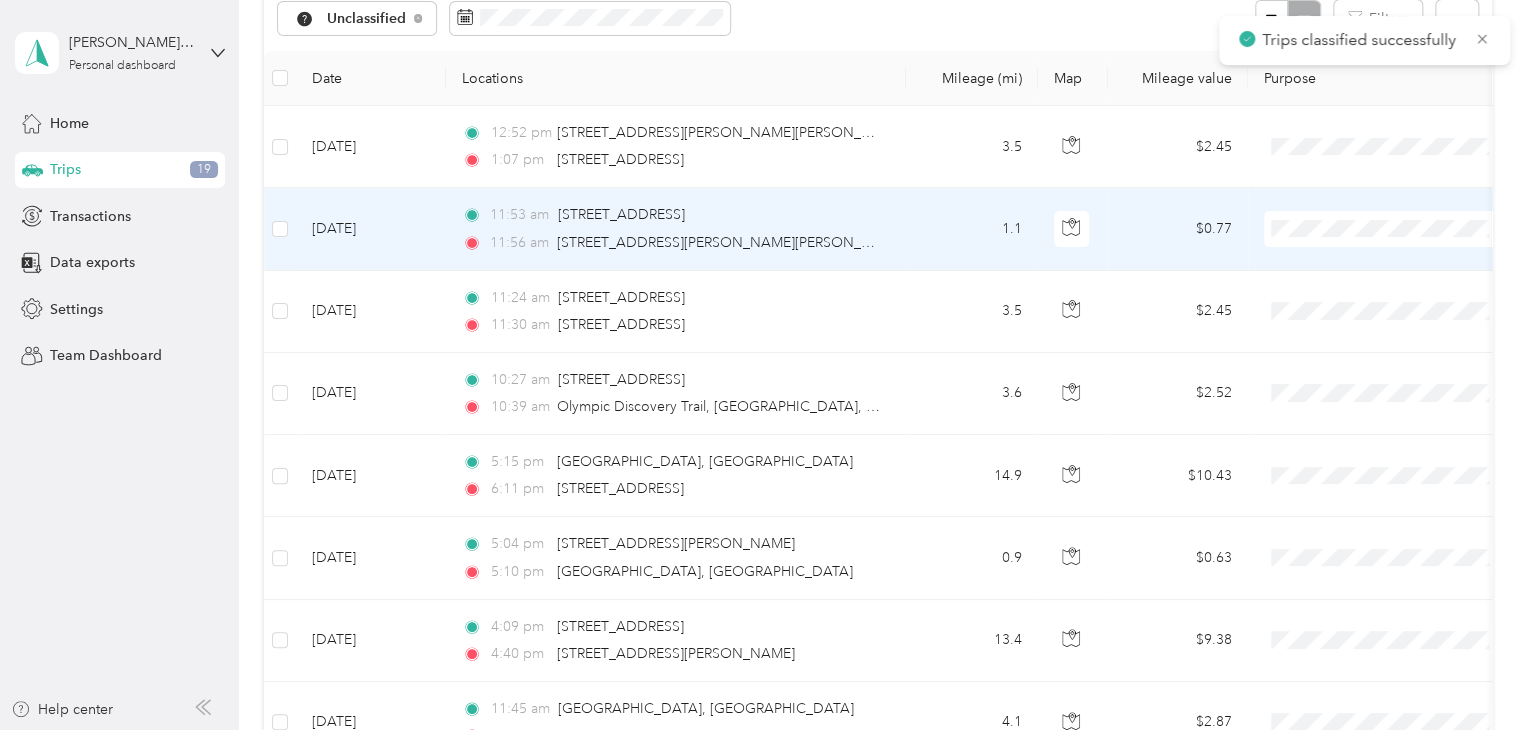 scroll, scrollTop: 232, scrollLeft: 0, axis: vertical 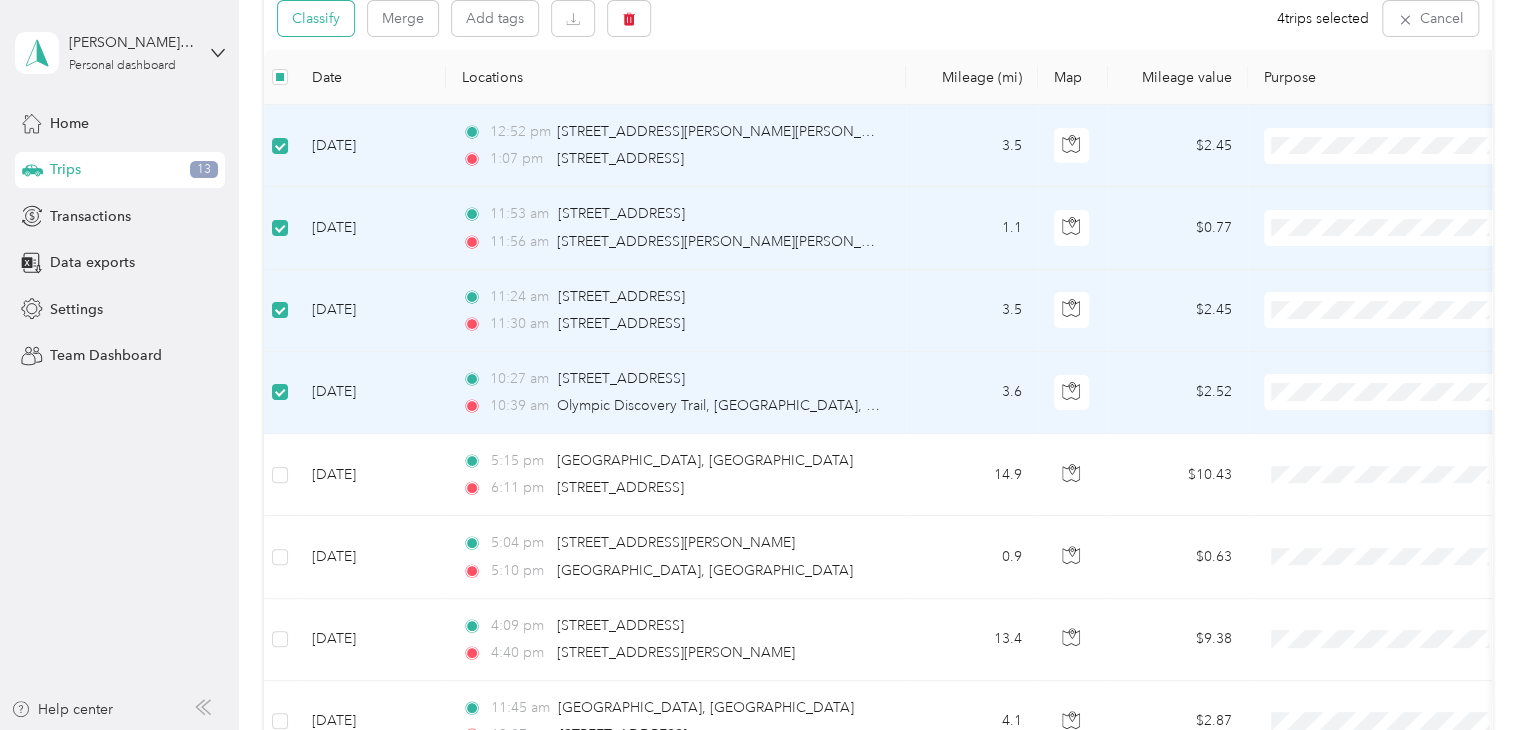 click on "Classify" at bounding box center [316, 18] 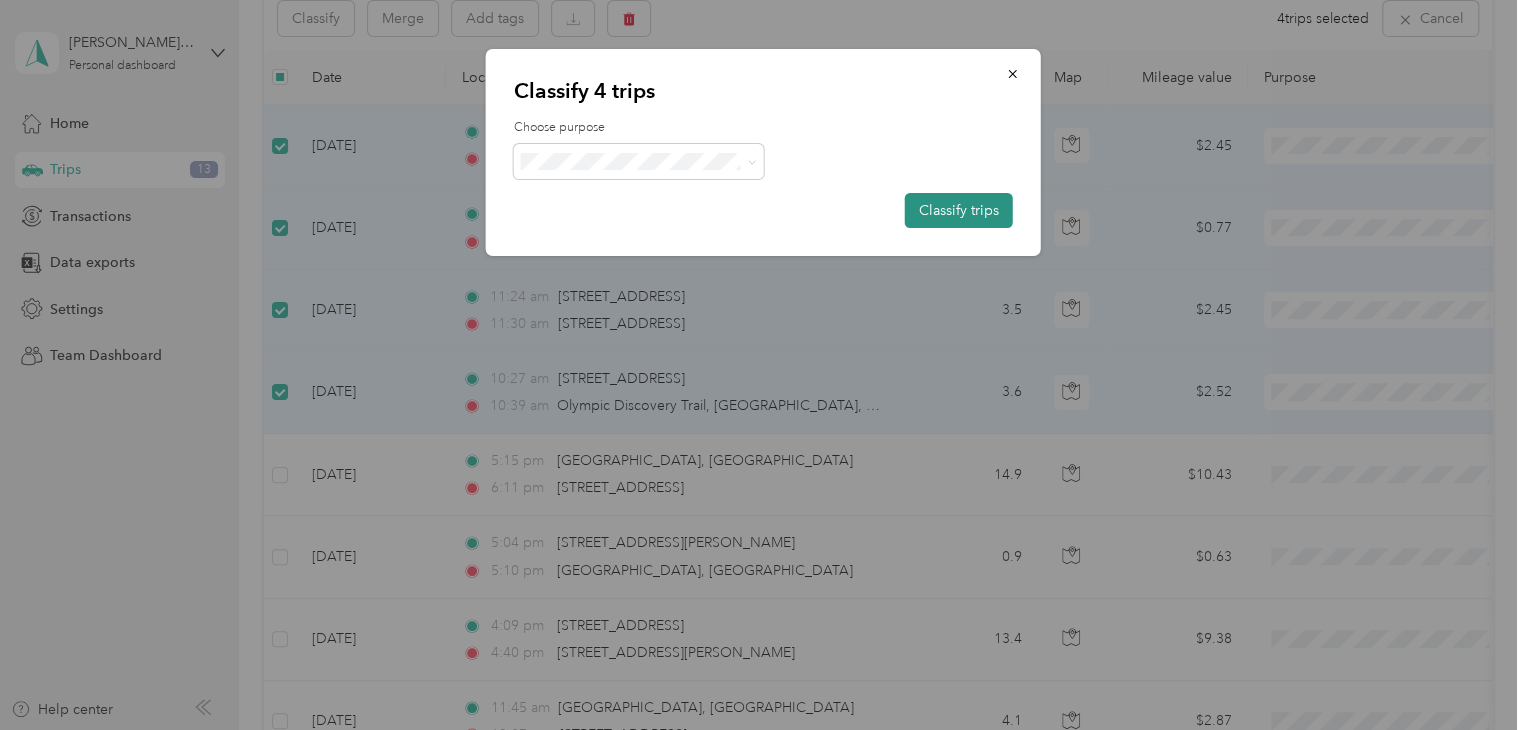 click on "Classify trips" at bounding box center (959, 210) 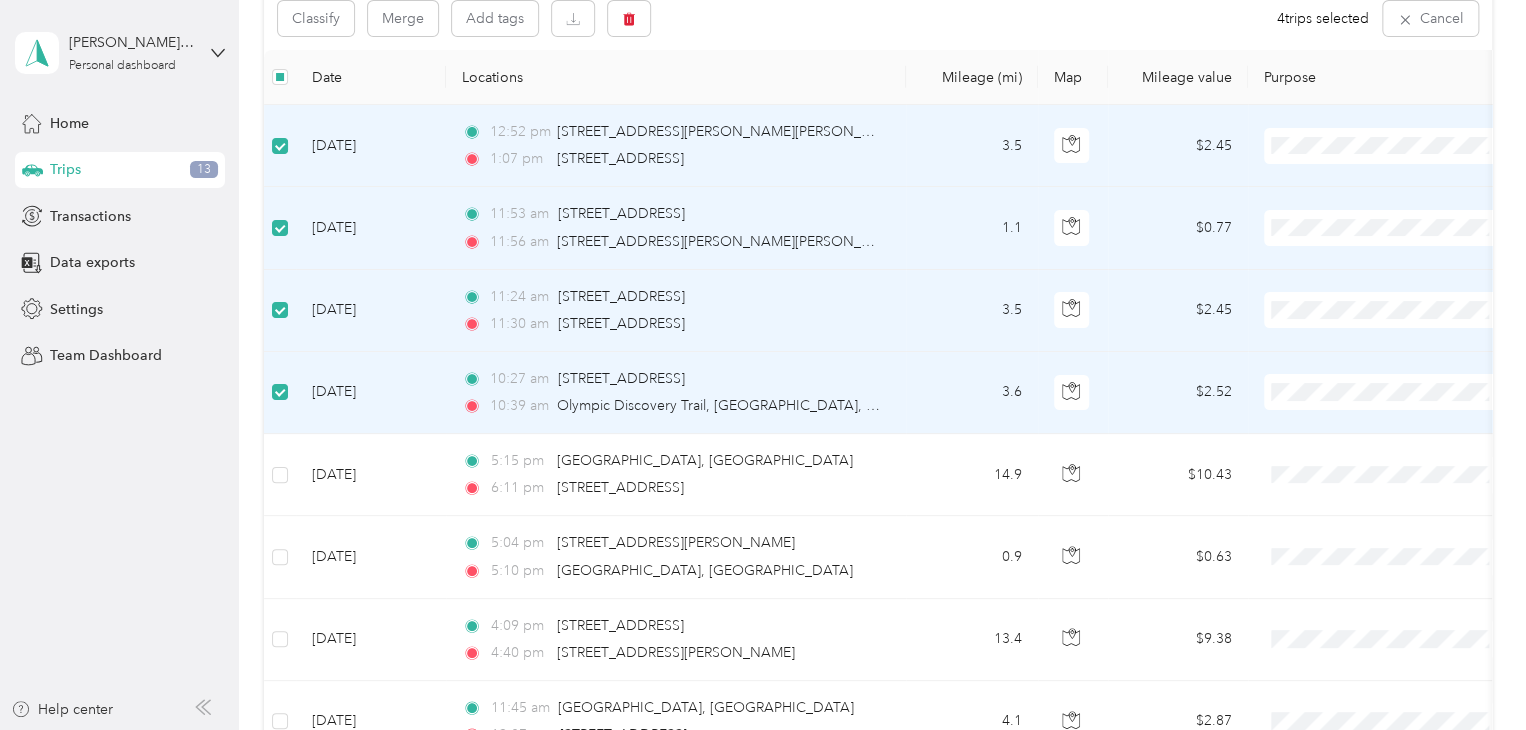 scroll, scrollTop: 232, scrollLeft: 0, axis: vertical 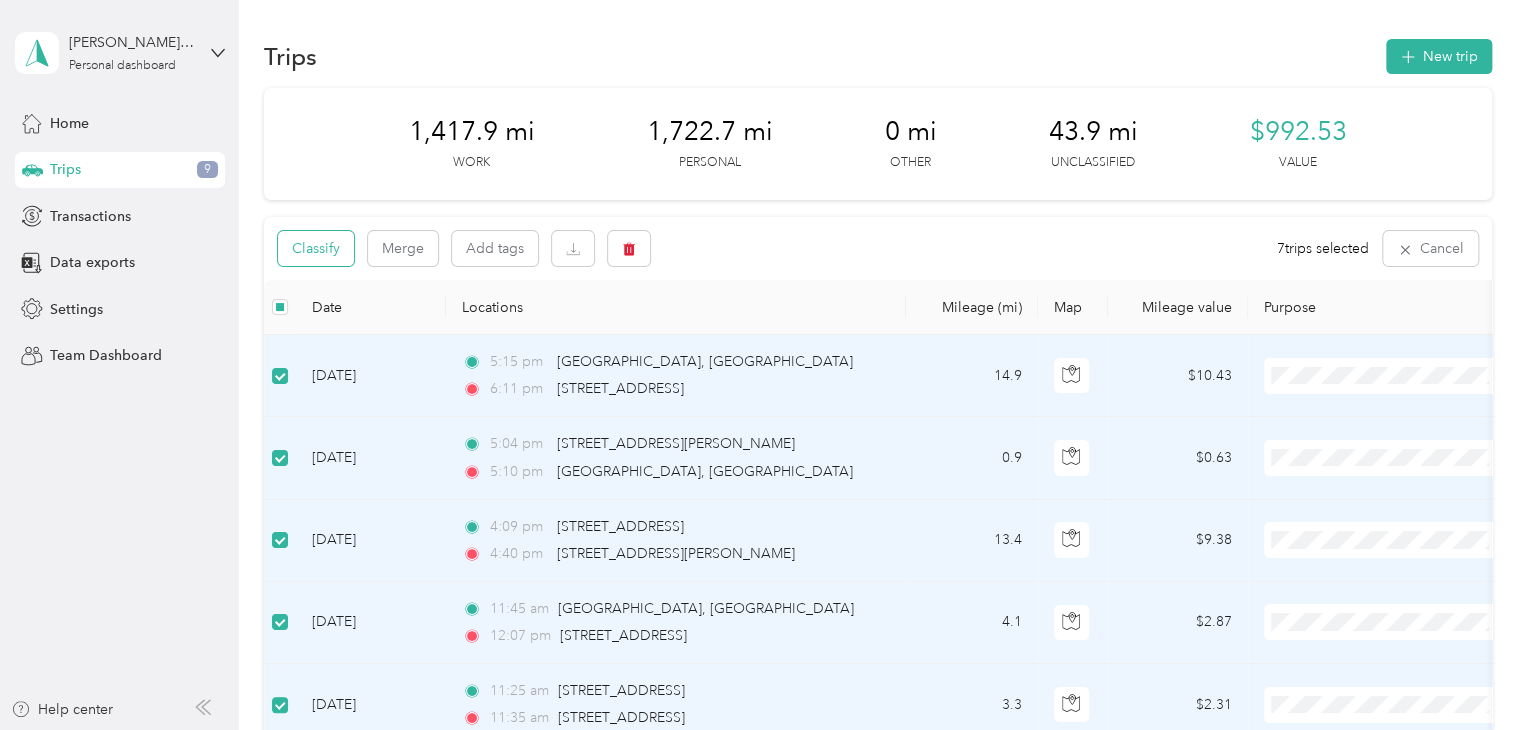 click on "Classify" at bounding box center (316, 248) 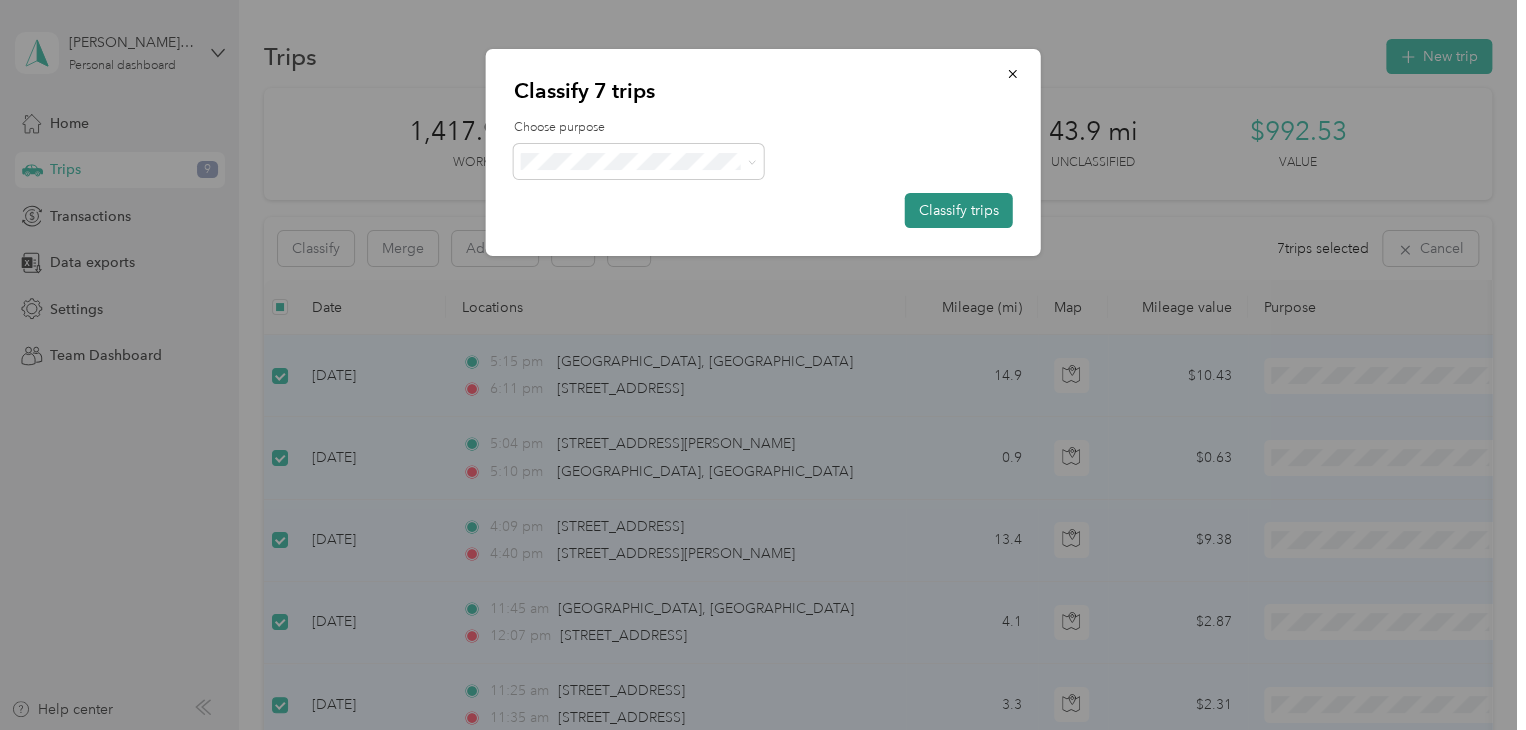 click on "Classify trips" at bounding box center [959, 210] 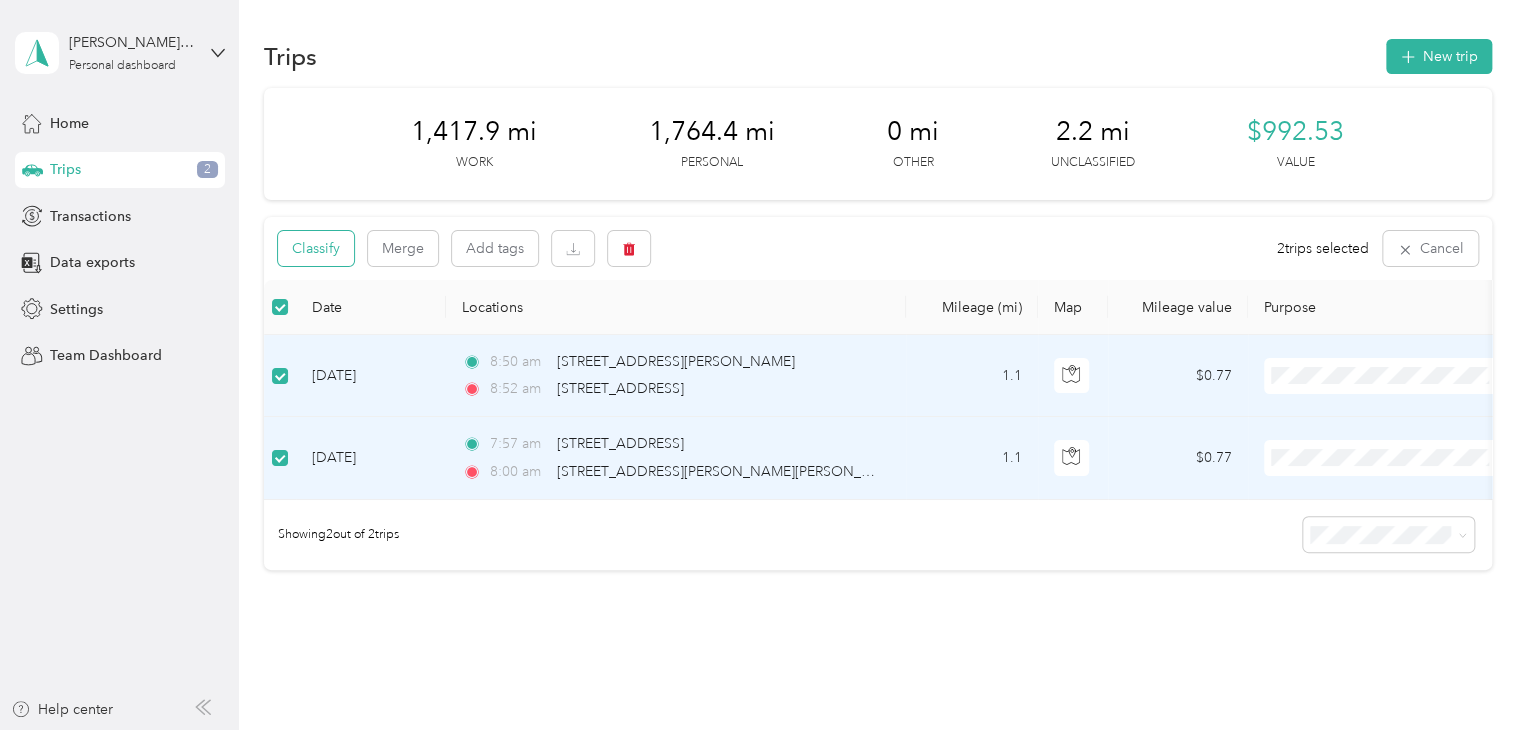 click on "Classify" at bounding box center (316, 248) 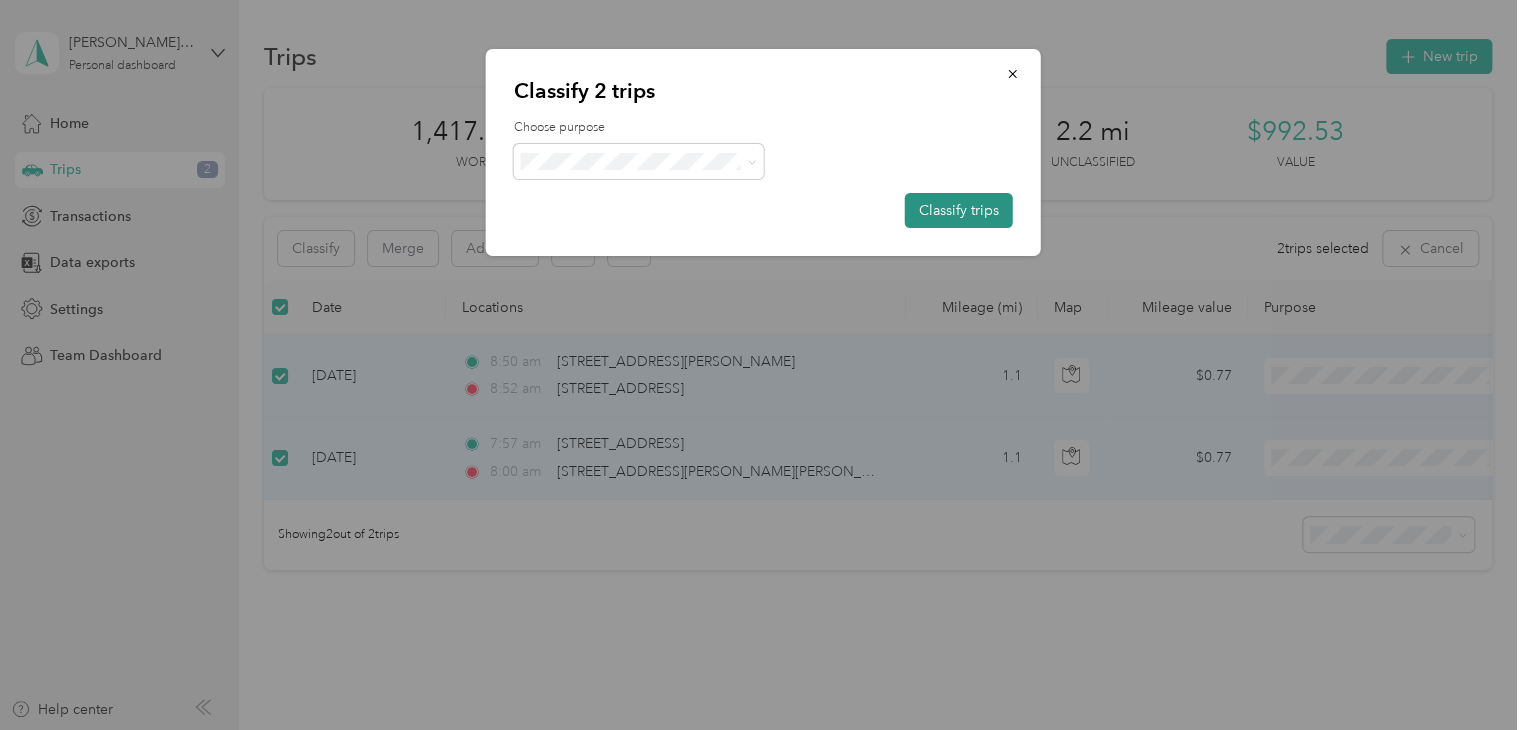 click on "Classify trips" at bounding box center (959, 210) 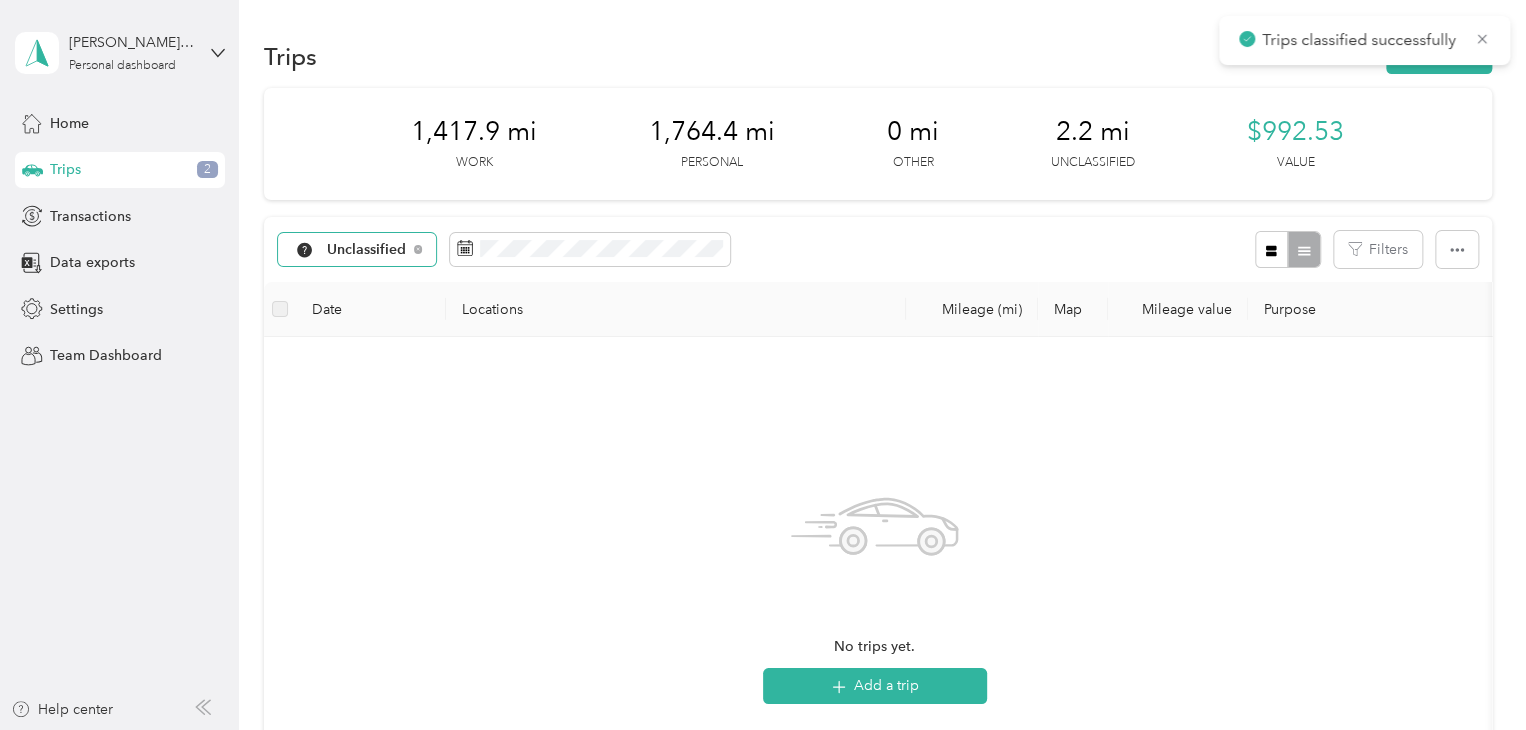 click on "Unclassified" at bounding box center (367, 250) 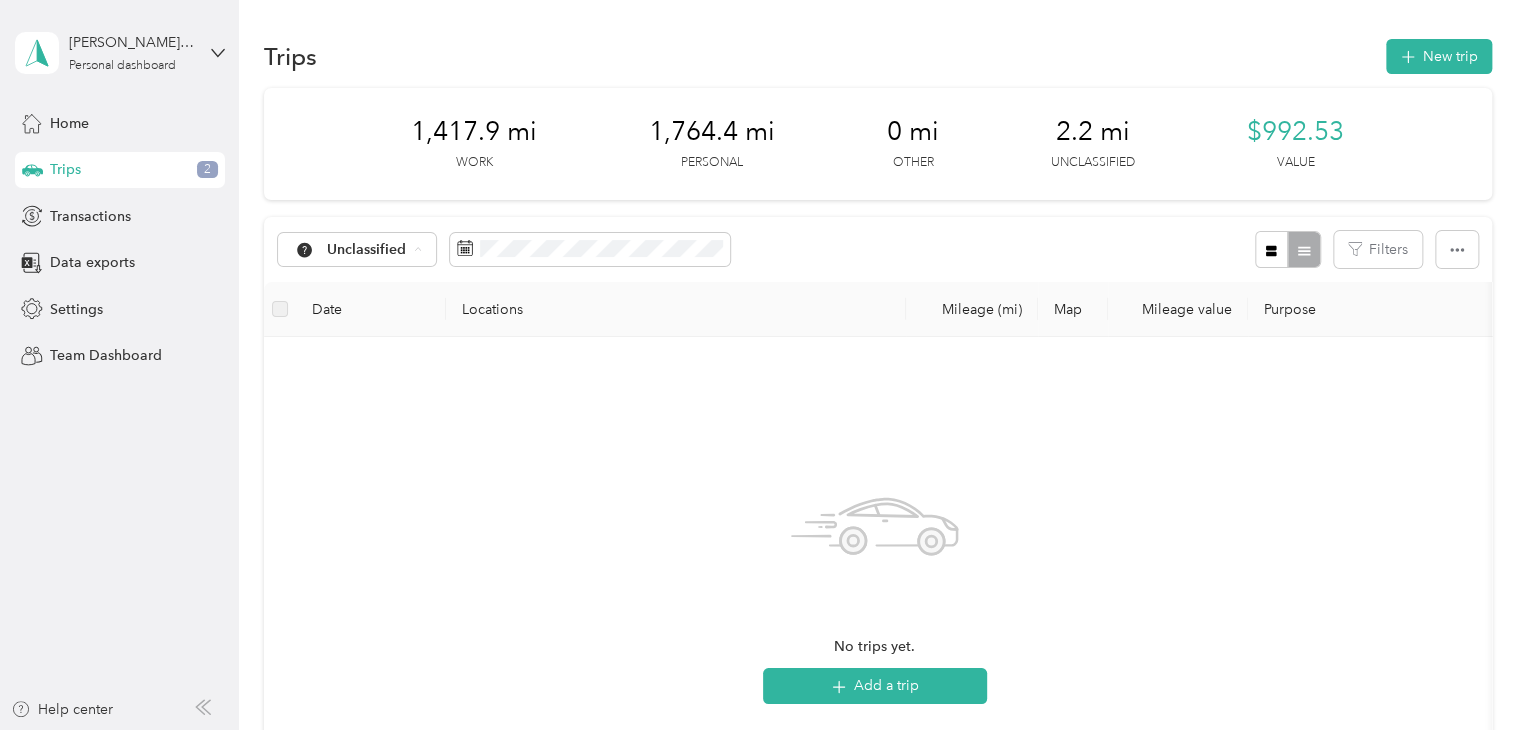 click on "All purposes" at bounding box center [361, 285] 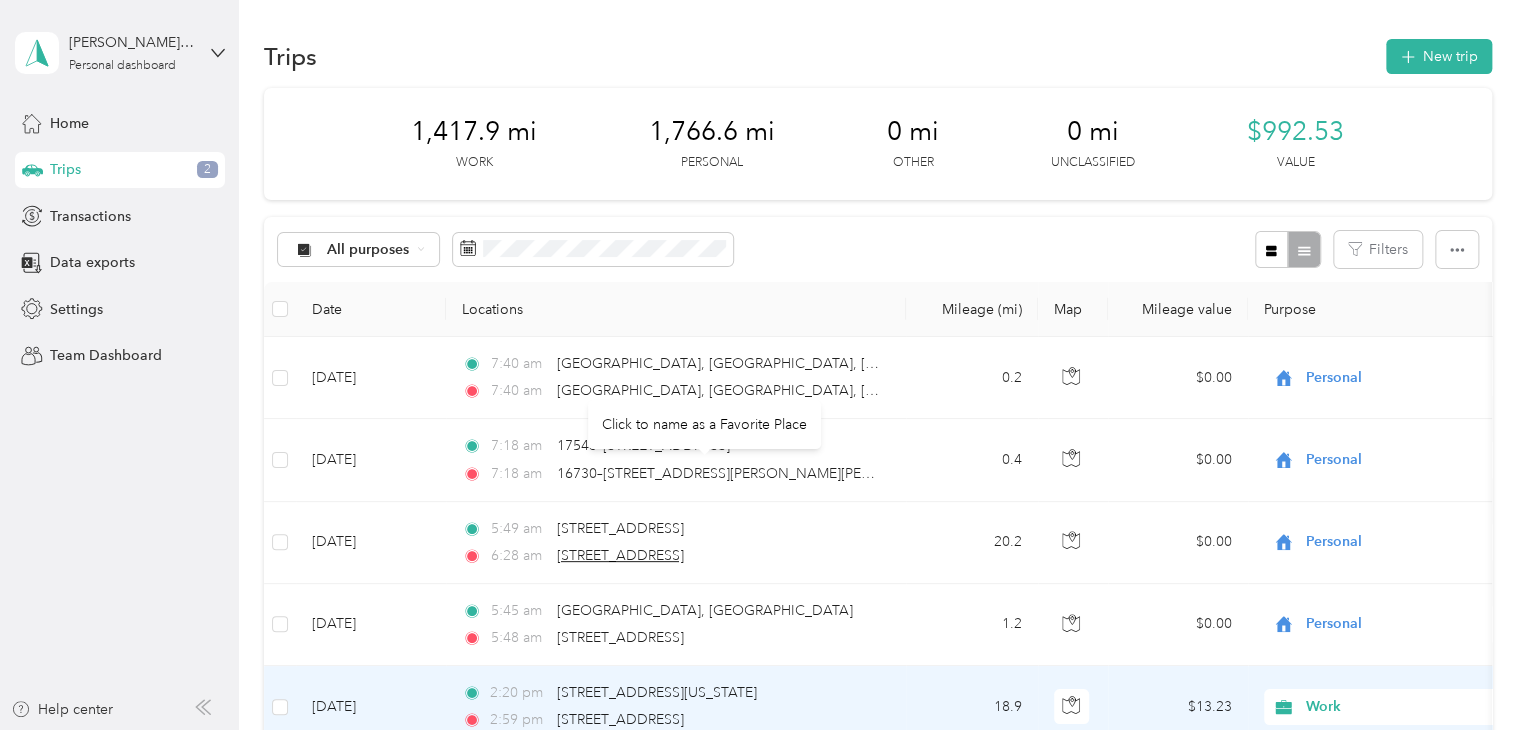 scroll, scrollTop: 0, scrollLeft: 0, axis: both 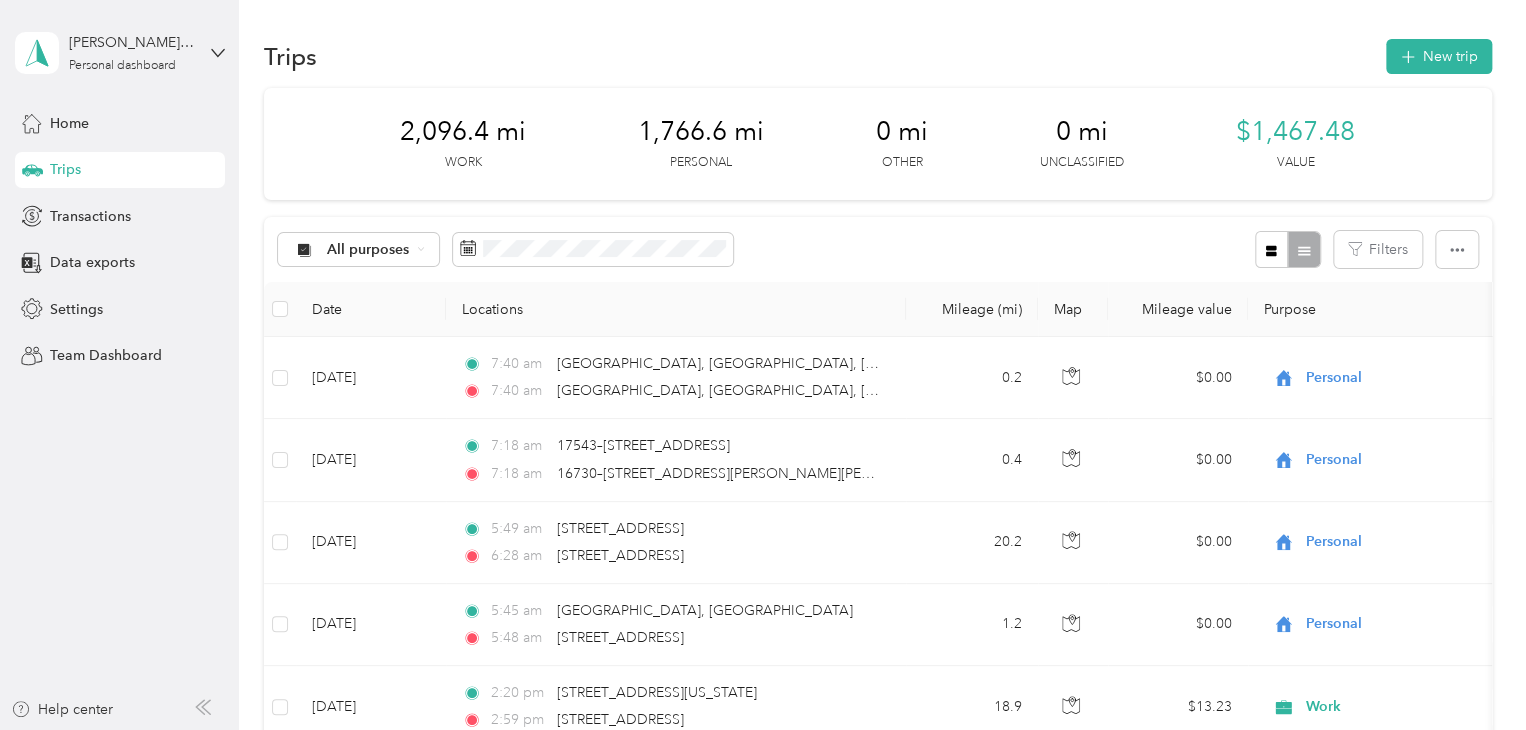 click on "Purpose" at bounding box center [1388, 309] 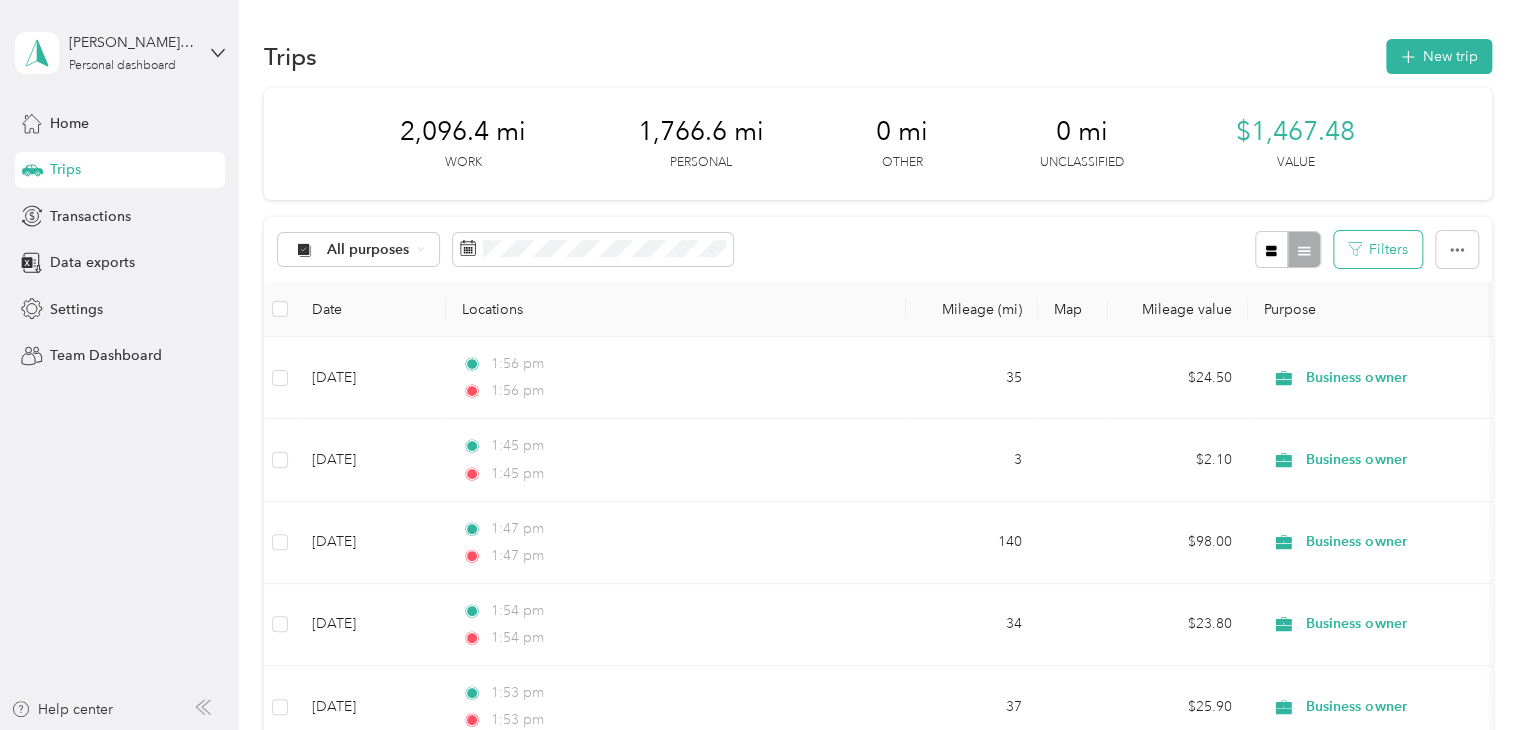 click on "Filters" at bounding box center (1378, 249) 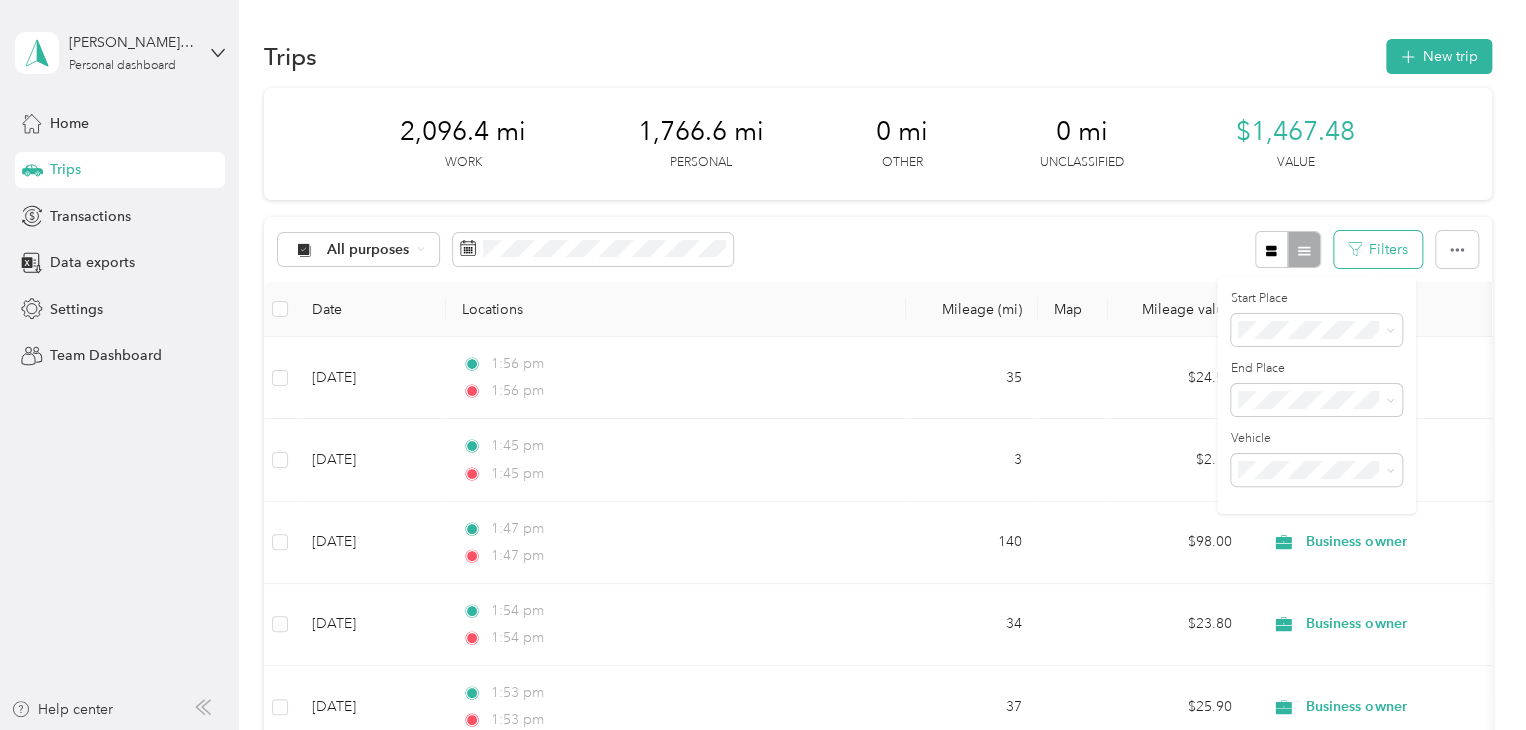 click on "Filters" at bounding box center (1378, 249) 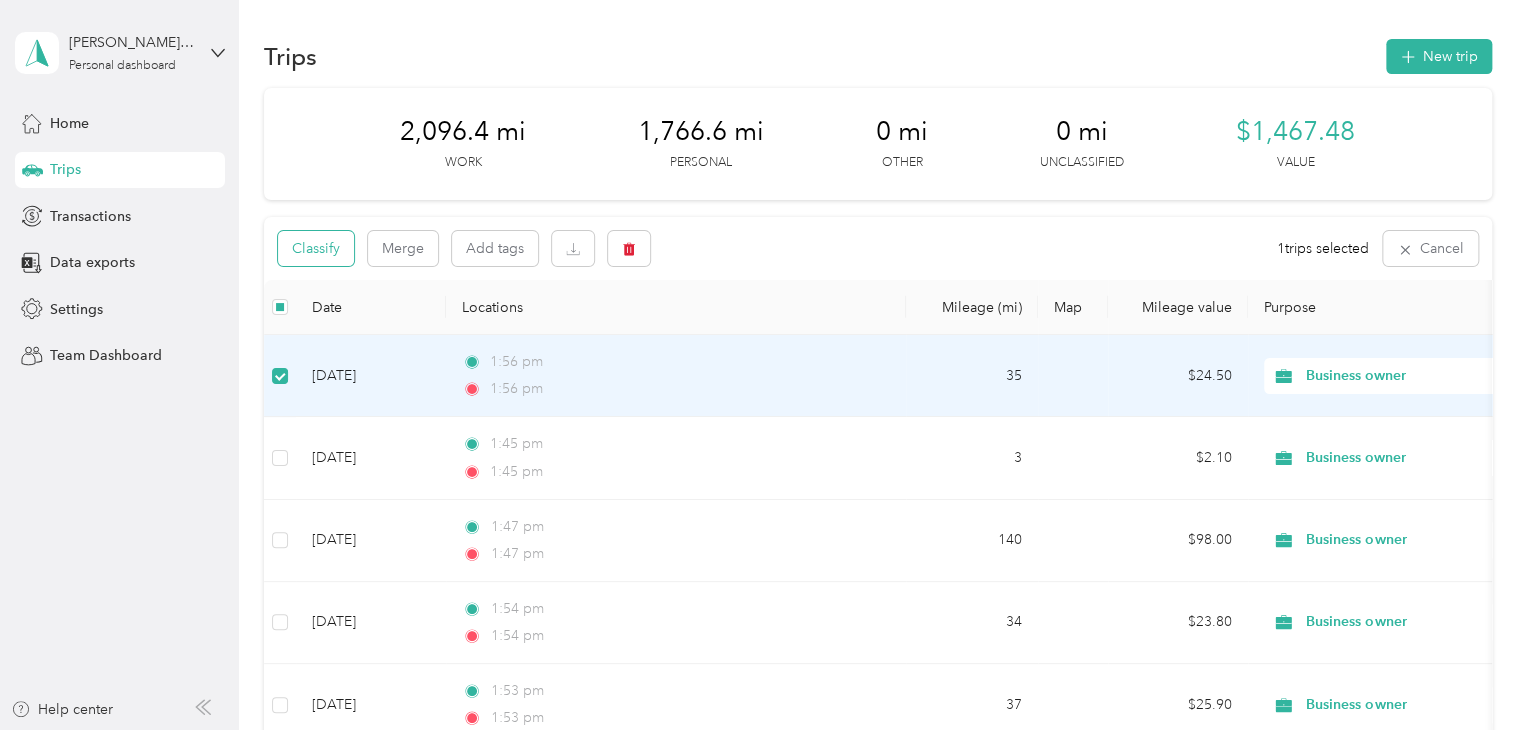 click on "Classify" at bounding box center [316, 248] 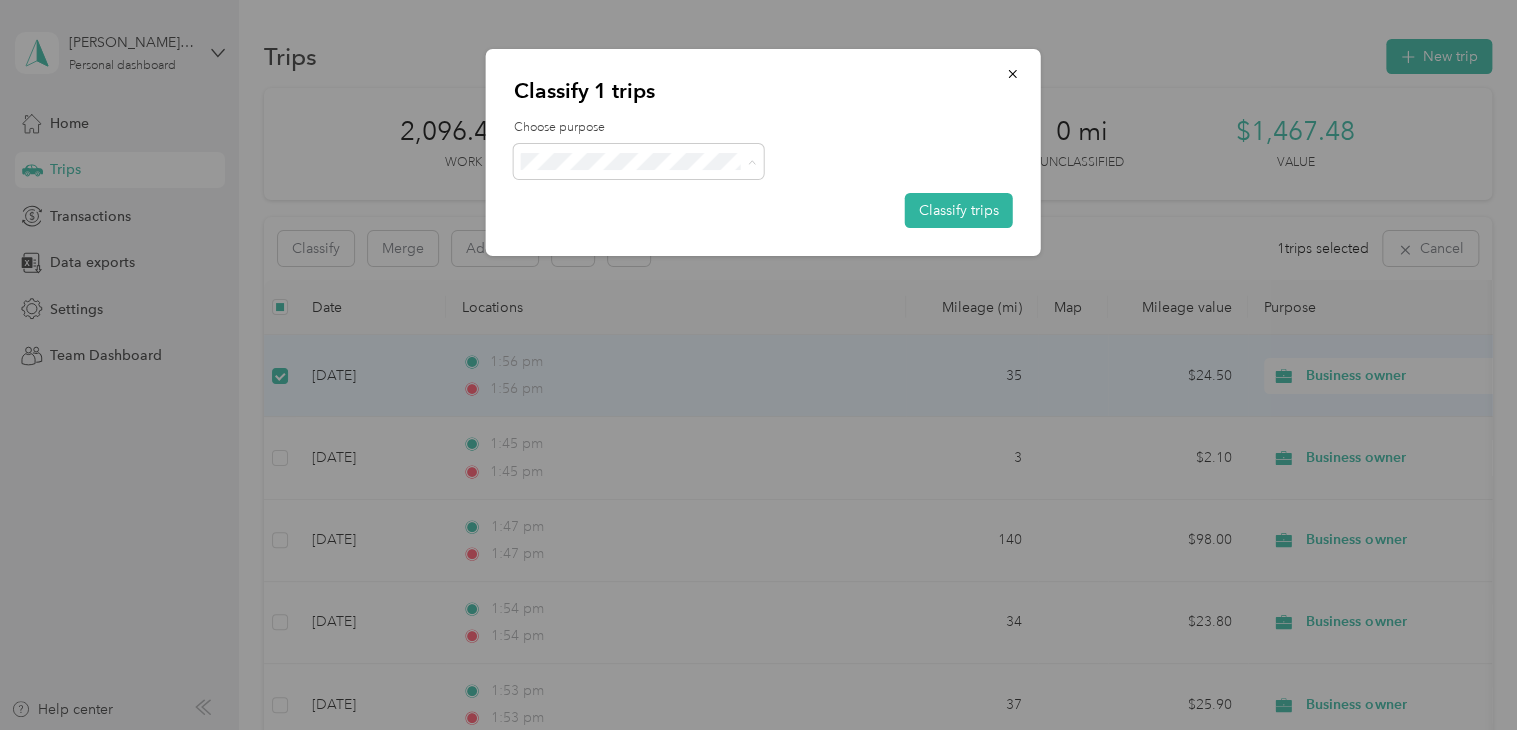 click on "Work" at bounding box center (656, 198) 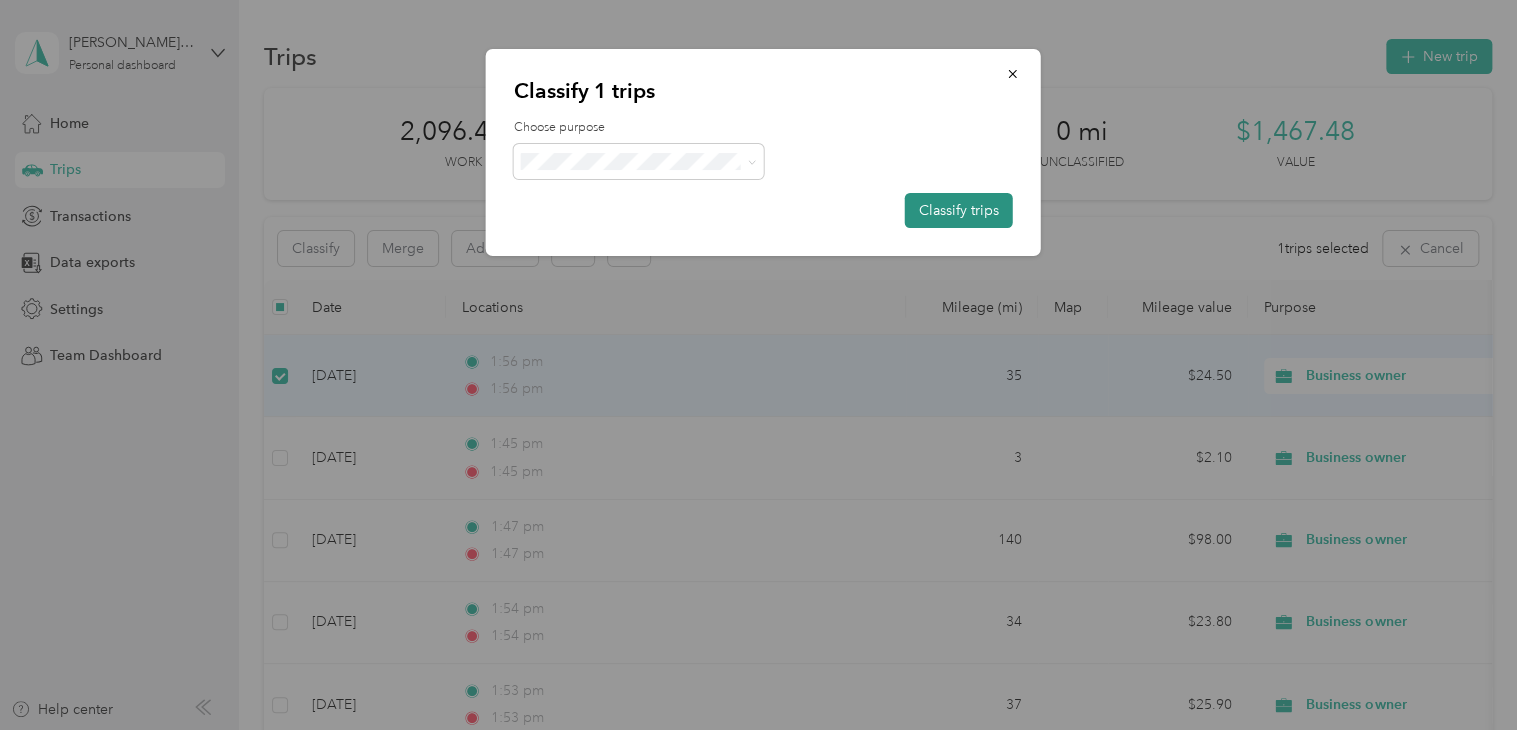 click on "Classify trips" at bounding box center (959, 210) 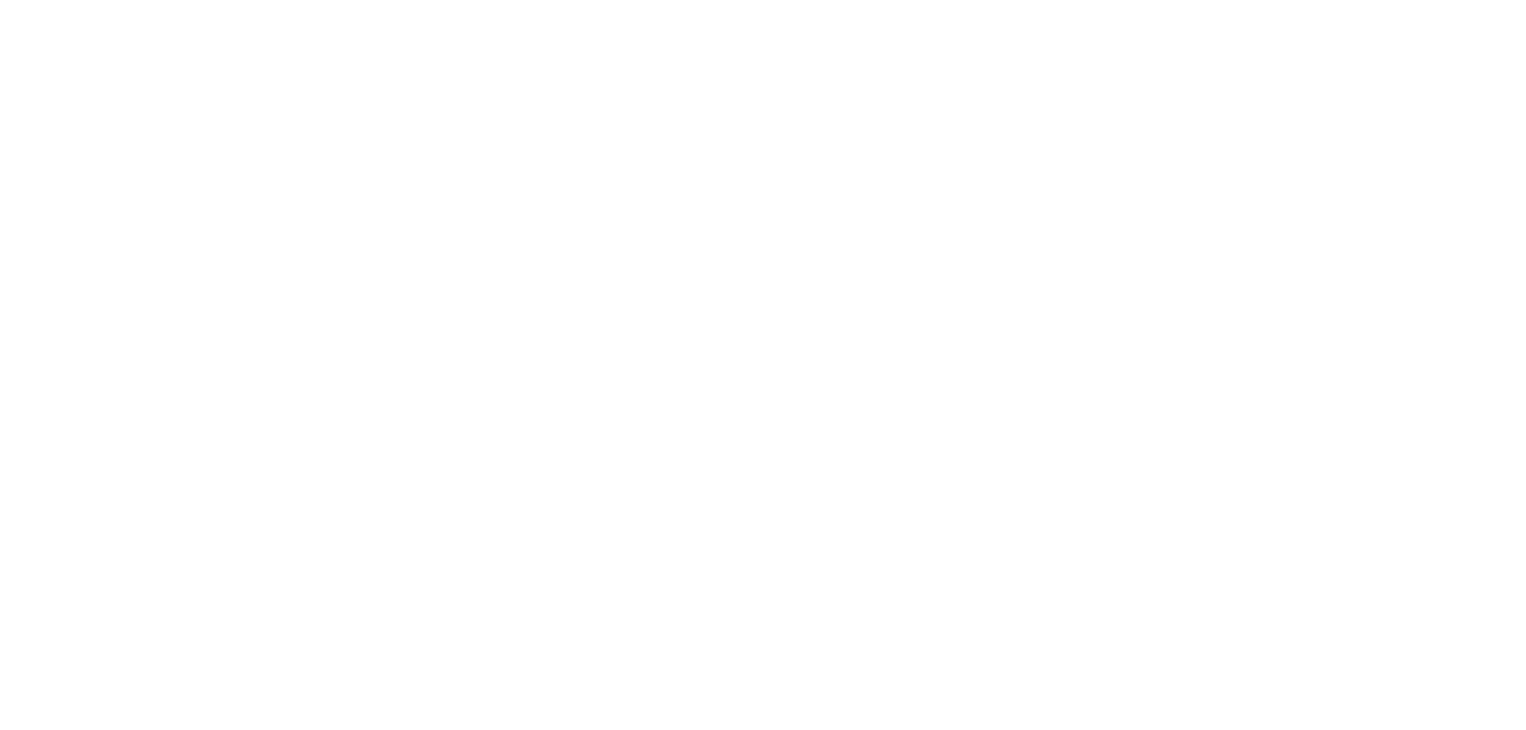 scroll, scrollTop: 0, scrollLeft: 0, axis: both 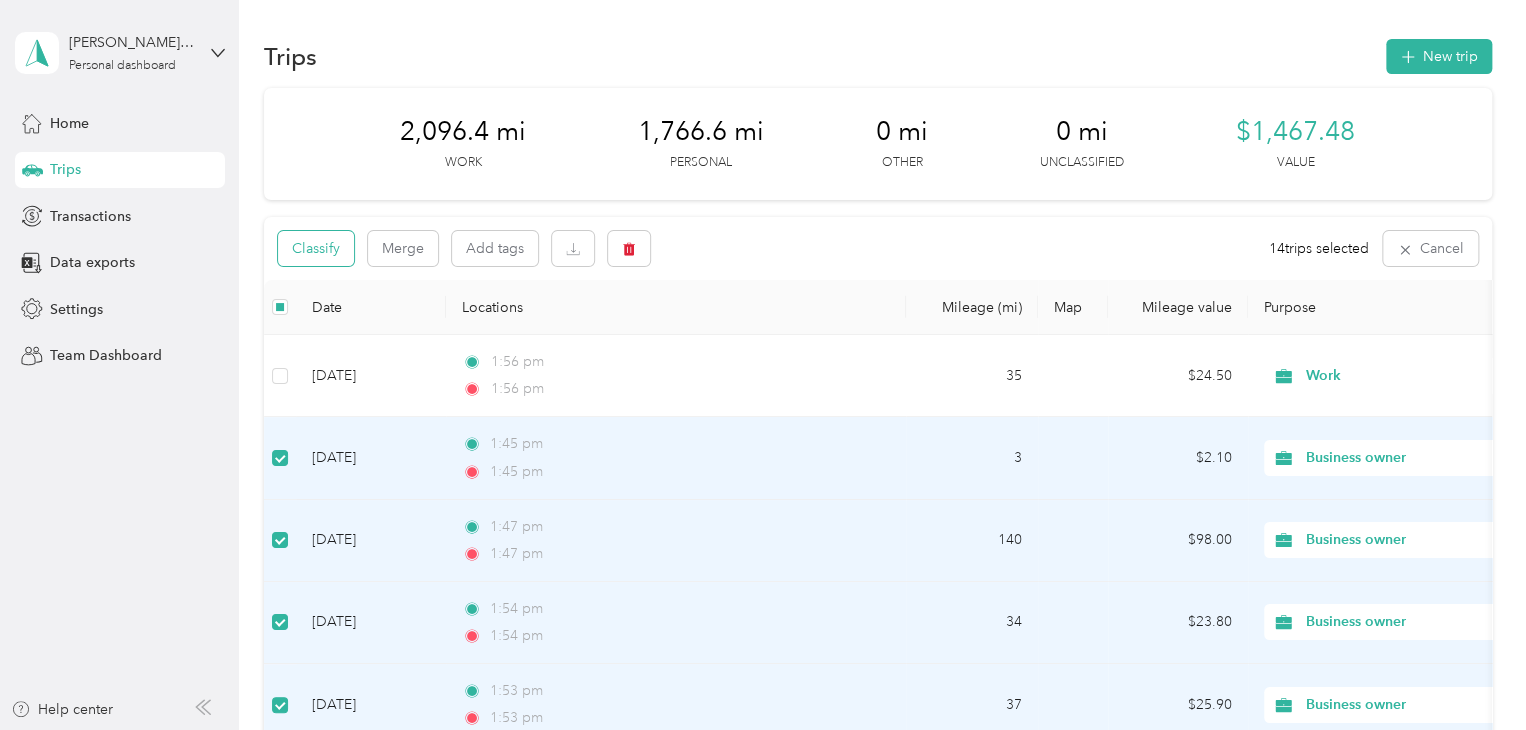 click on "Classify" at bounding box center (316, 248) 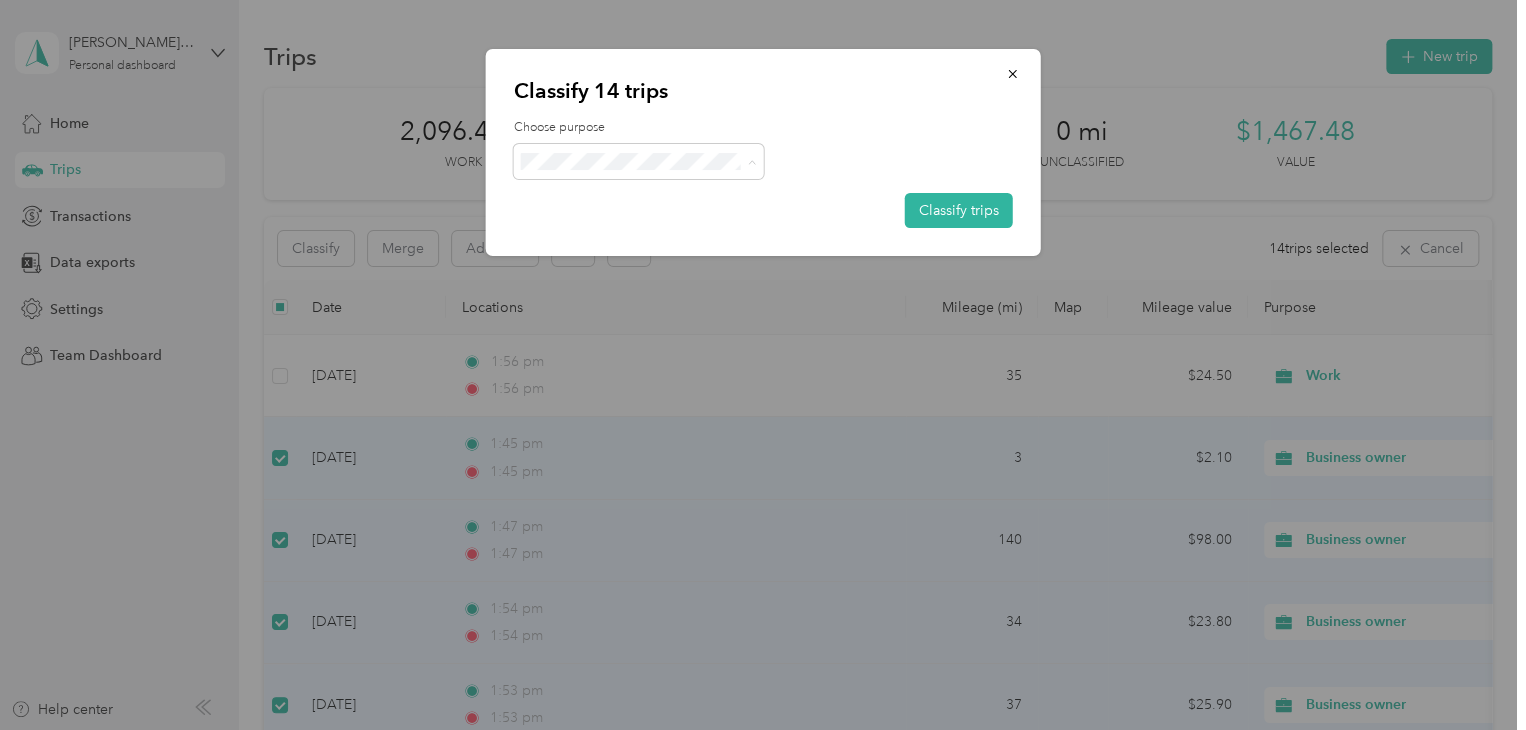 click on "Work" at bounding box center (638, 198) 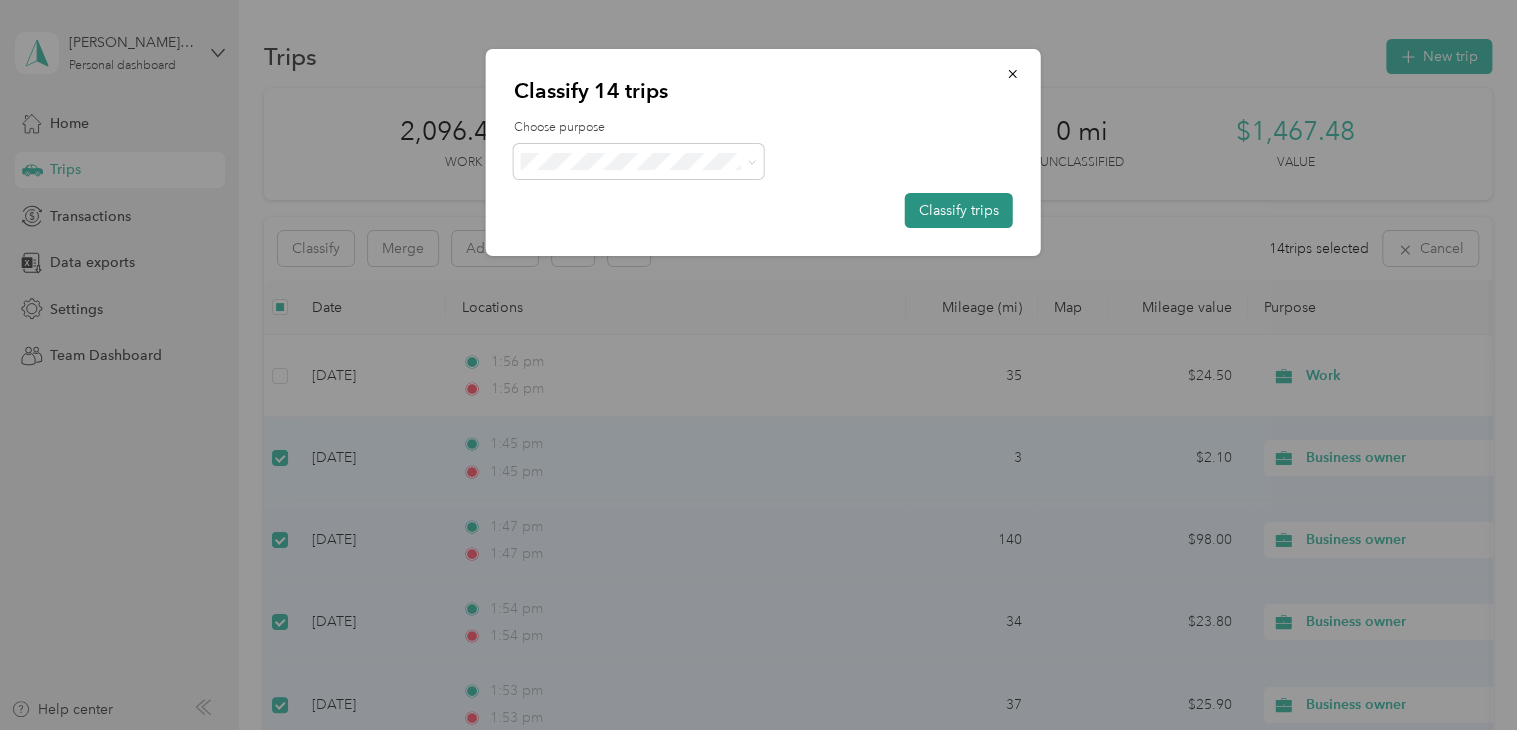 click on "Classify trips" at bounding box center [959, 210] 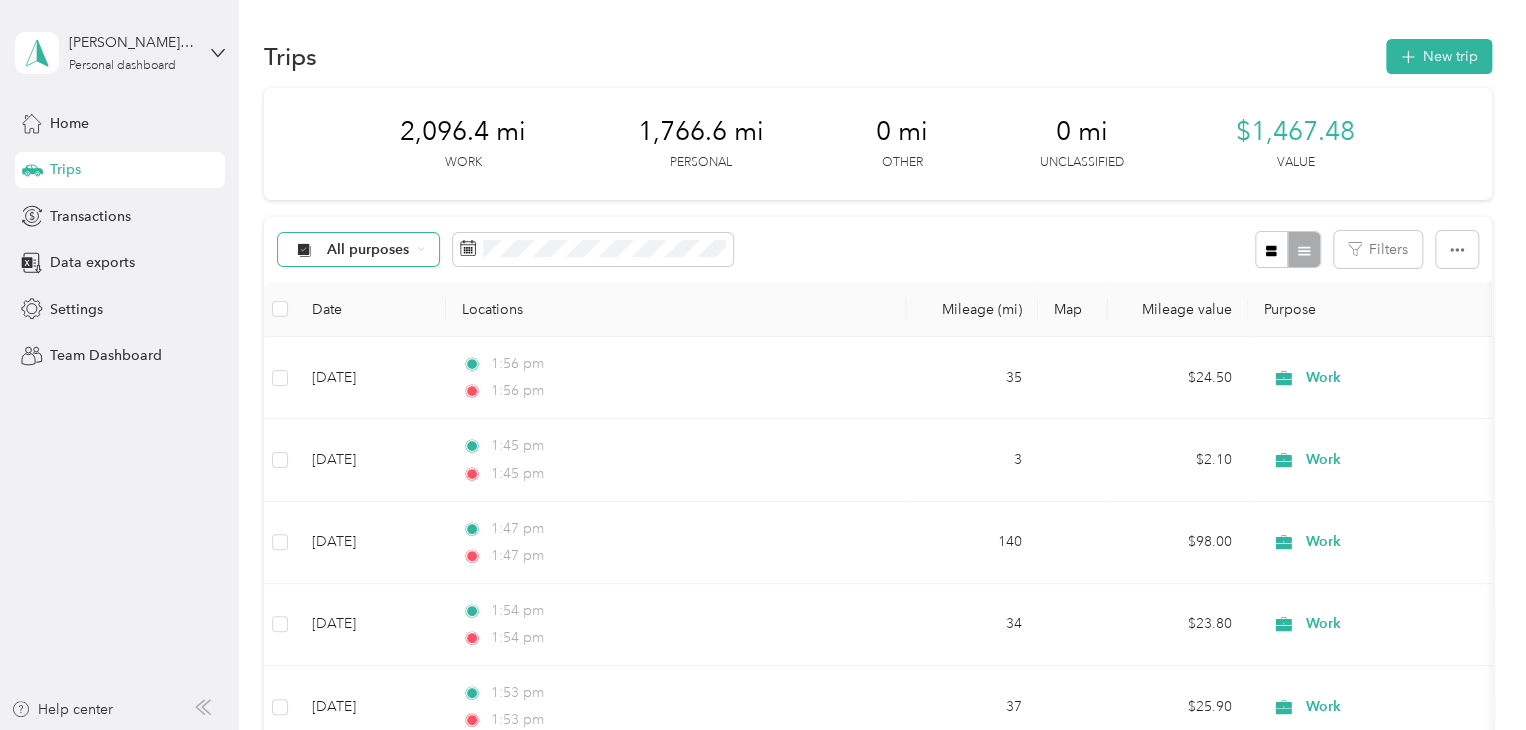 click on "All purposes" at bounding box center (368, 250) 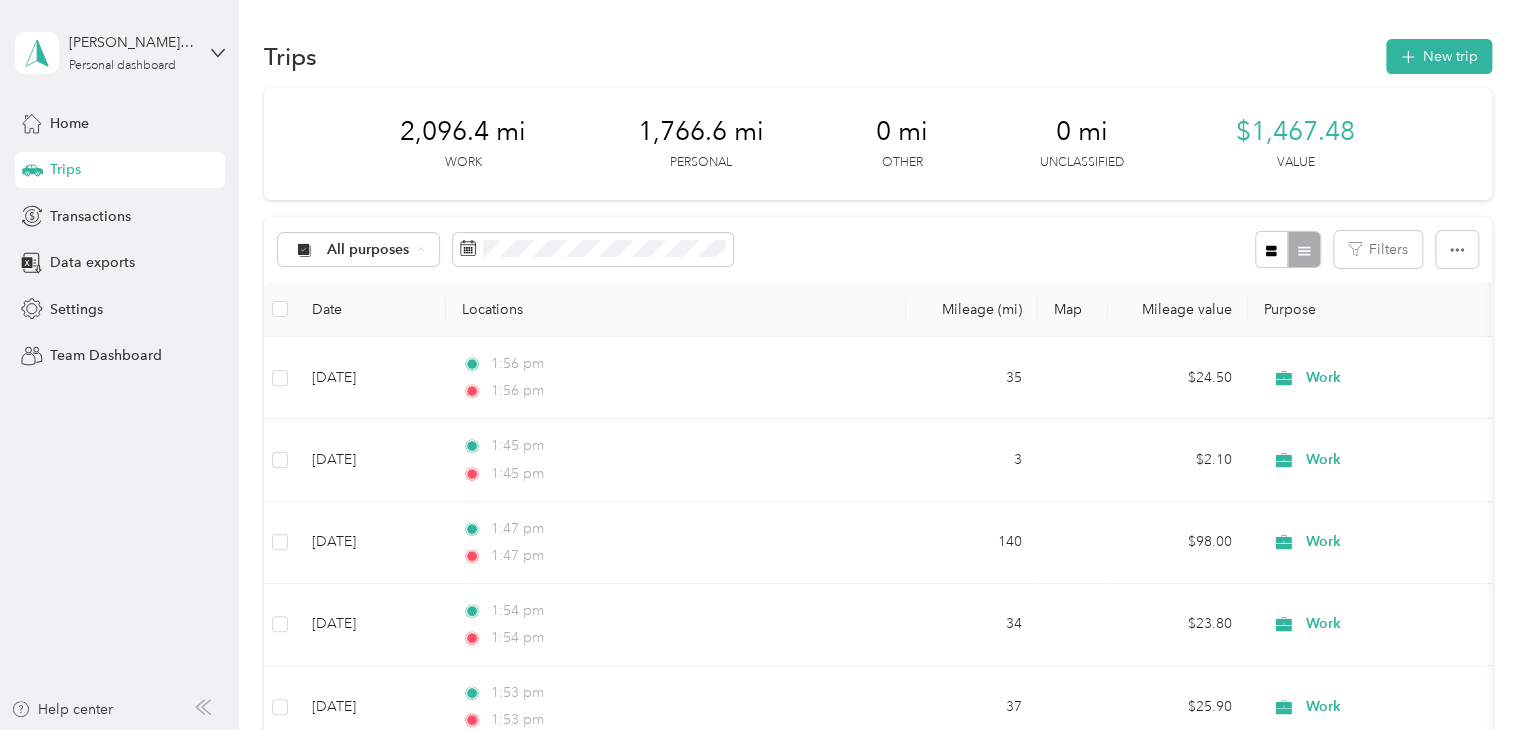 click on "Business owner" at bounding box center [377, 425] 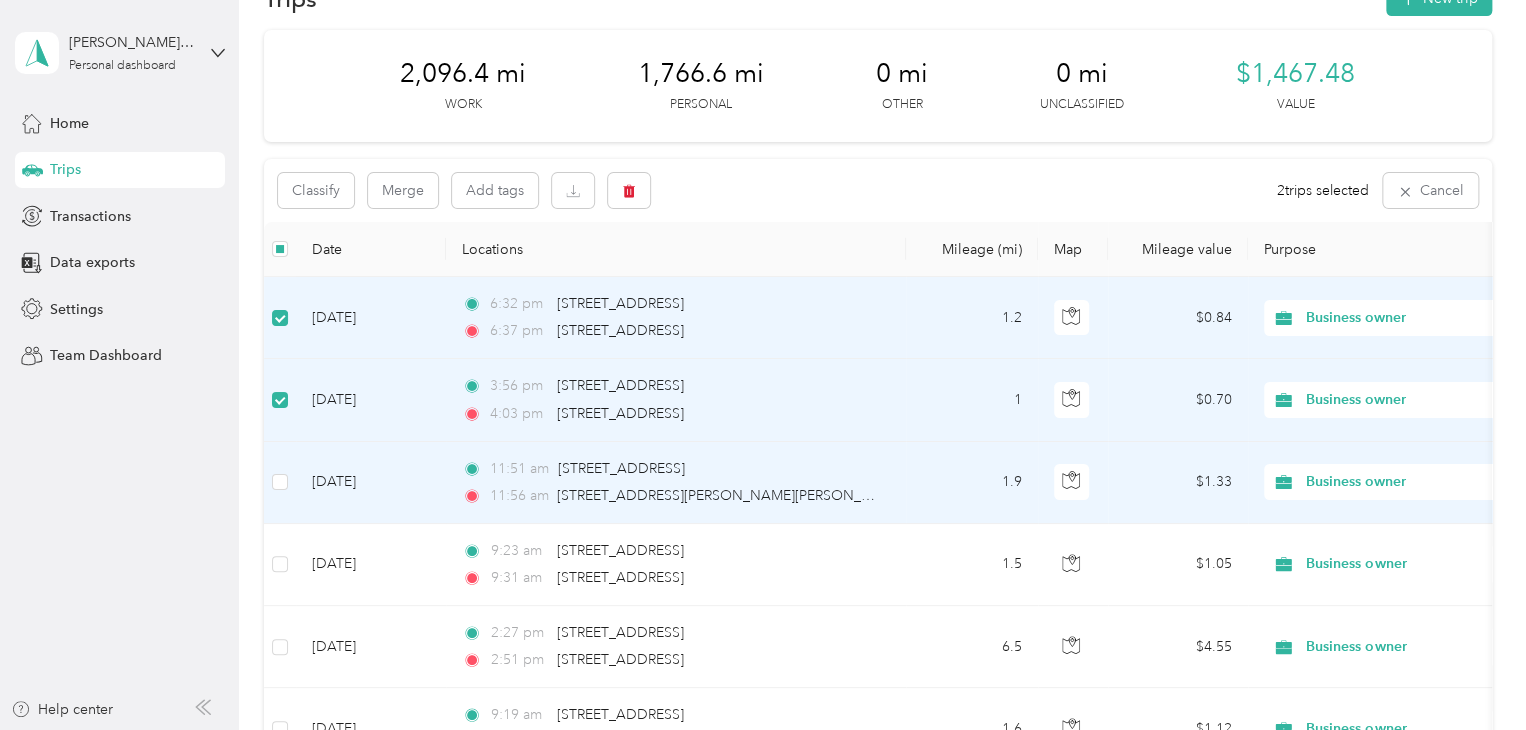 scroll, scrollTop: 56, scrollLeft: 0, axis: vertical 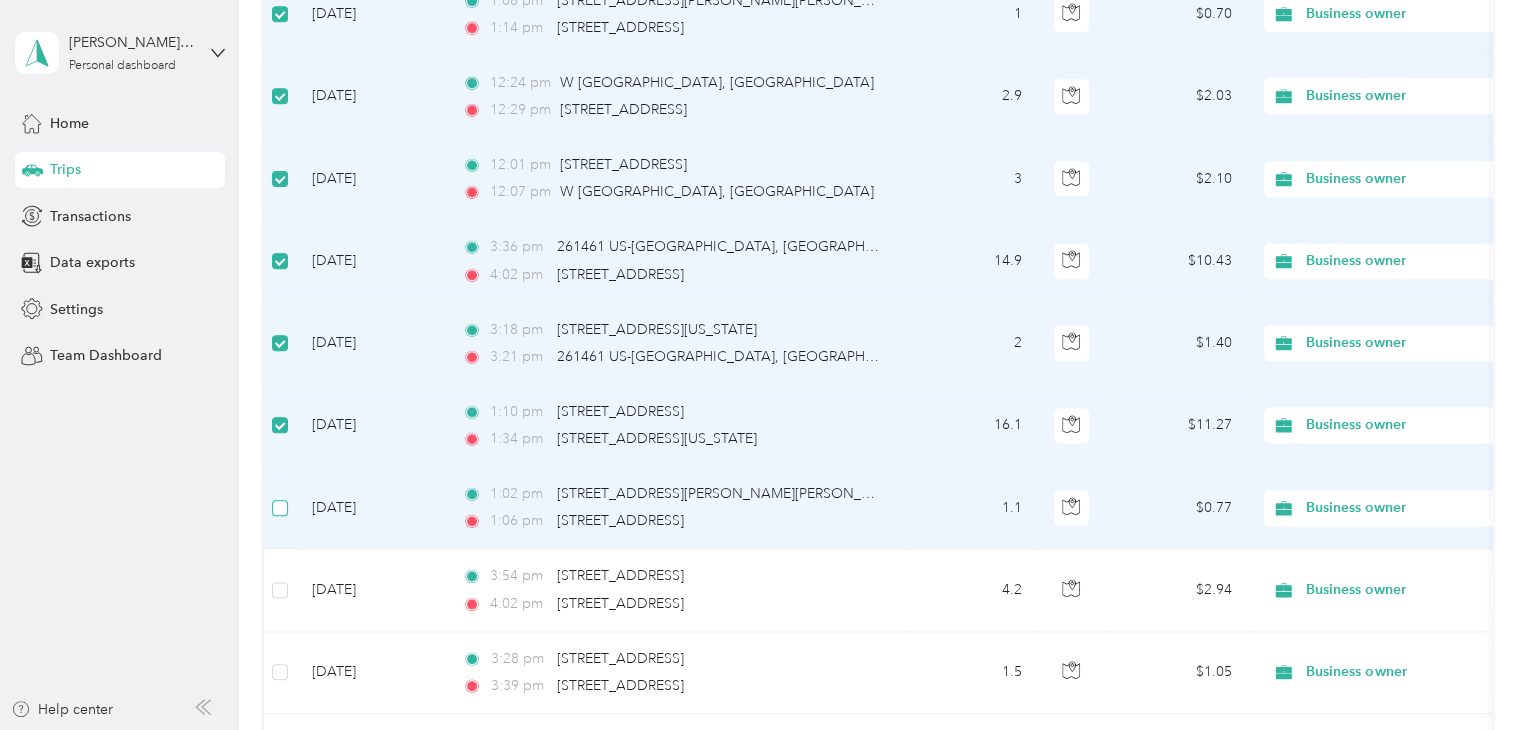 click at bounding box center (280, 508) 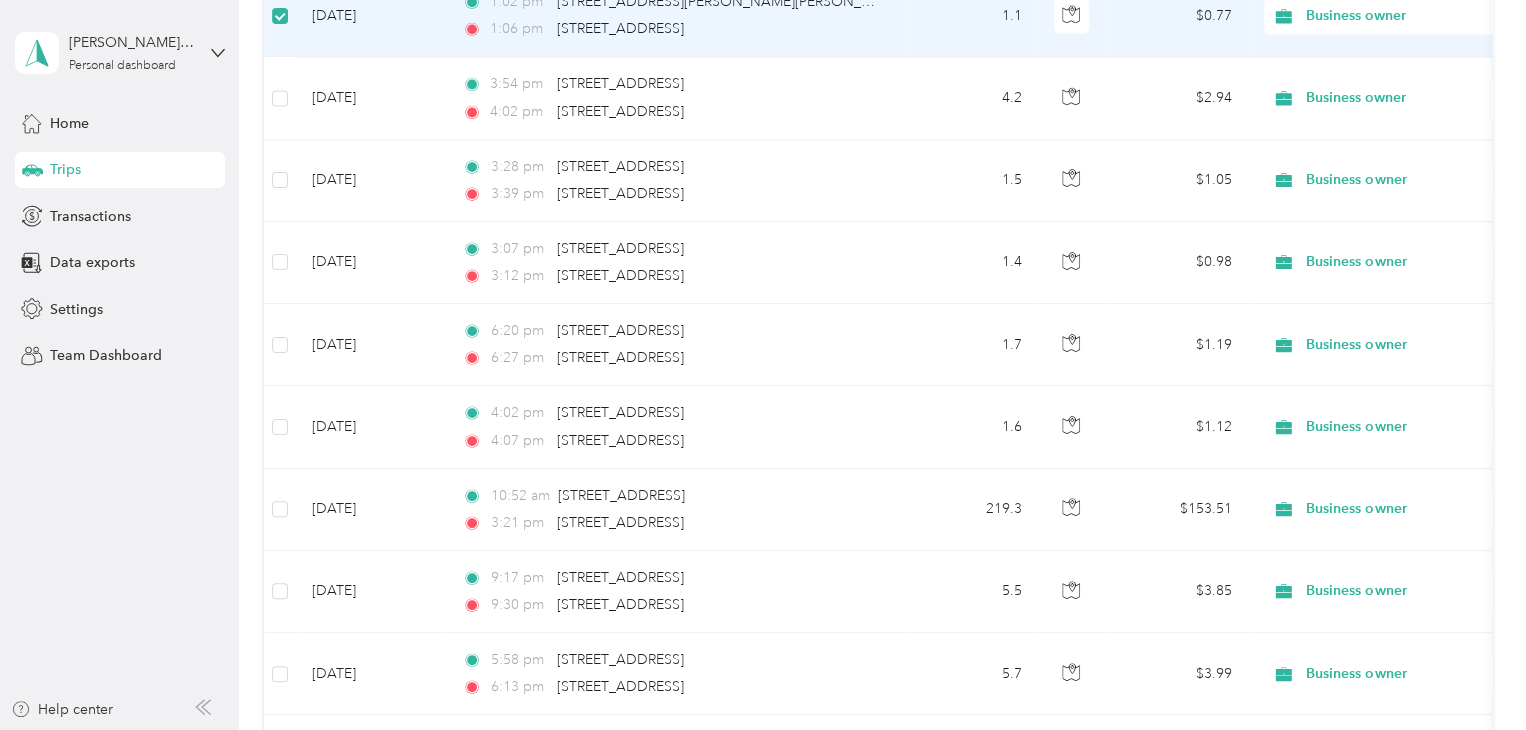 scroll, scrollTop: 1678, scrollLeft: 0, axis: vertical 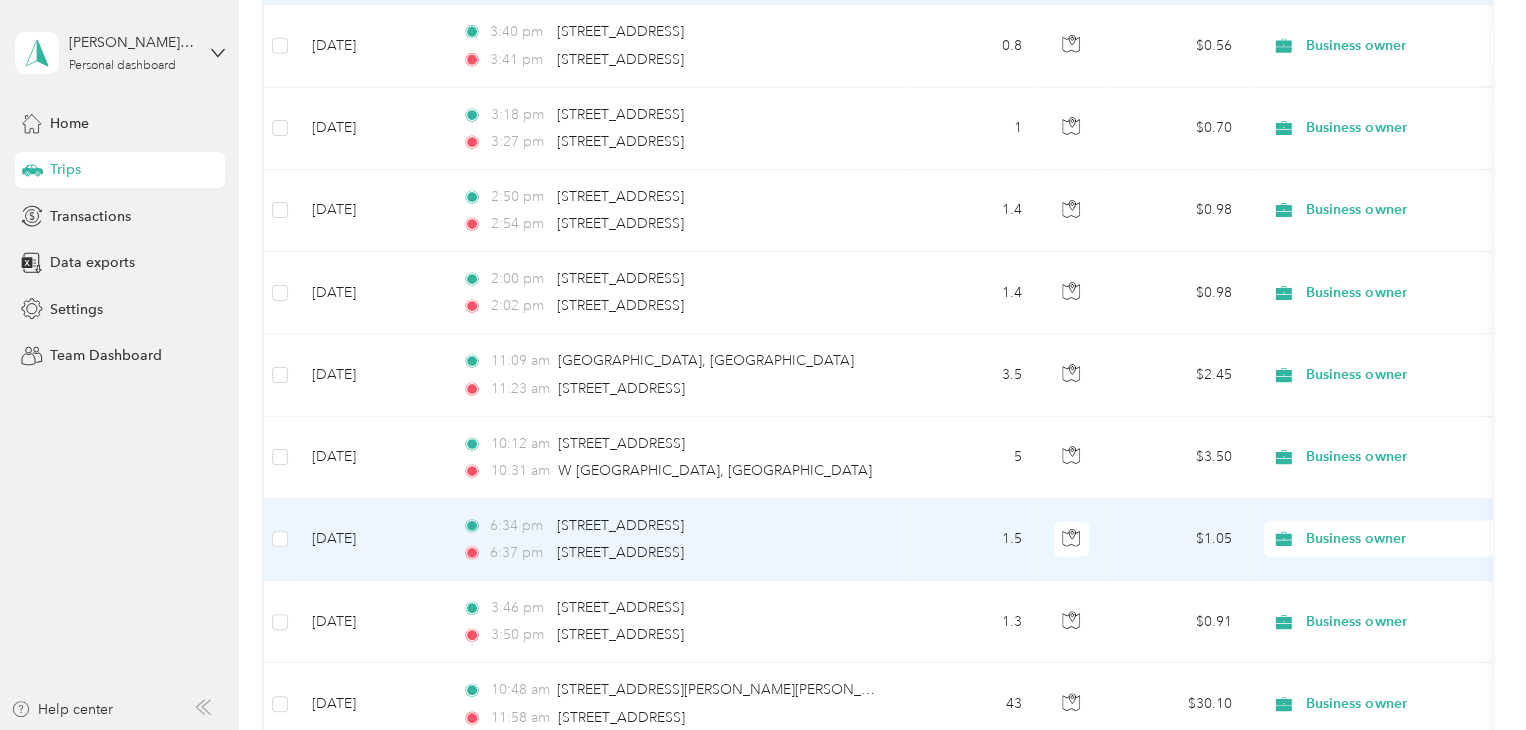 click at bounding box center (280, 539) 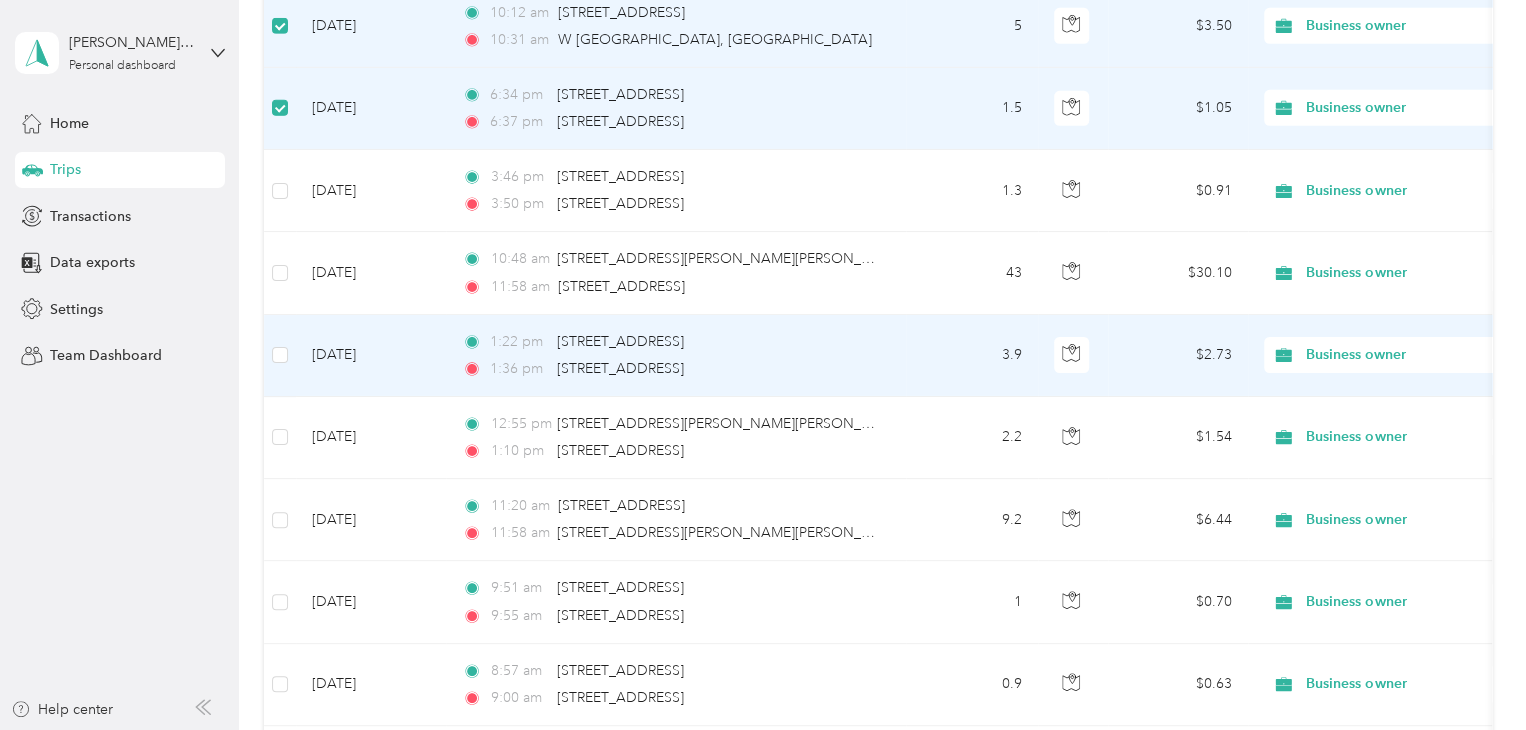 scroll, scrollTop: 3476, scrollLeft: 0, axis: vertical 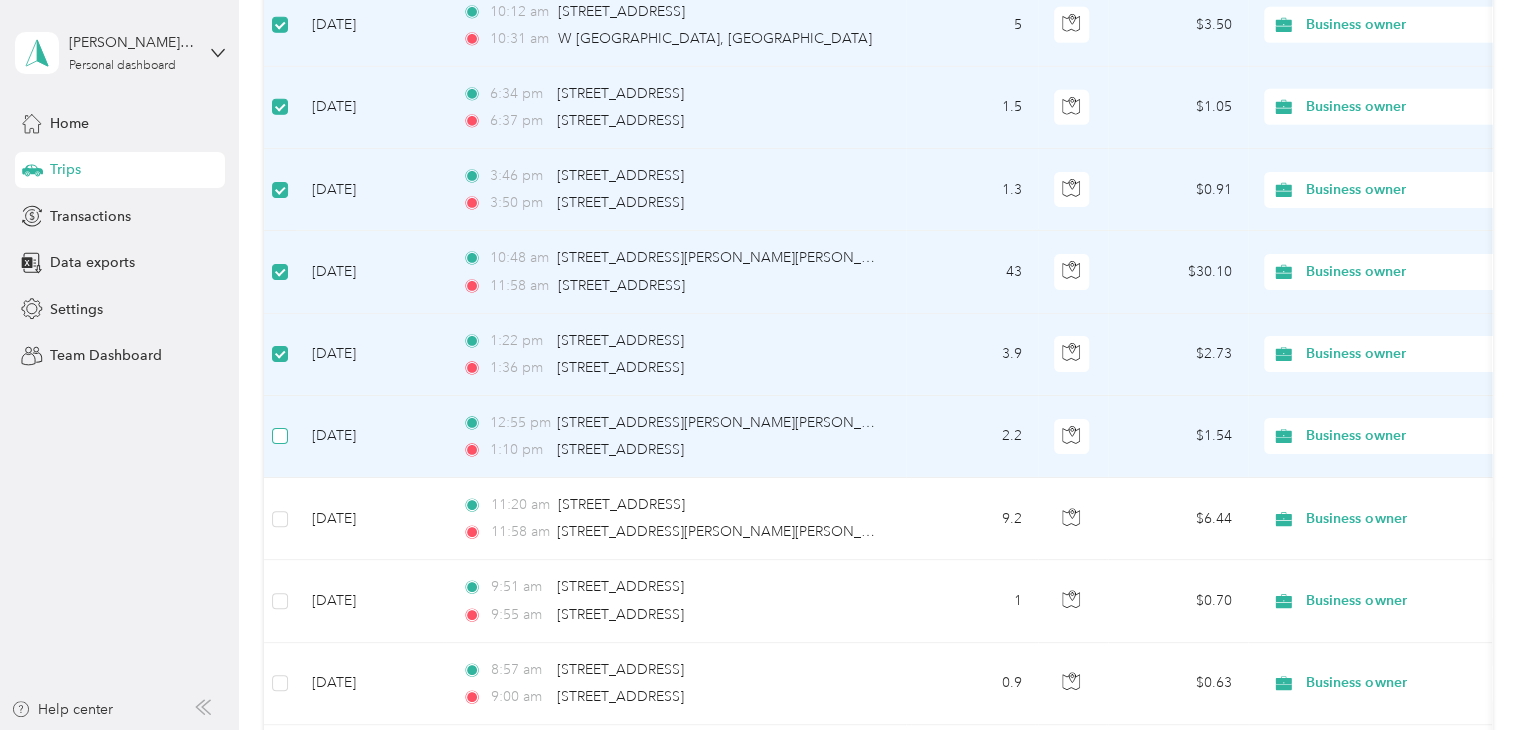 click at bounding box center [280, 436] 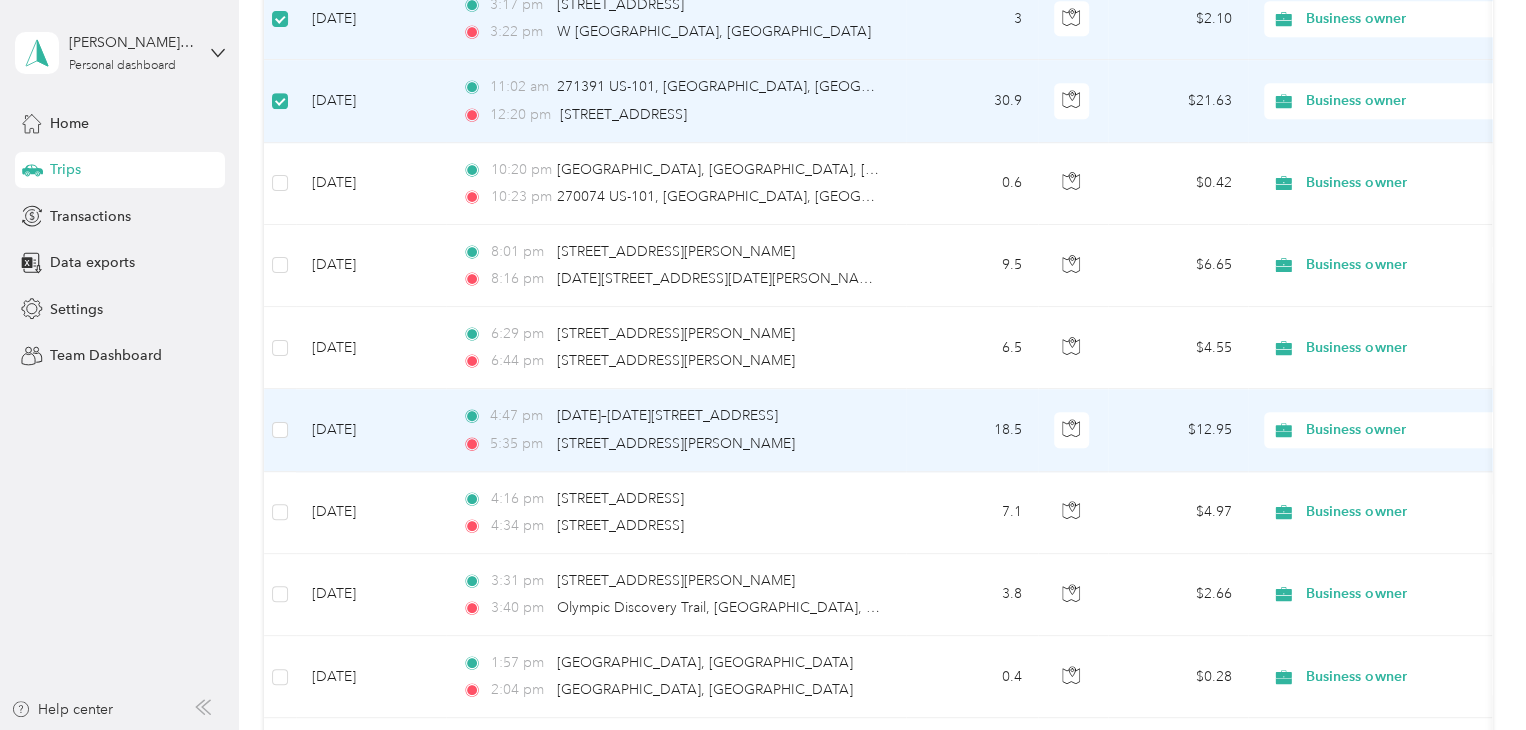 scroll, scrollTop: 4672, scrollLeft: 0, axis: vertical 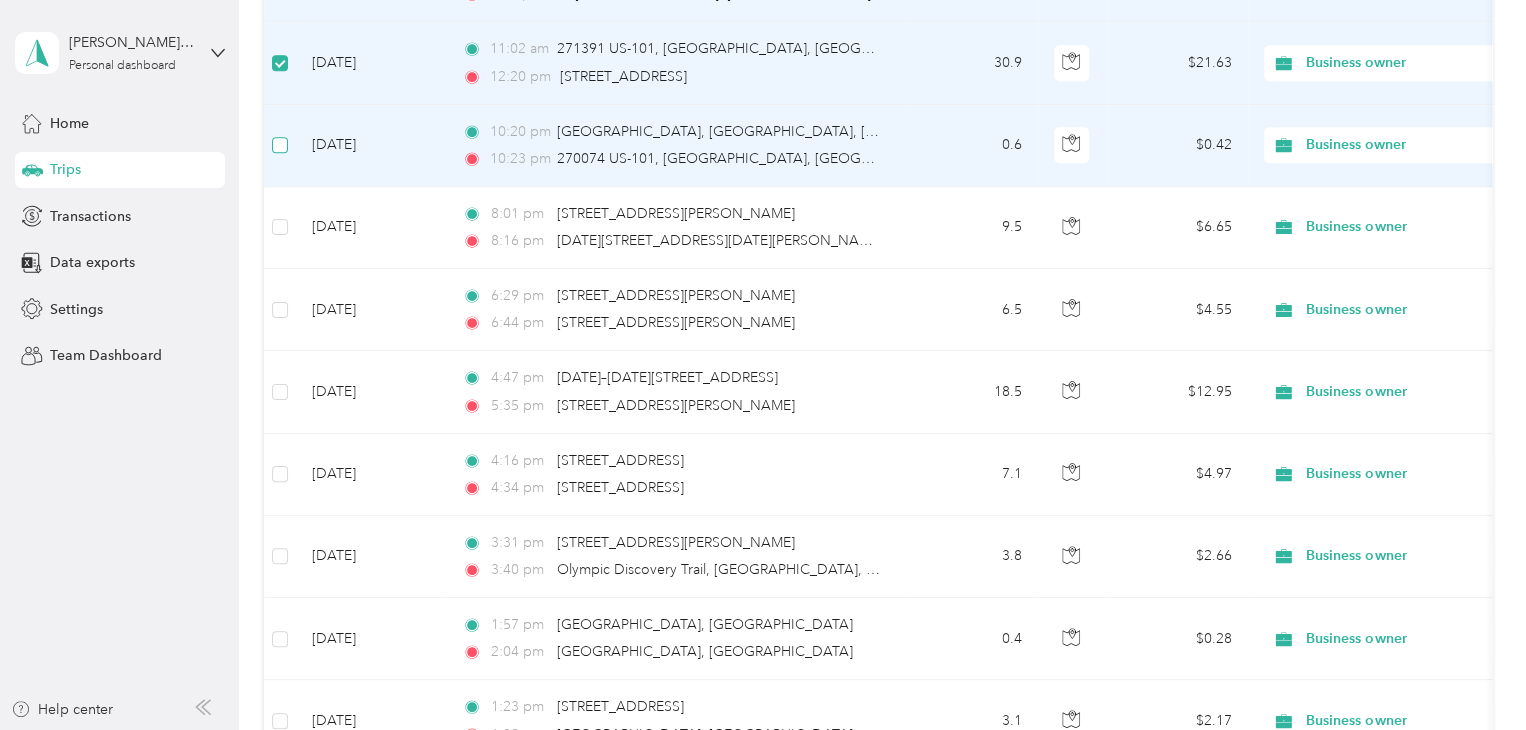 click at bounding box center [280, 145] 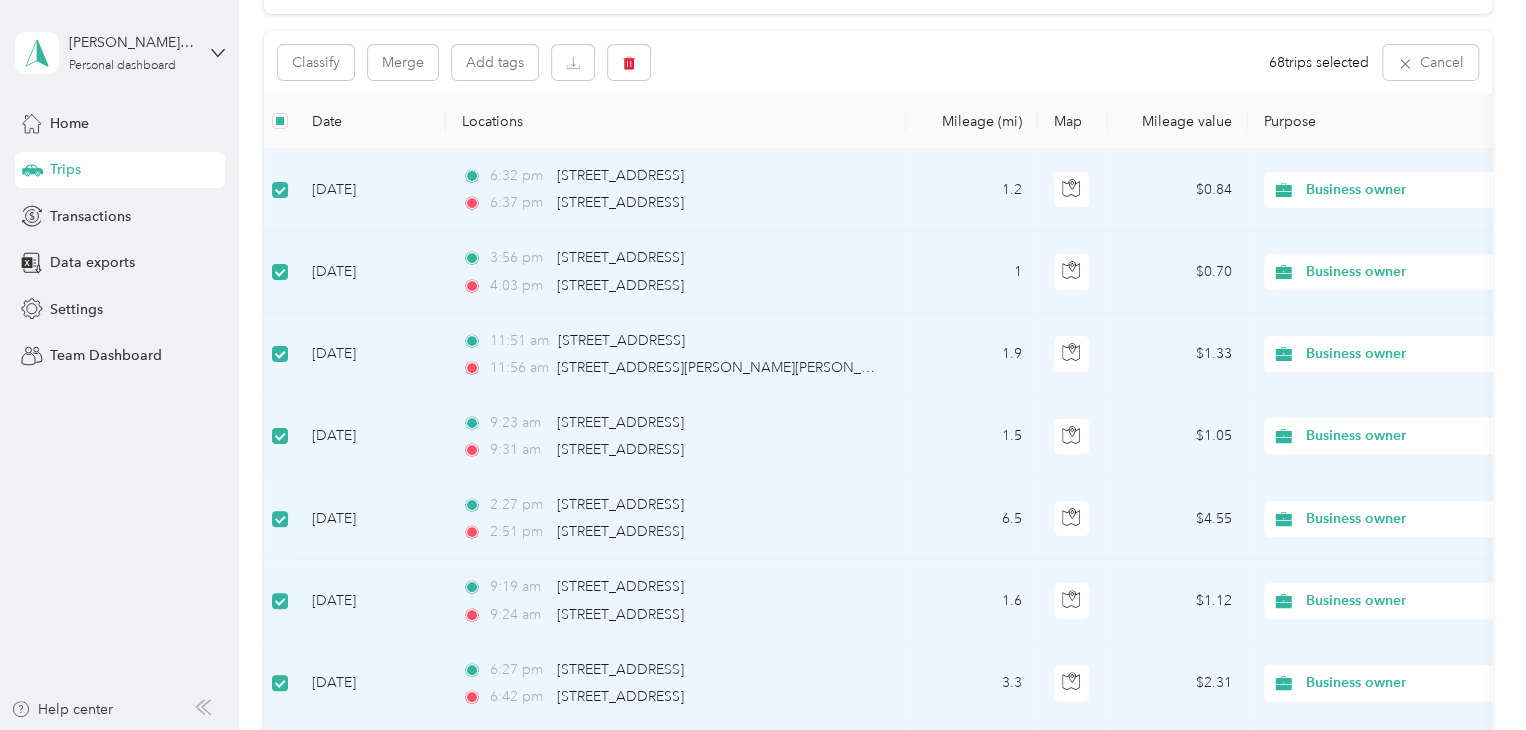 scroll, scrollTop: 0, scrollLeft: 0, axis: both 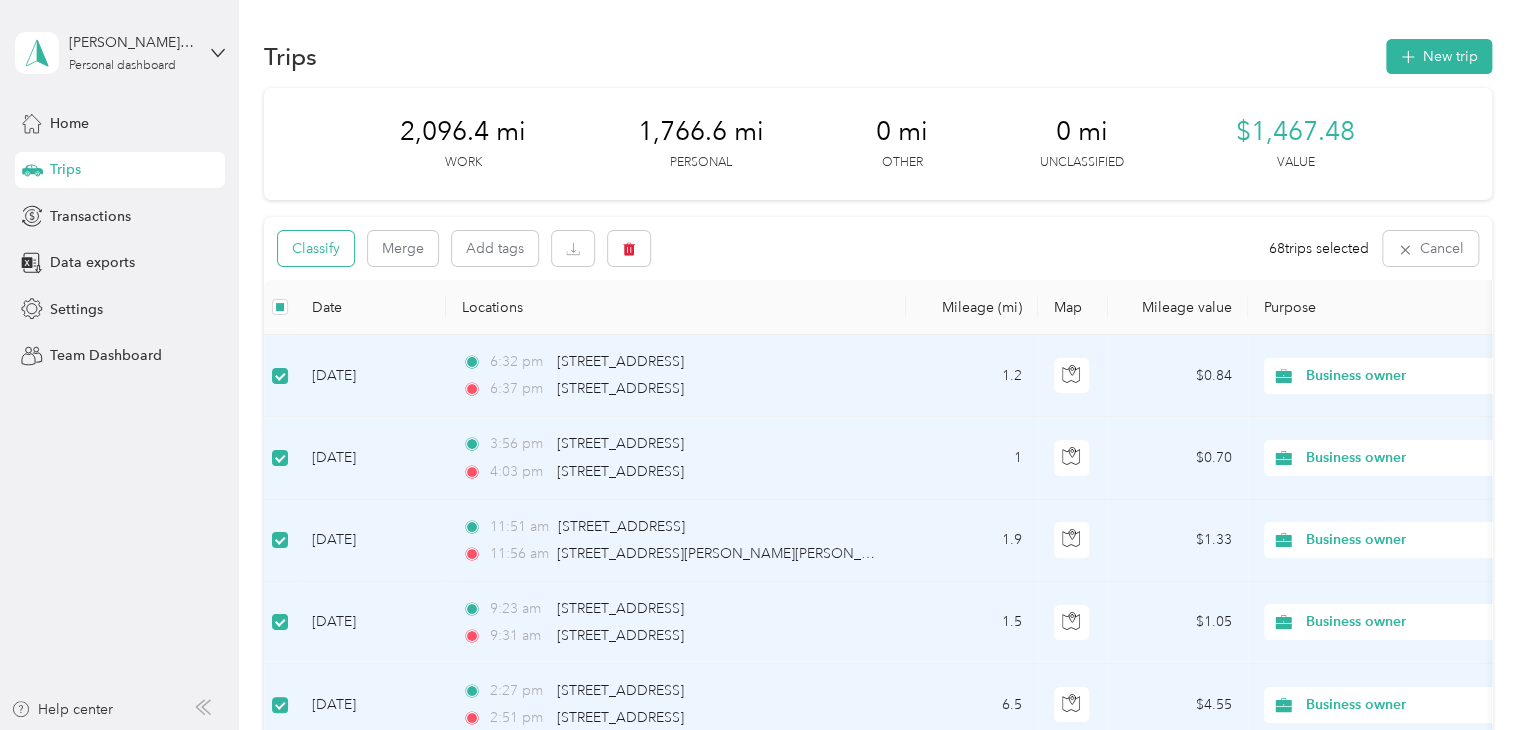 click on "Classify" at bounding box center (316, 248) 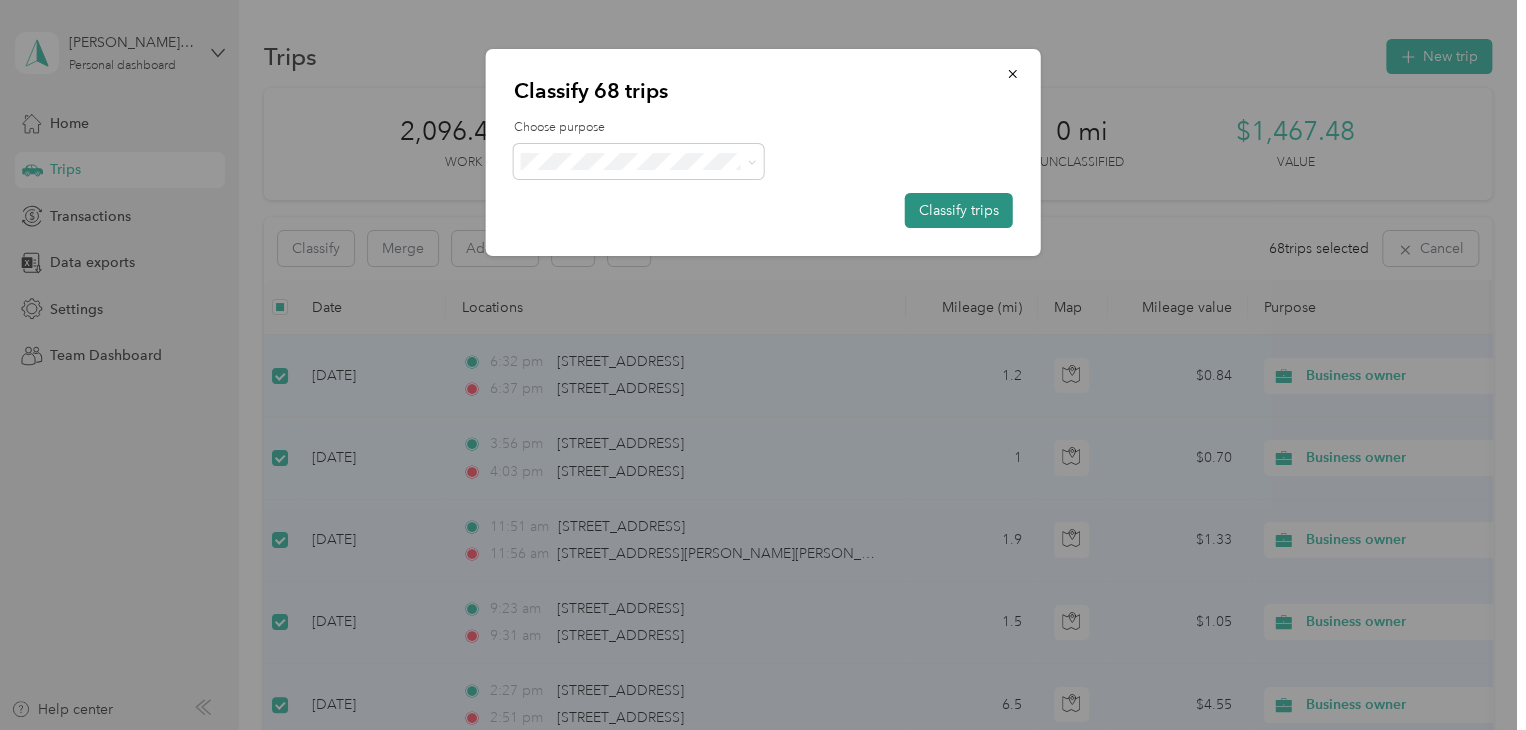 click on "Classify trips" at bounding box center (959, 210) 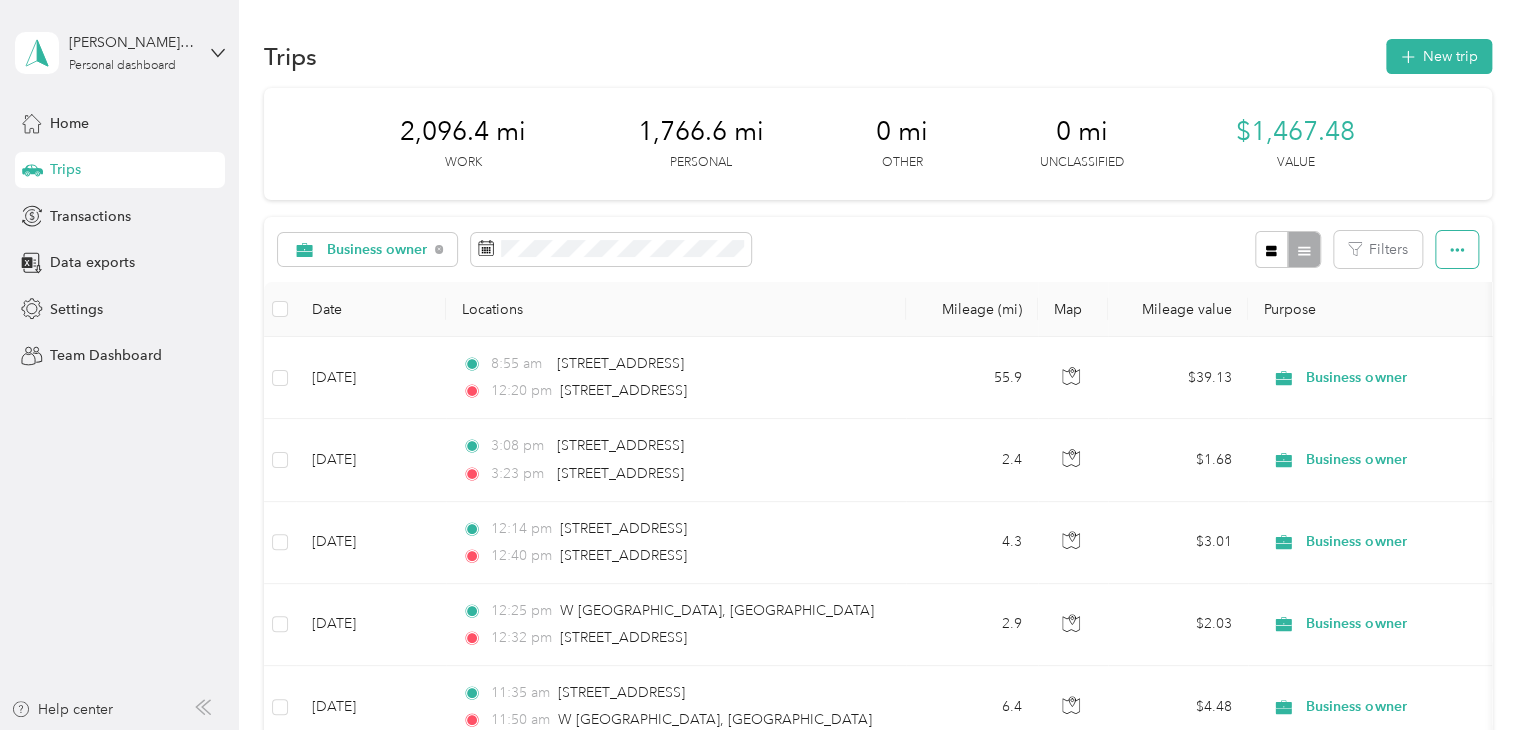 click 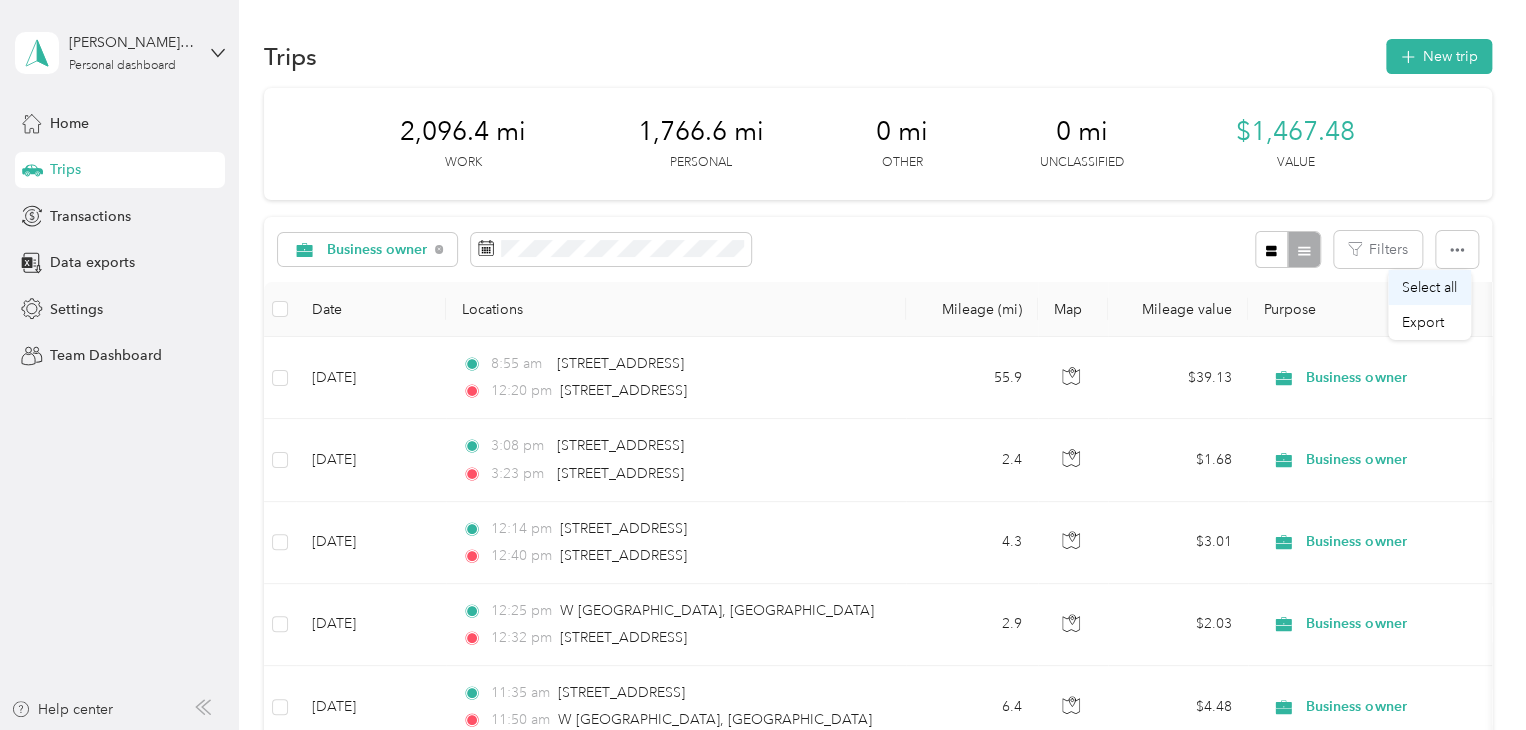 click on "Select all" at bounding box center [1429, 287] 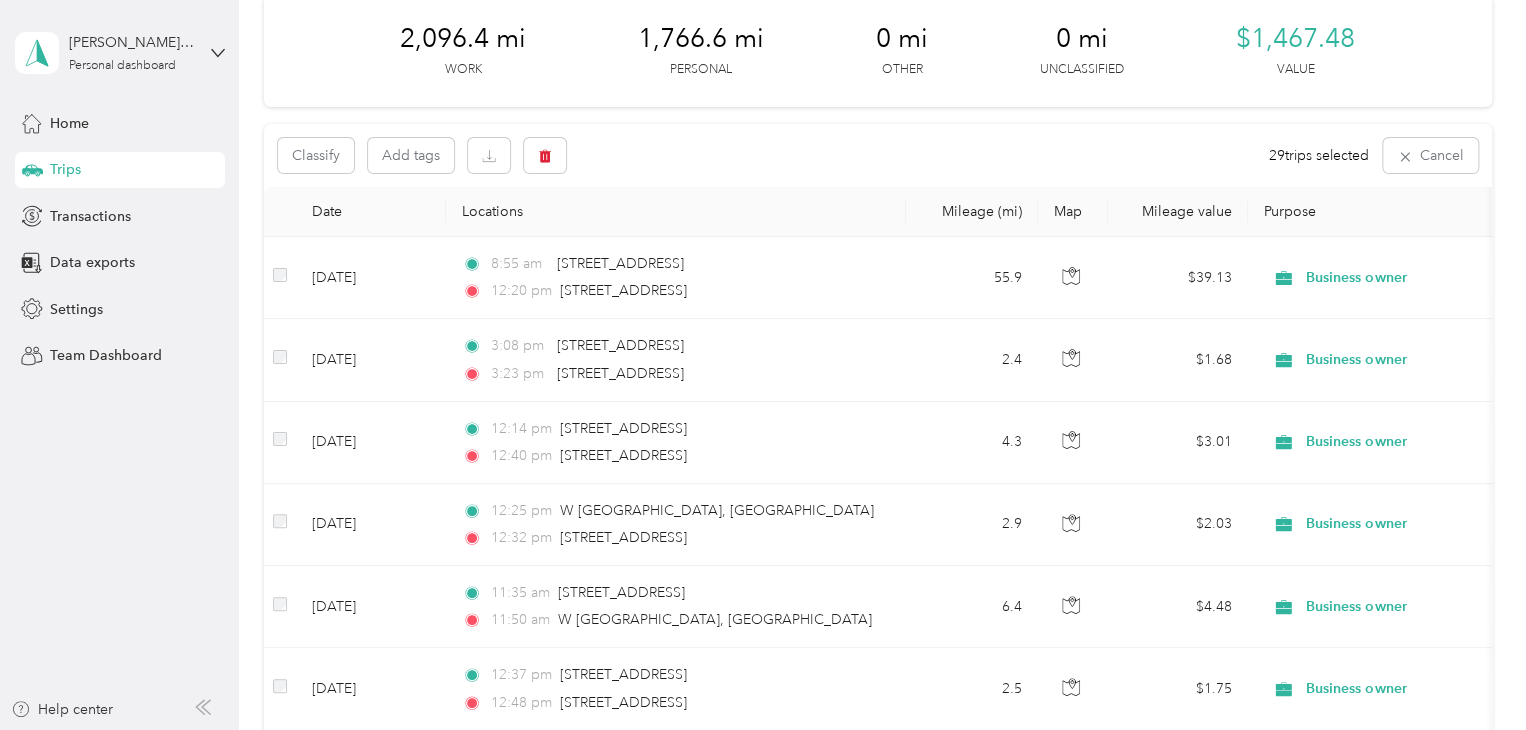 scroll, scrollTop: 0, scrollLeft: 0, axis: both 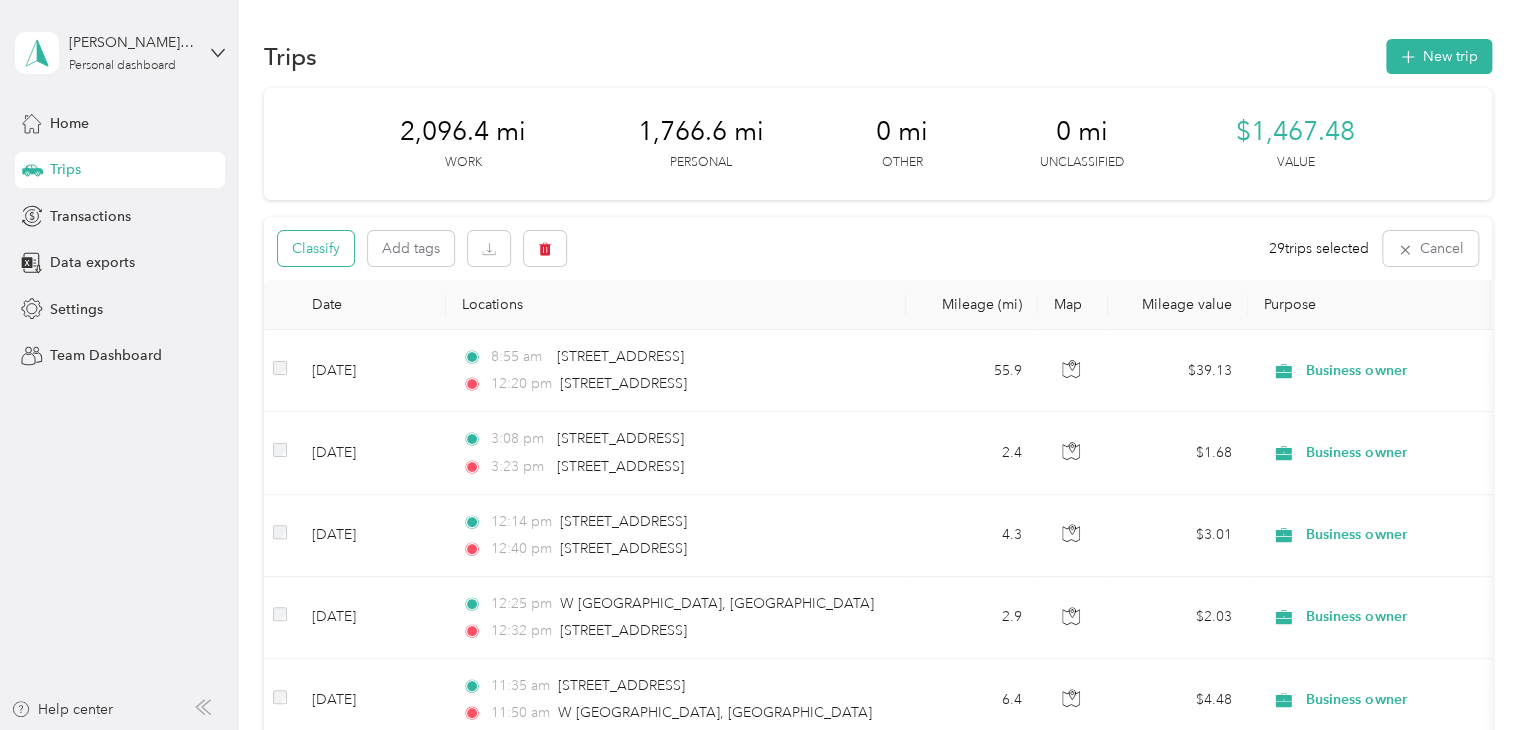 click on "Classify" at bounding box center [316, 248] 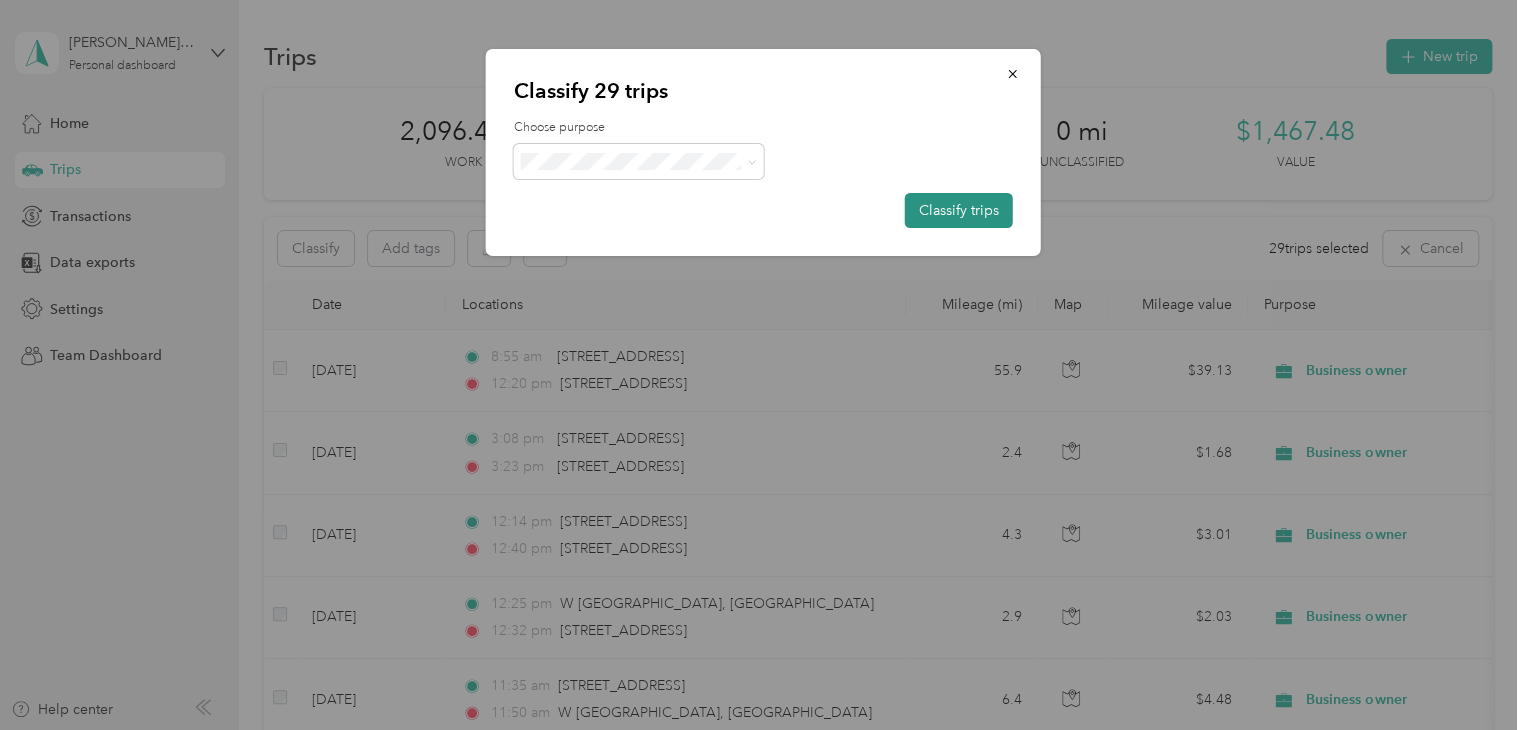 click on "Classify trips" at bounding box center (959, 210) 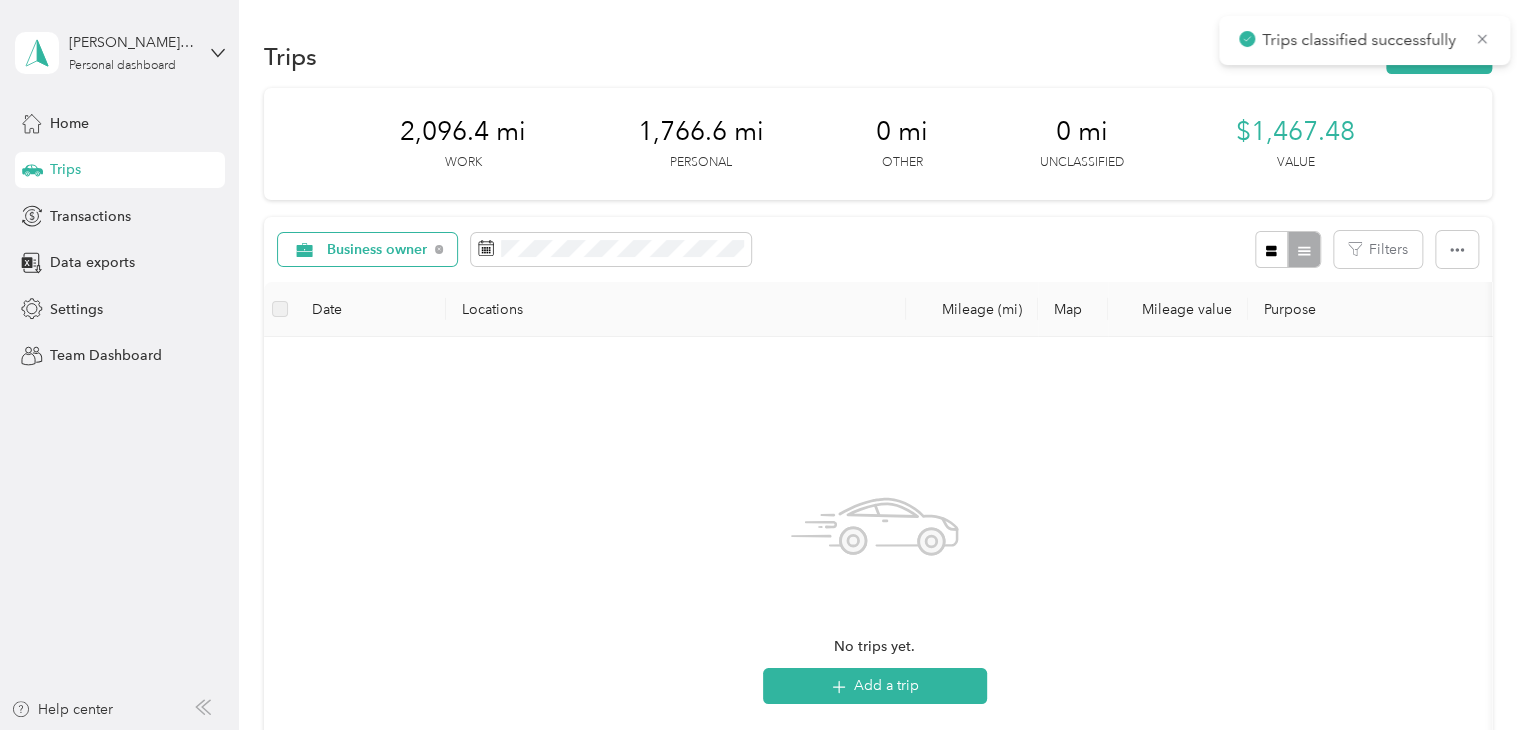 click on "Business owner" at bounding box center [377, 250] 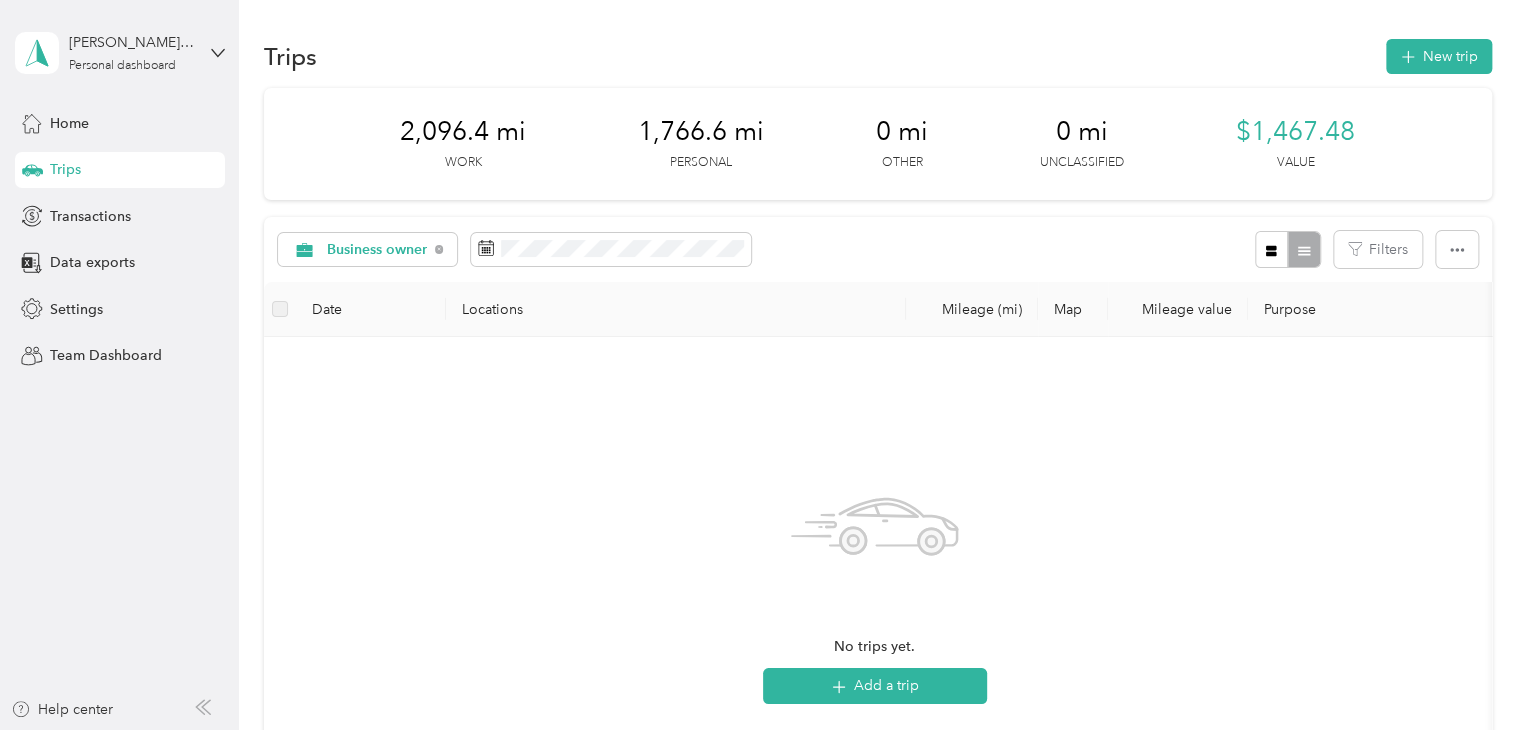 click on "All purposes" at bounding box center (389, 279) 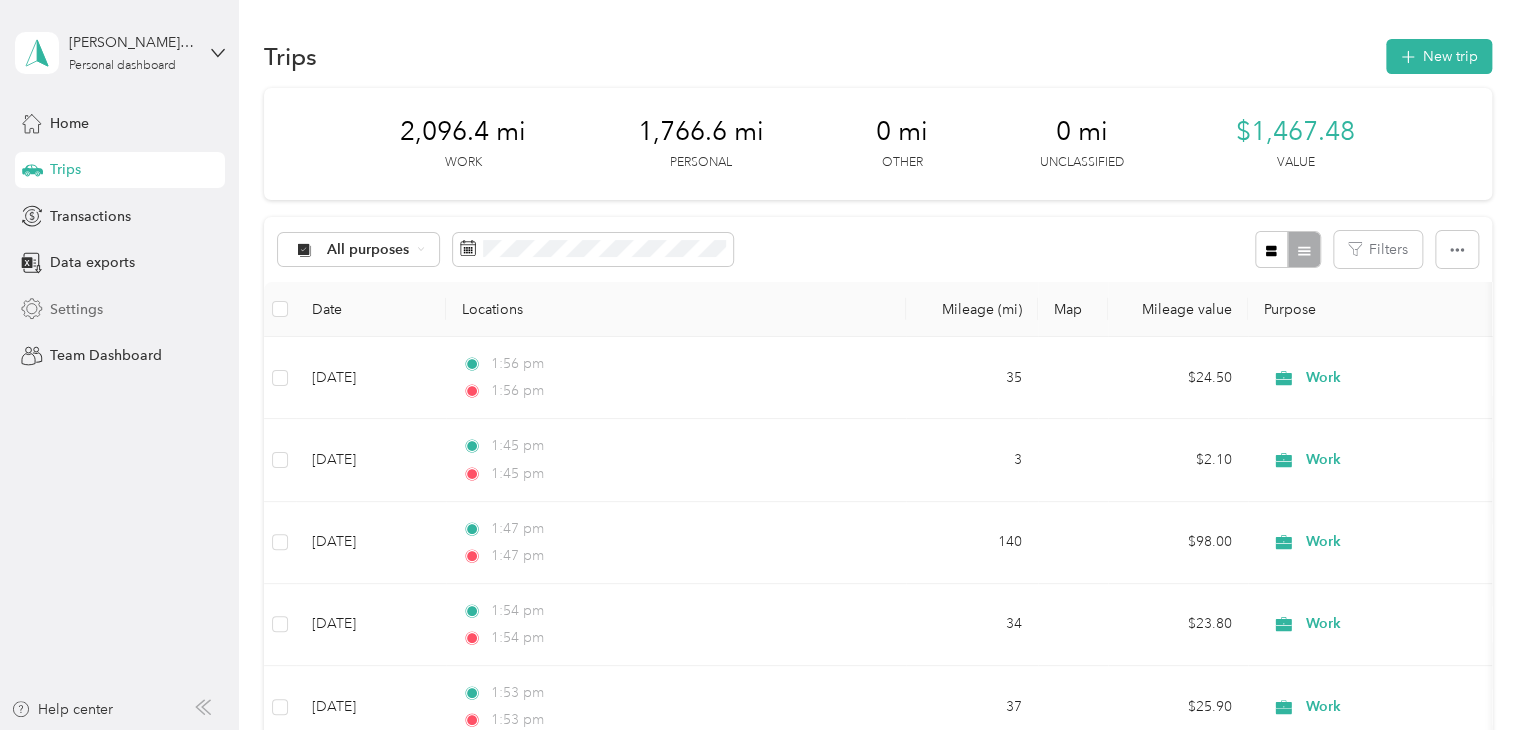 click on "Settings" at bounding box center [76, 309] 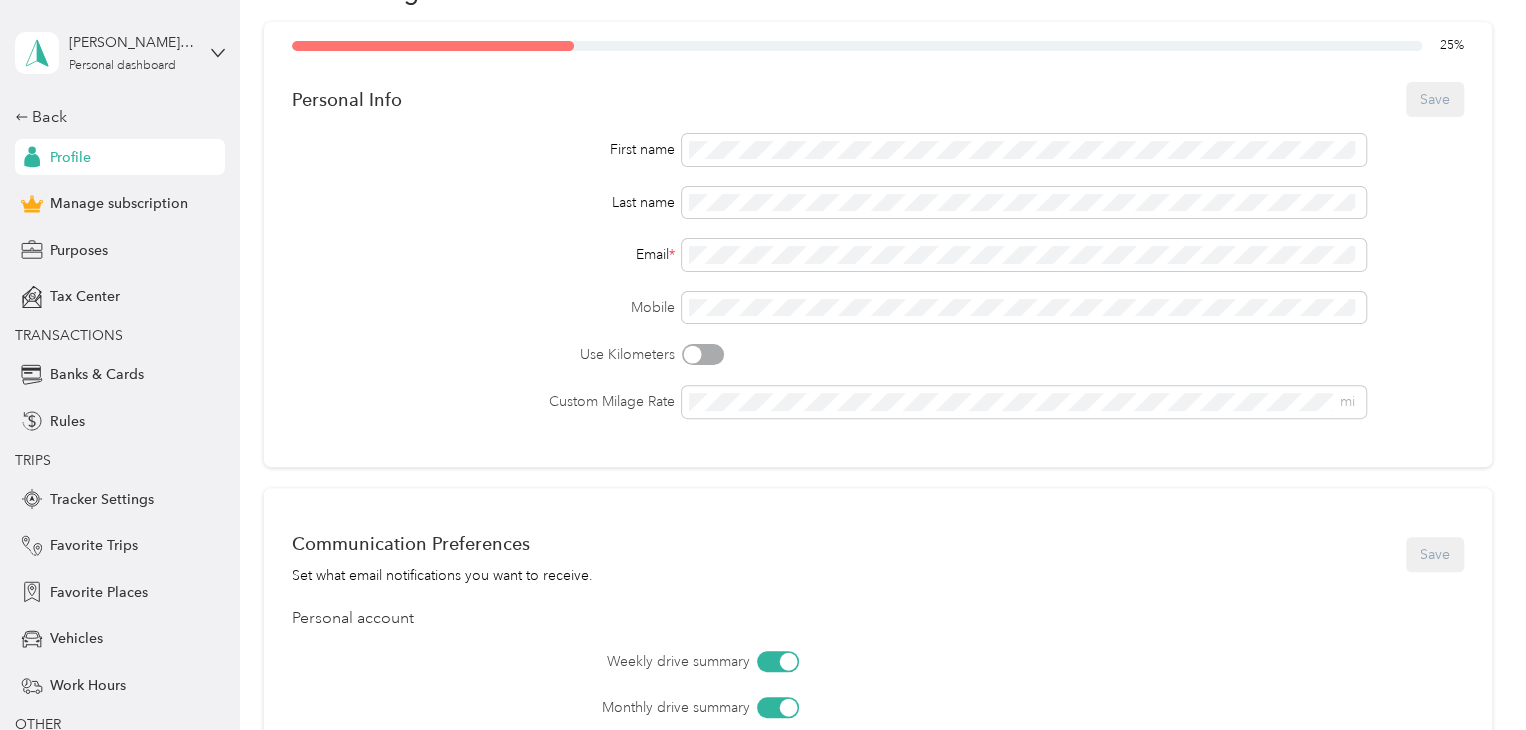 scroll, scrollTop: 0, scrollLeft: 0, axis: both 